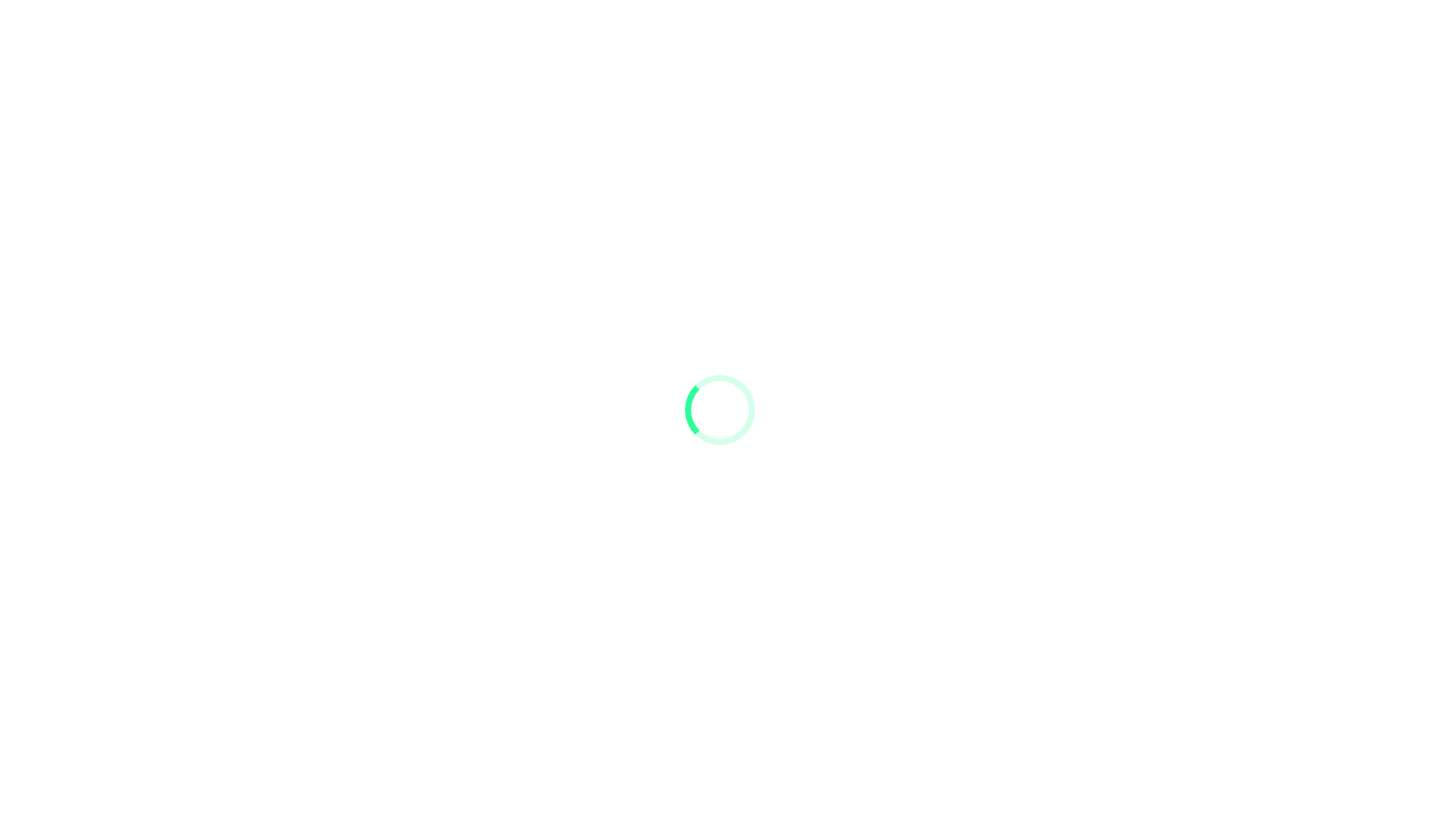 scroll, scrollTop: 0, scrollLeft: 0, axis: both 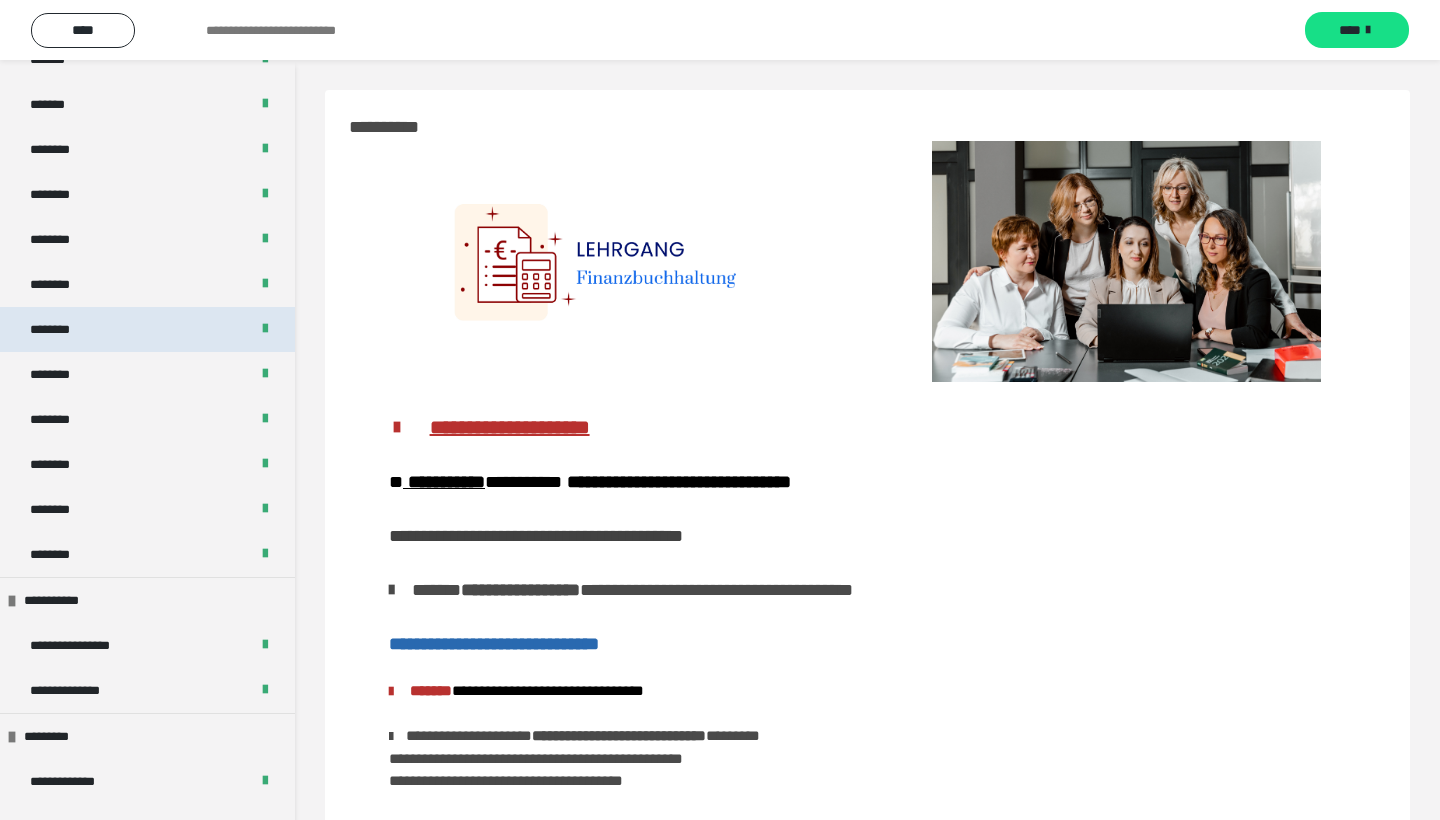 click on "********" at bounding box center (147, 329) 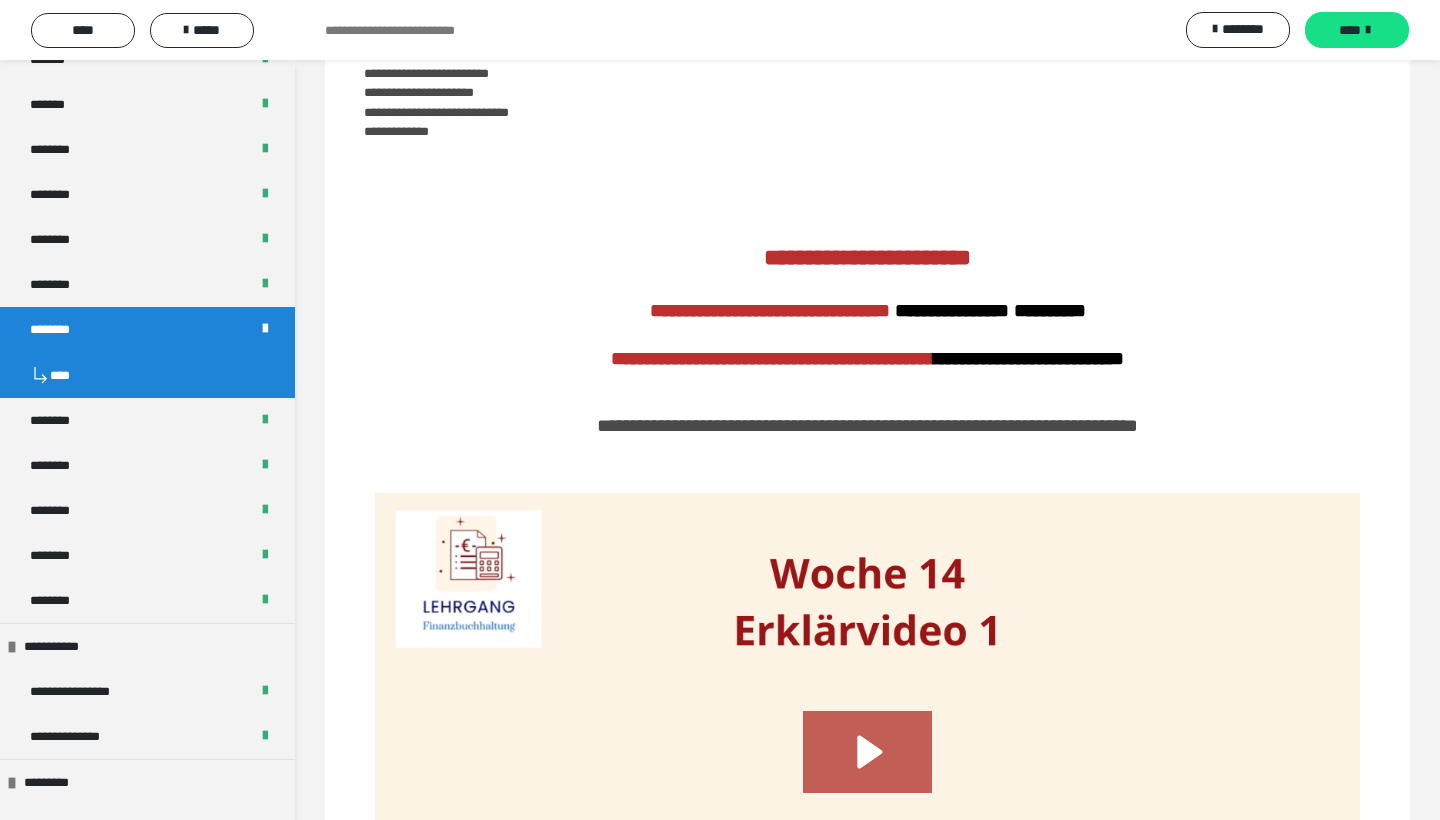 scroll, scrollTop: 639, scrollLeft: 0, axis: vertical 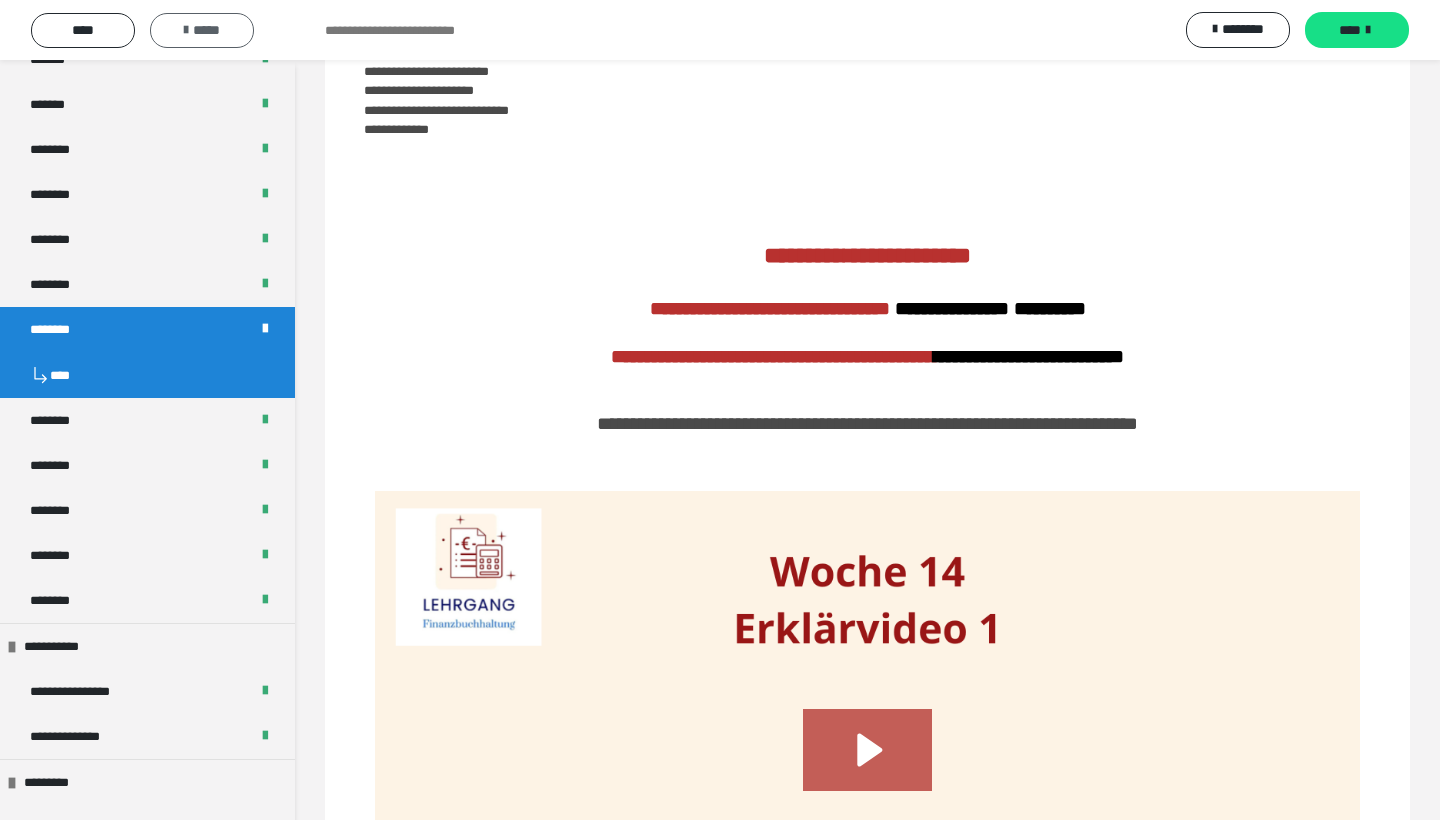 click on "*****" at bounding box center (202, 30) 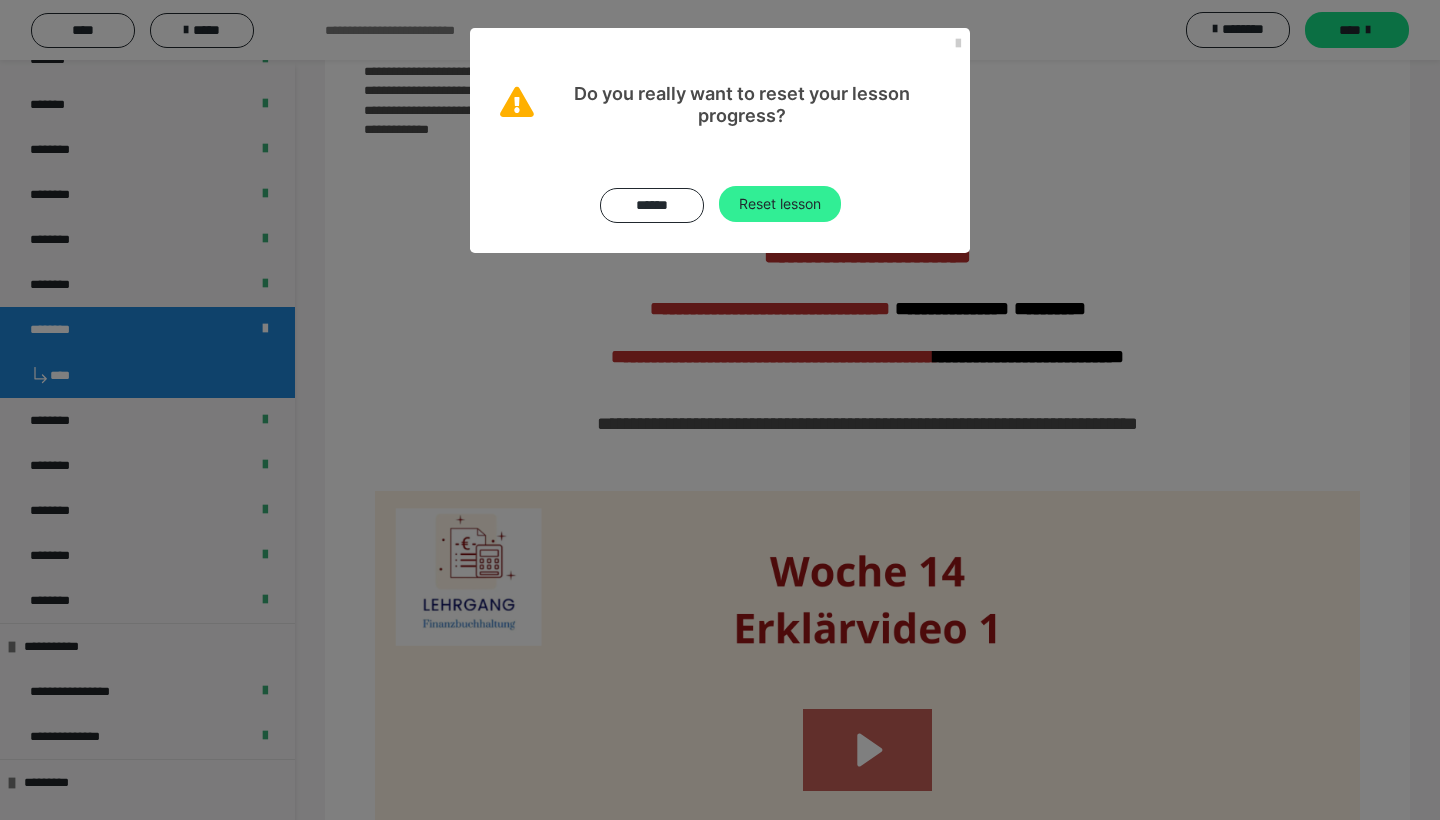 click on "Reset lesson" at bounding box center [780, 204] 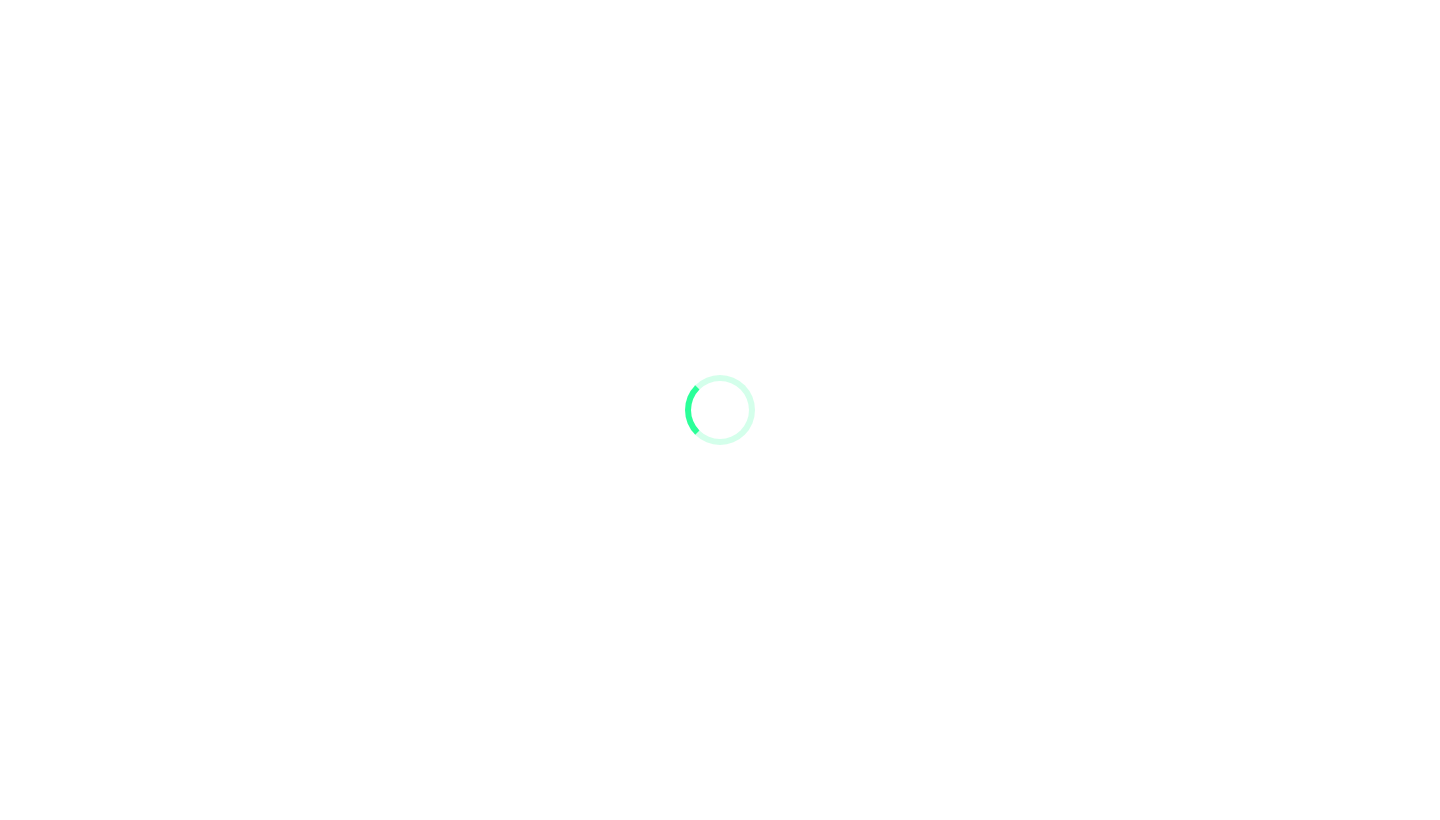 scroll, scrollTop: 0, scrollLeft: 0, axis: both 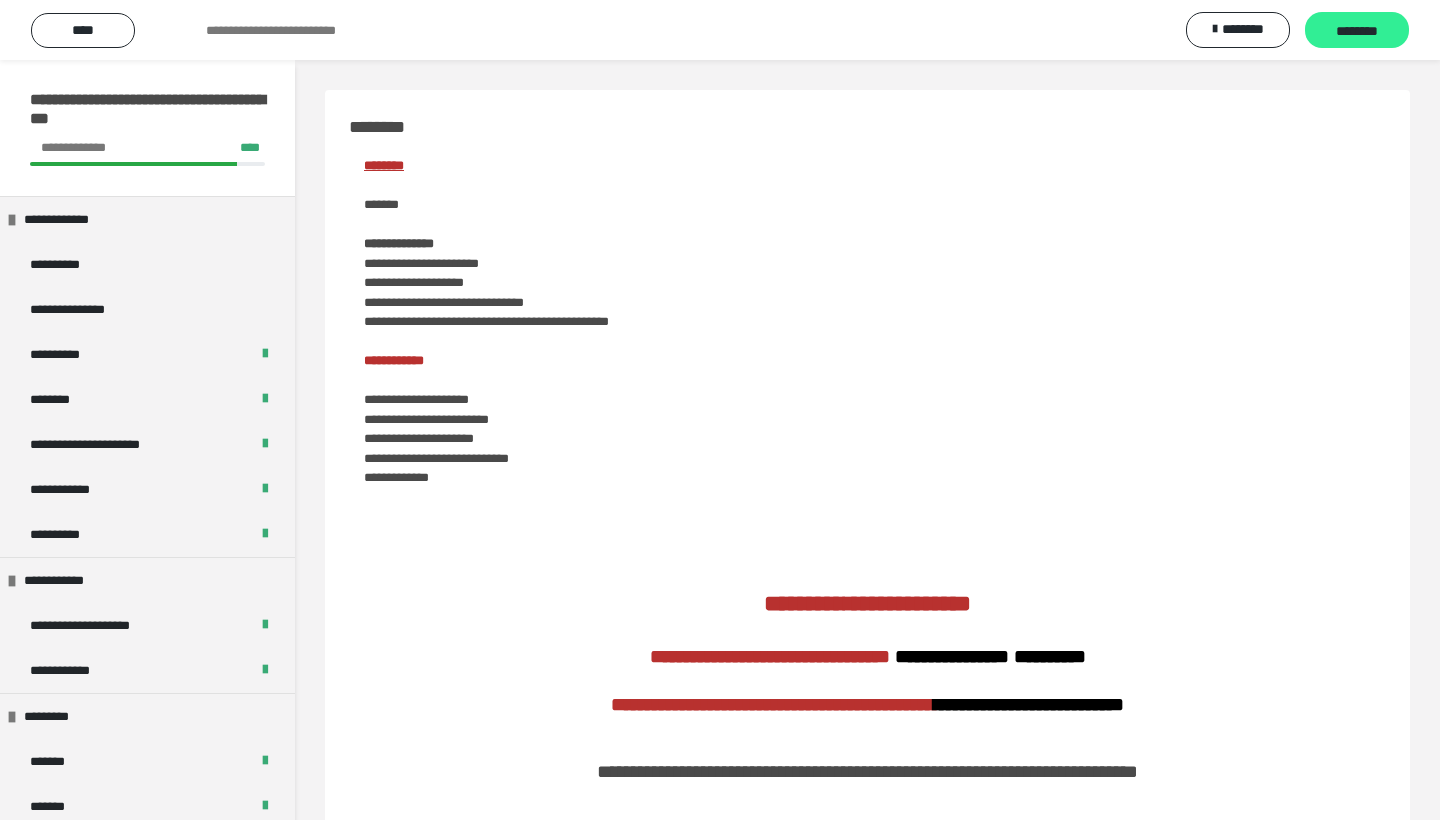 click on "********" at bounding box center (1357, 30) 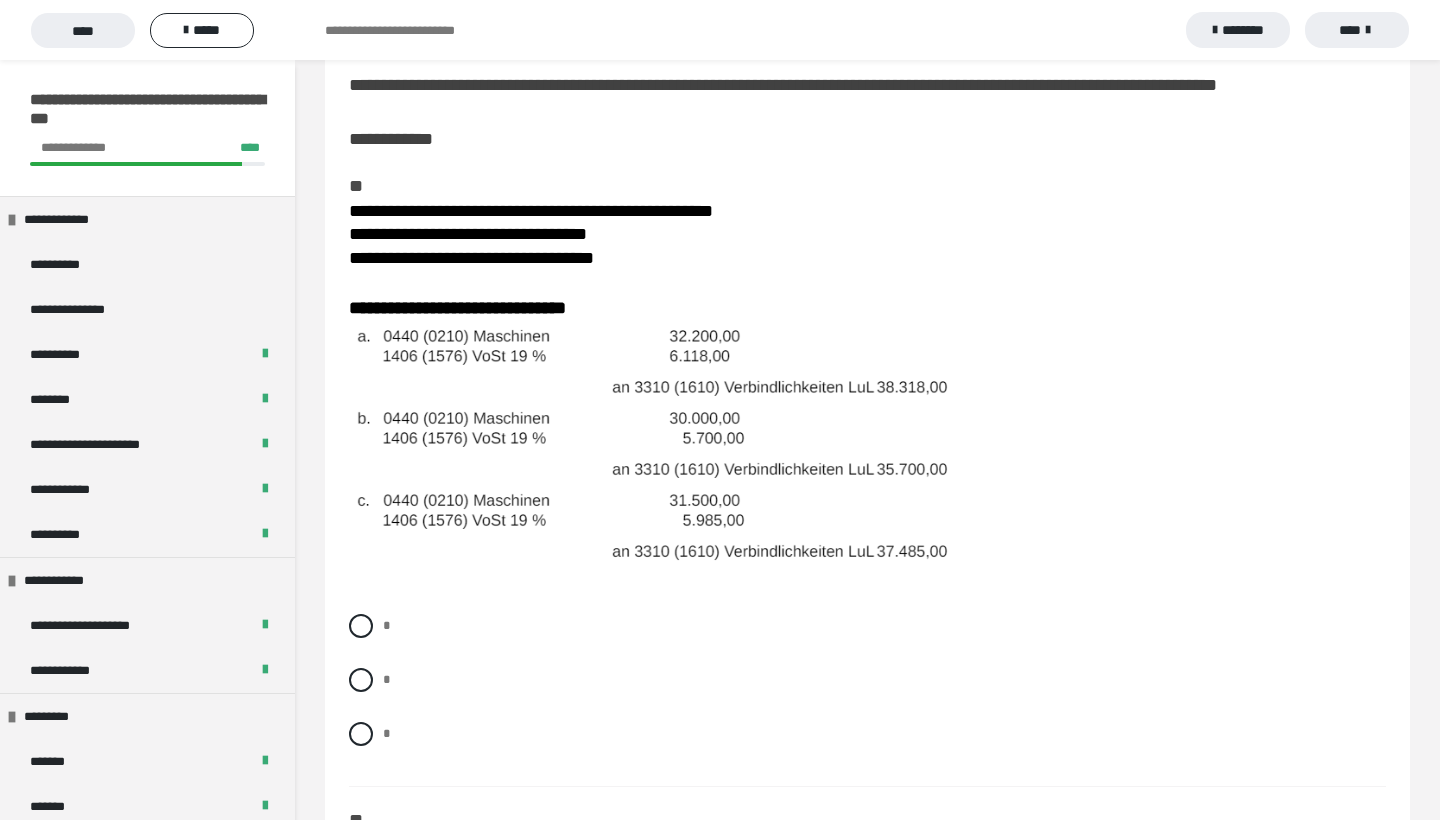 scroll, scrollTop: 121, scrollLeft: 0, axis: vertical 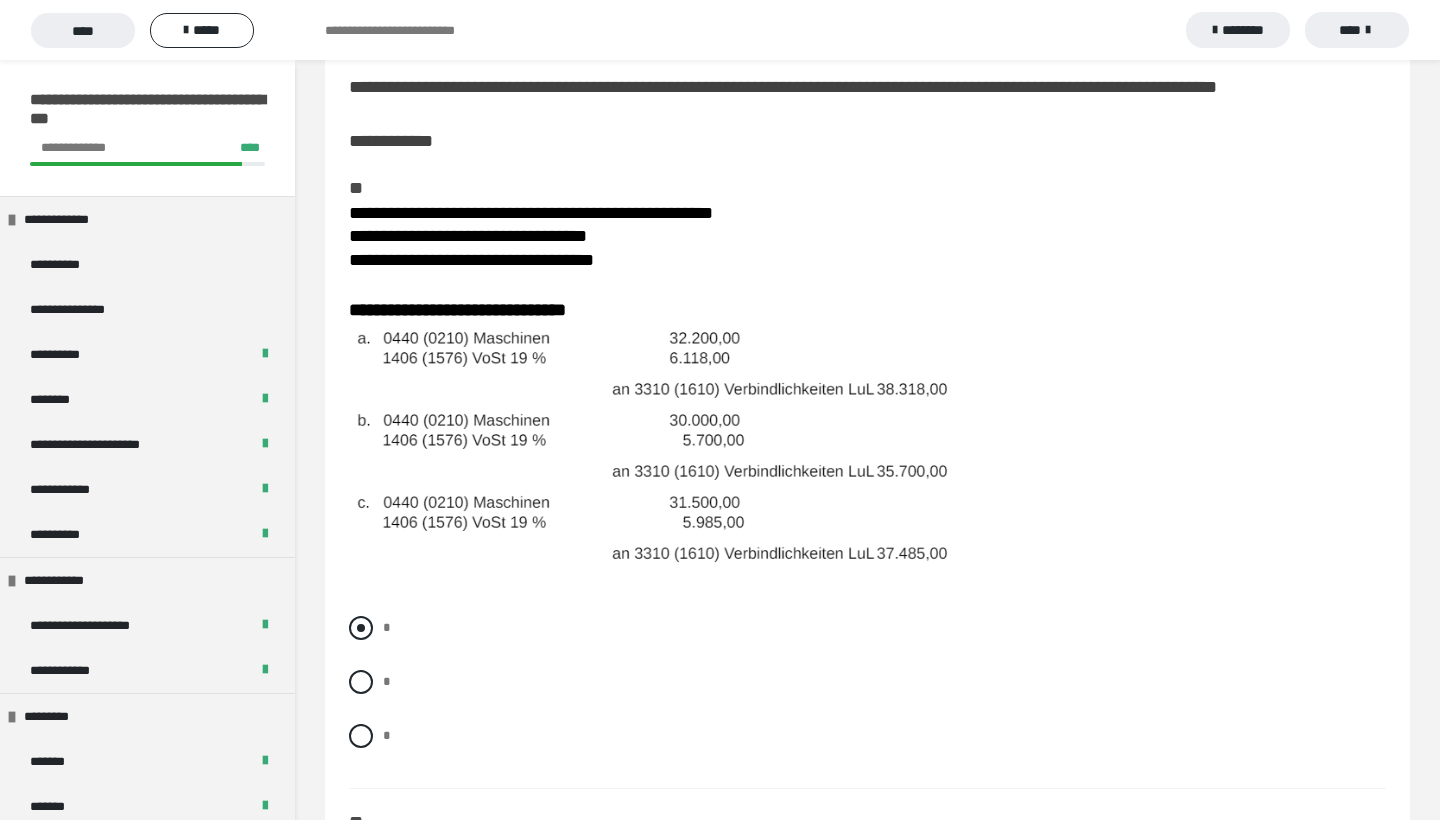 click at bounding box center [361, 628] 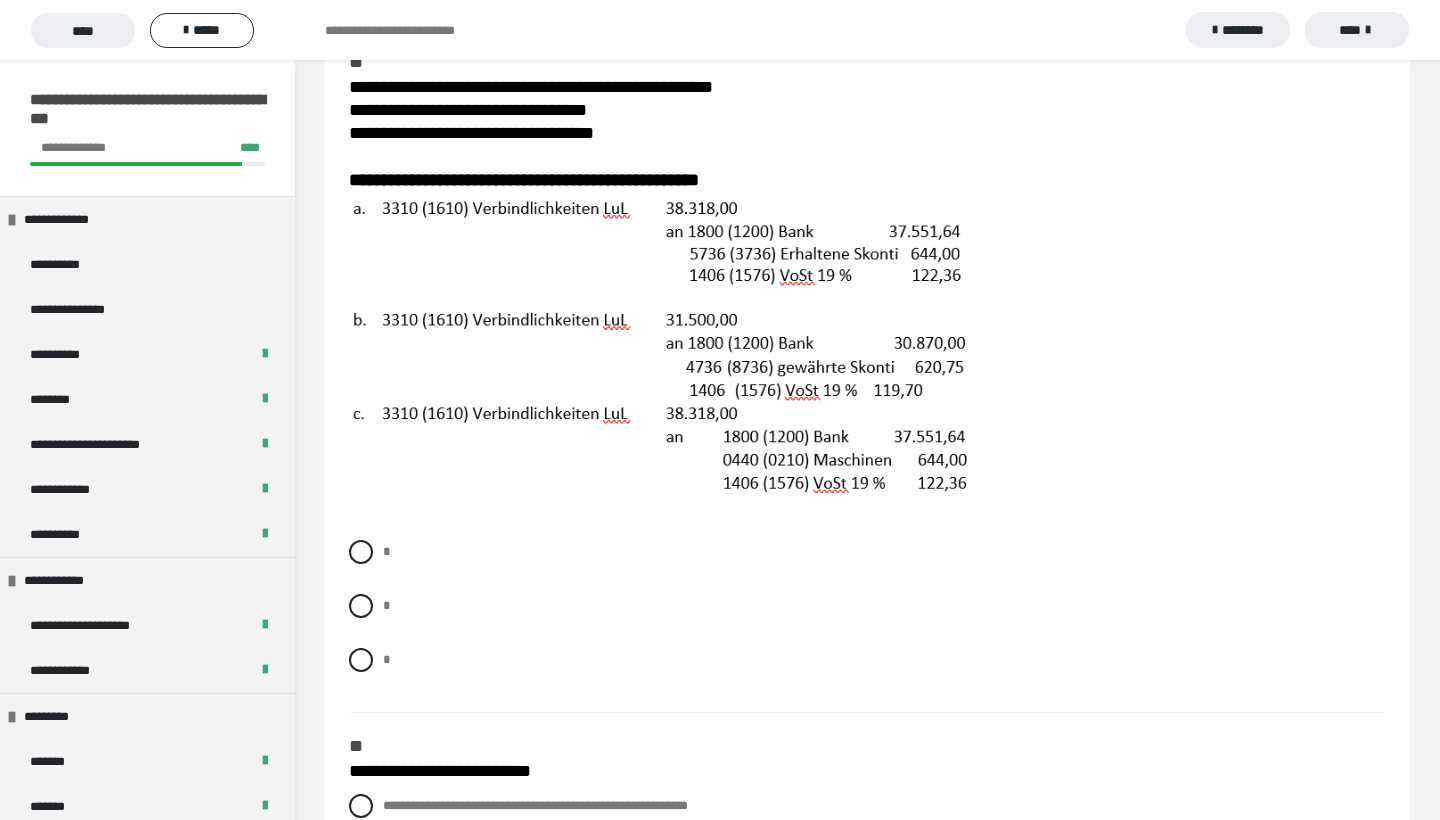 scroll, scrollTop: 921, scrollLeft: 0, axis: vertical 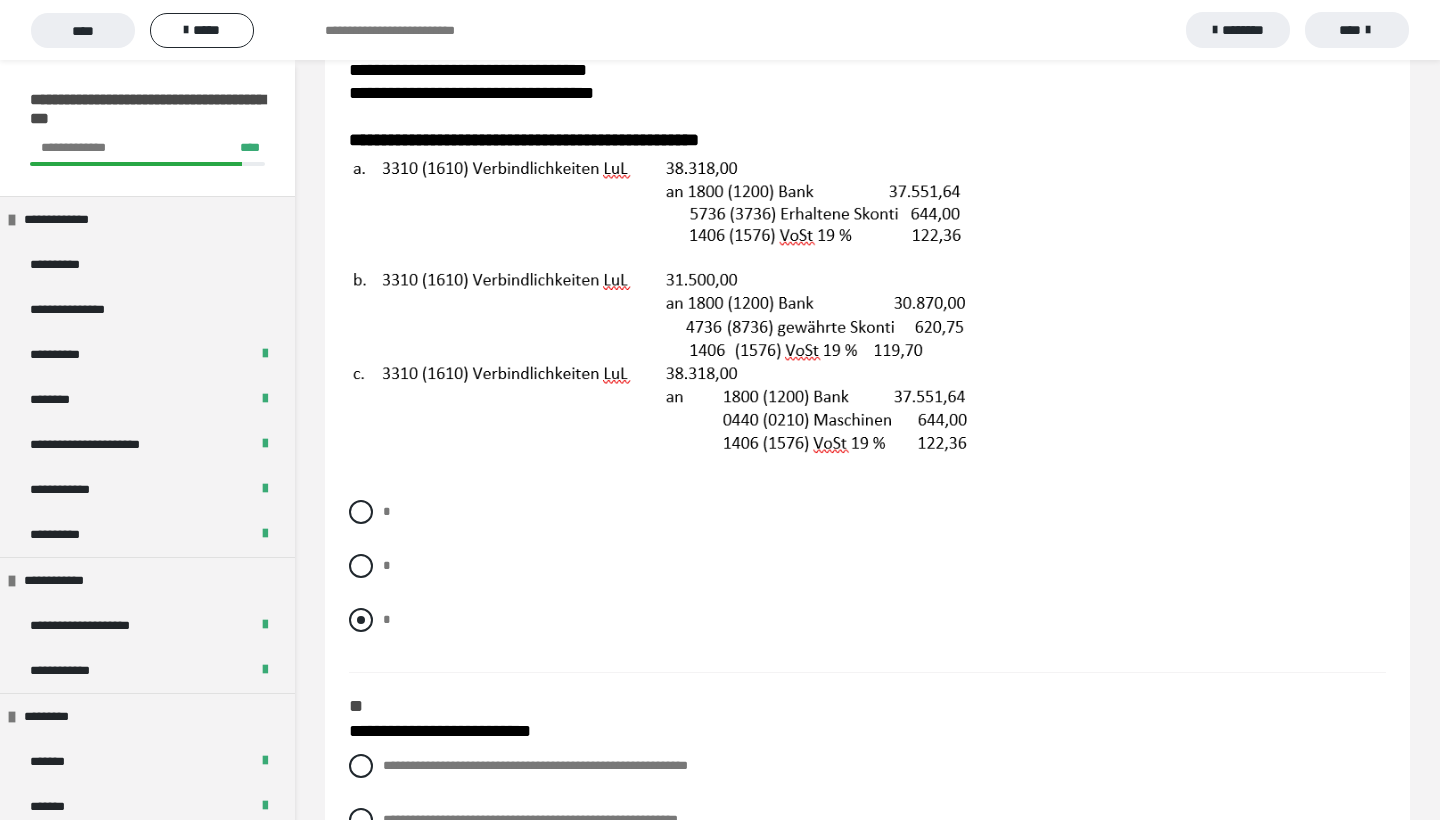 click at bounding box center [361, 620] 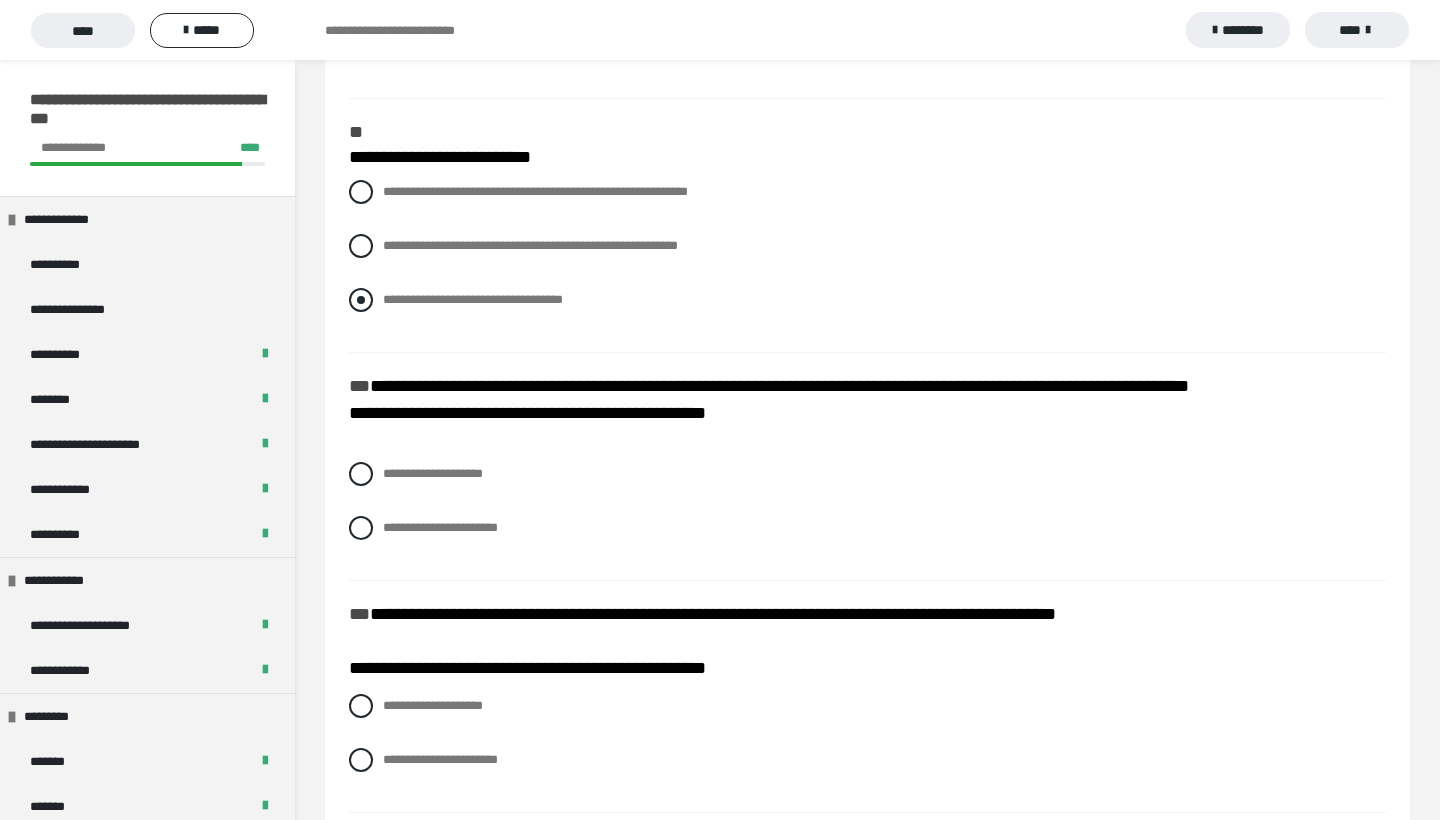 scroll, scrollTop: 1497, scrollLeft: 0, axis: vertical 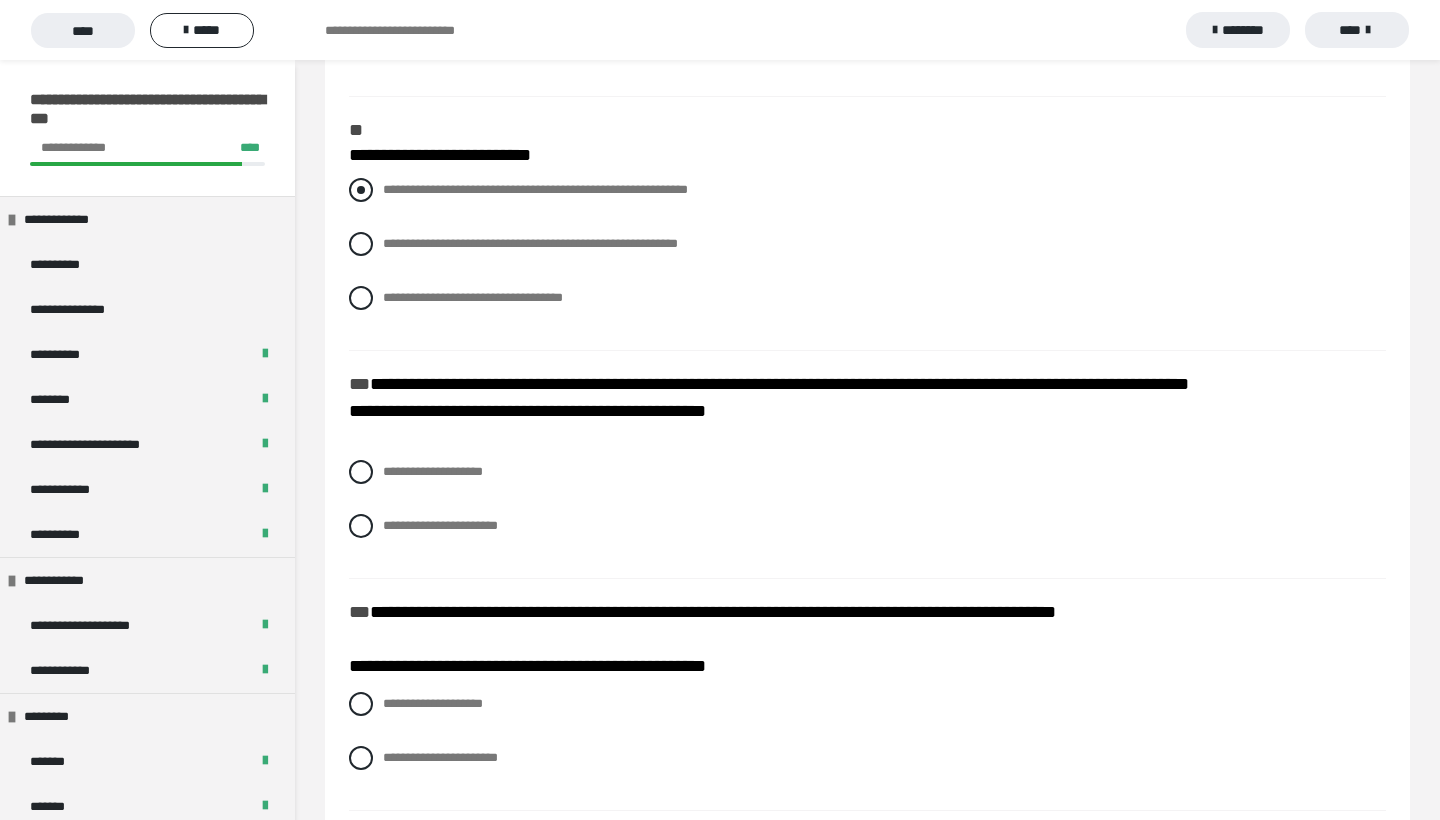 click at bounding box center (361, 190) 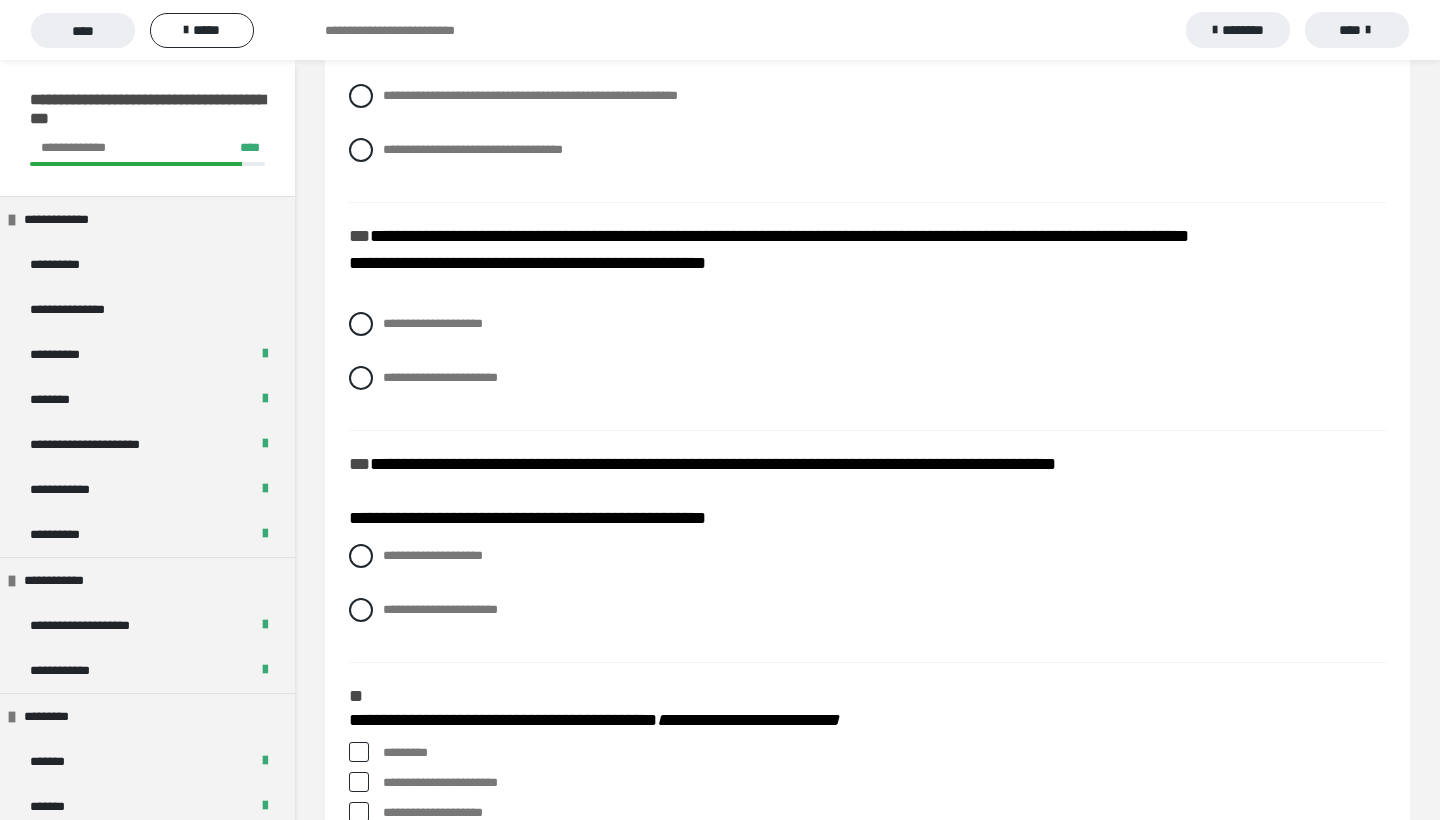 scroll, scrollTop: 1655, scrollLeft: 0, axis: vertical 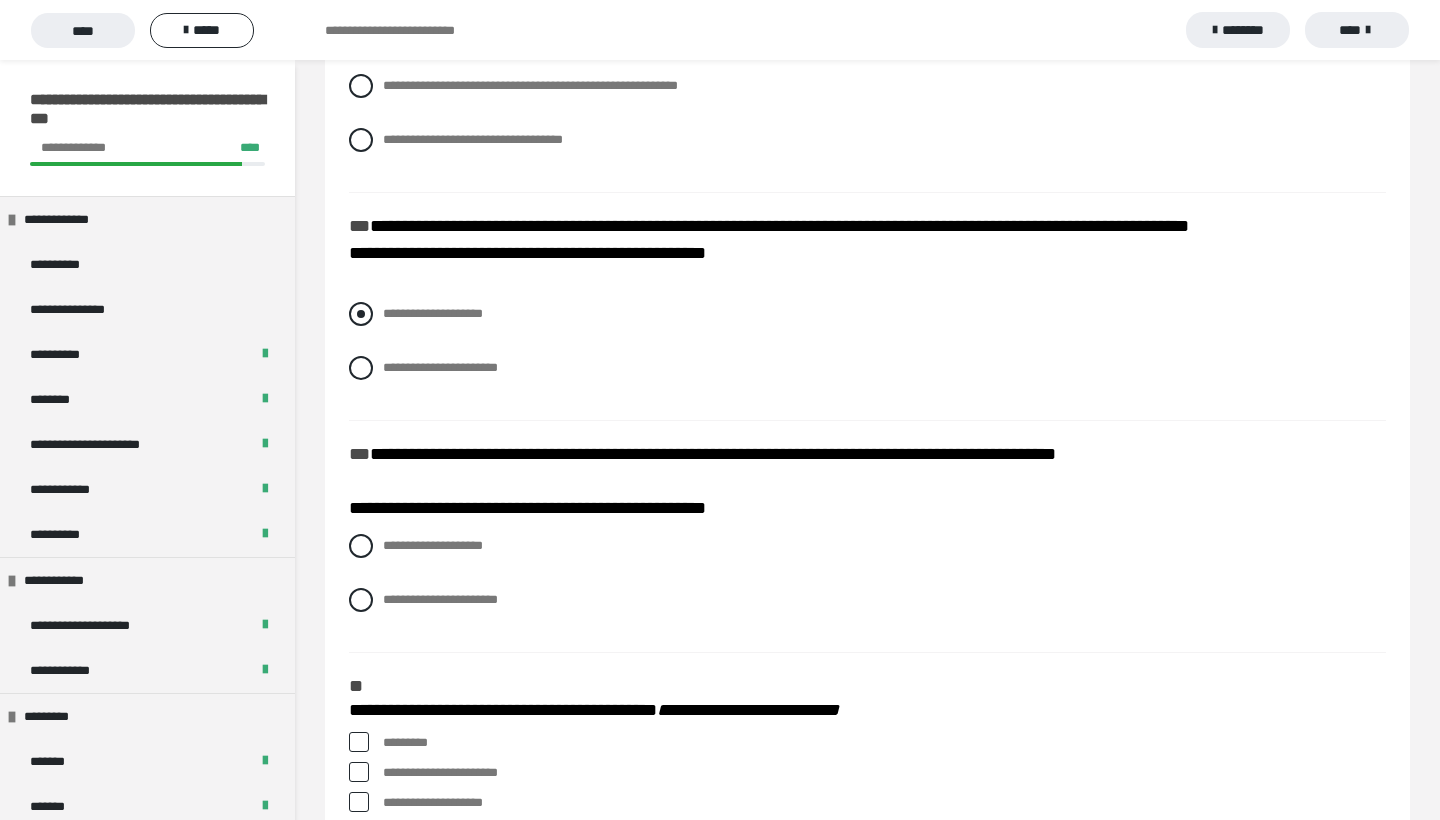 click on "**********" at bounding box center (433, 313) 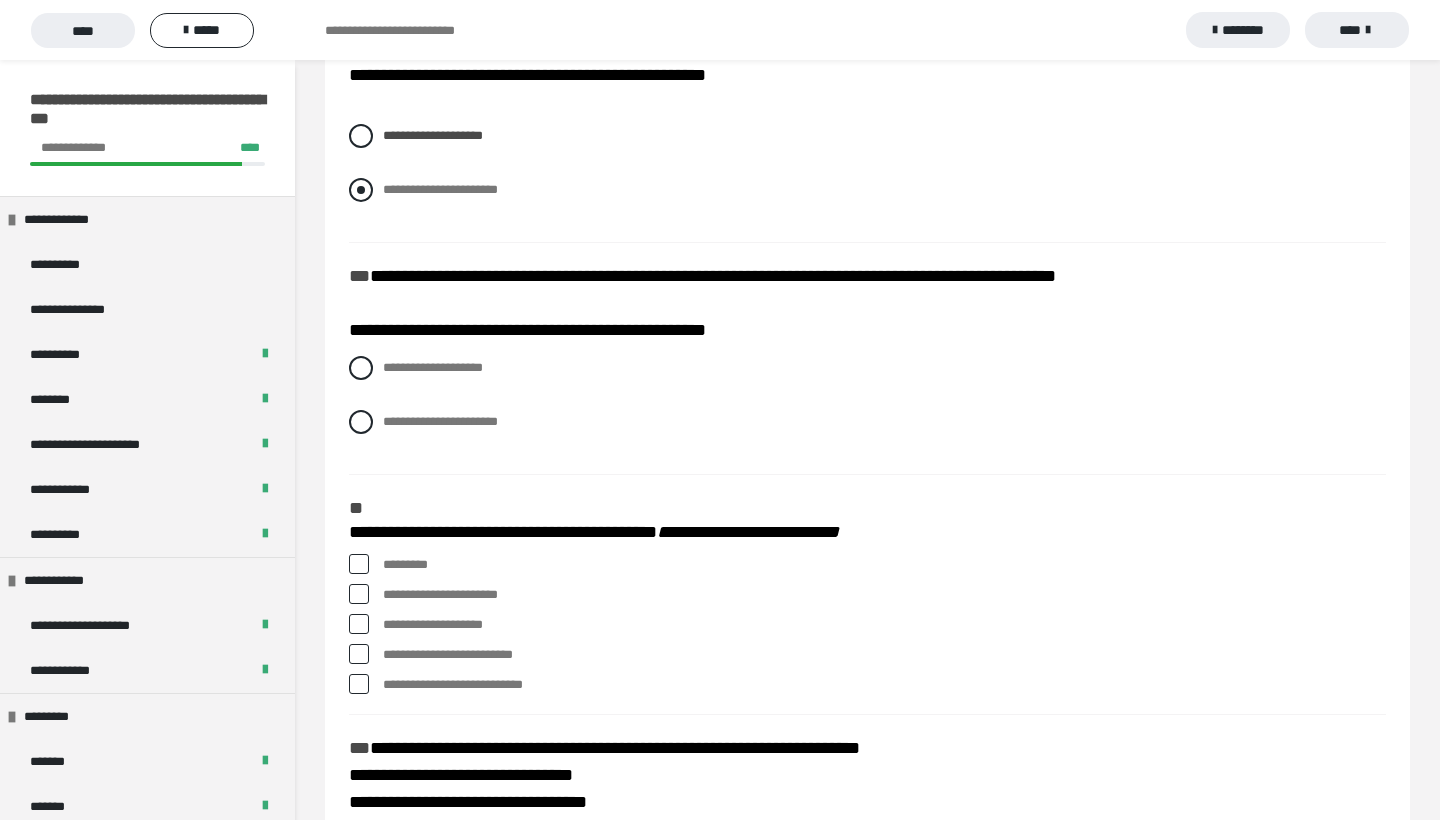 scroll, scrollTop: 1851, scrollLeft: 0, axis: vertical 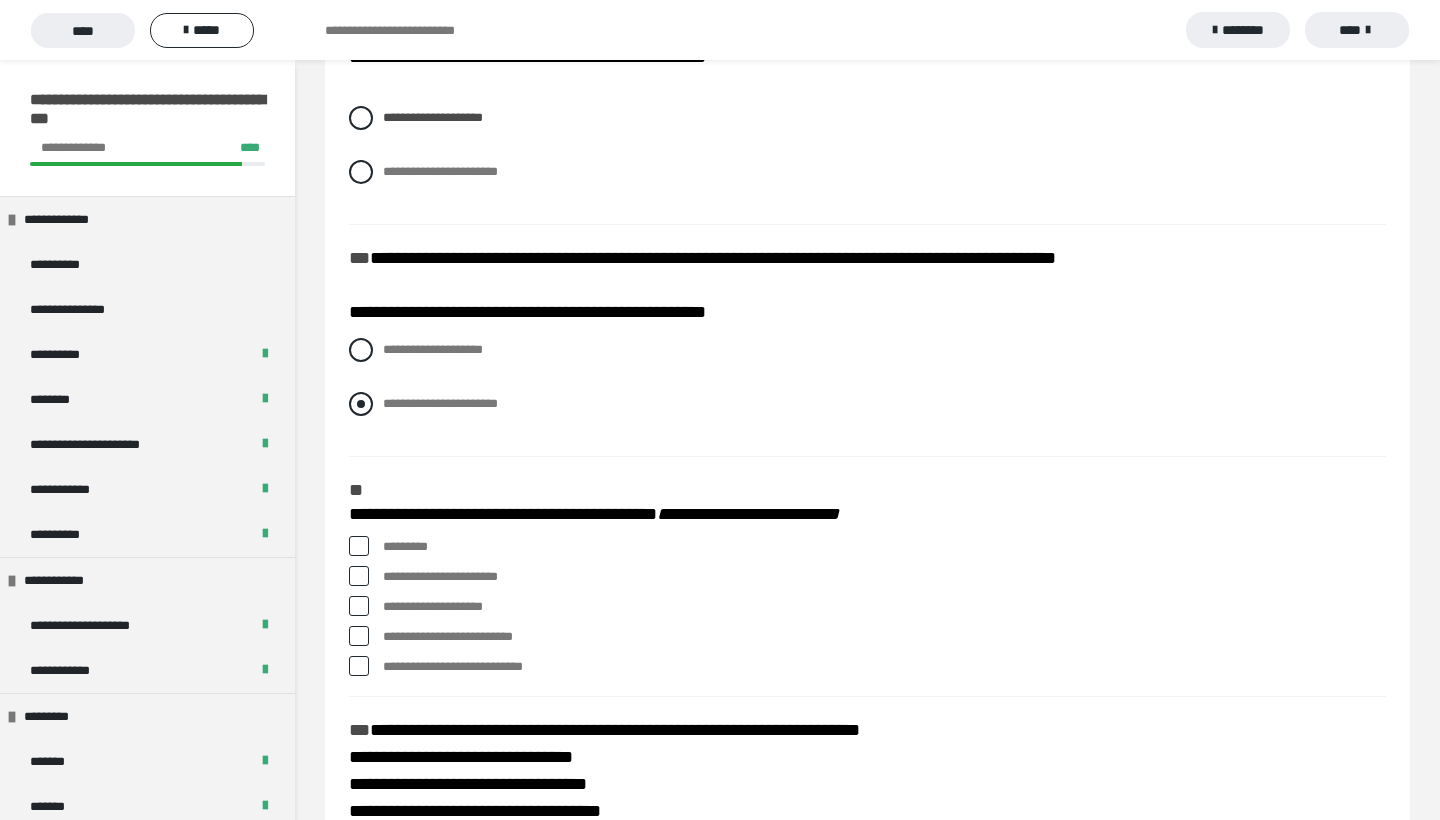 click on "**********" at bounding box center (867, 404) 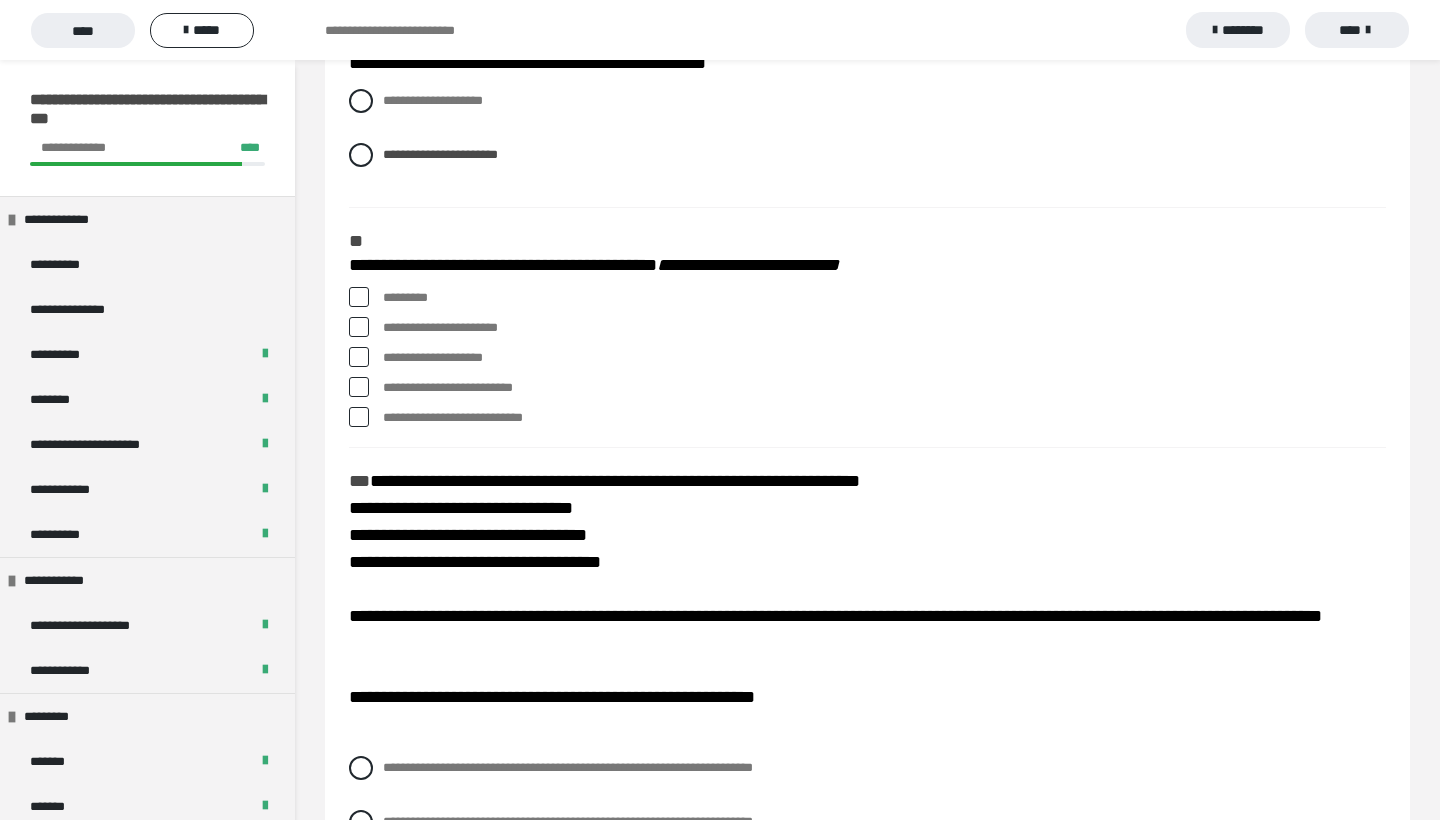 scroll, scrollTop: 2144, scrollLeft: 0, axis: vertical 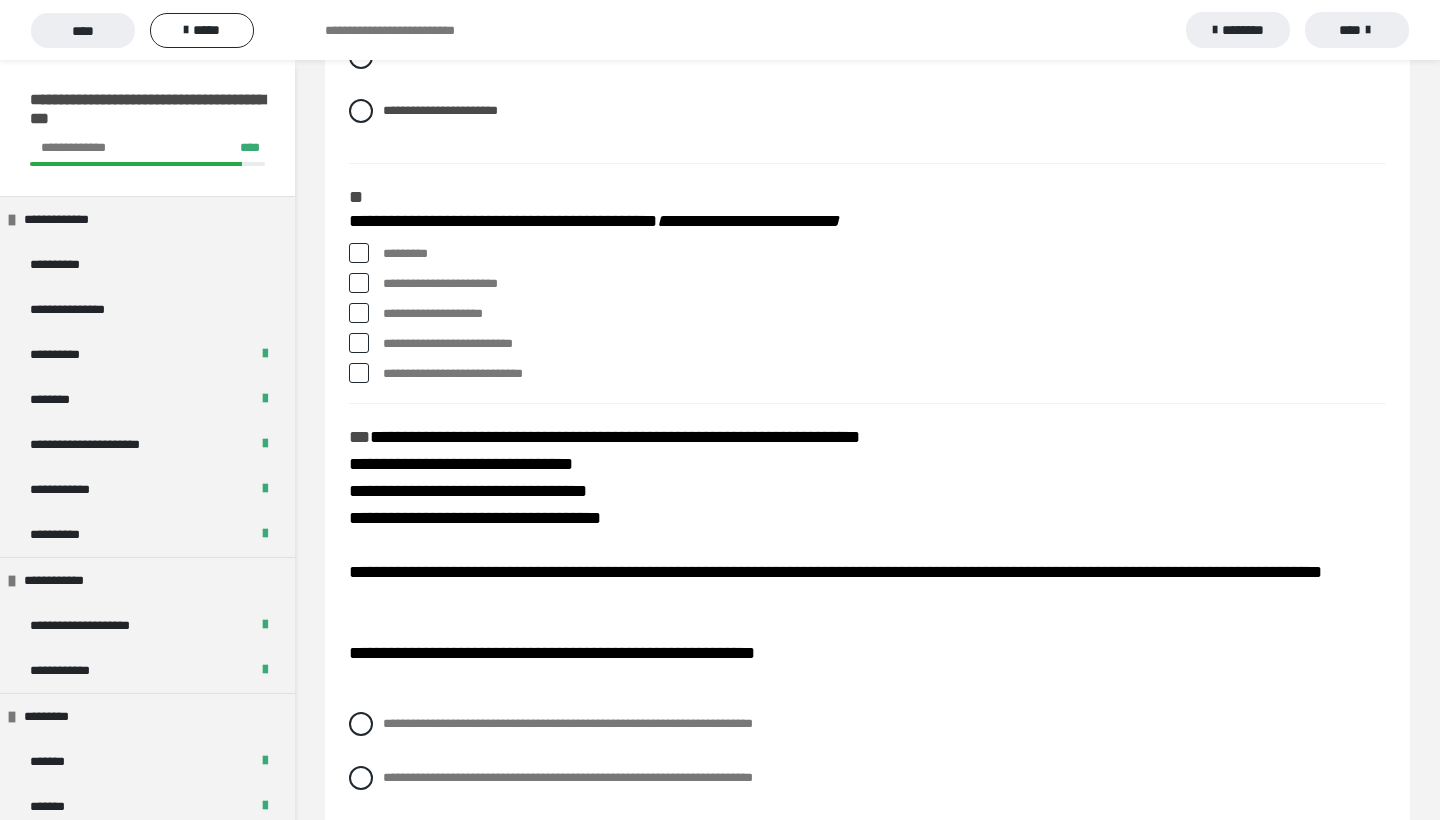 click on "*********" at bounding box center [884, 254] 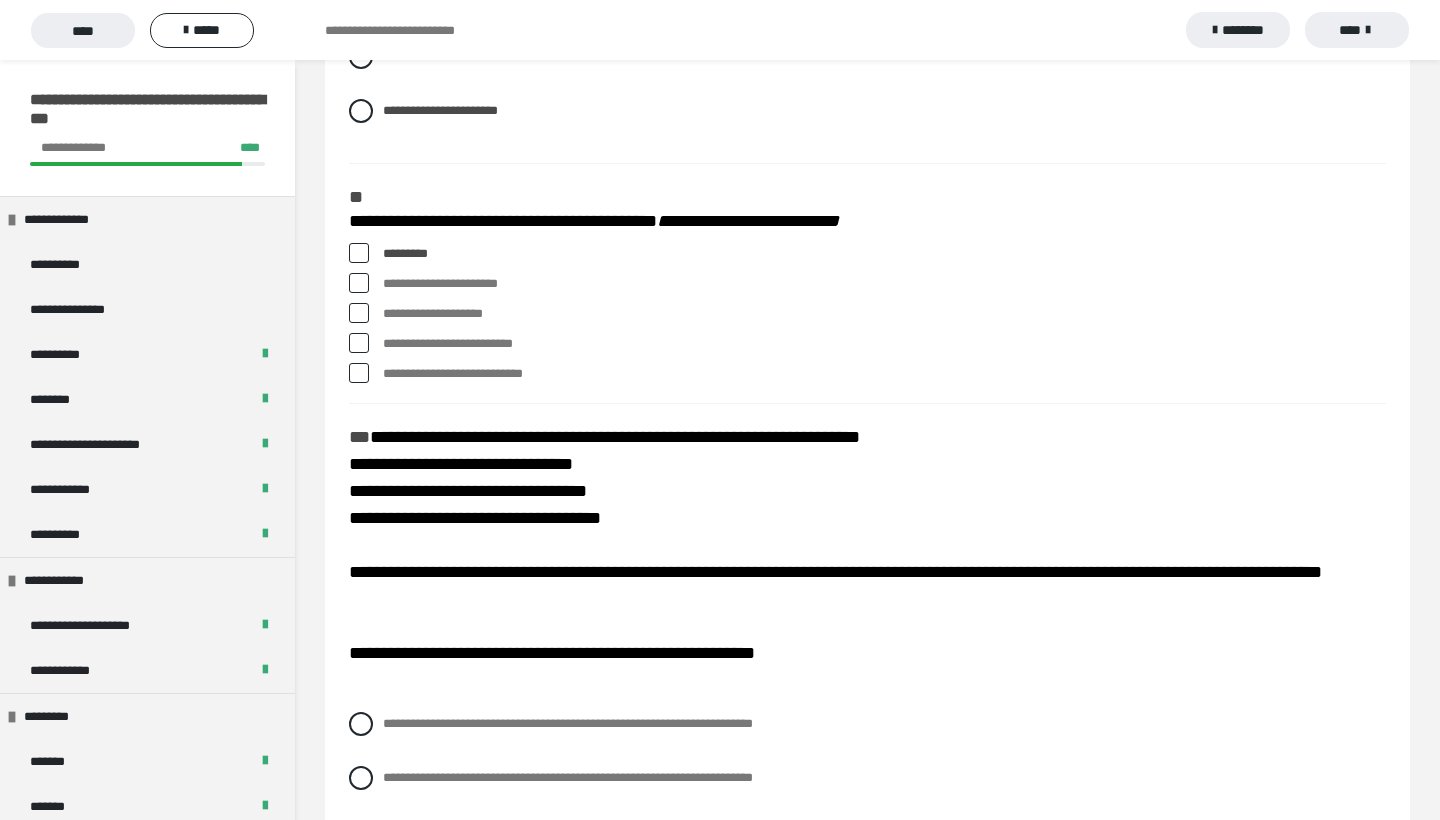 click at bounding box center (359, 283) 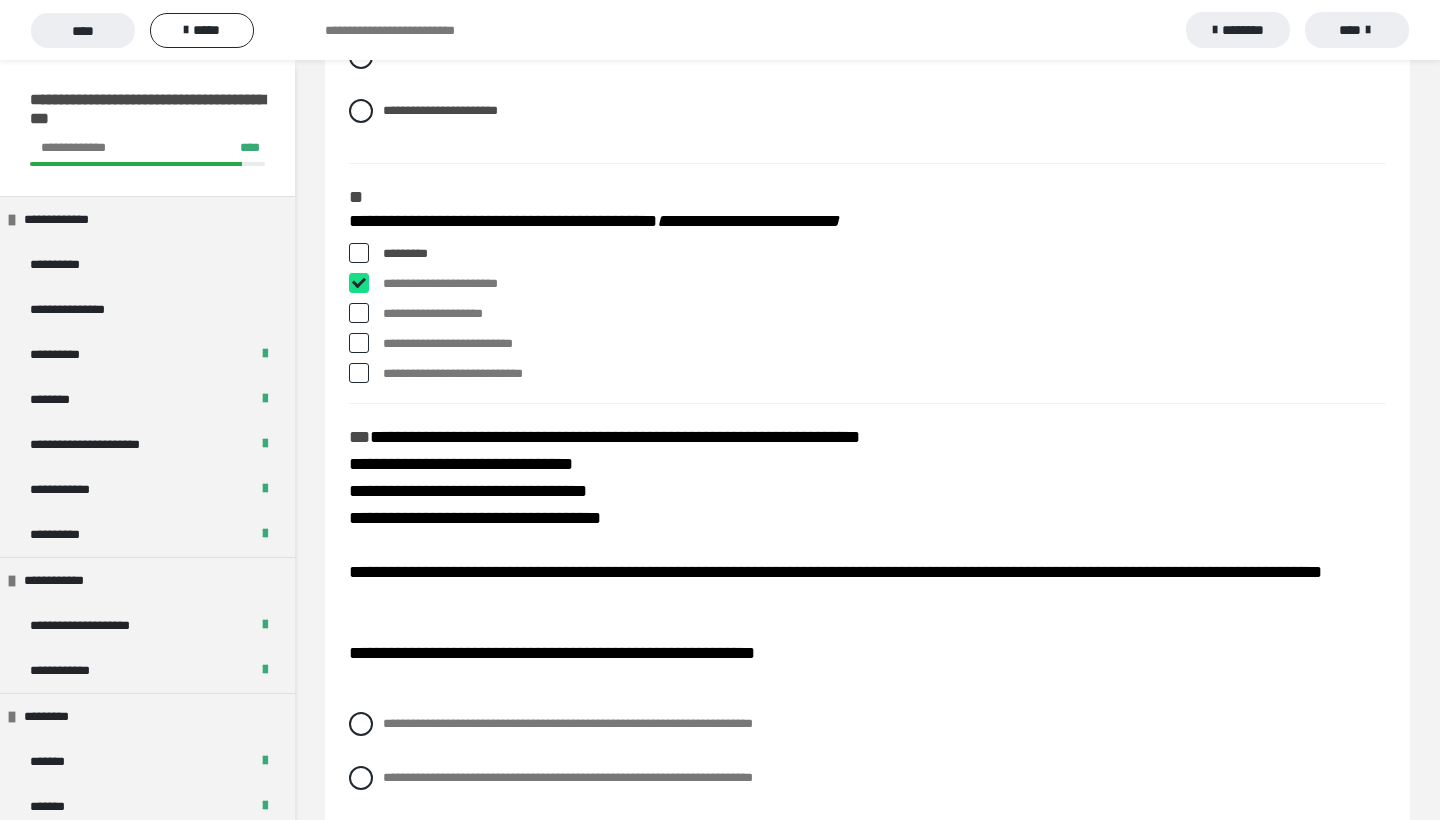 checkbox on "****" 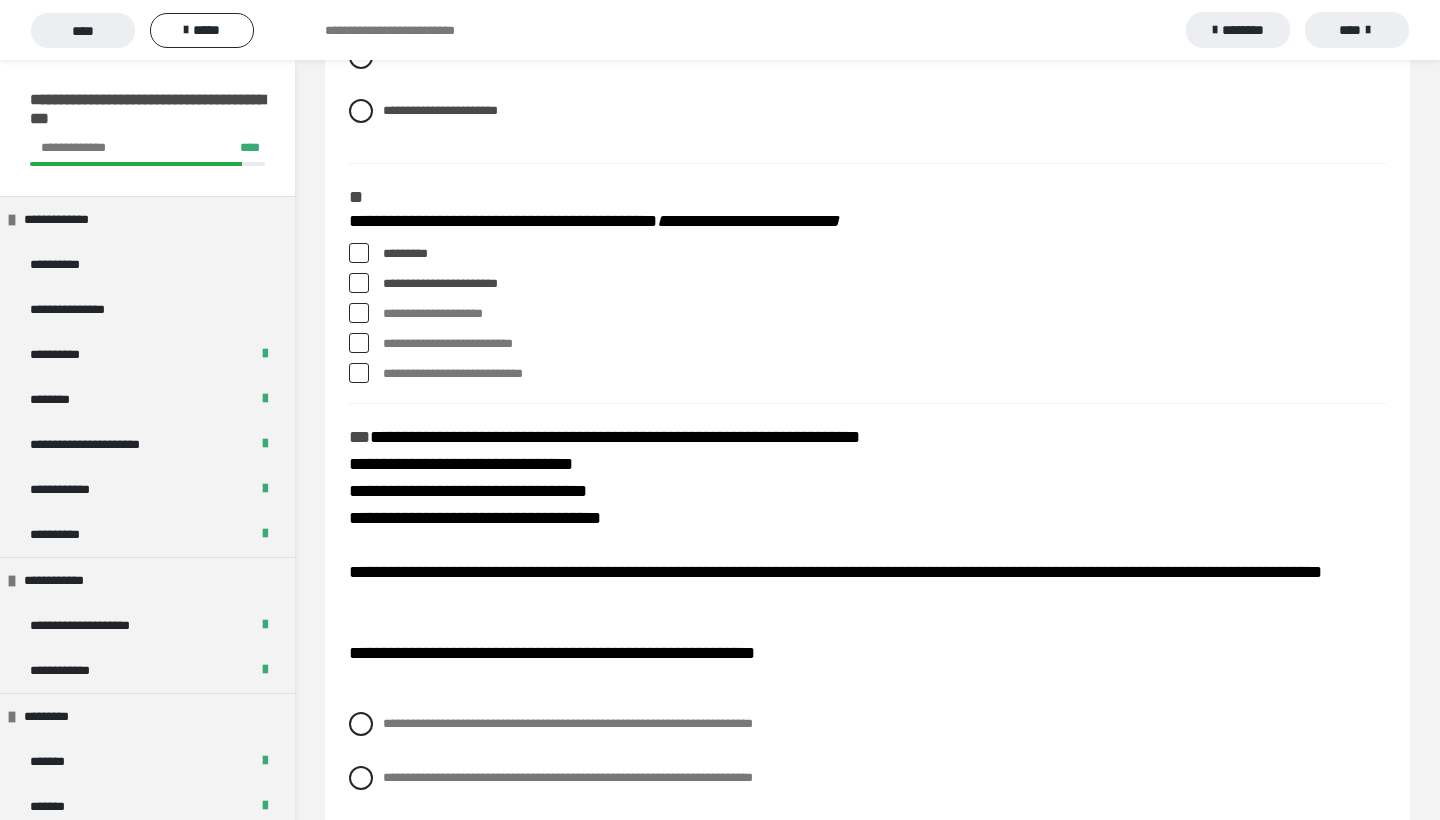 click at bounding box center (359, 343) 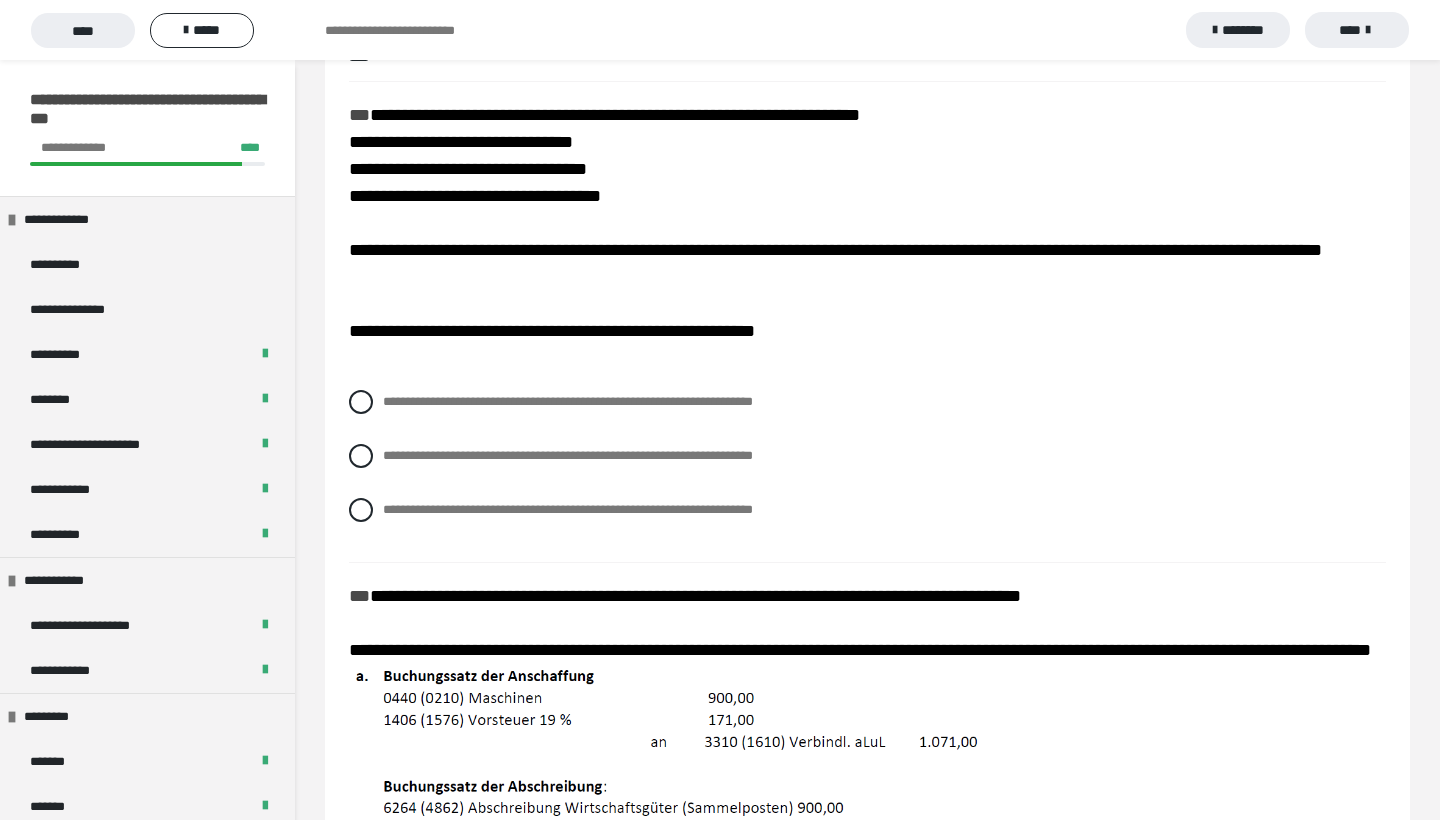 scroll, scrollTop: 2494, scrollLeft: 0, axis: vertical 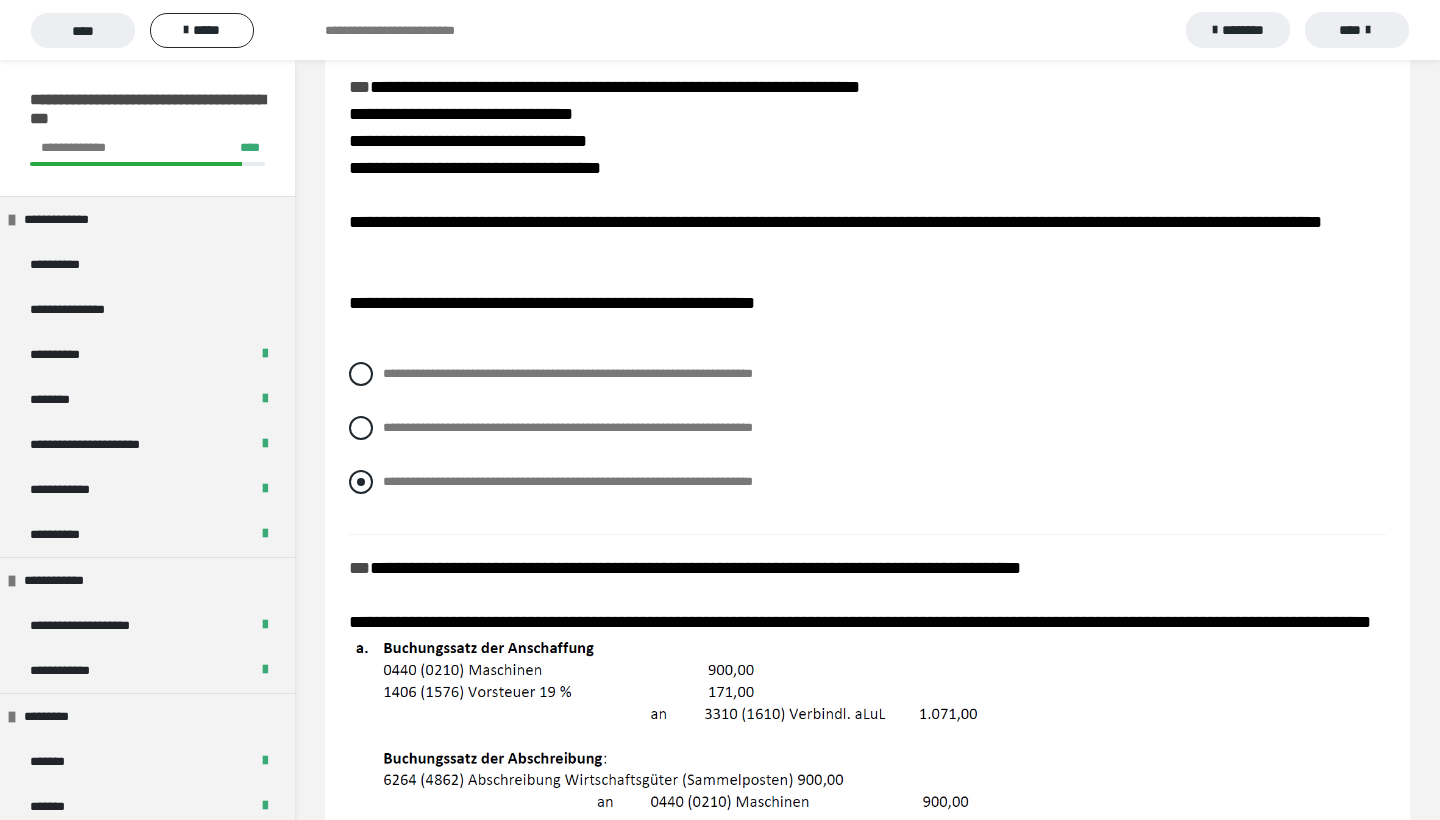click at bounding box center (361, 482) 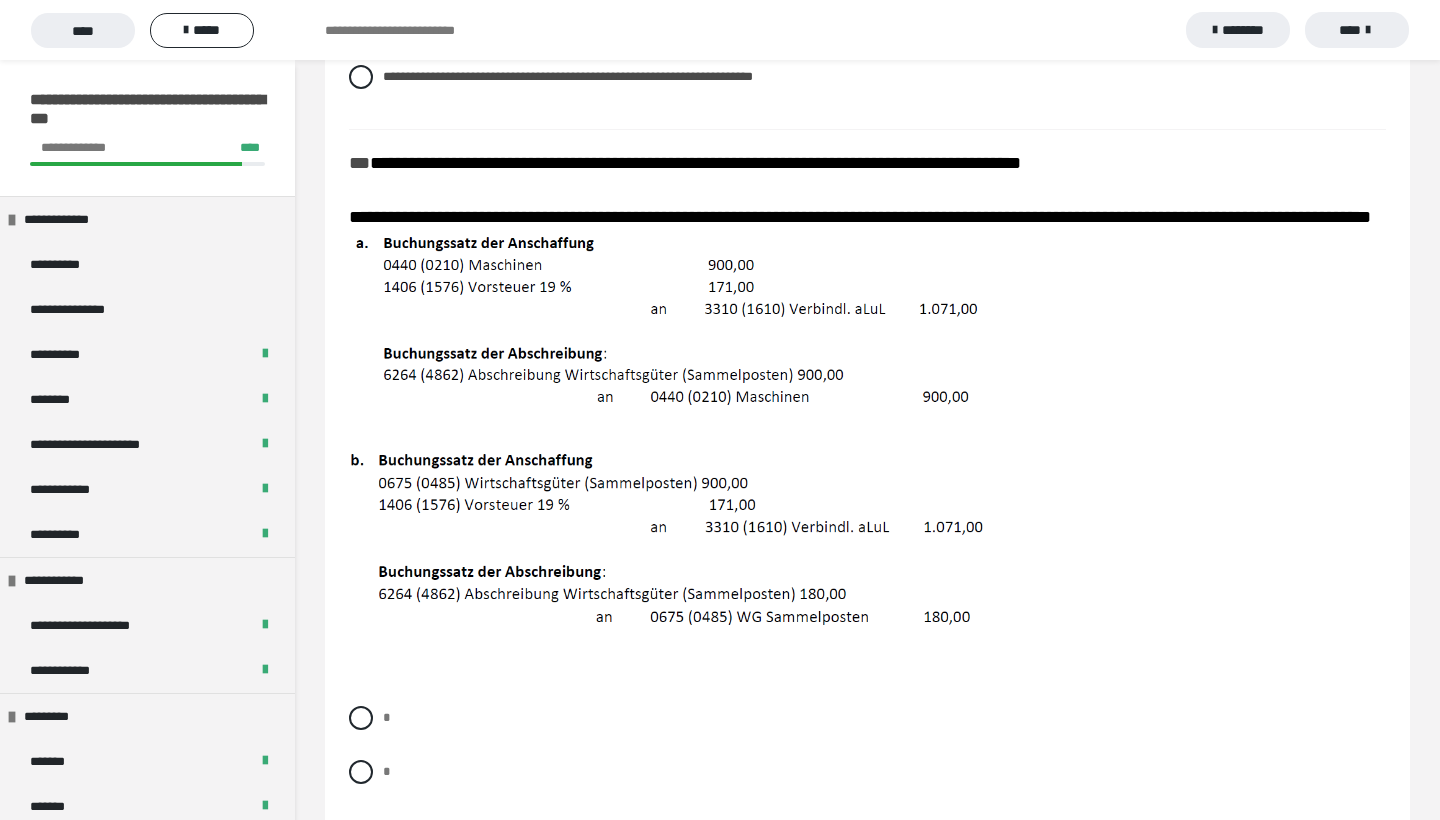 scroll, scrollTop: 2905, scrollLeft: 0, axis: vertical 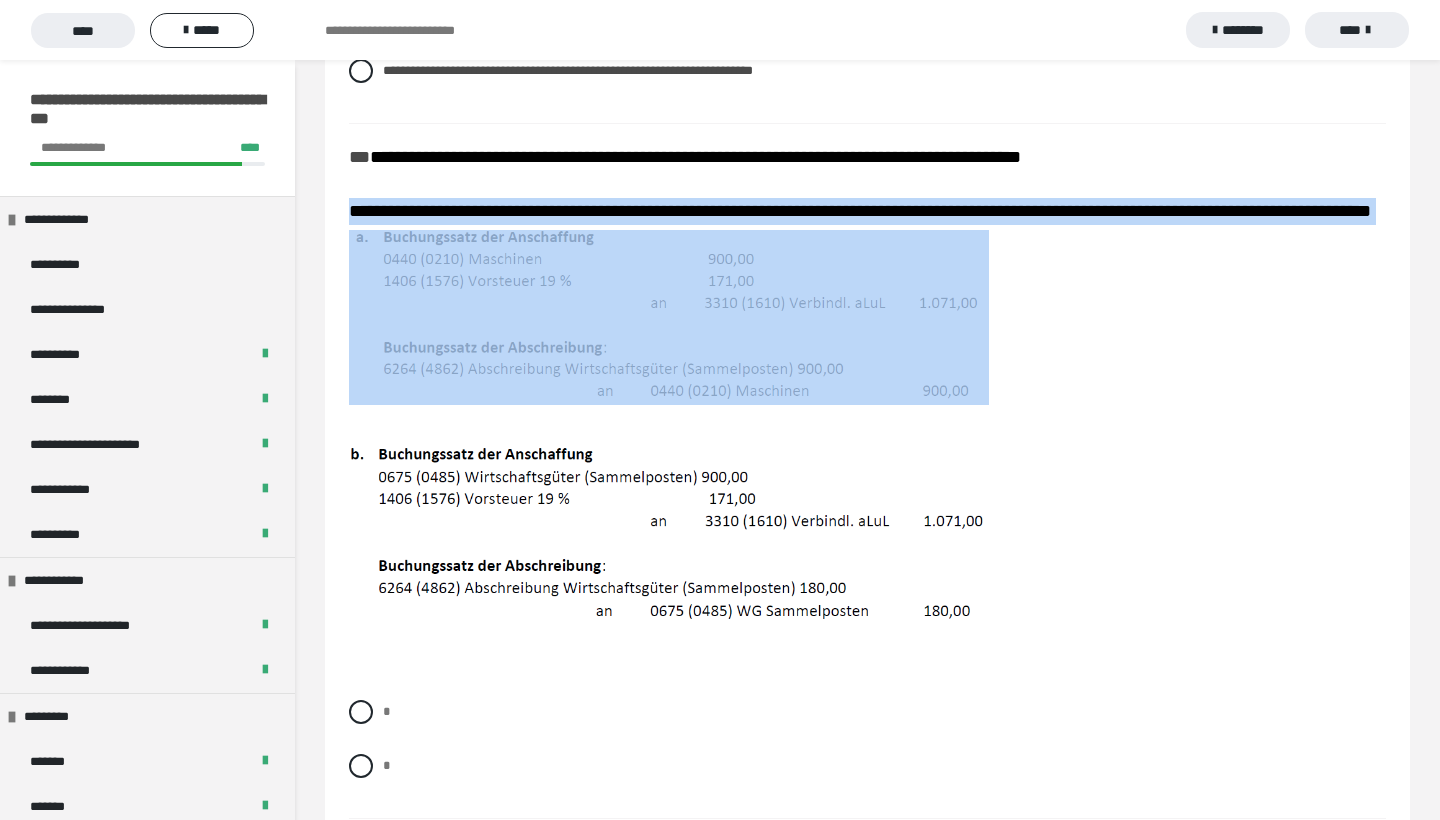 drag, startPoint x: 352, startPoint y: 211, endPoint x: 664, endPoint y: 263, distance: 316.30365 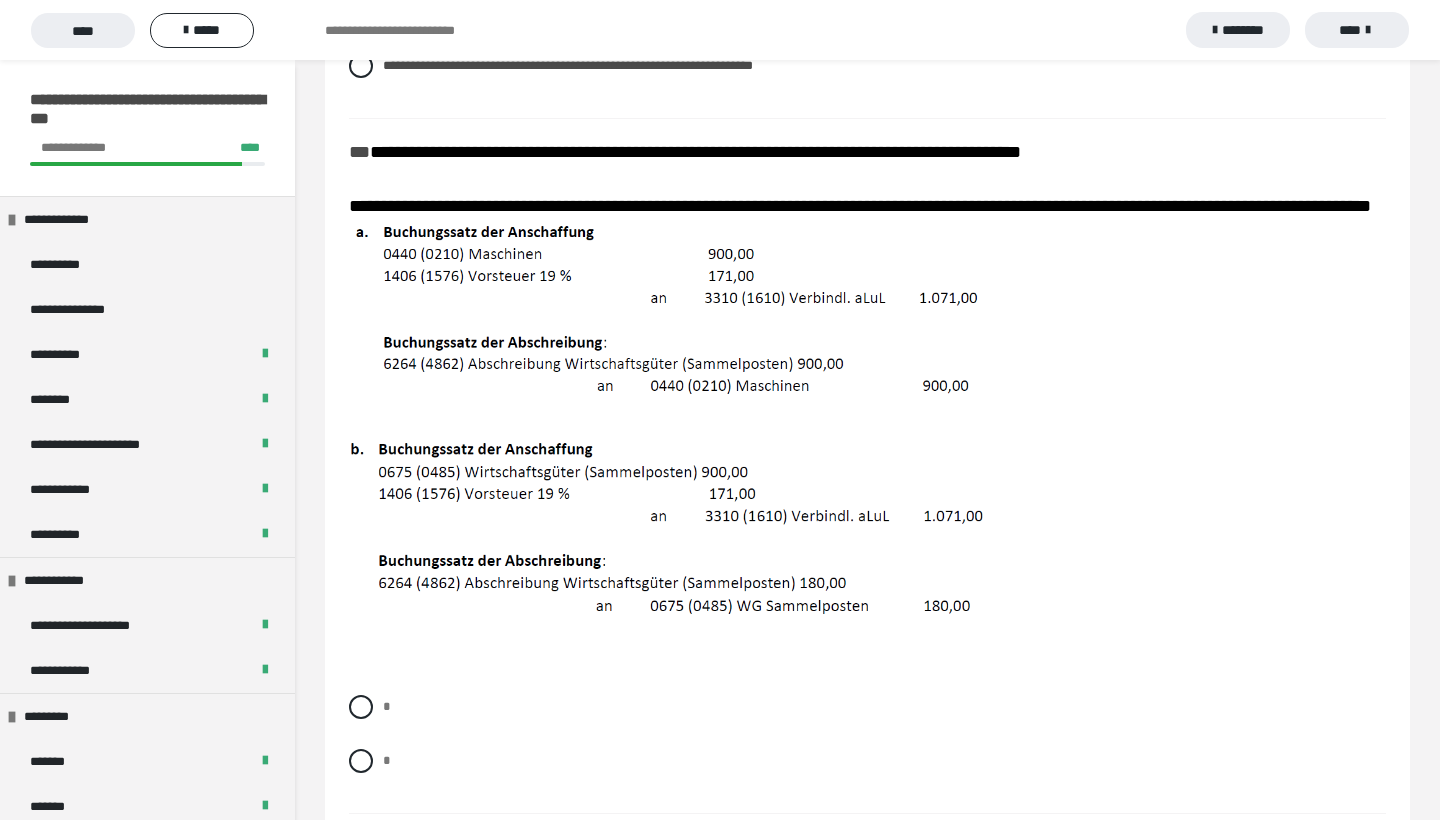 scroll, scrollTop: 2909, scrollLeft: 0, axis: vertical 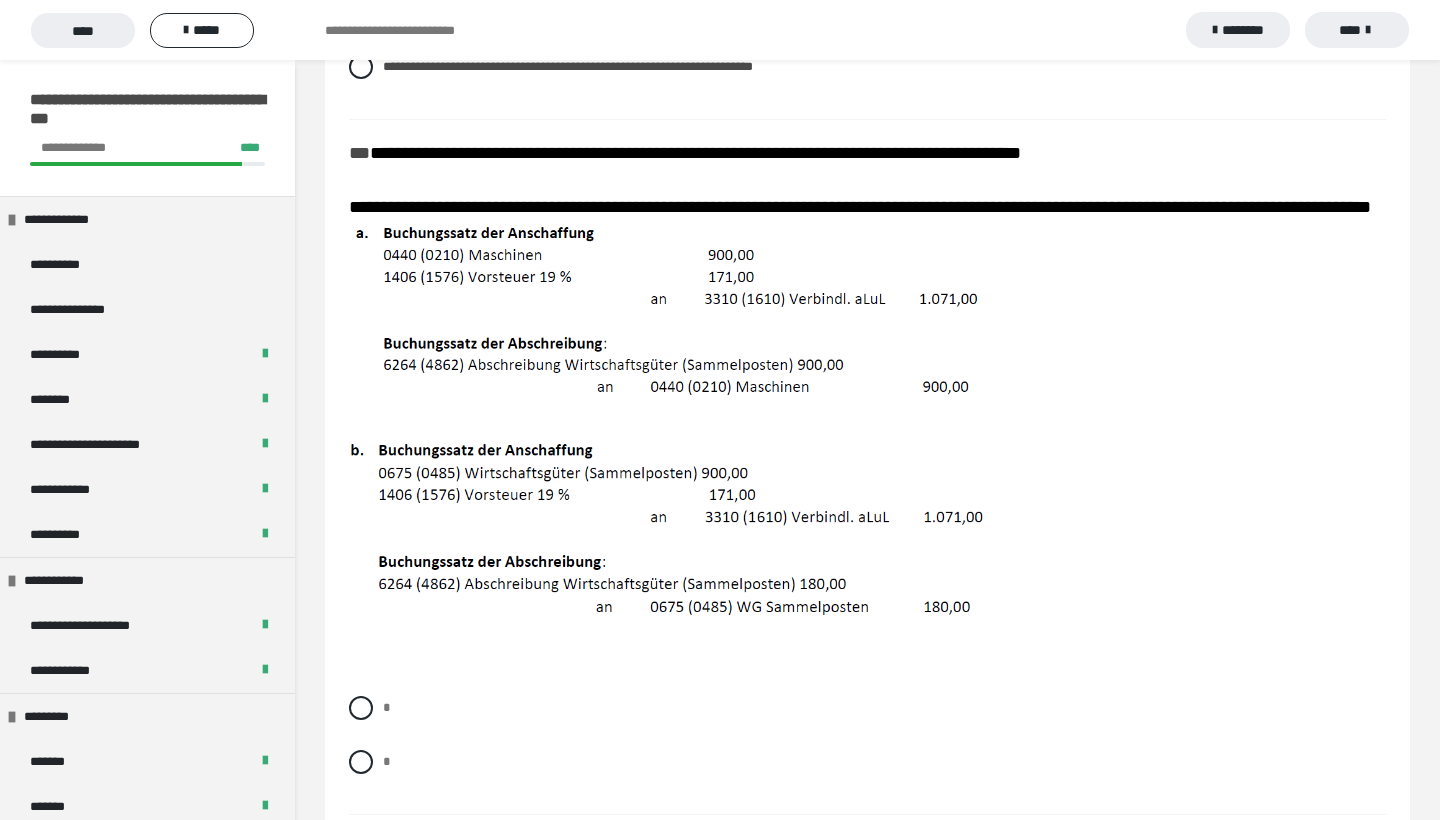 click at bounding box center (669, 313) 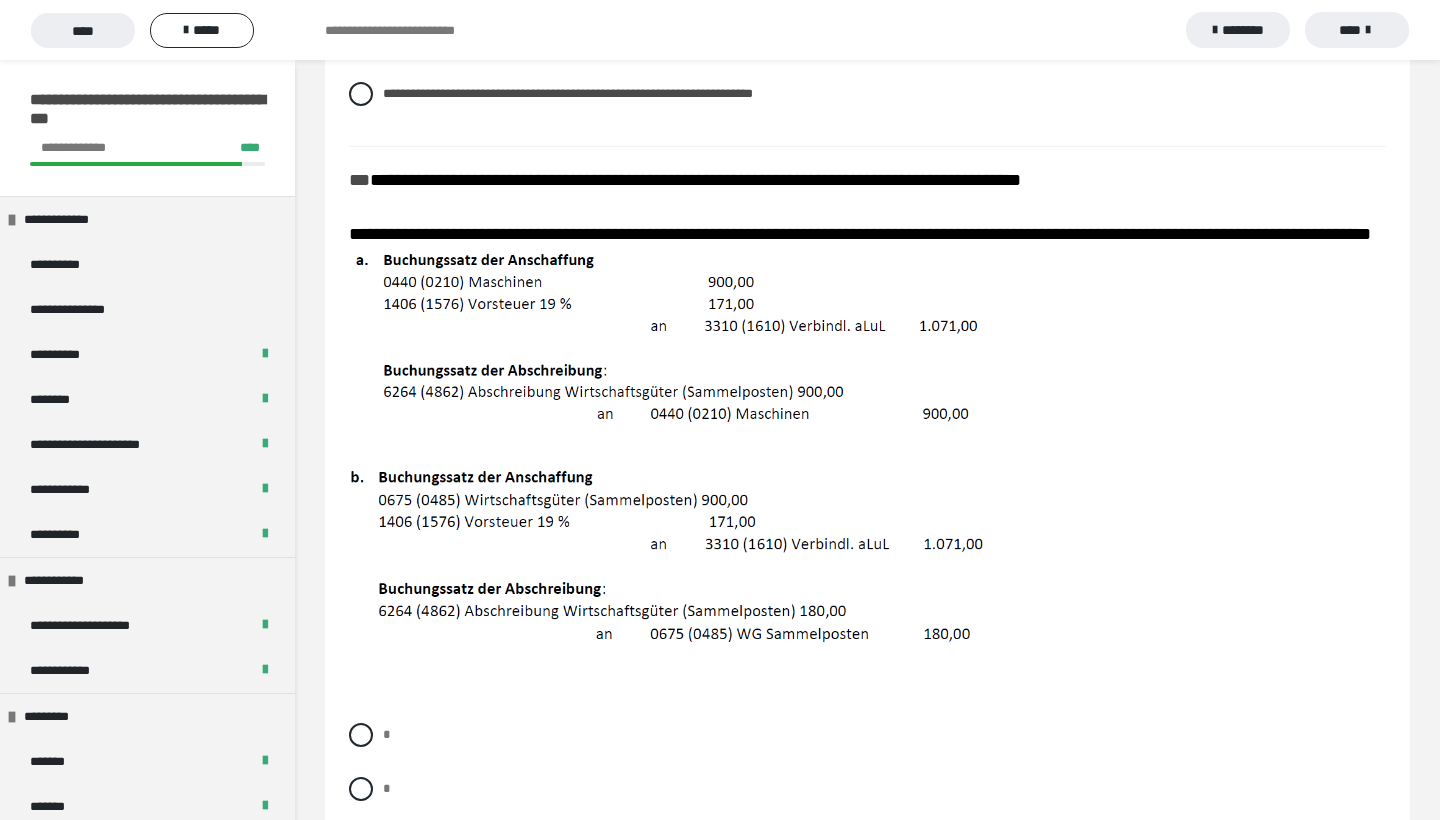 scroll, scrollTop: 2880, scrollLeft: 0, axis: vertical 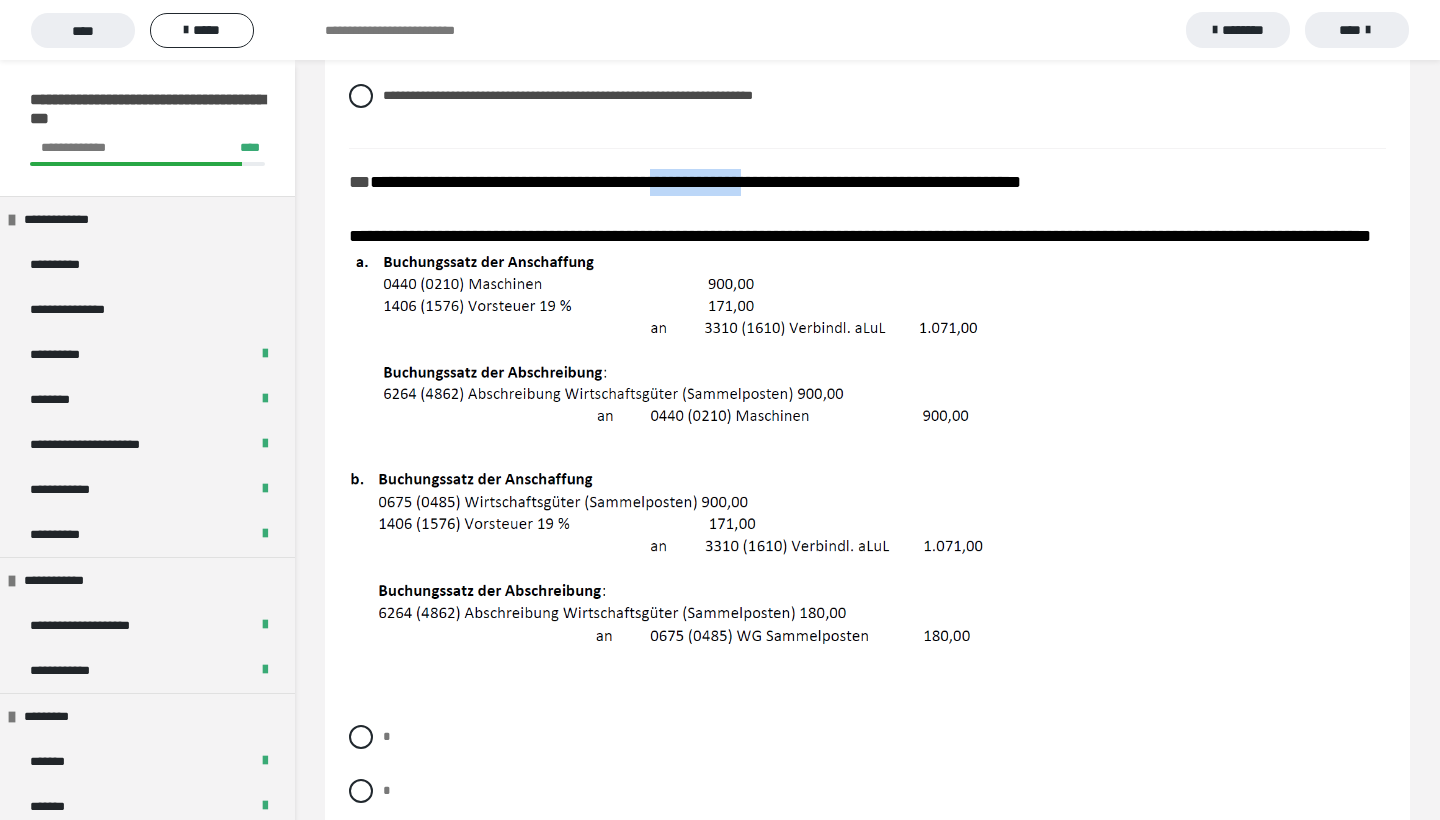 drag, startPoint x: 709, startPoint y: 186, endPoint x: 827, endPoint y: 190, distance: 118.06778 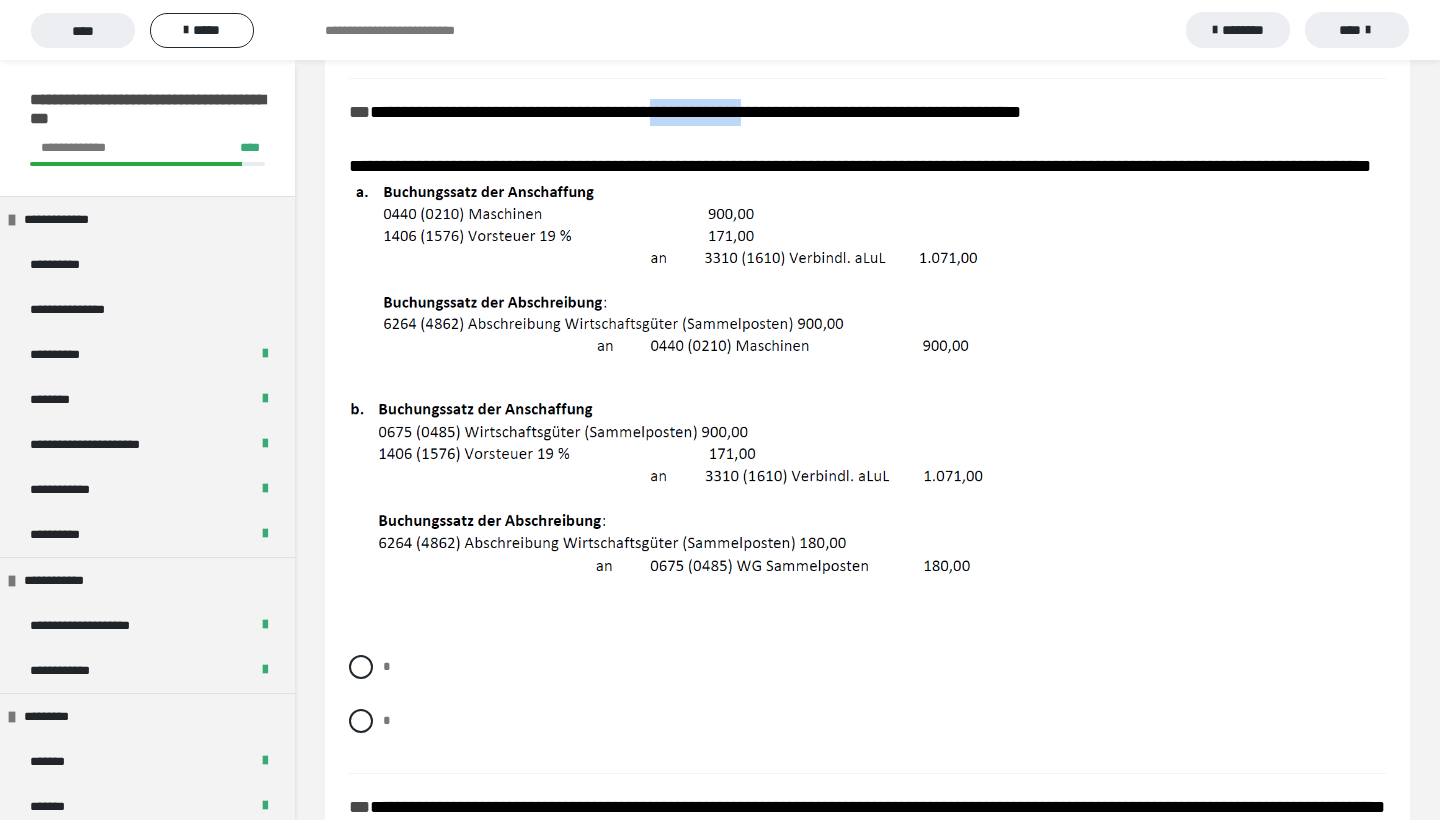 scroll, scrollTop: 2952, scrollLeft: 0, axis: vertical 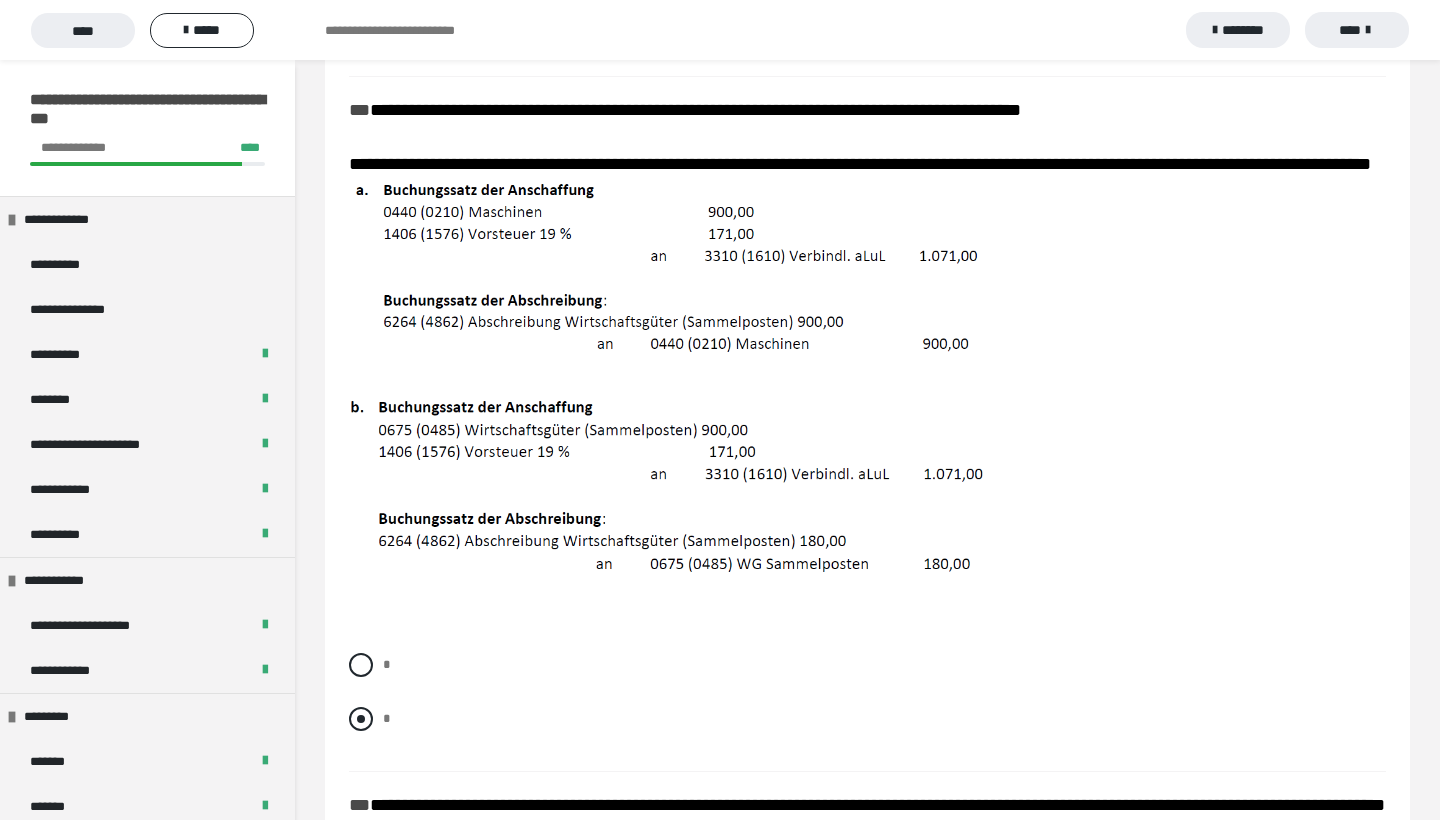 click at bounding box center (361, 719) 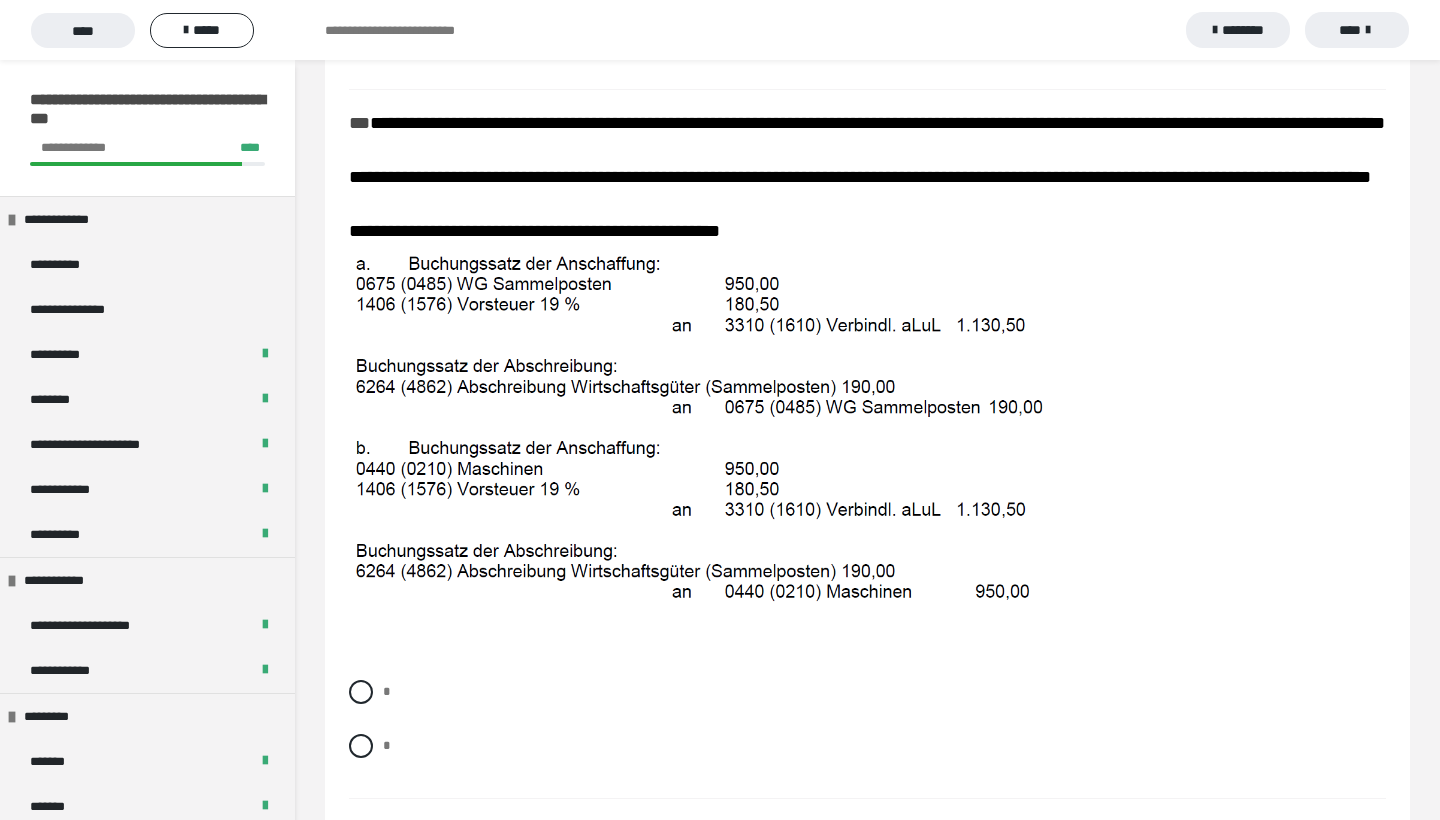 scroll, scrollTop: 3632, scrollLeft: 0, axis: vertical 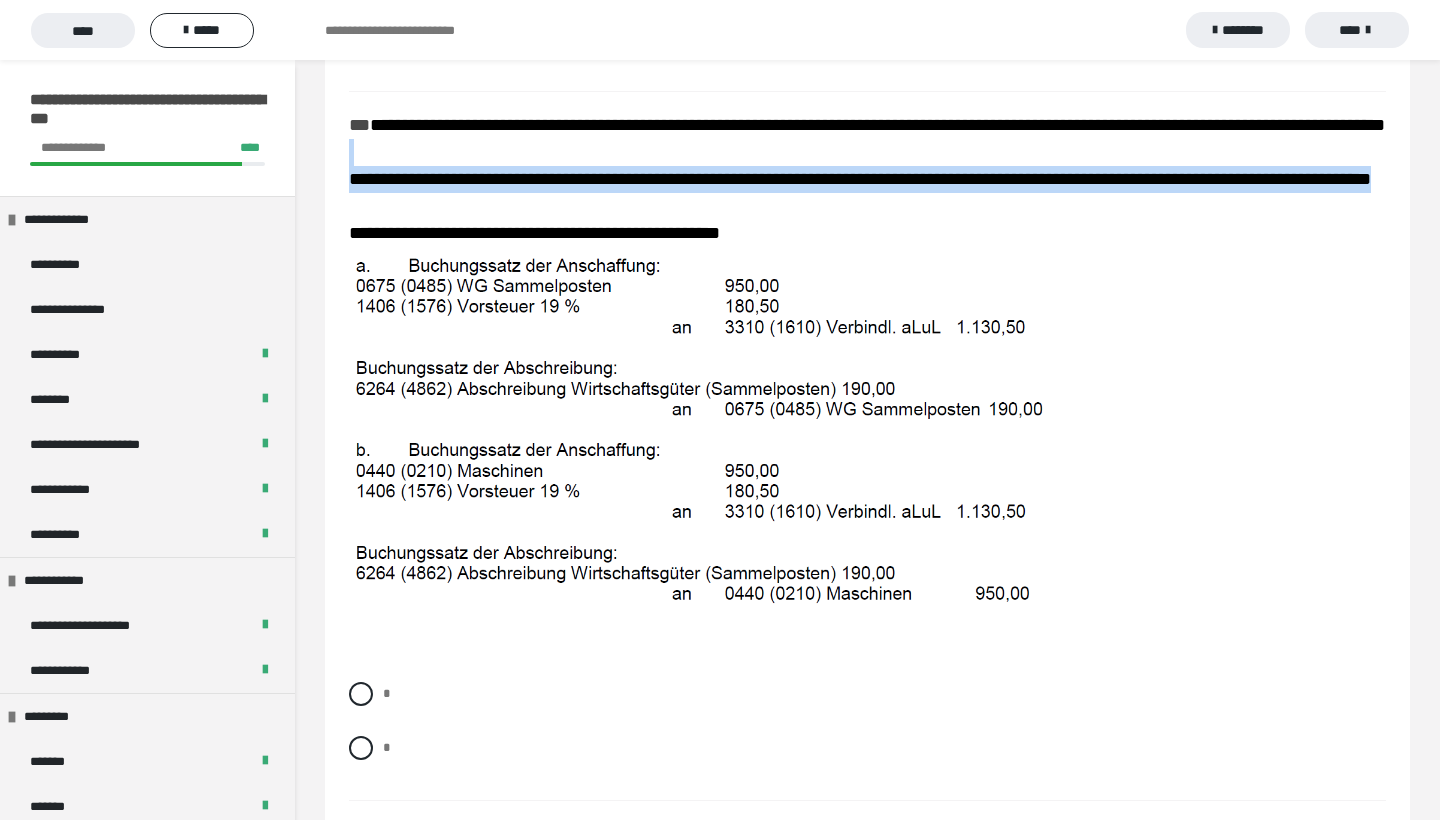 drag, startPoint x: 622, startPoint y: 246, endPoint x: 330, endPoint y: 198, distance: 295.9189 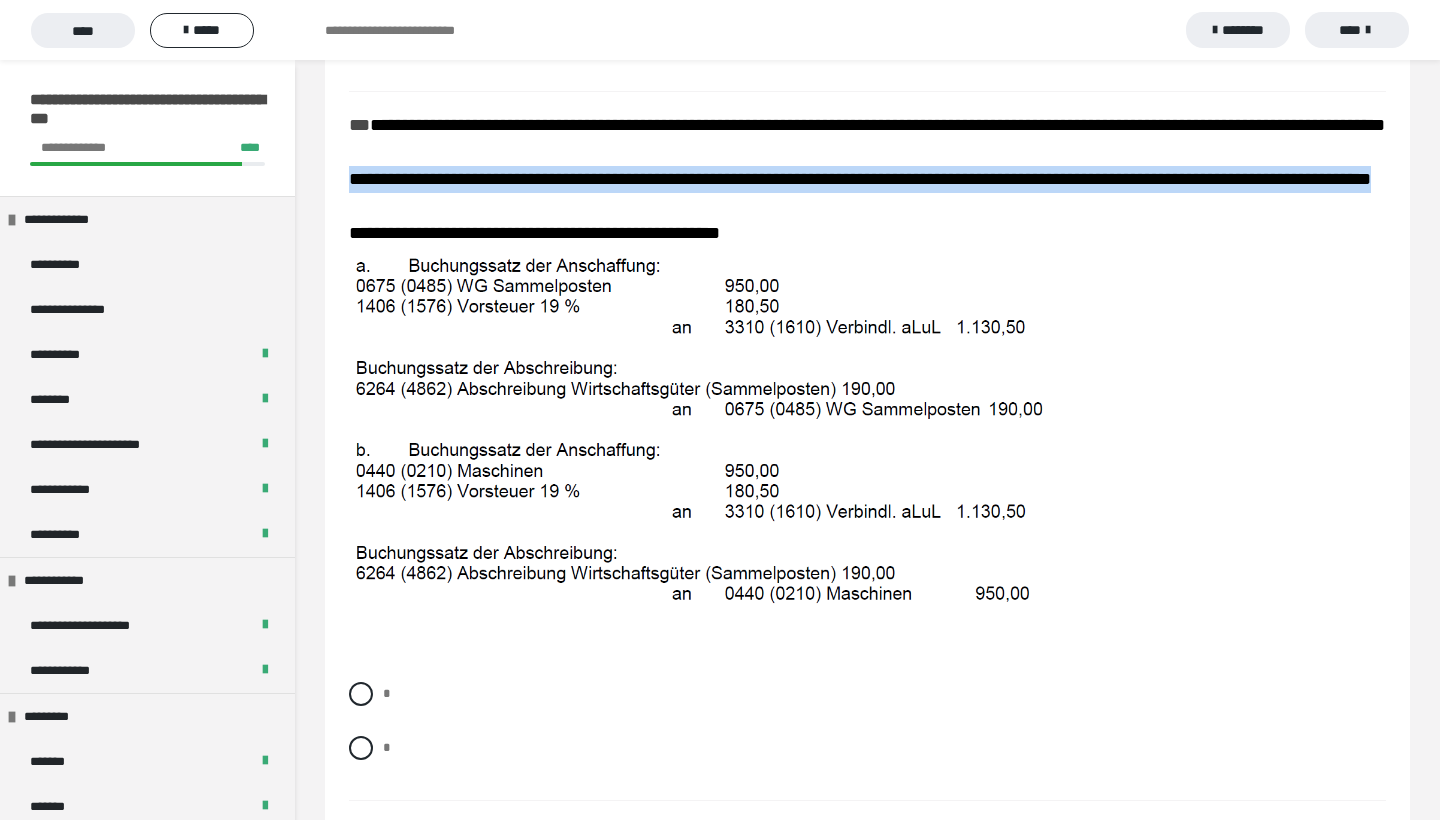 copy on "**********" 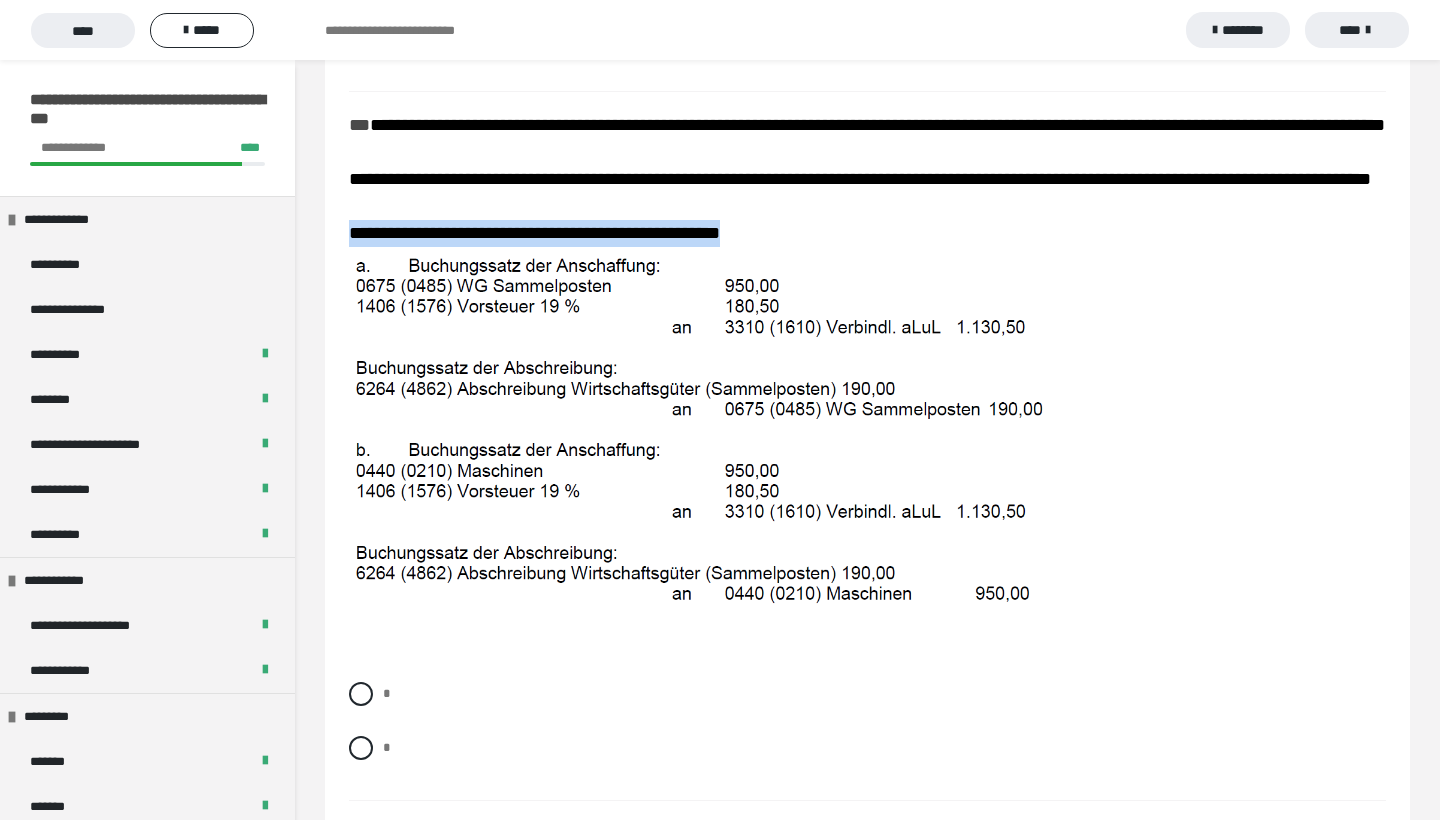 drag, startPoint x: 355, startPoint y: 301, endPoint x: 830, endPoint y: 304, distance: 475.00946 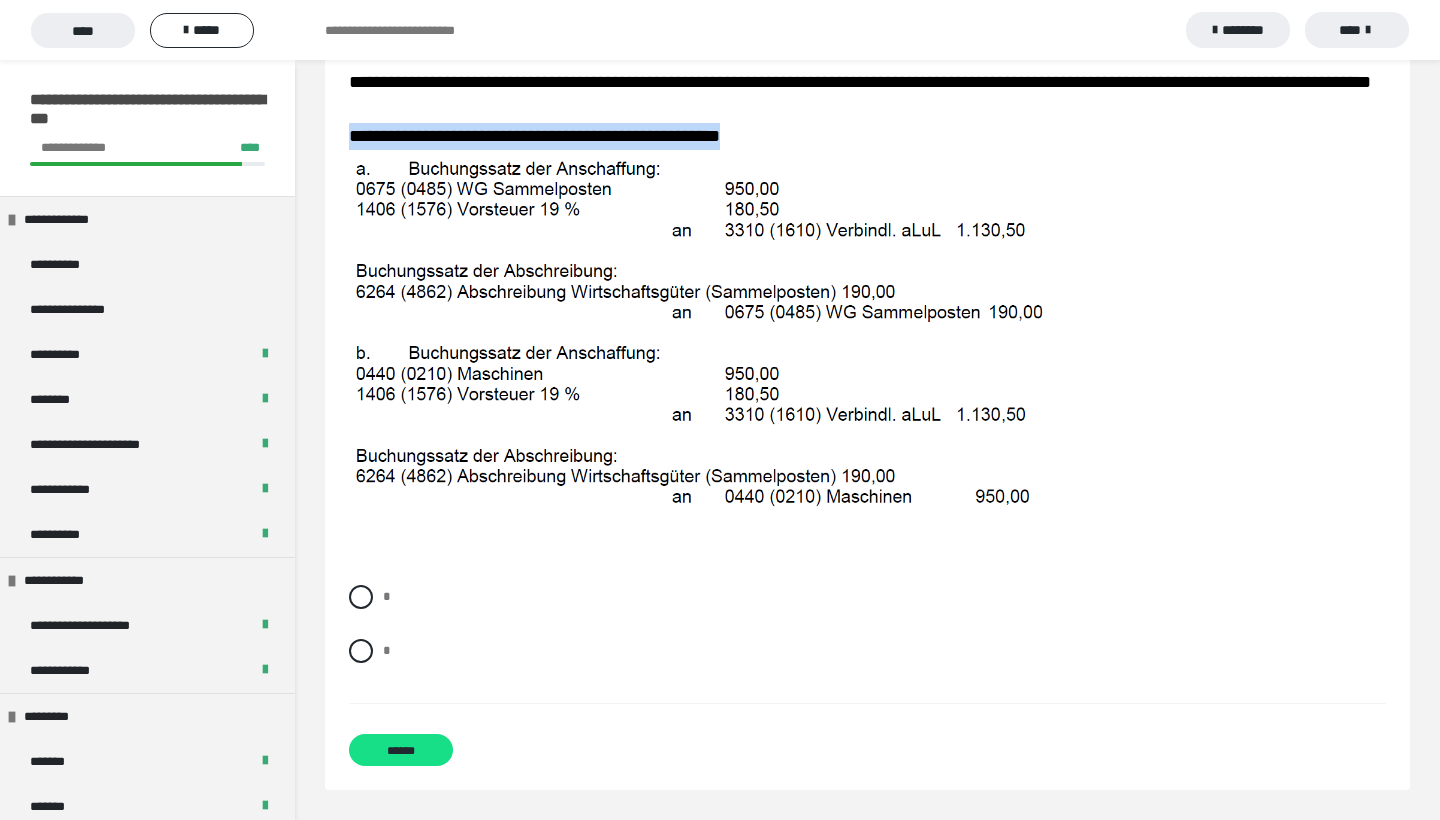 scroll, scrollTop: 3740, scrollLeft: 0, axis: vertical 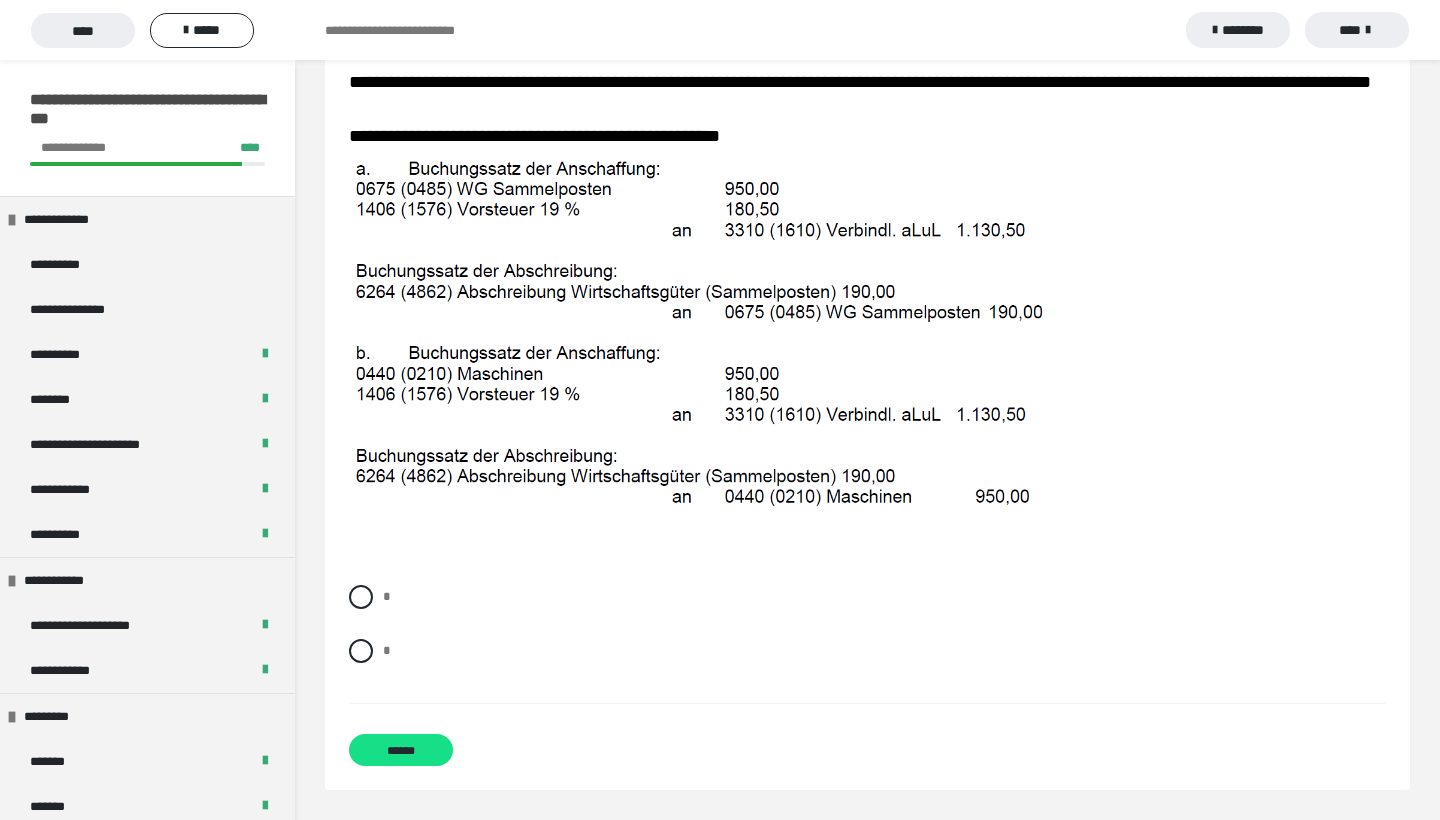 click at bounding box center (867, 334) 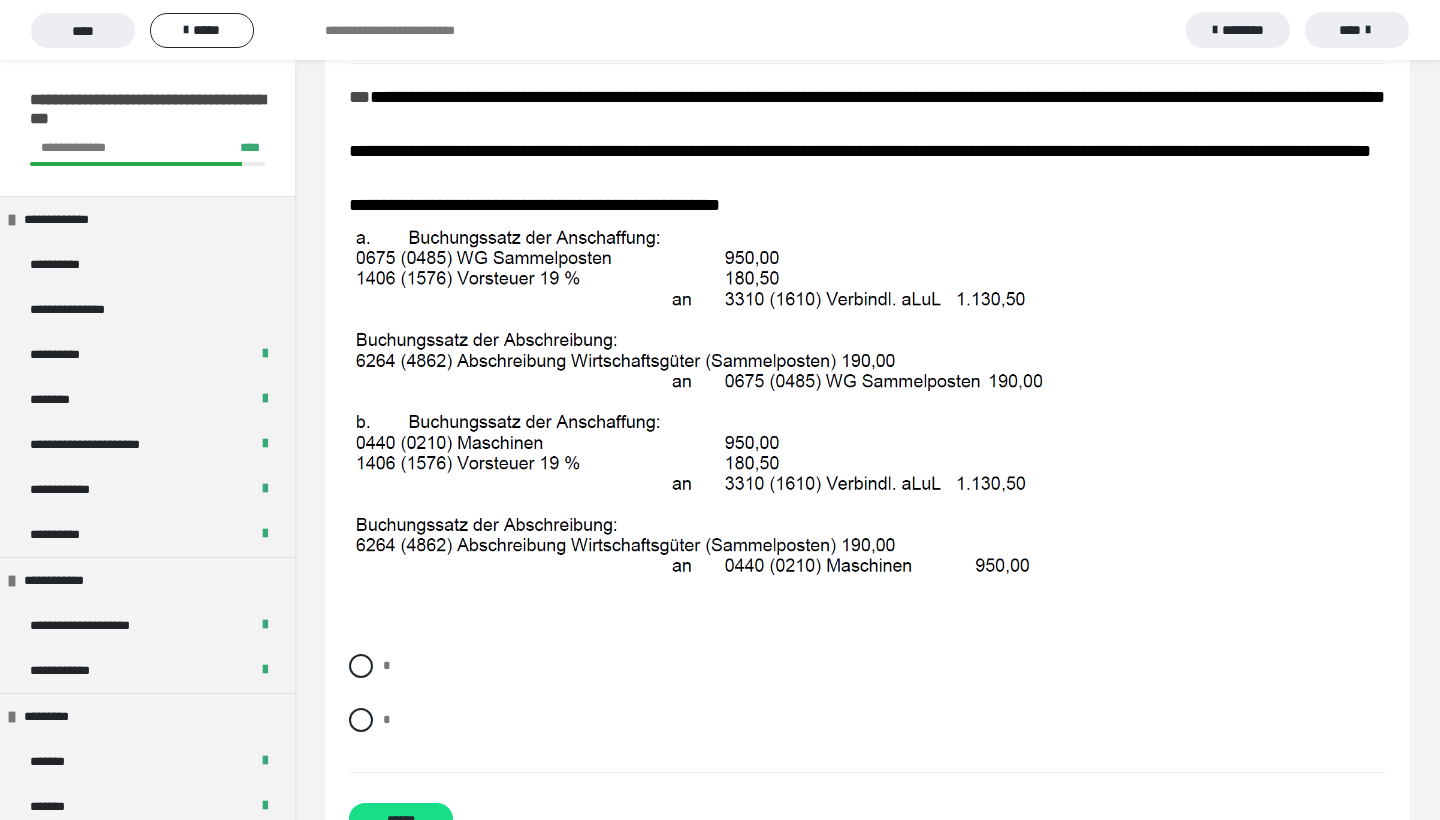 scroll, scrollTop: 3664, scrollLeft: 0, axis: vertical 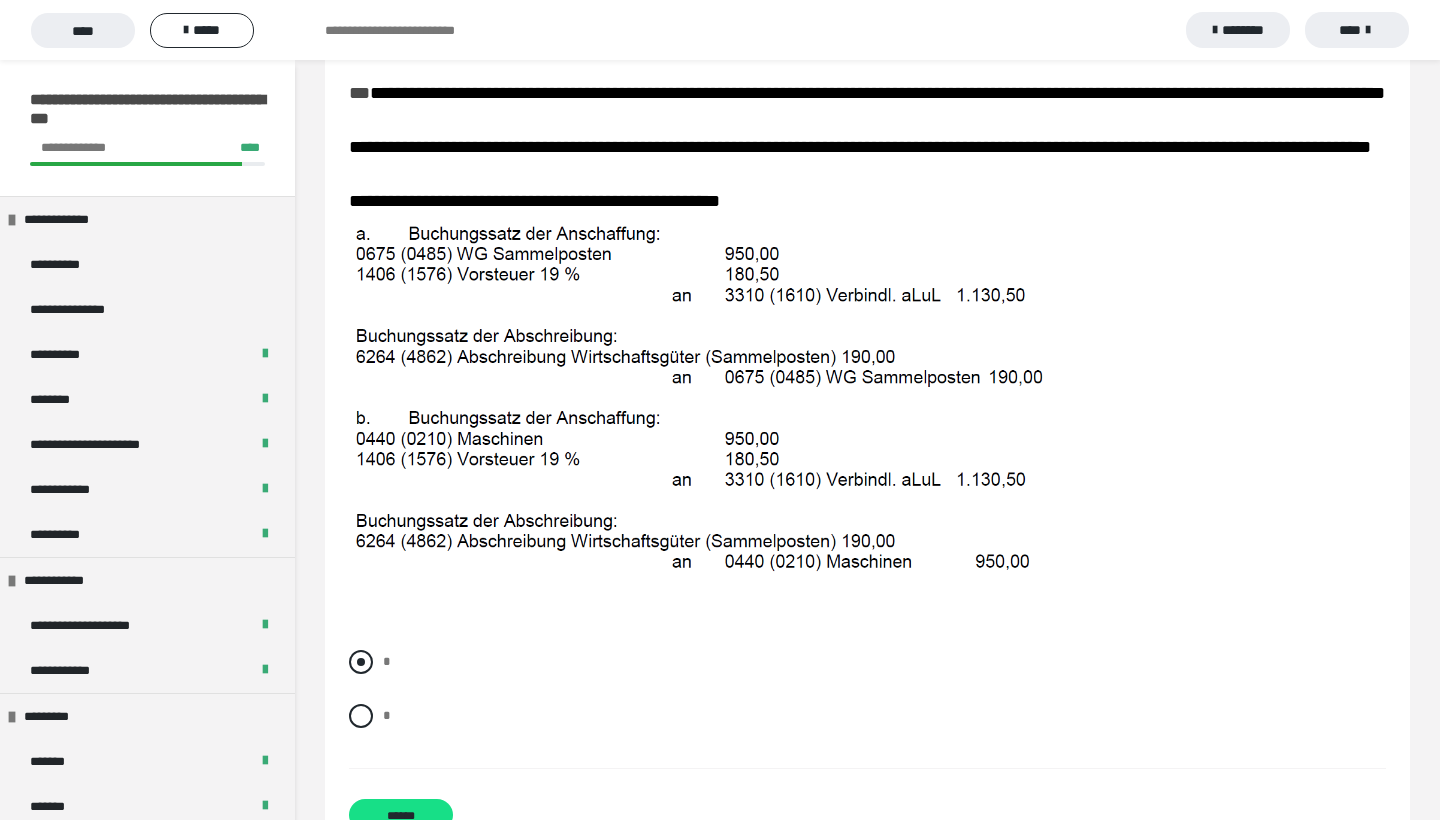 click at bounding box center [361, 662] 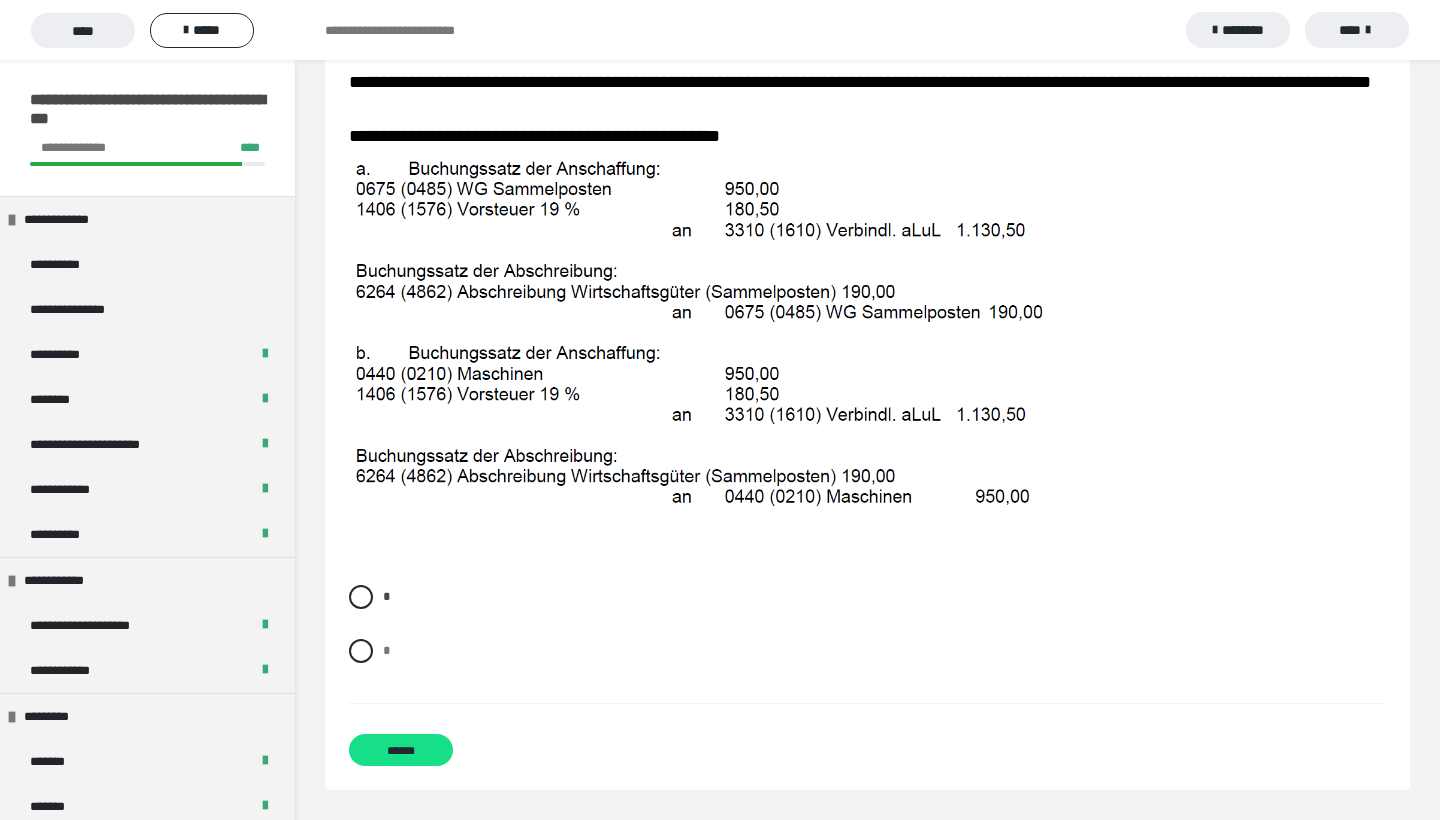 scroll, scrollTop: 3735, scrollLeft: 0, axis: vertical 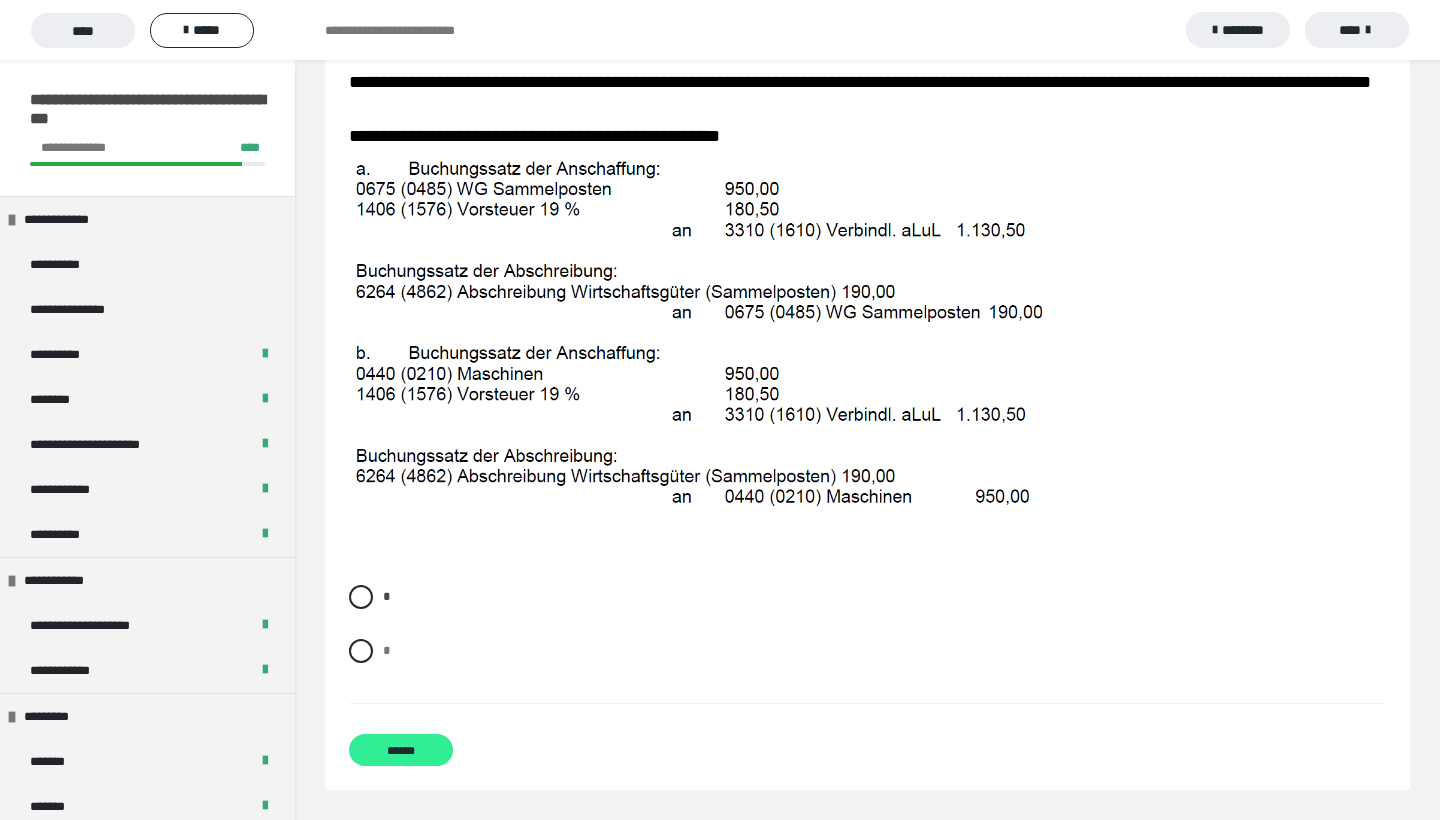 click on "******" at bounding box center (401, 750) 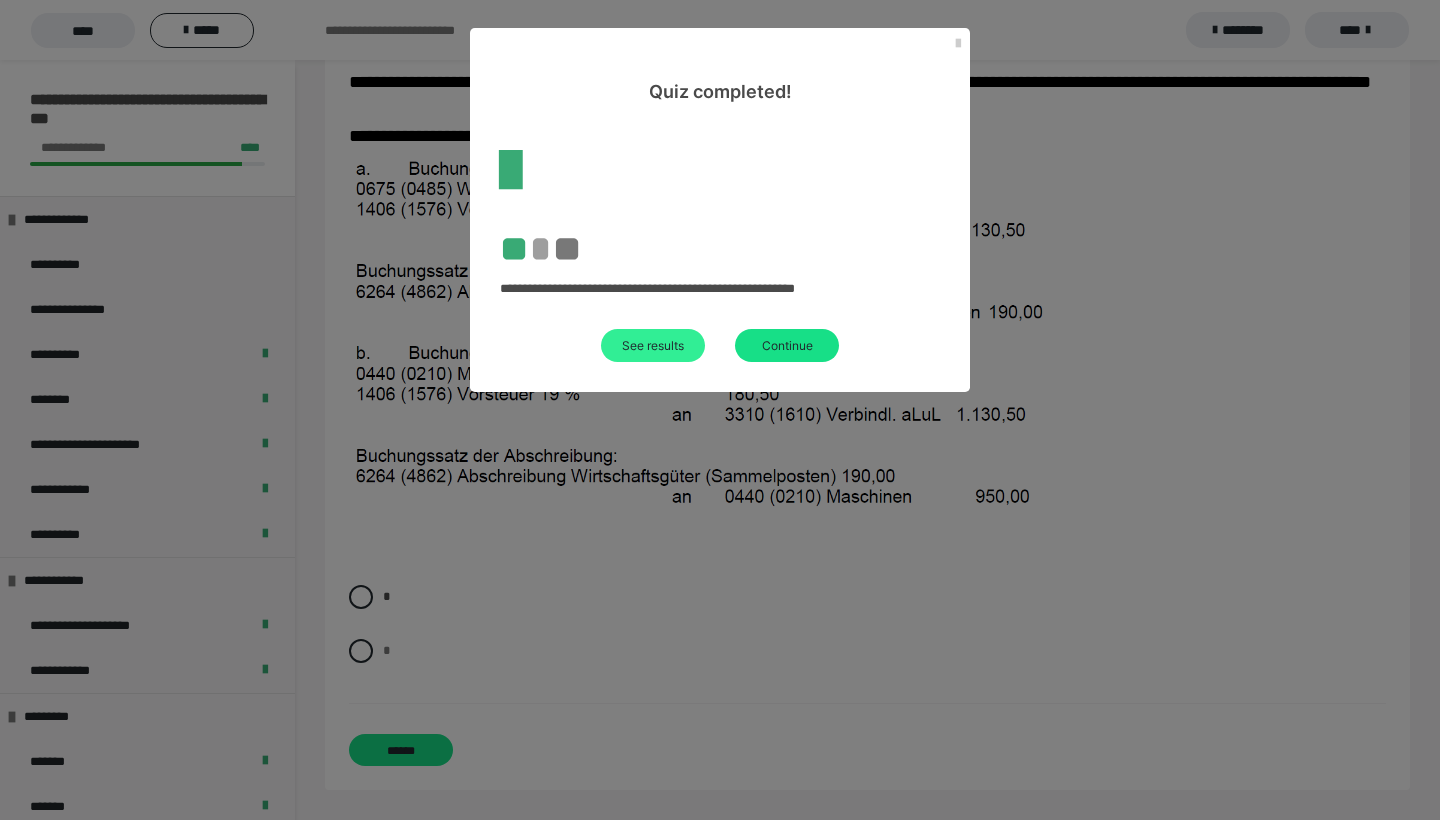 click on "See results" at bounding box center (653, 345) 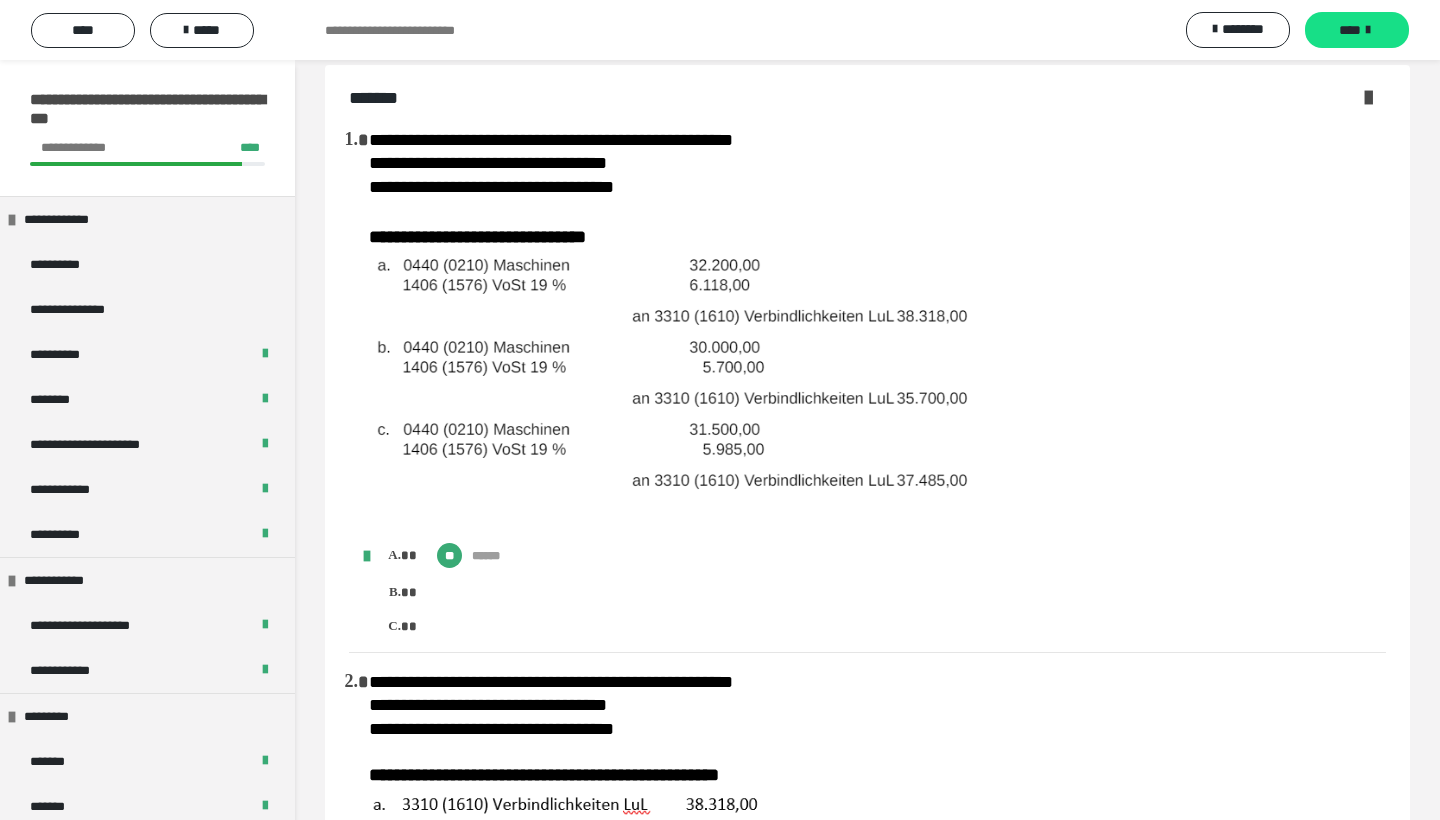 scroll, scrollTop: 38, scrollLeft: 0, axis: vertical 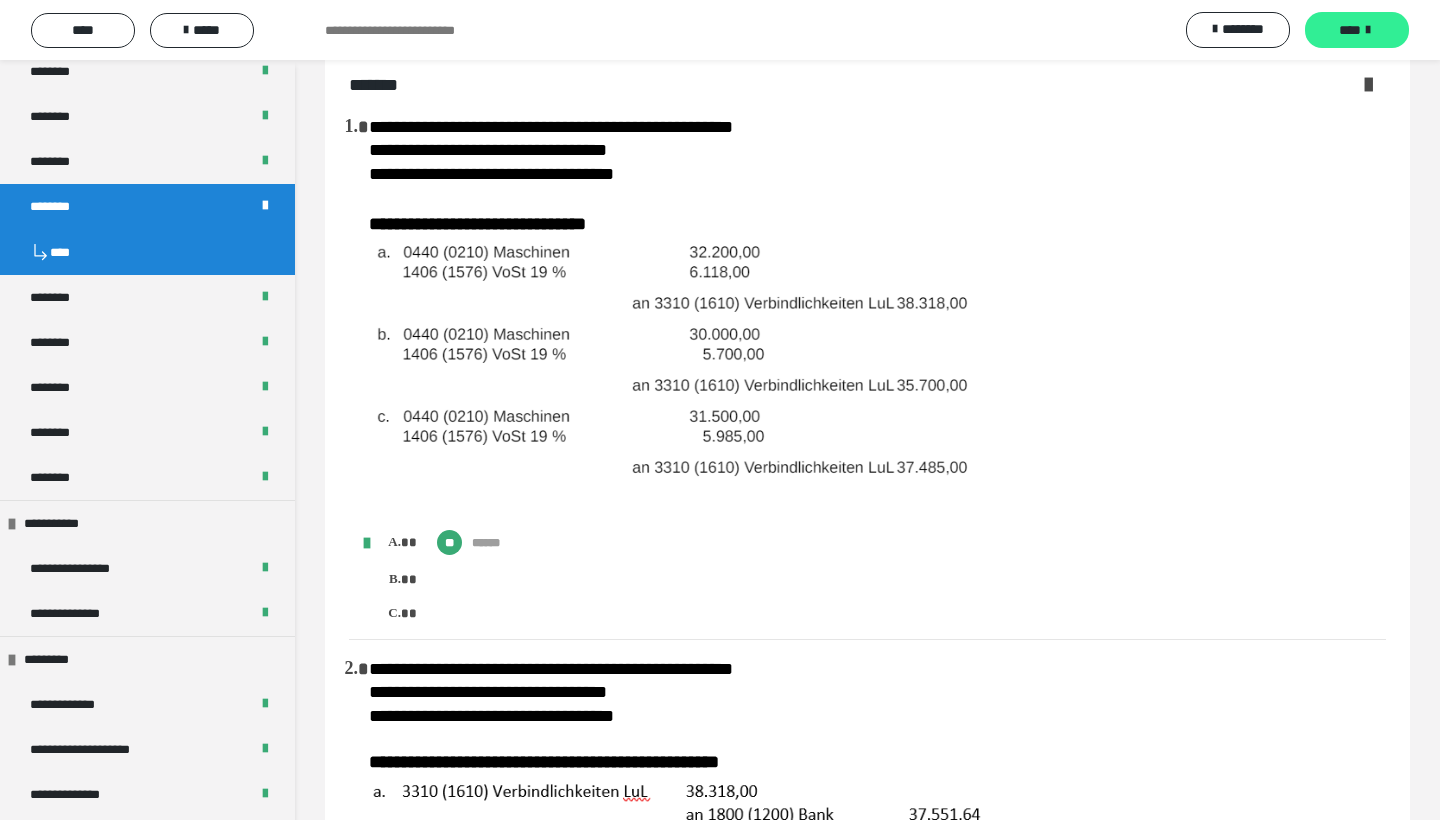 click on "****" at bounding box center [1357, 30] 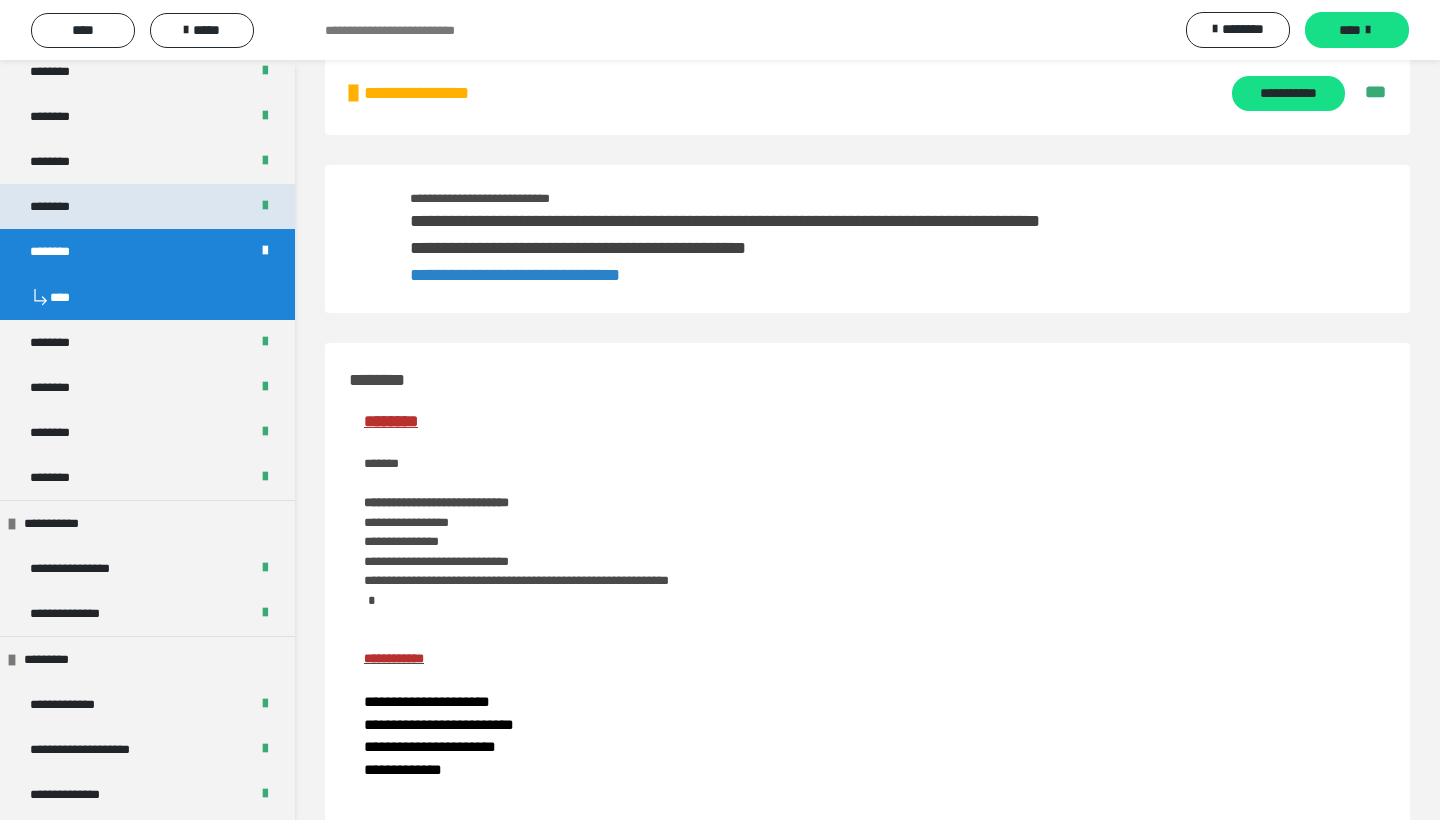 click on "********" at bounding box center [147, 206] 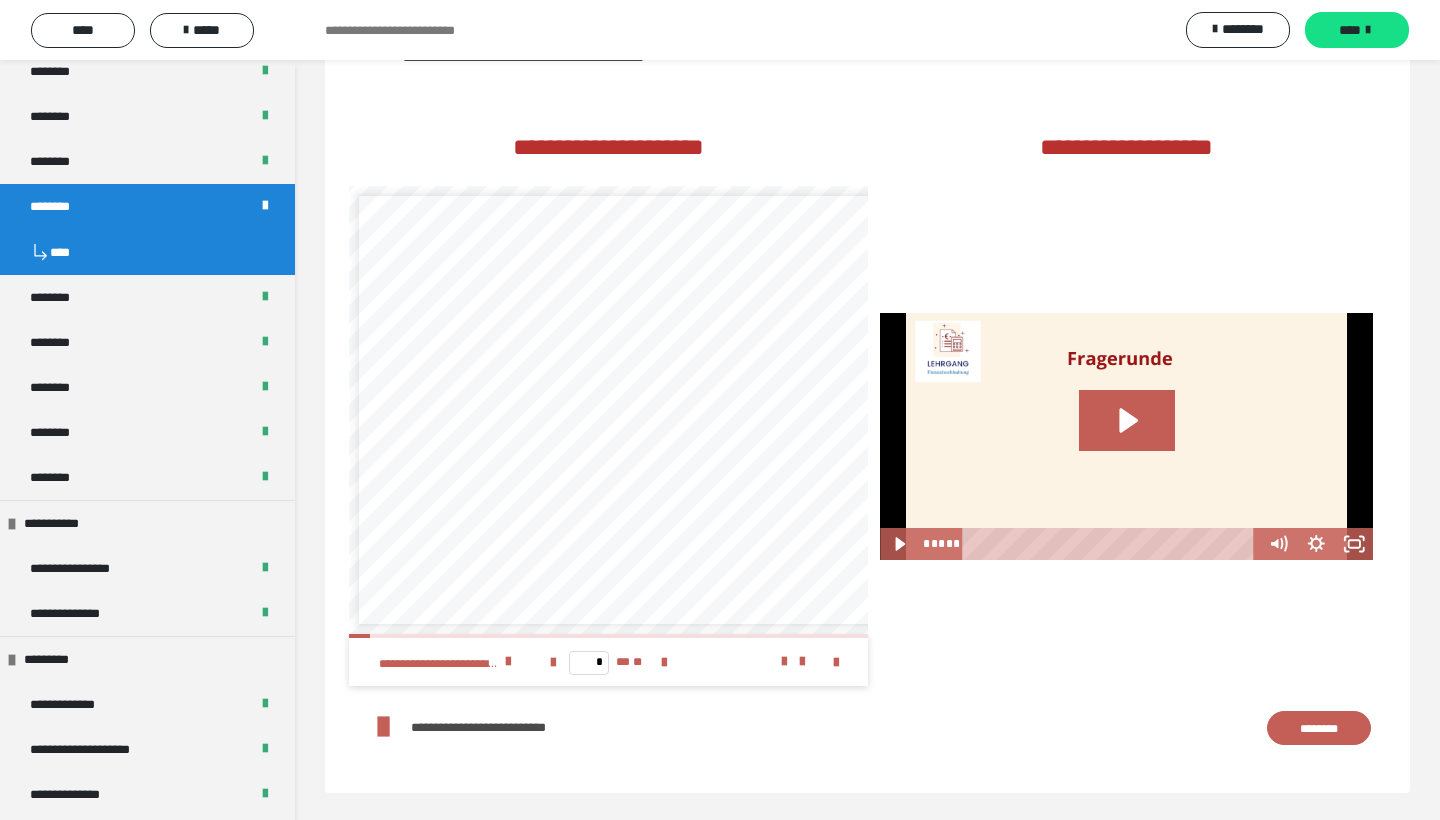 scroll, scrollTop: 3188, scrollLeft: 0, axis: vertical 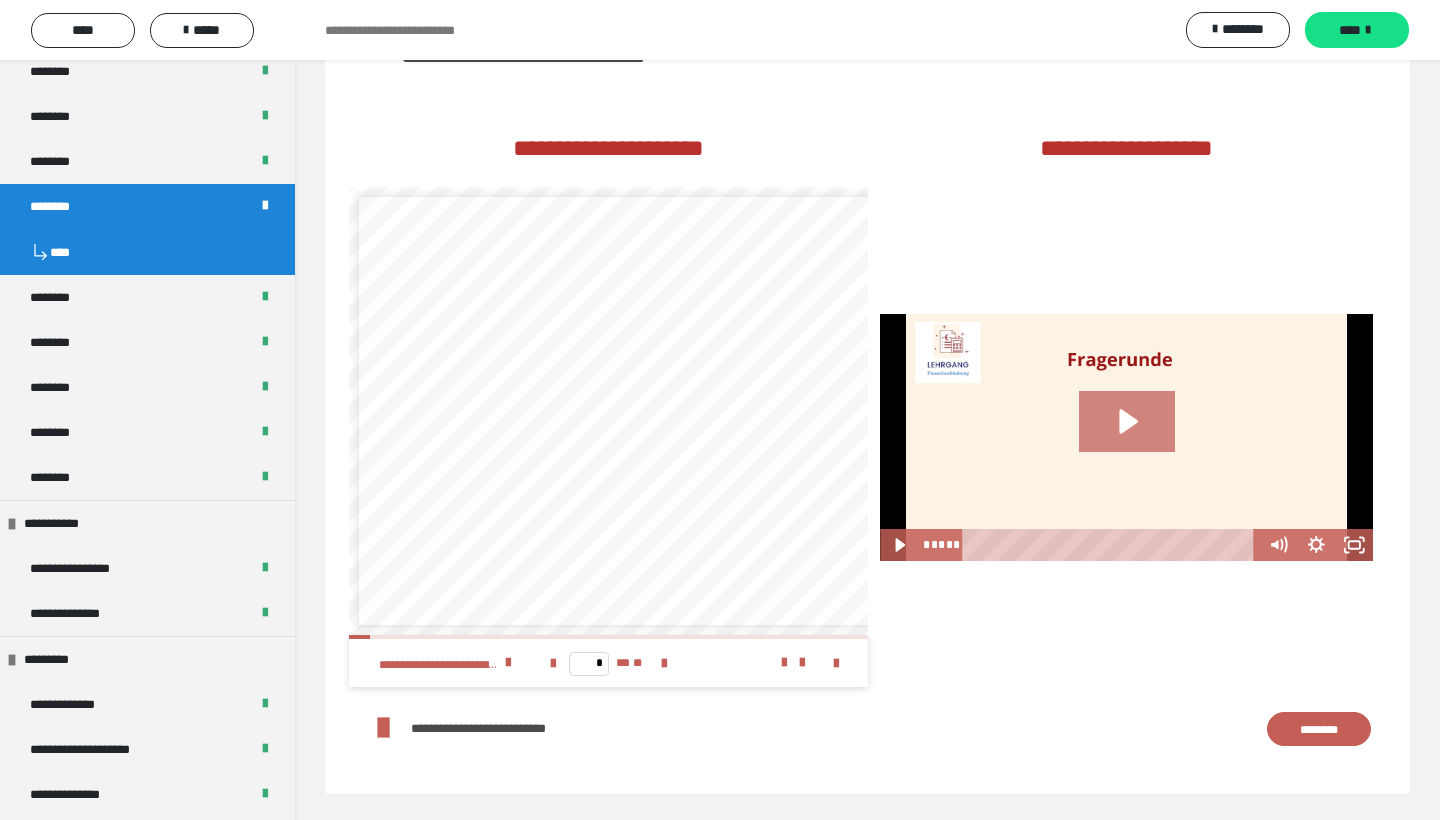 click 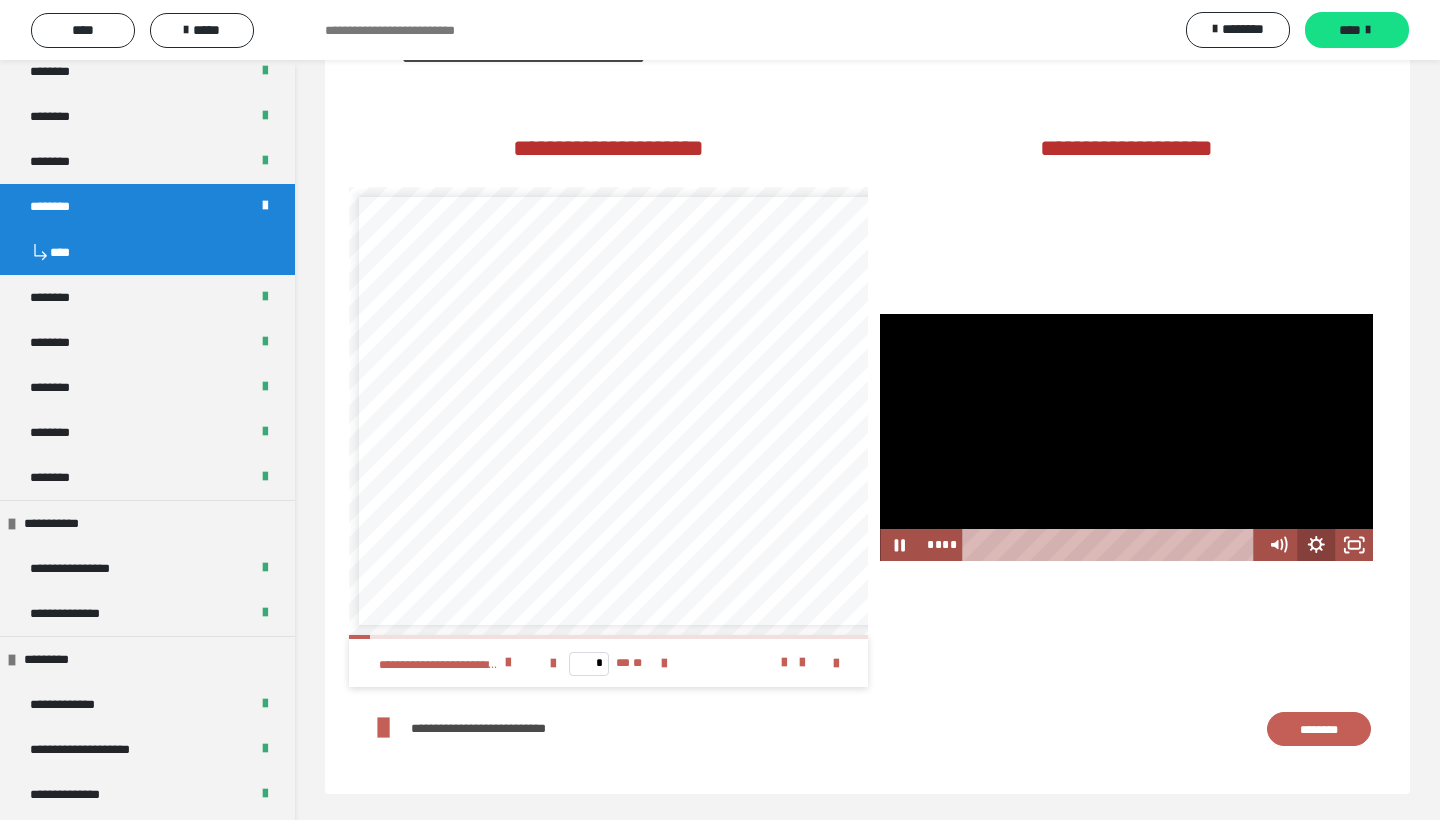 click 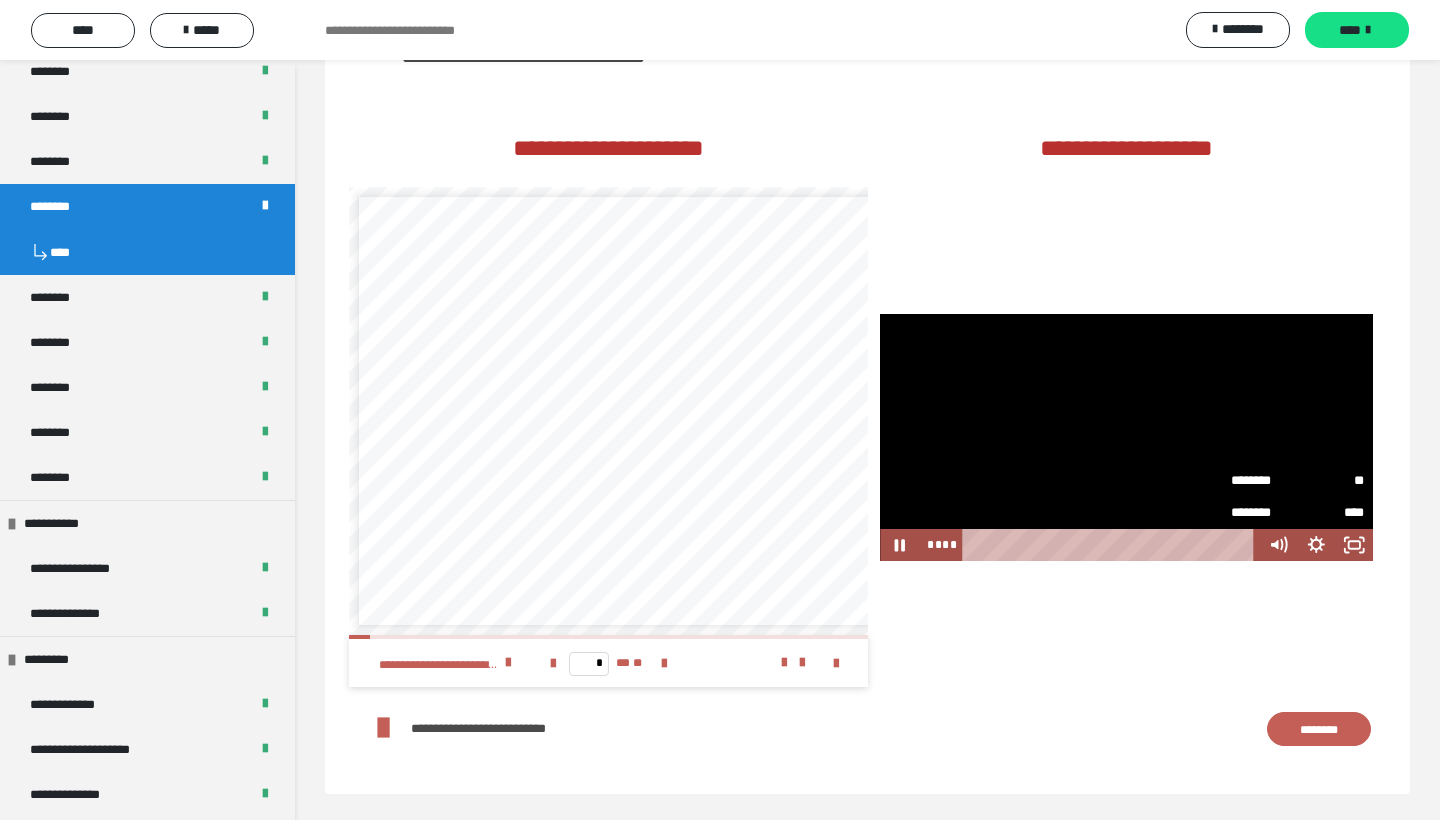 click on "**" at bounding box center [1330, 480] 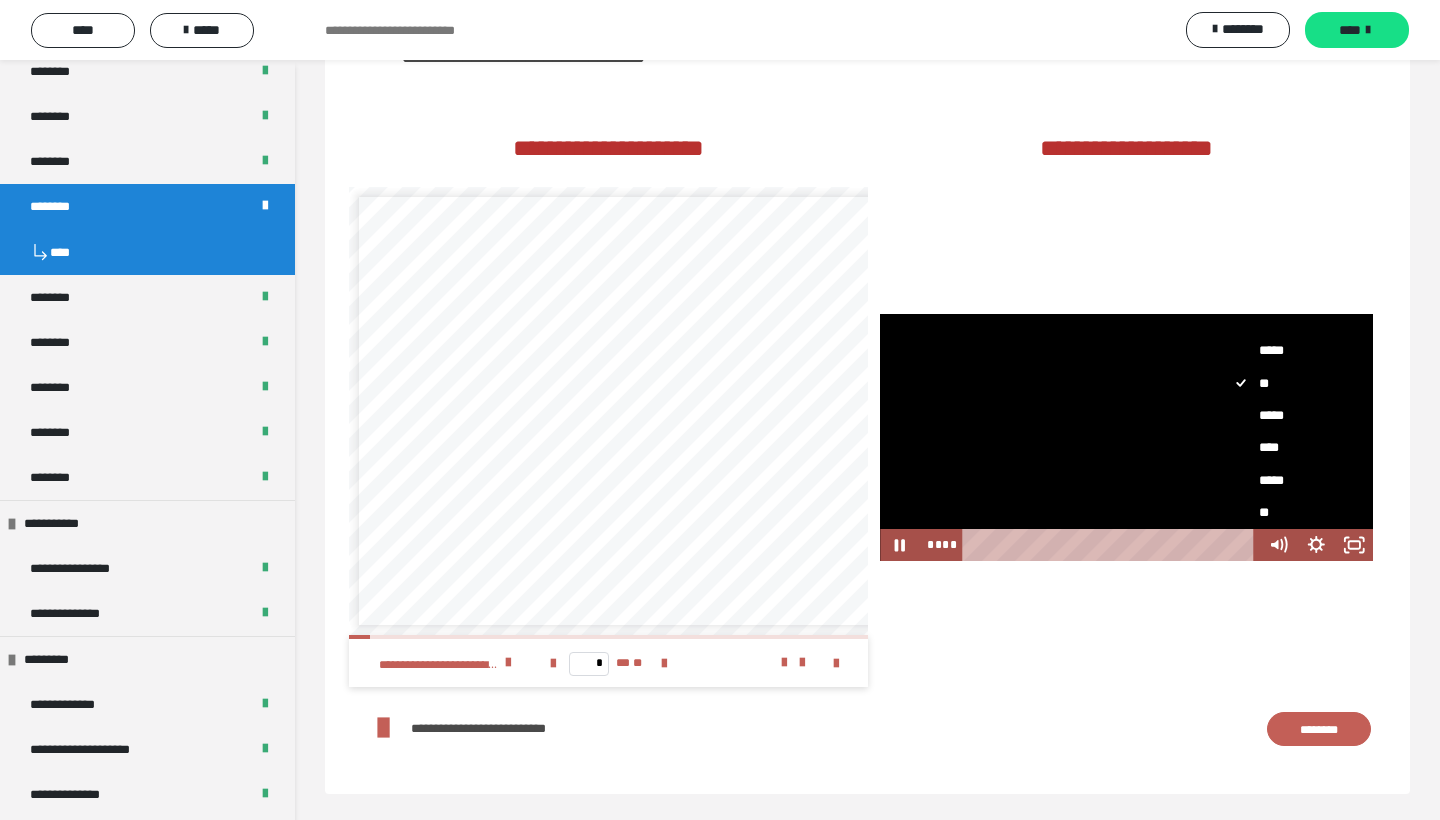 scroll, scrollTop: 56, scrollLeft: 0, axis: vertical 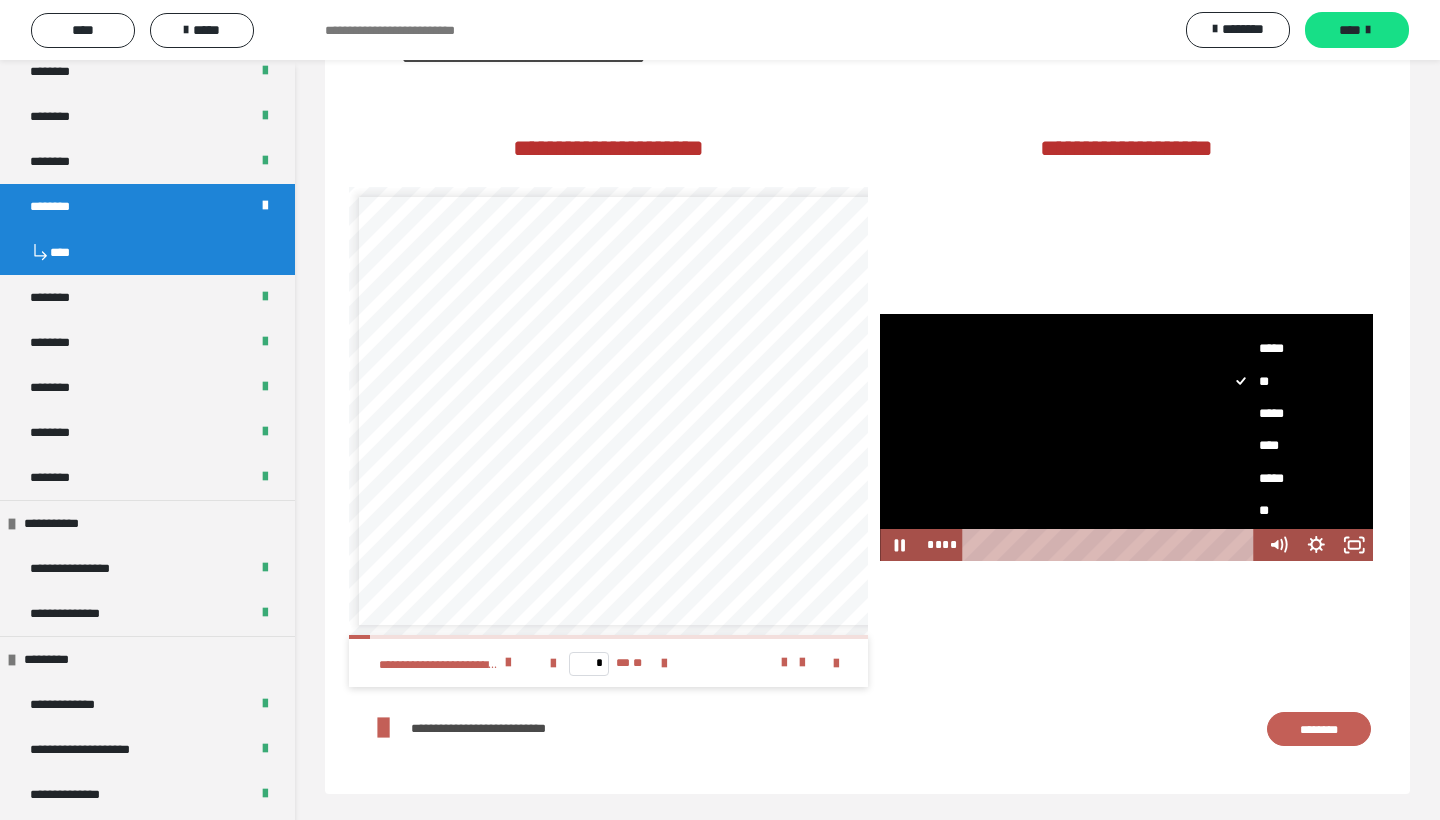 click on "**" at bounding box center (1297, 510) 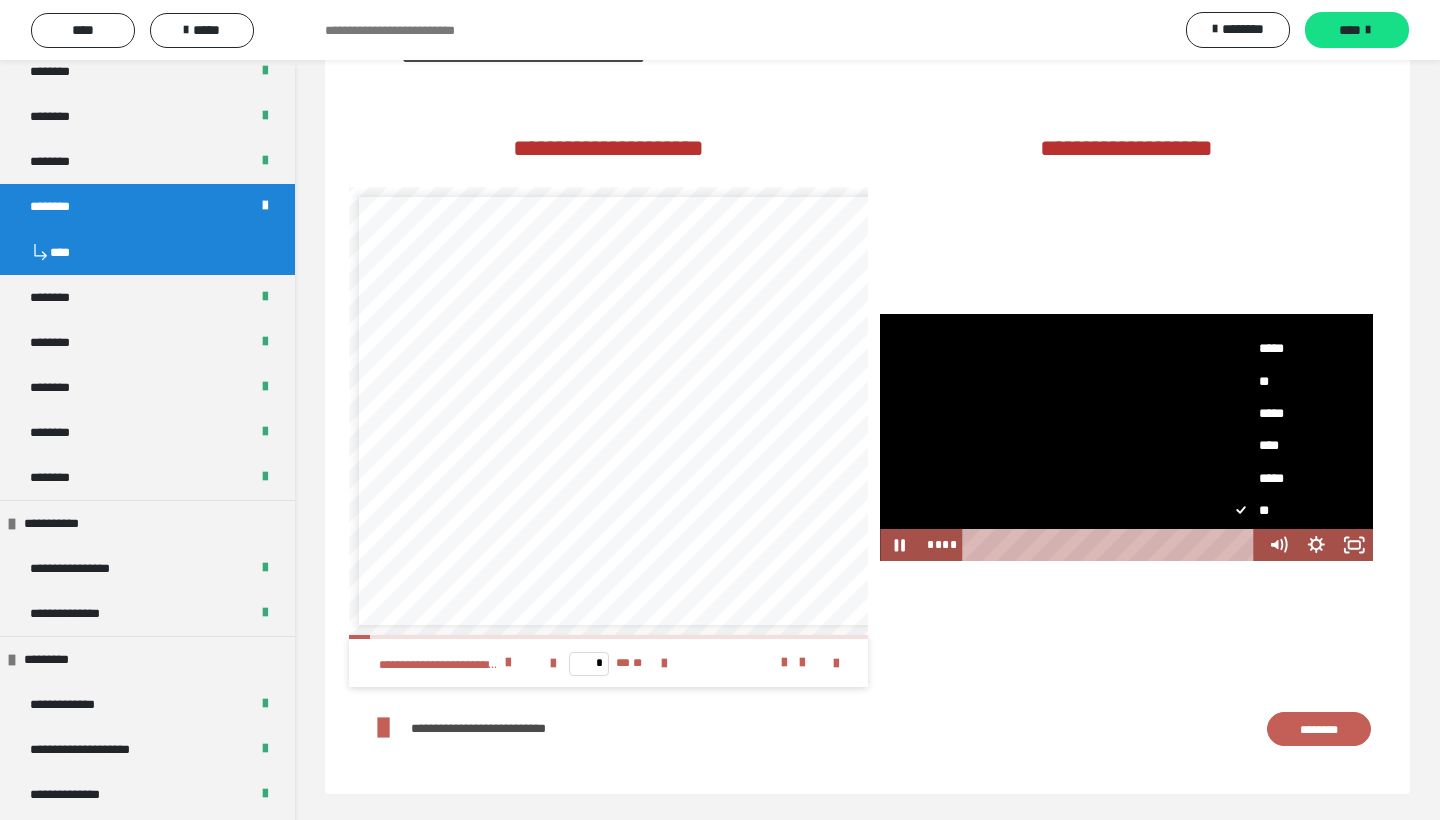 scroll, scrollTop: 0, scrollLeft: 0, axis: both 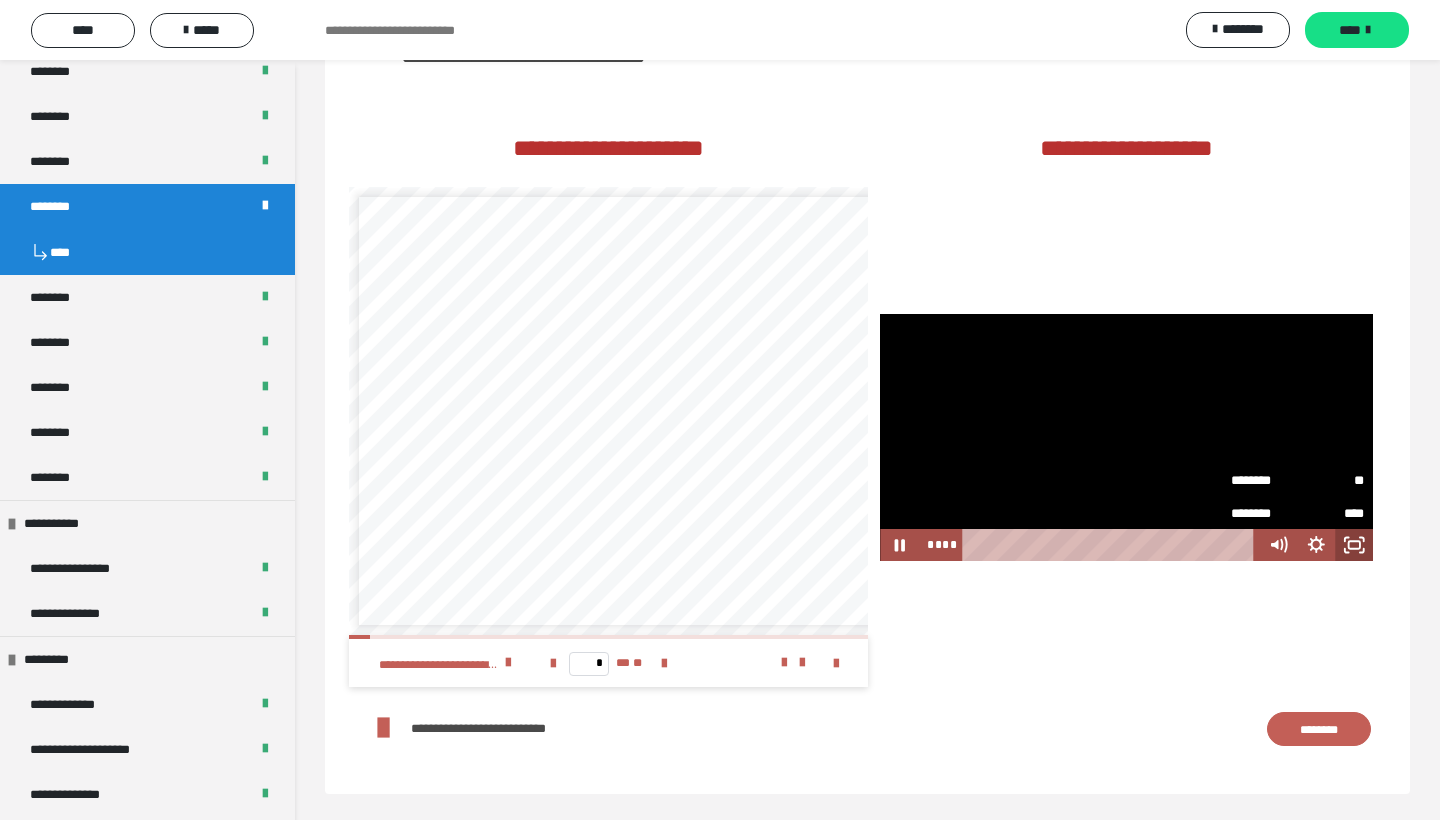 click 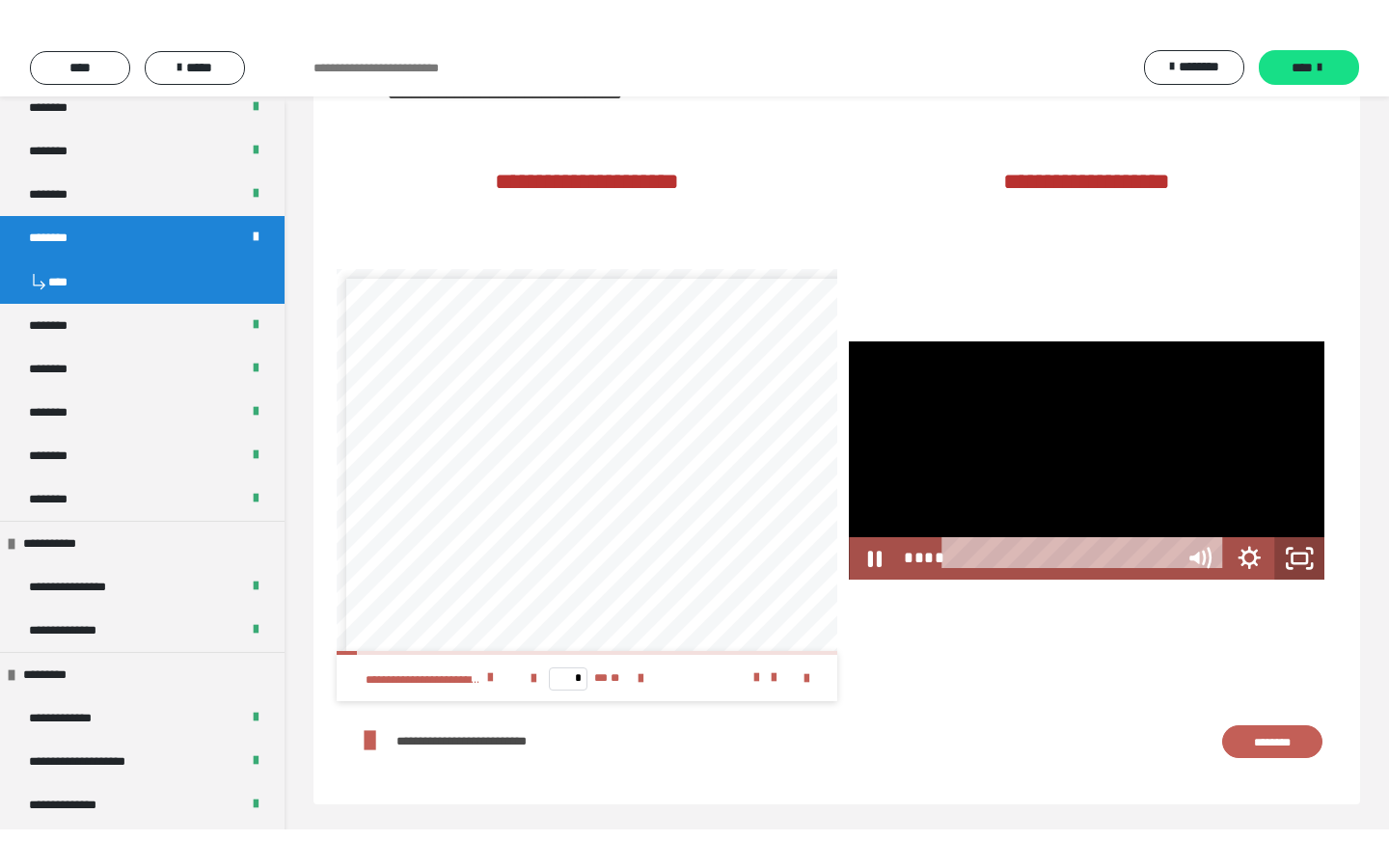 scroll, scrollTop: 0, scrollLeft: 0, axis: both 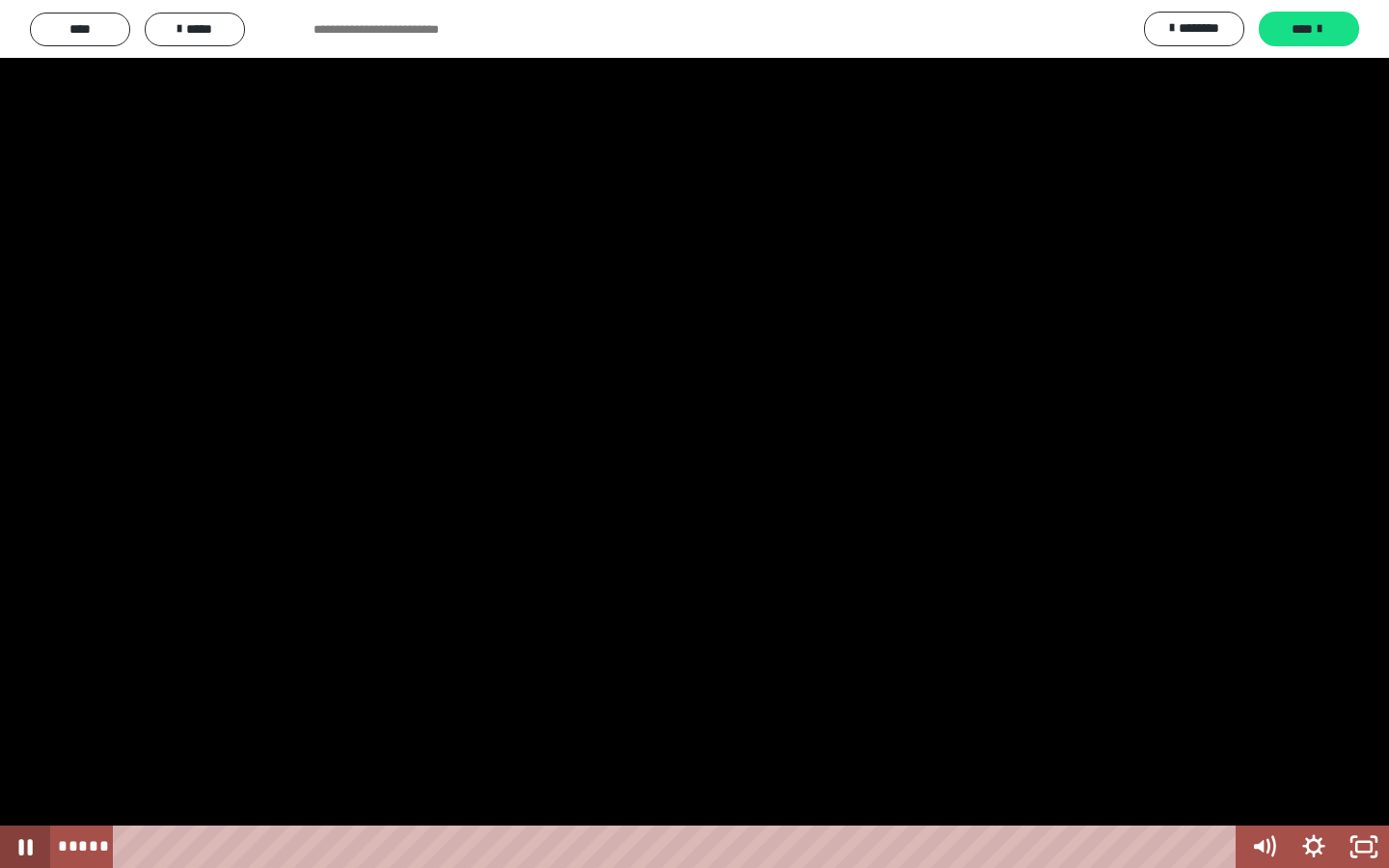 click 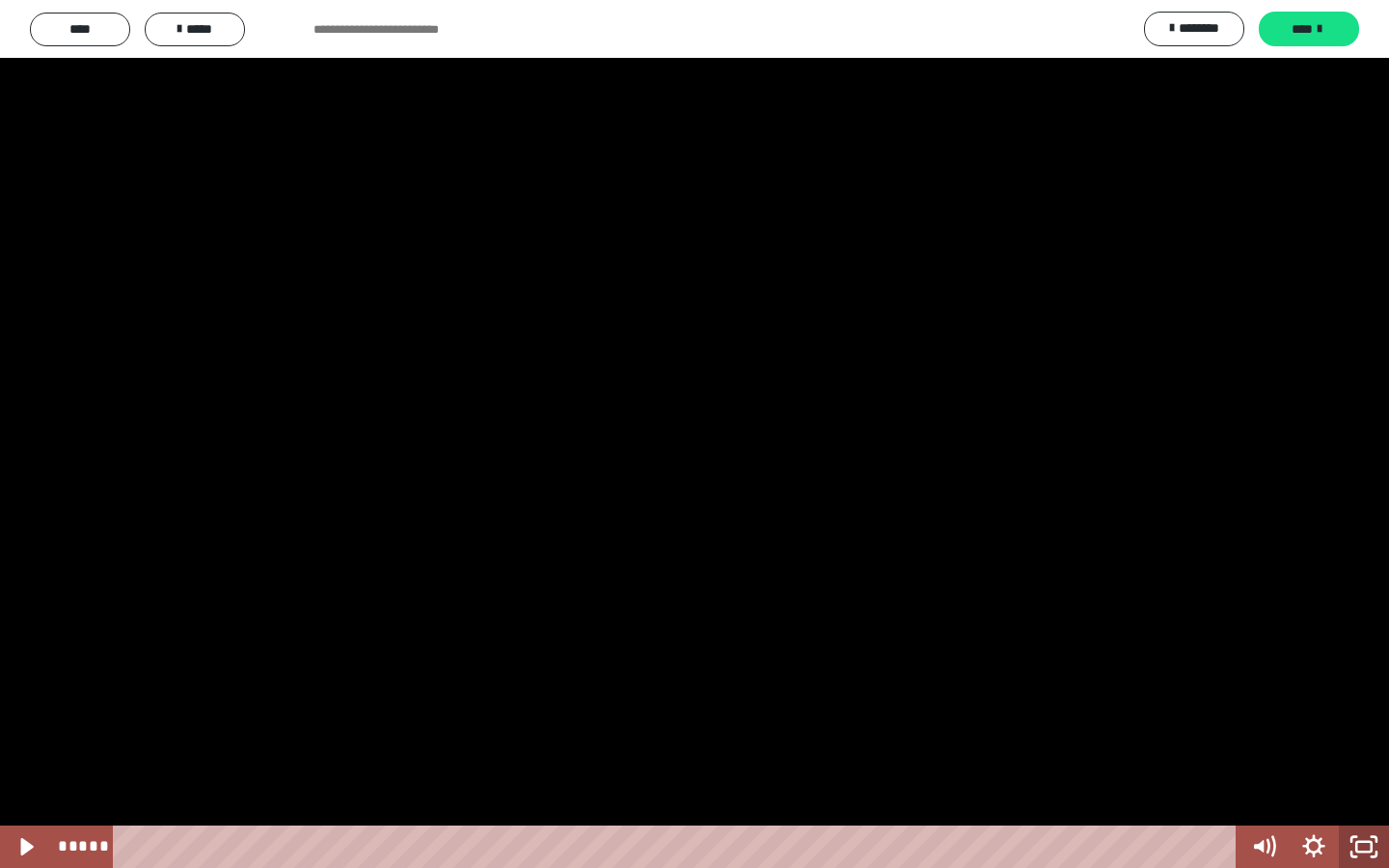 click 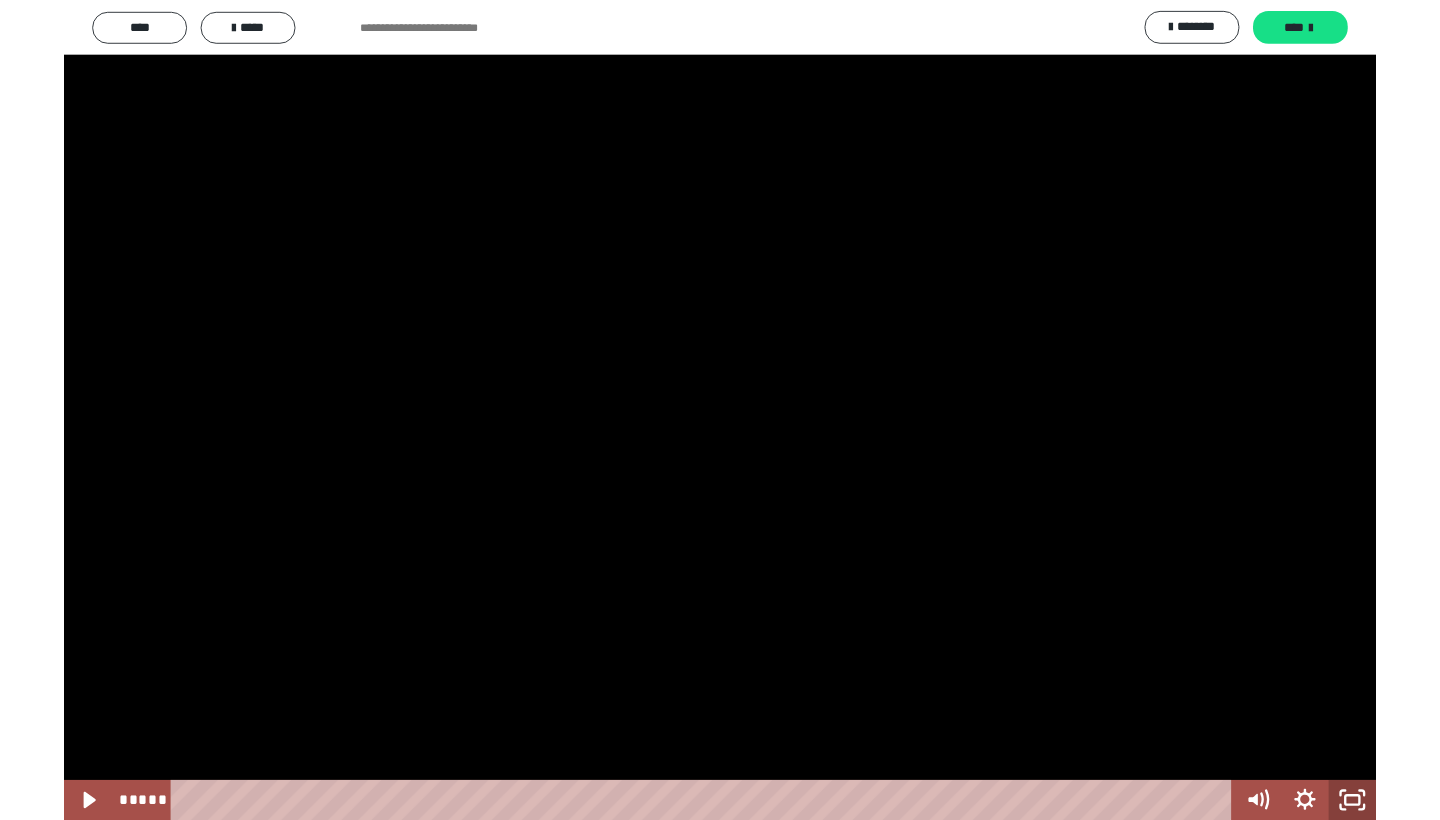 scroll, scrollTop: 3108, scrollLeft: 0, axis: vertical 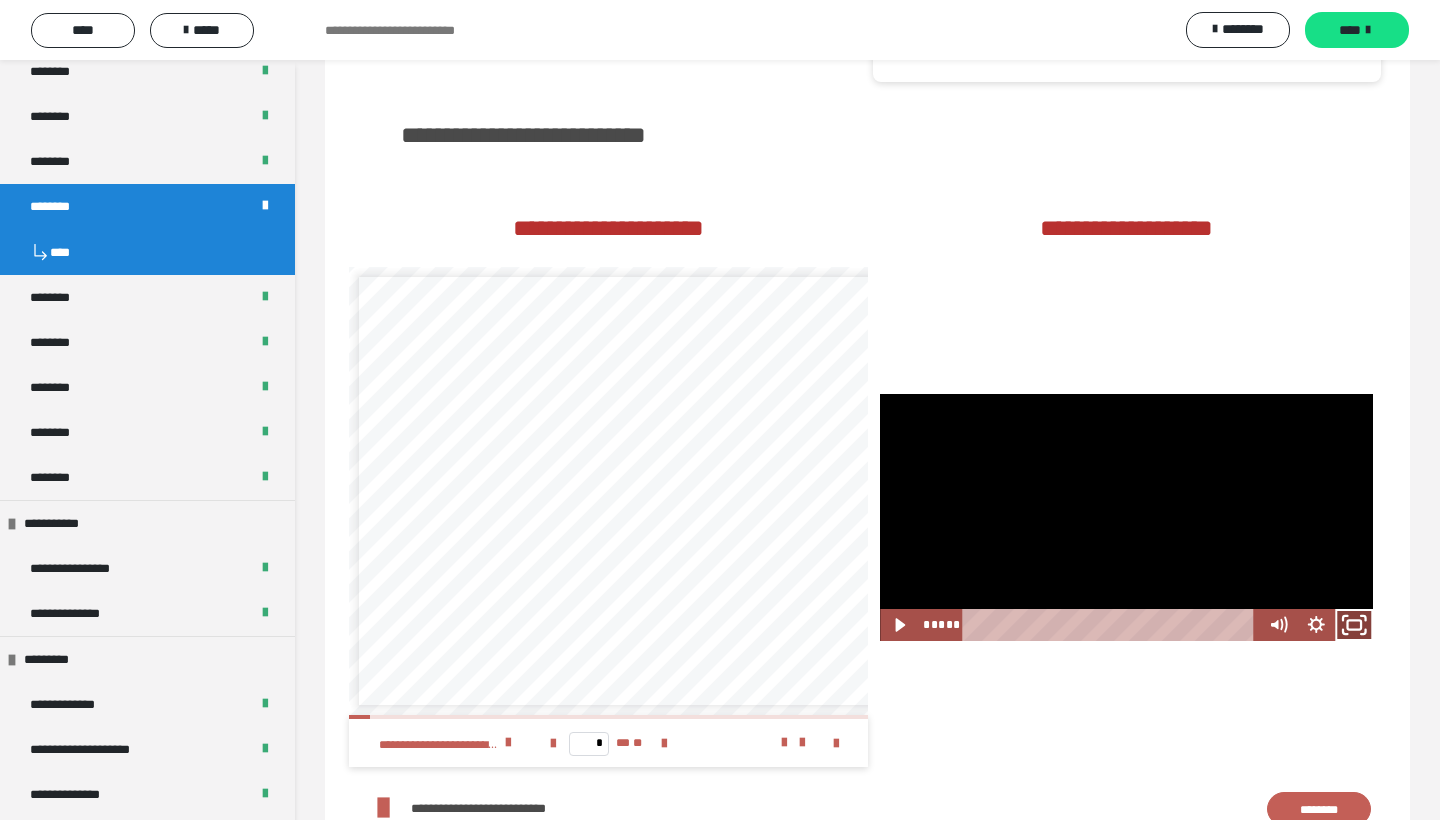 click 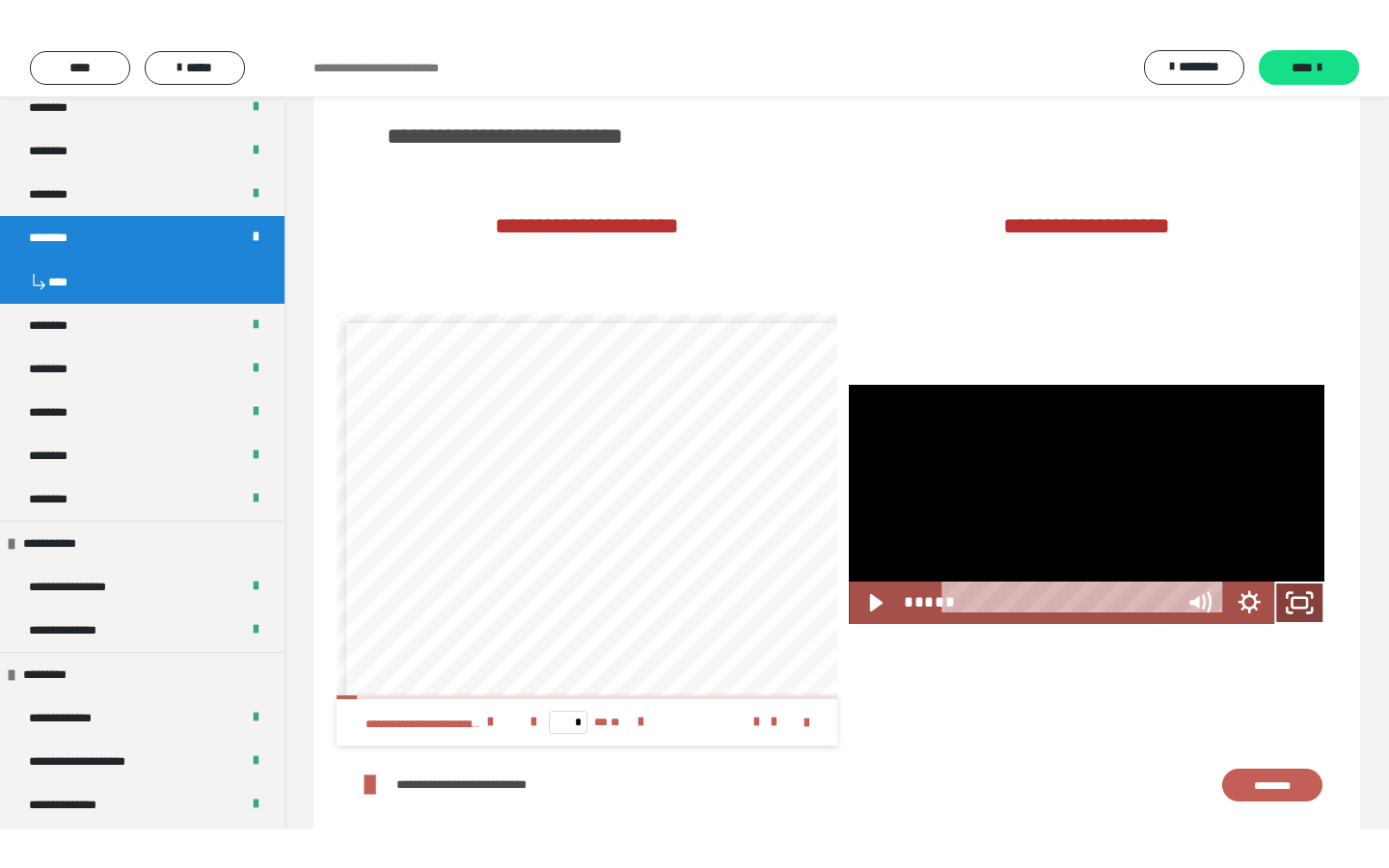 scroll, scrollTop: 0, scrollLeft: 0, axis: both 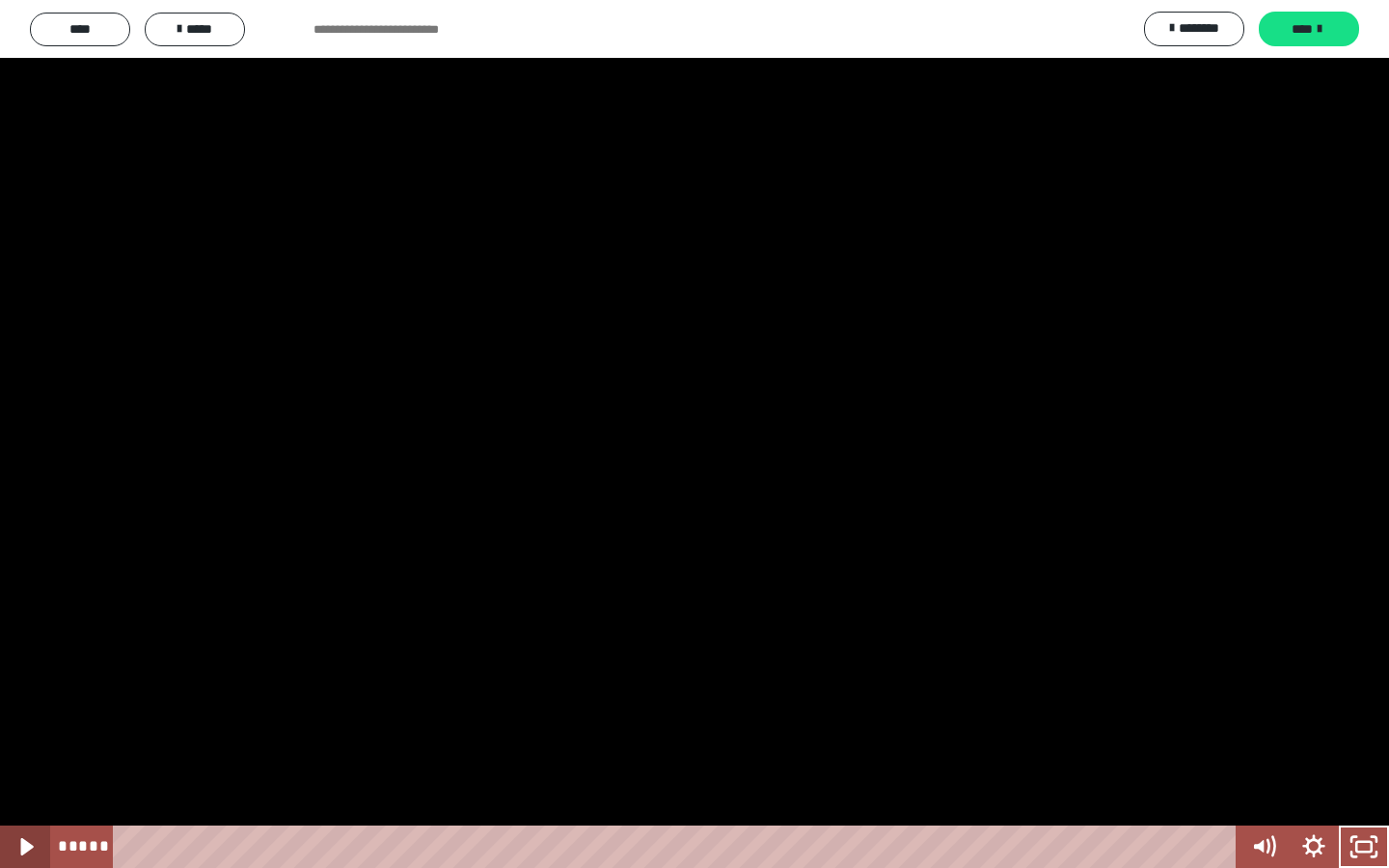 click 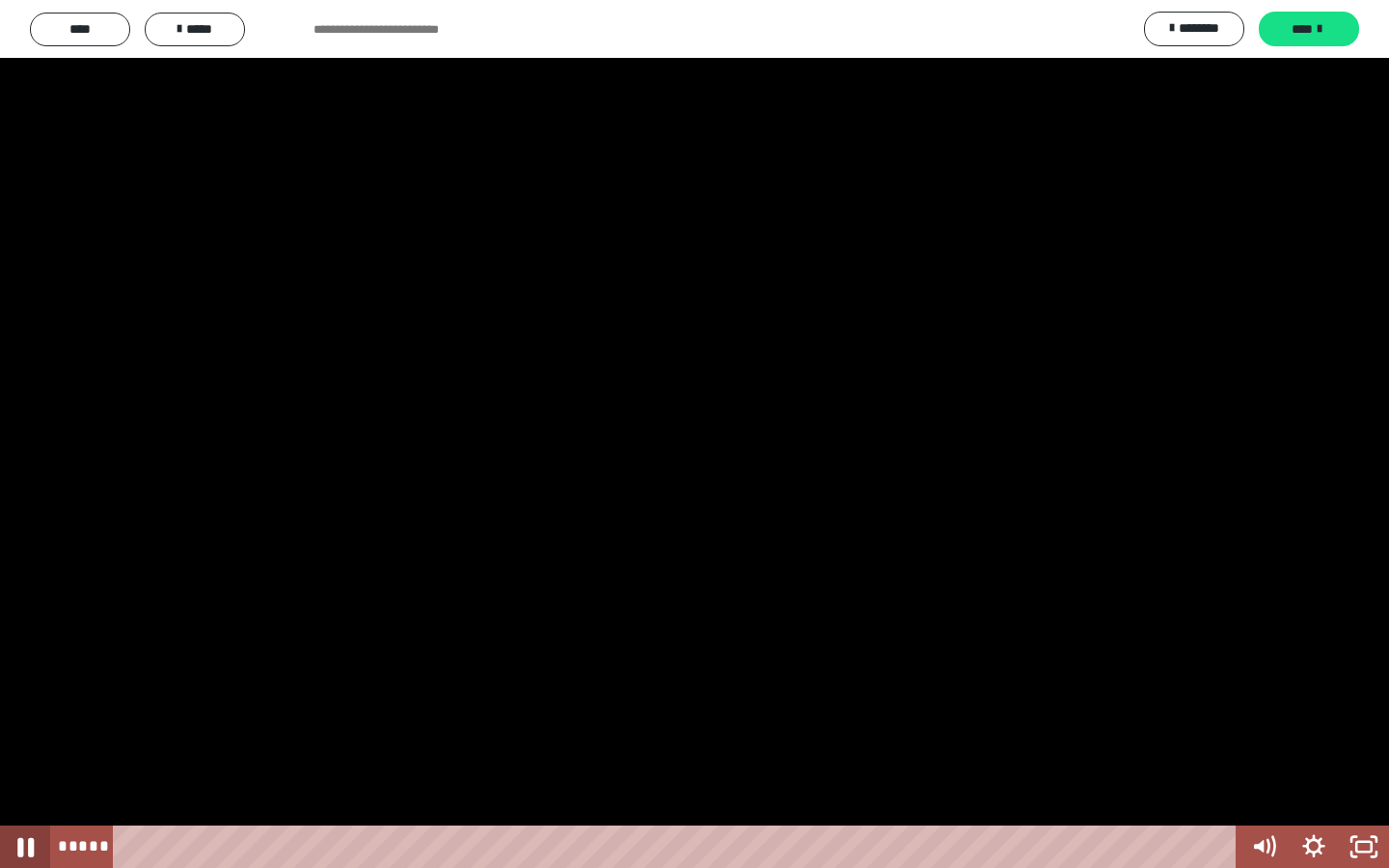 click 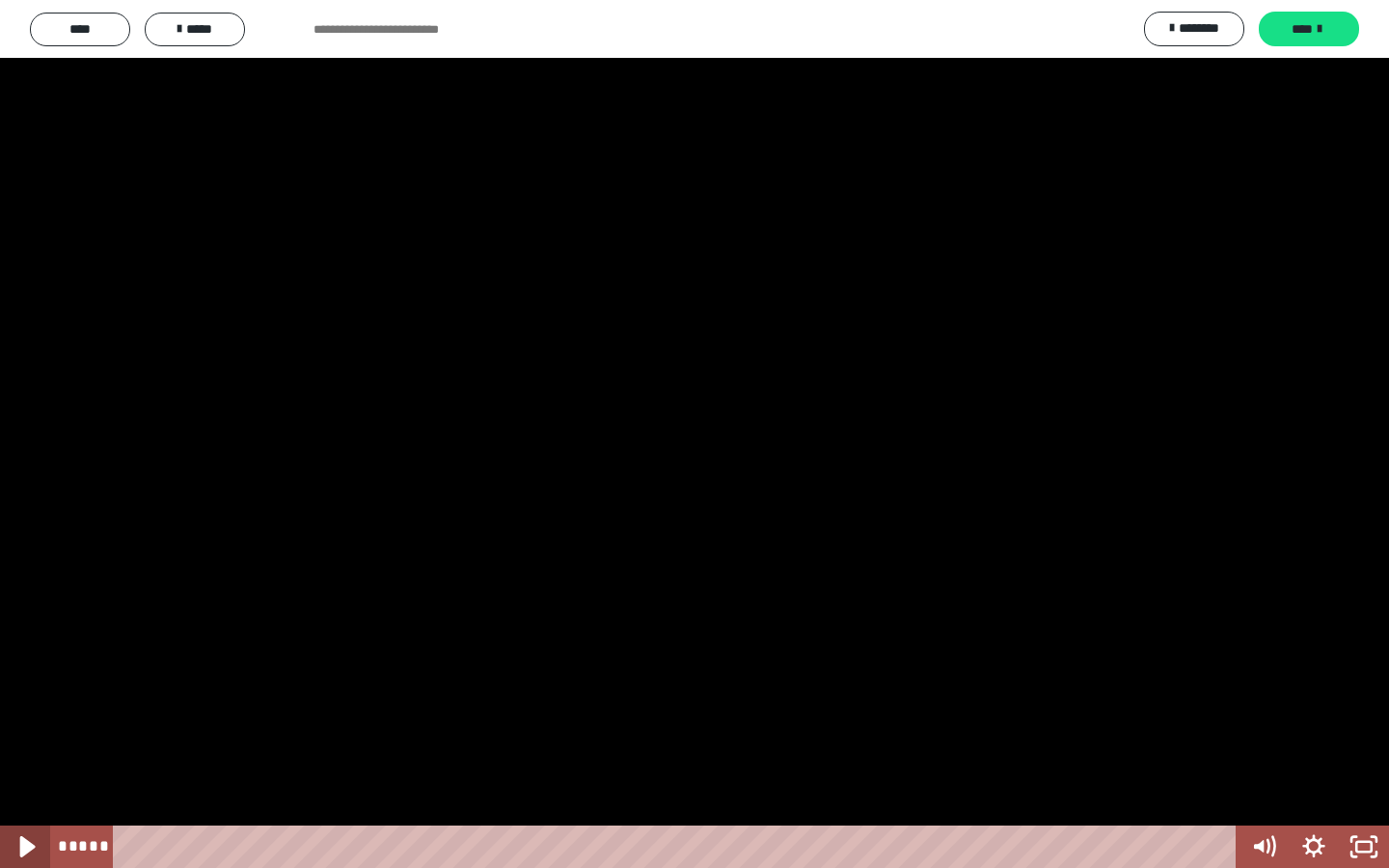 click 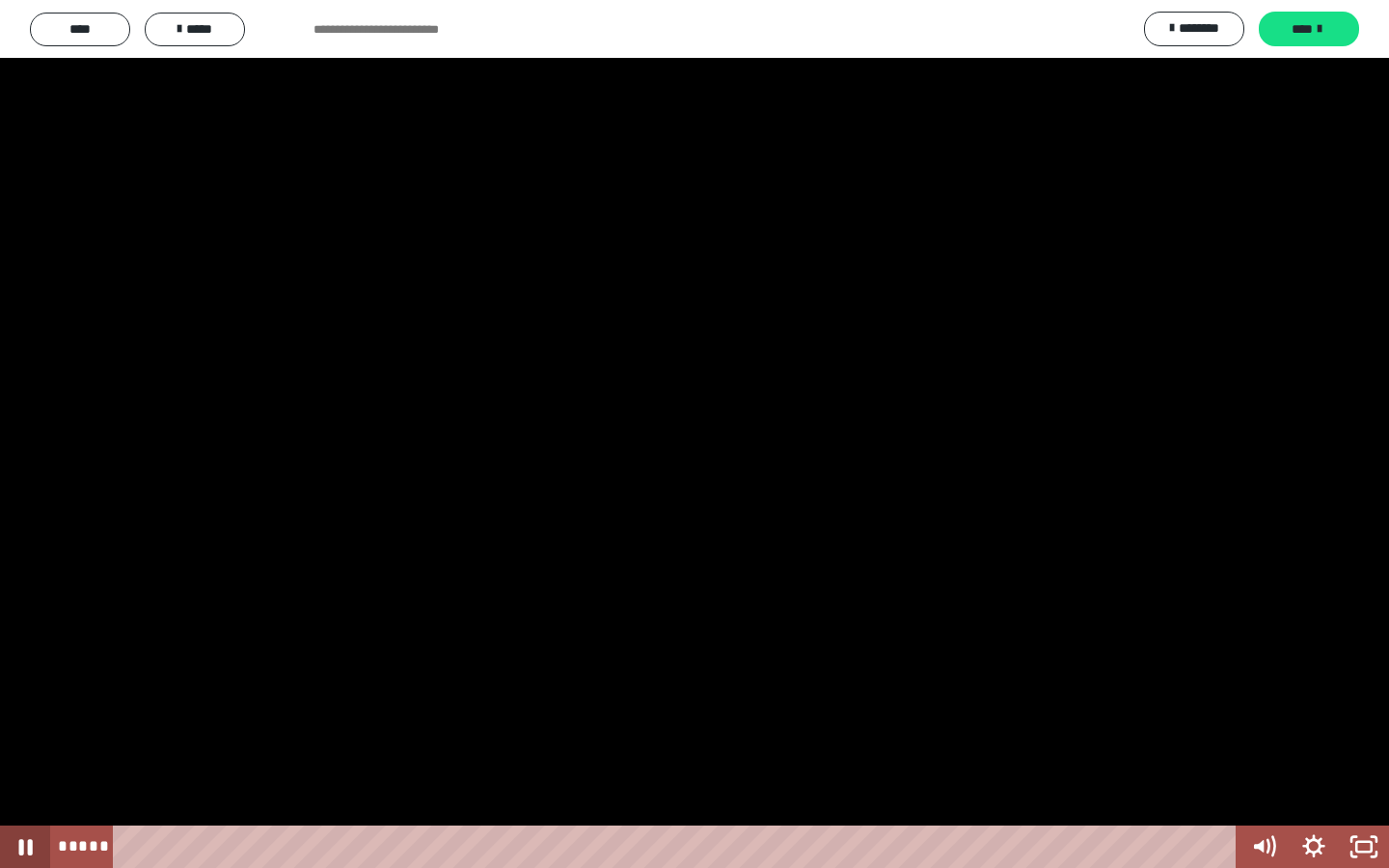 click 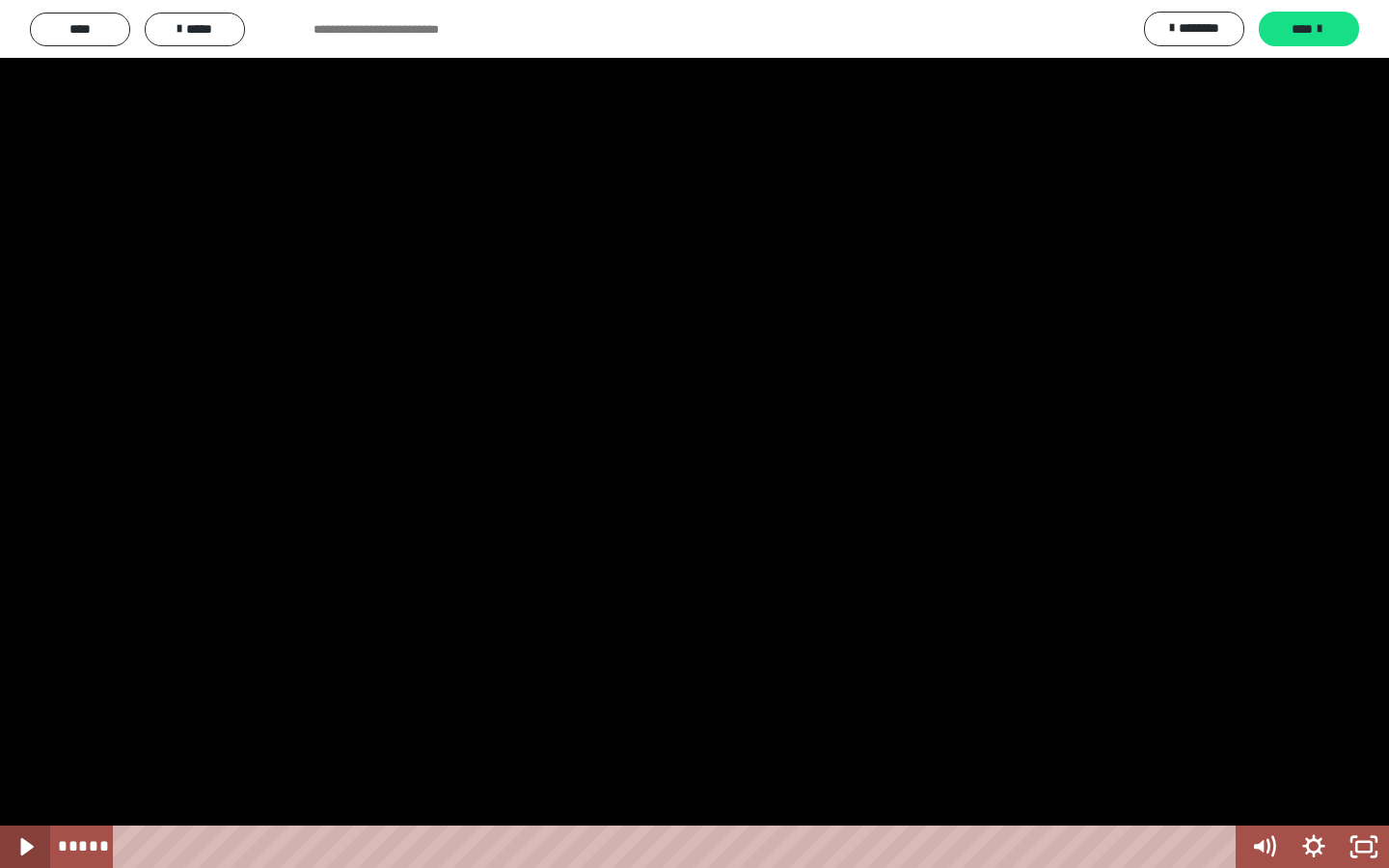 click 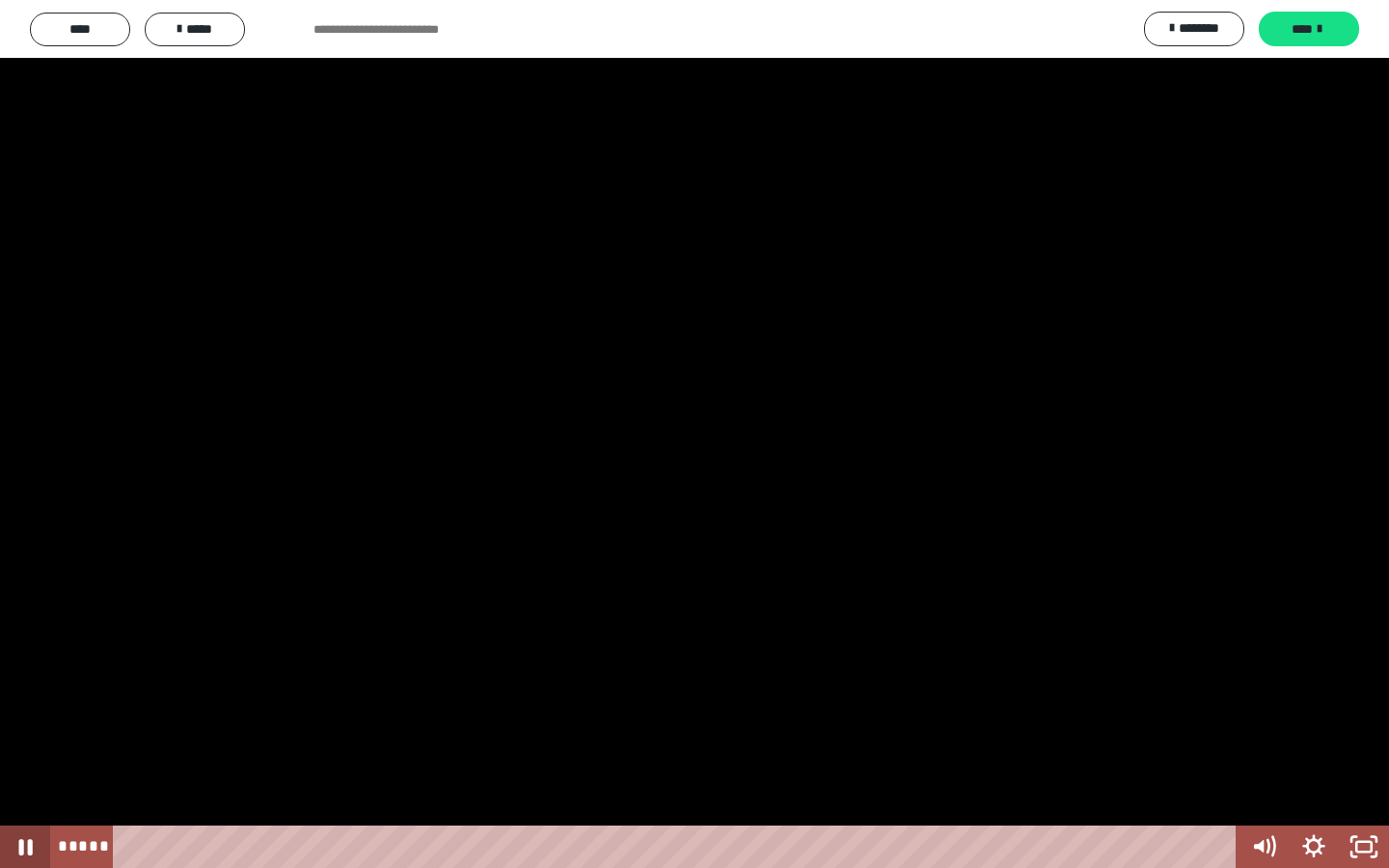 click 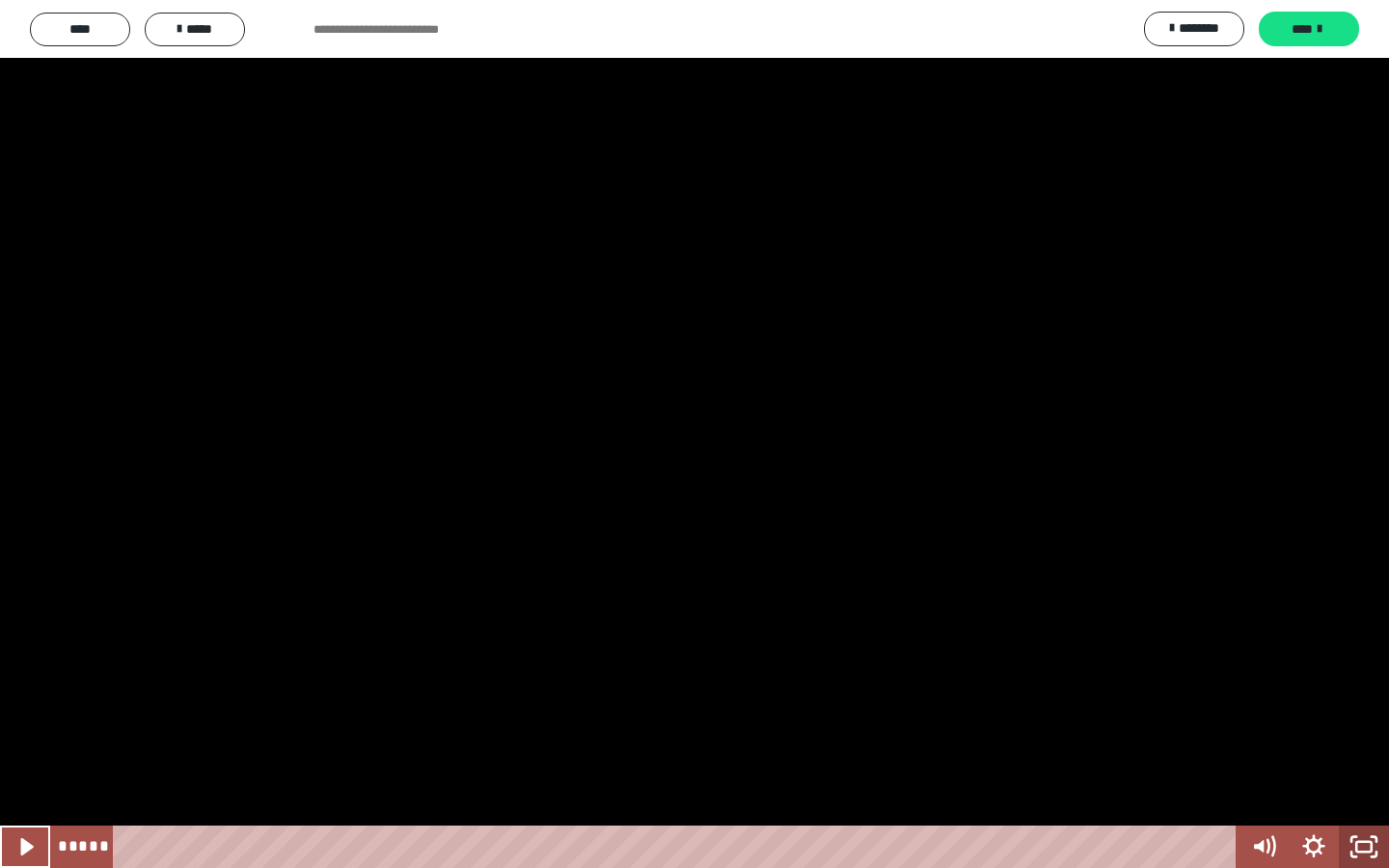 click 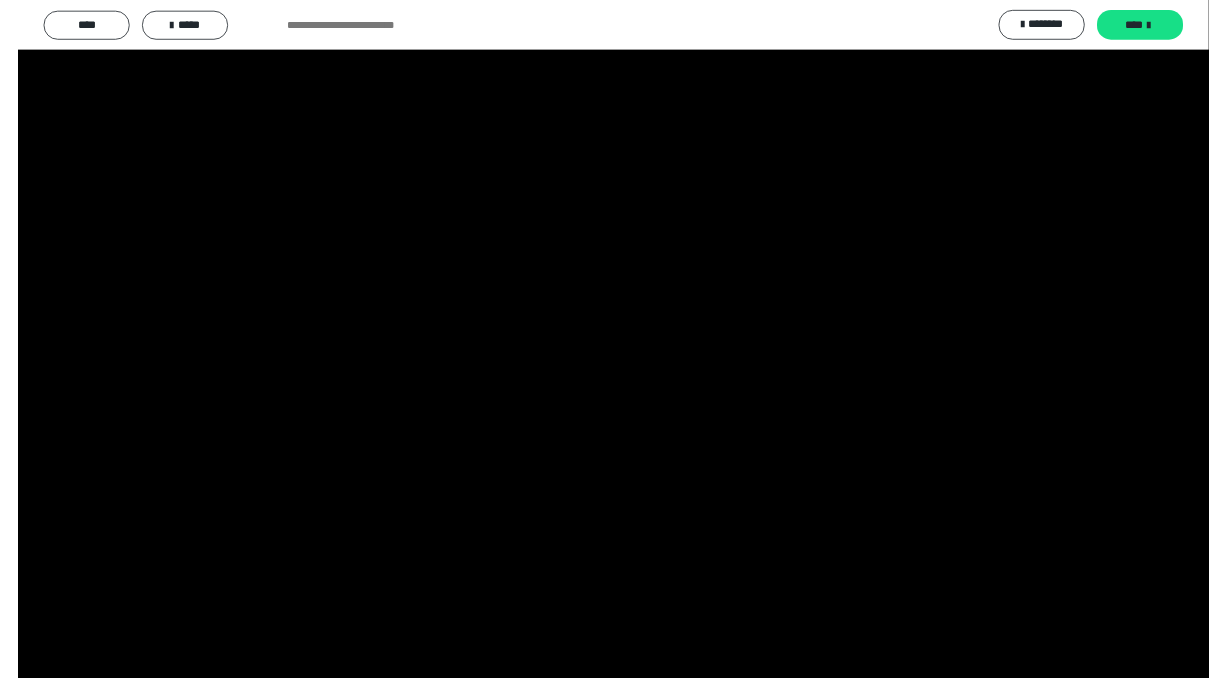 scroll, scrollTop: 3076, scrollLeft: 0, axis: vertical 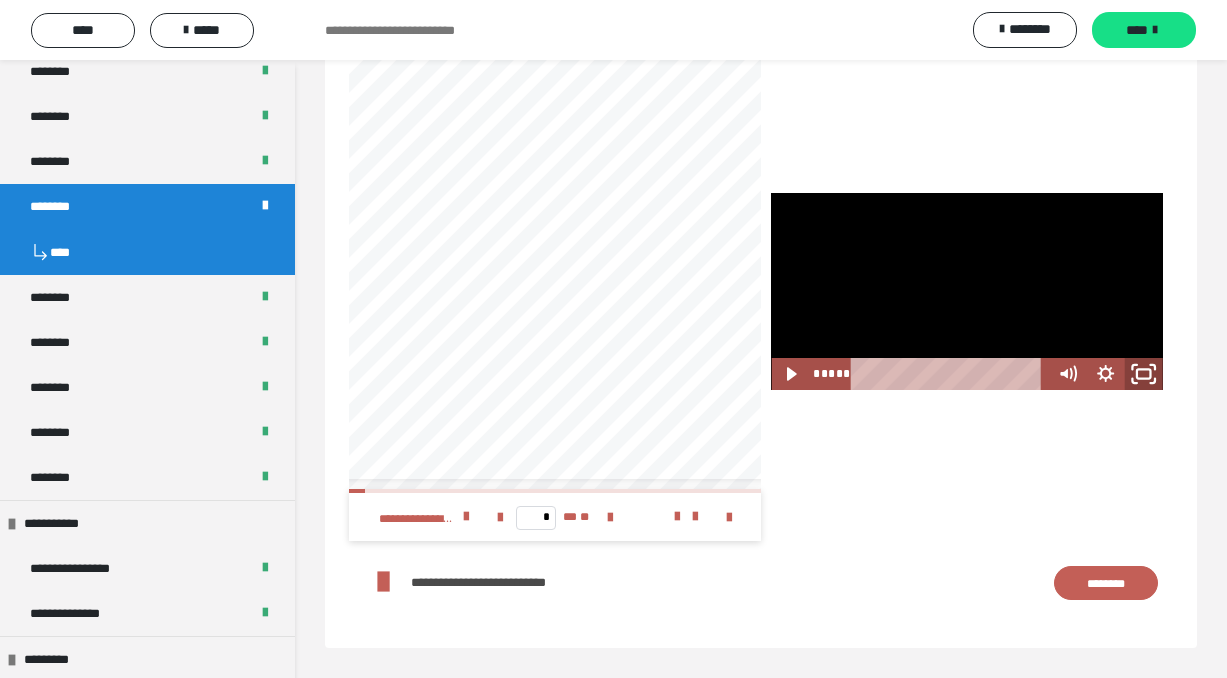 click 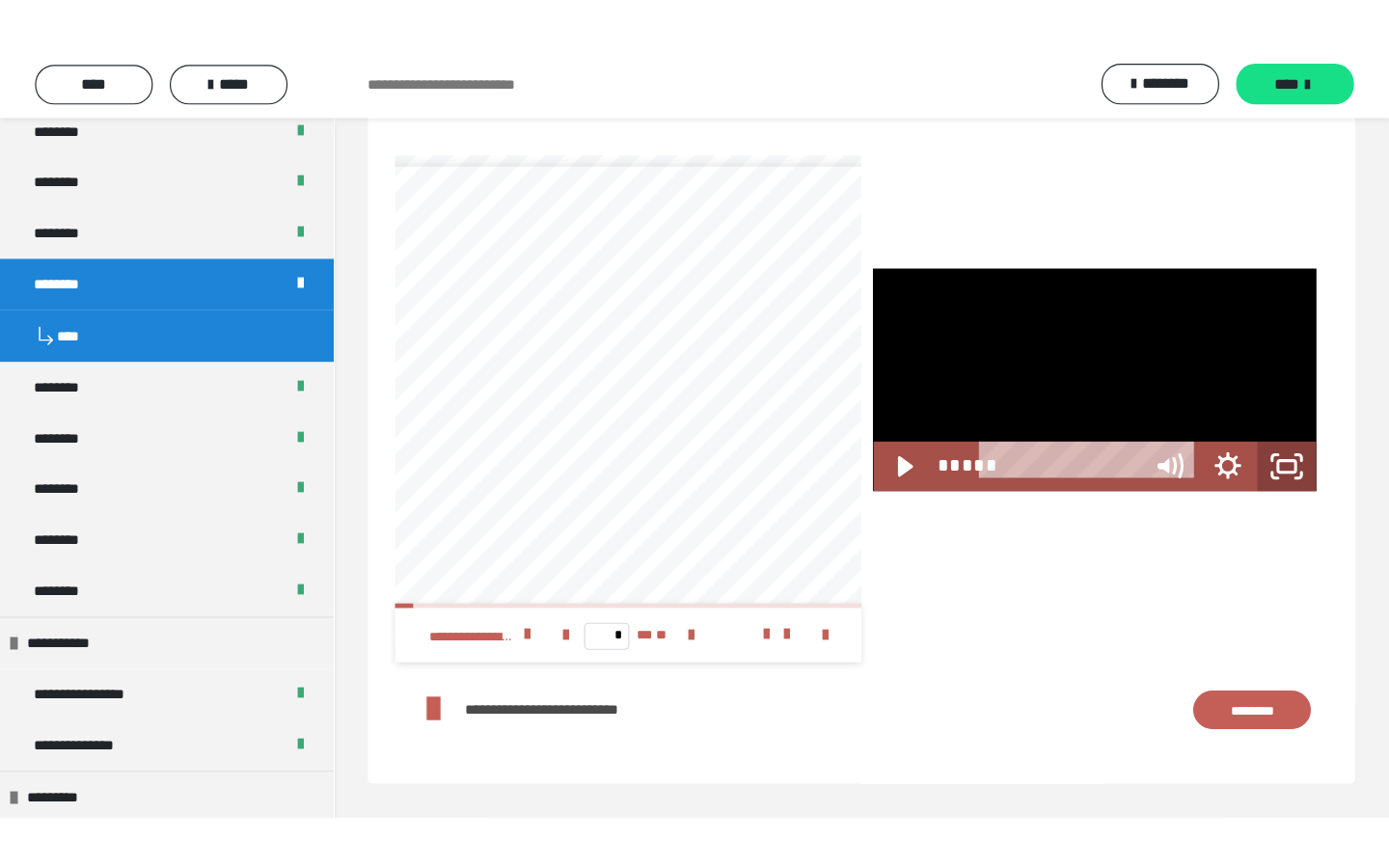 scroll, scrollTop: 0, scrollLeft: 0, axis: both 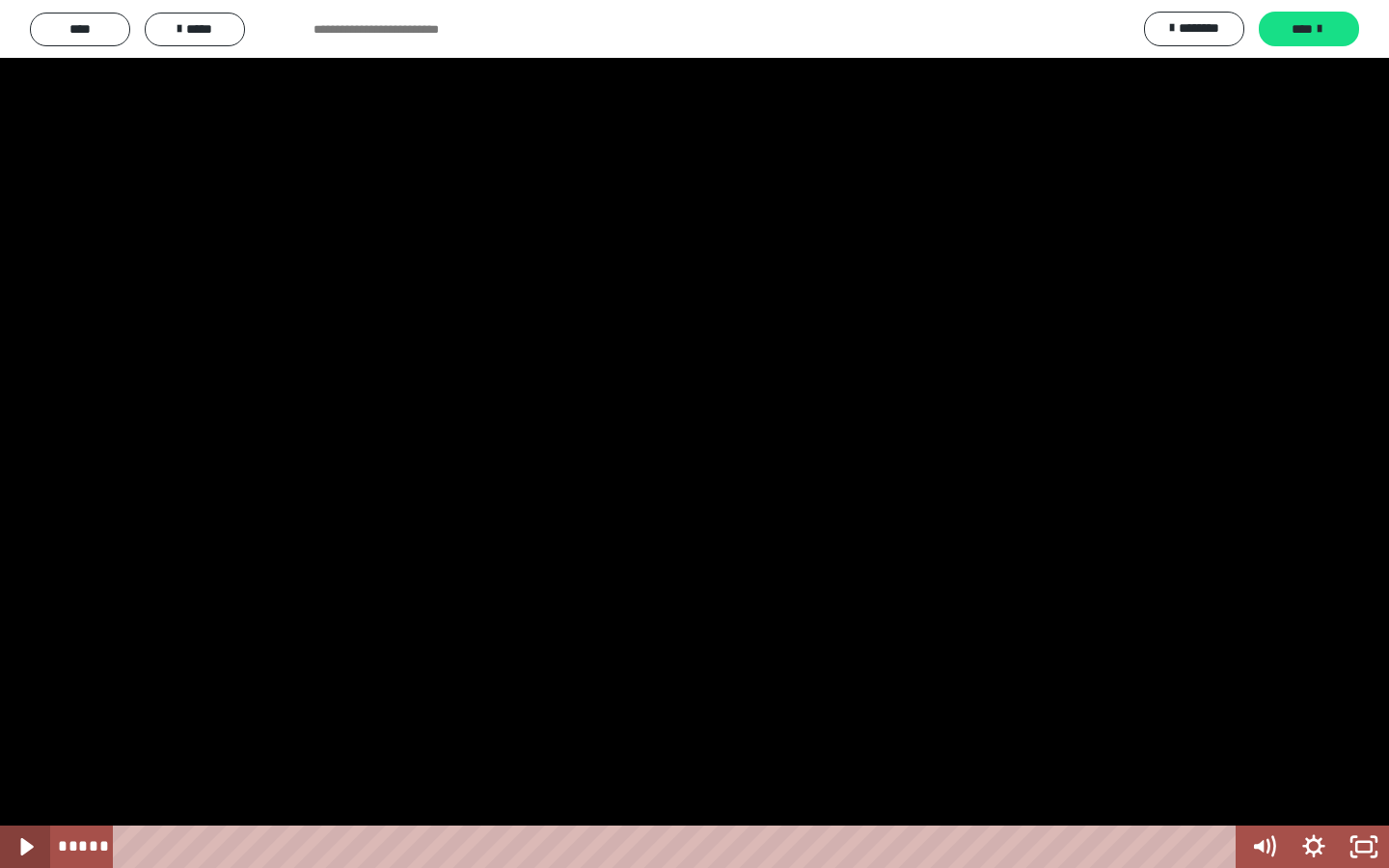 click 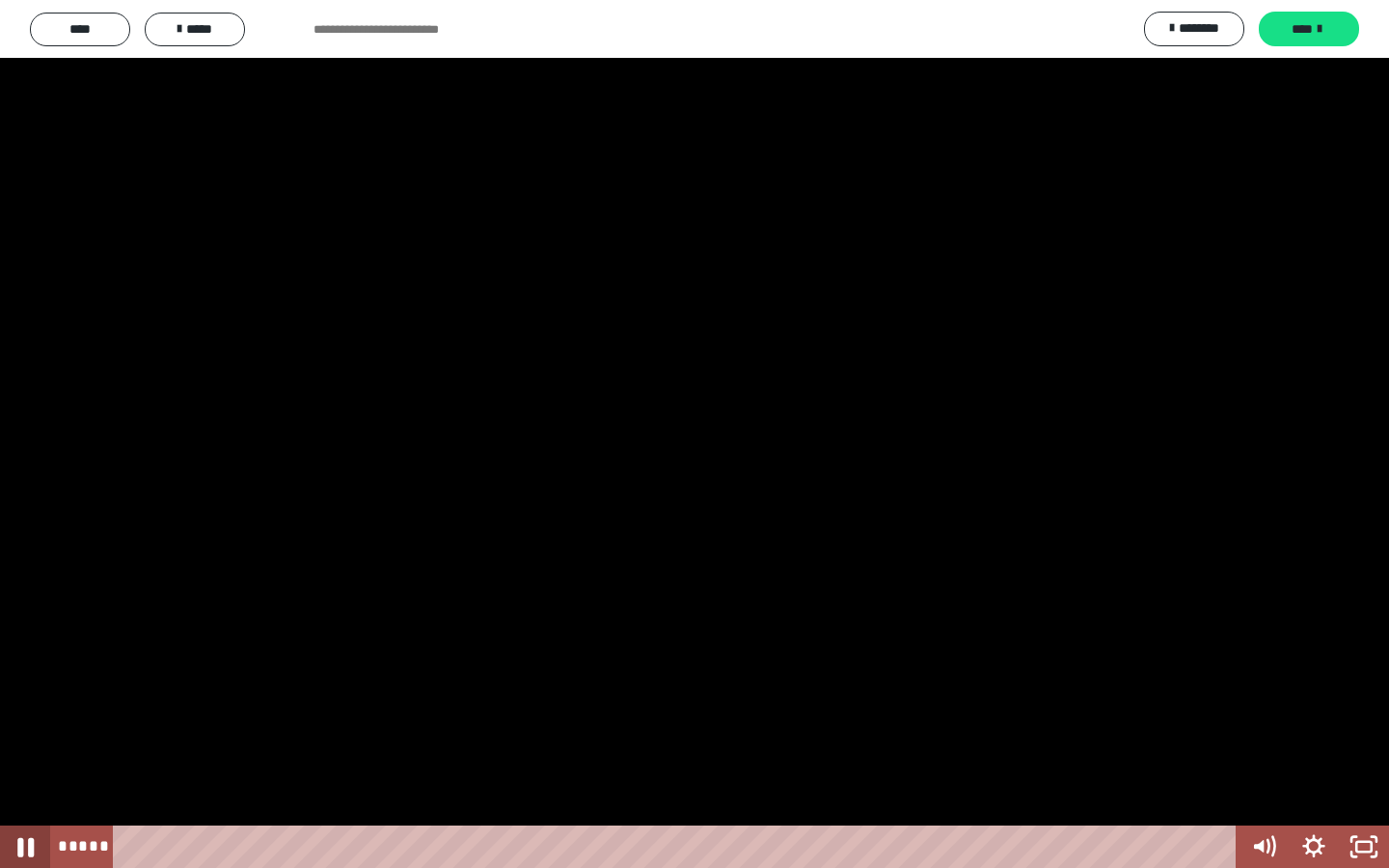 click 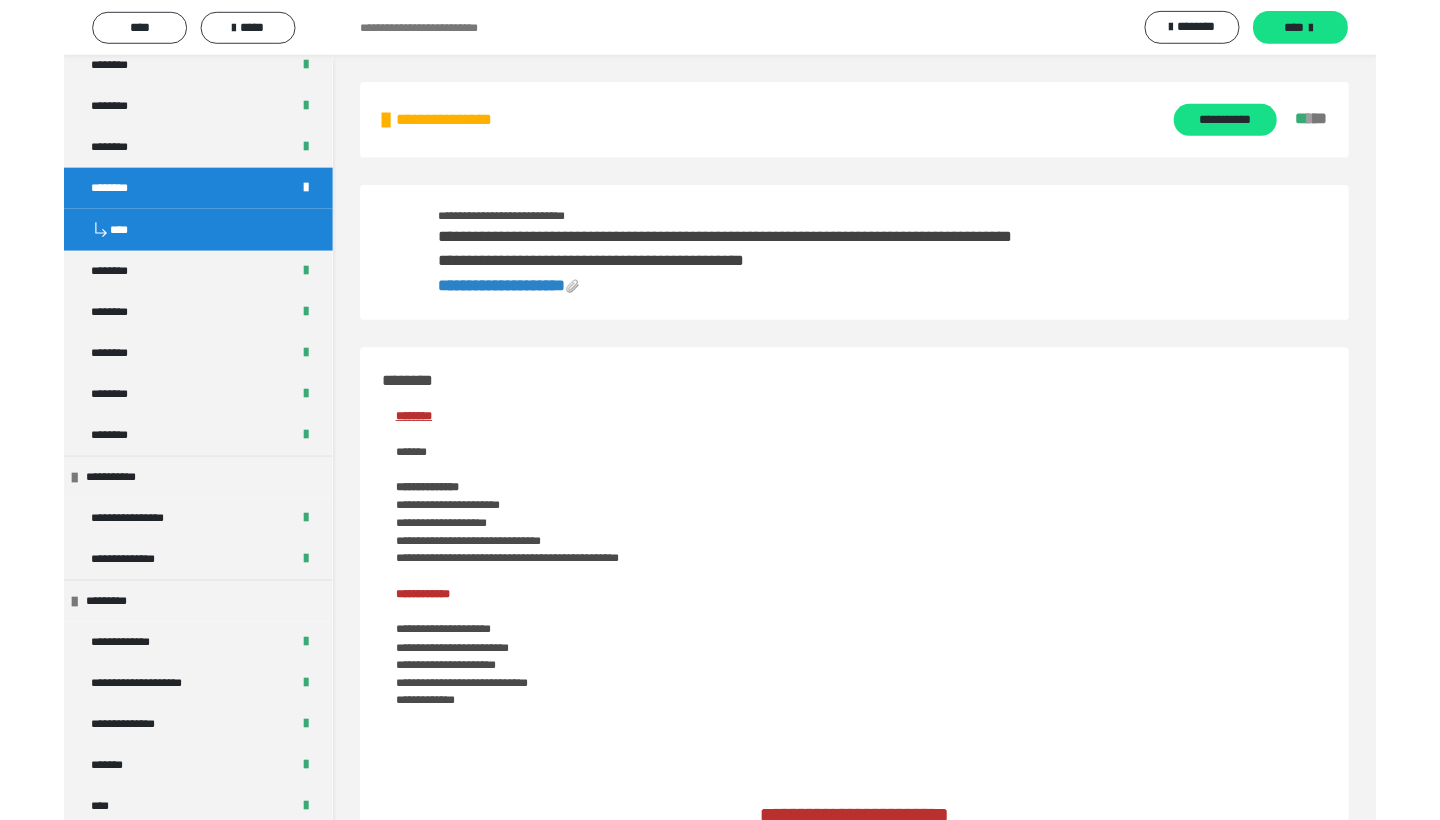 scroll, scrollTop: 3076, scrollLeft: 0, axis: vertical 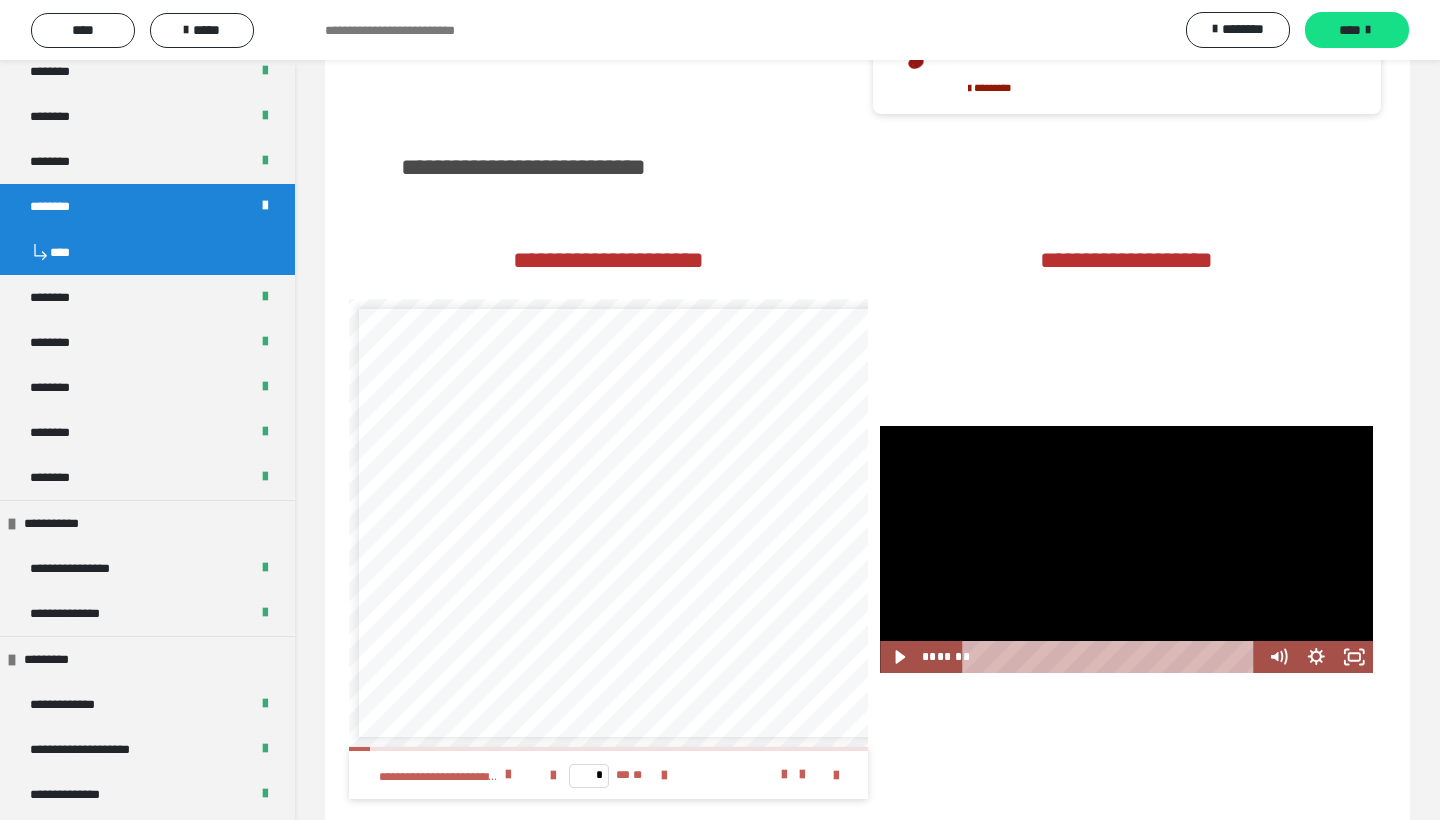 click at bounding box center [1126, 550] 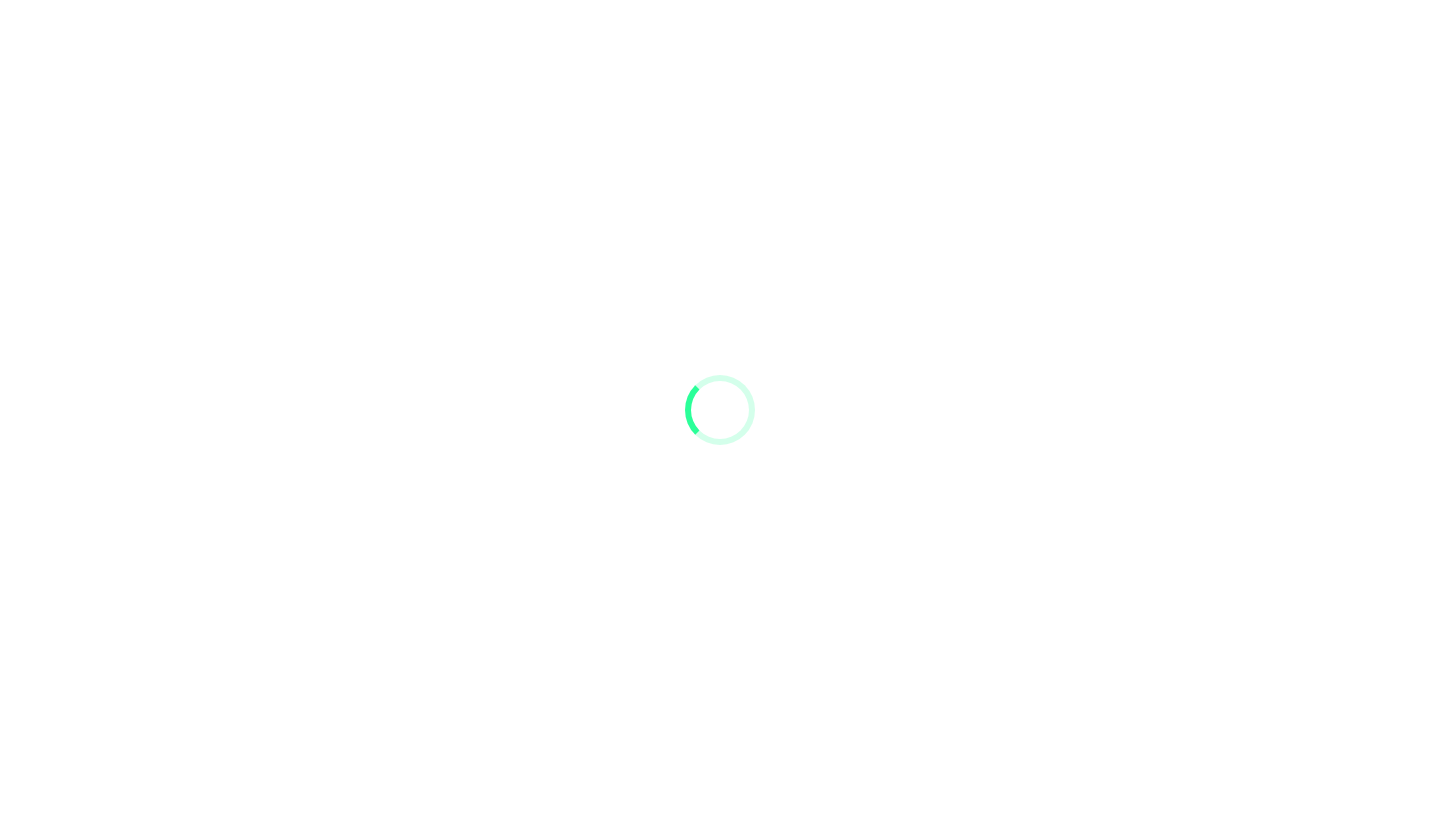 scroll, scrollTop: 0, scrollLeft: 0, axis: both 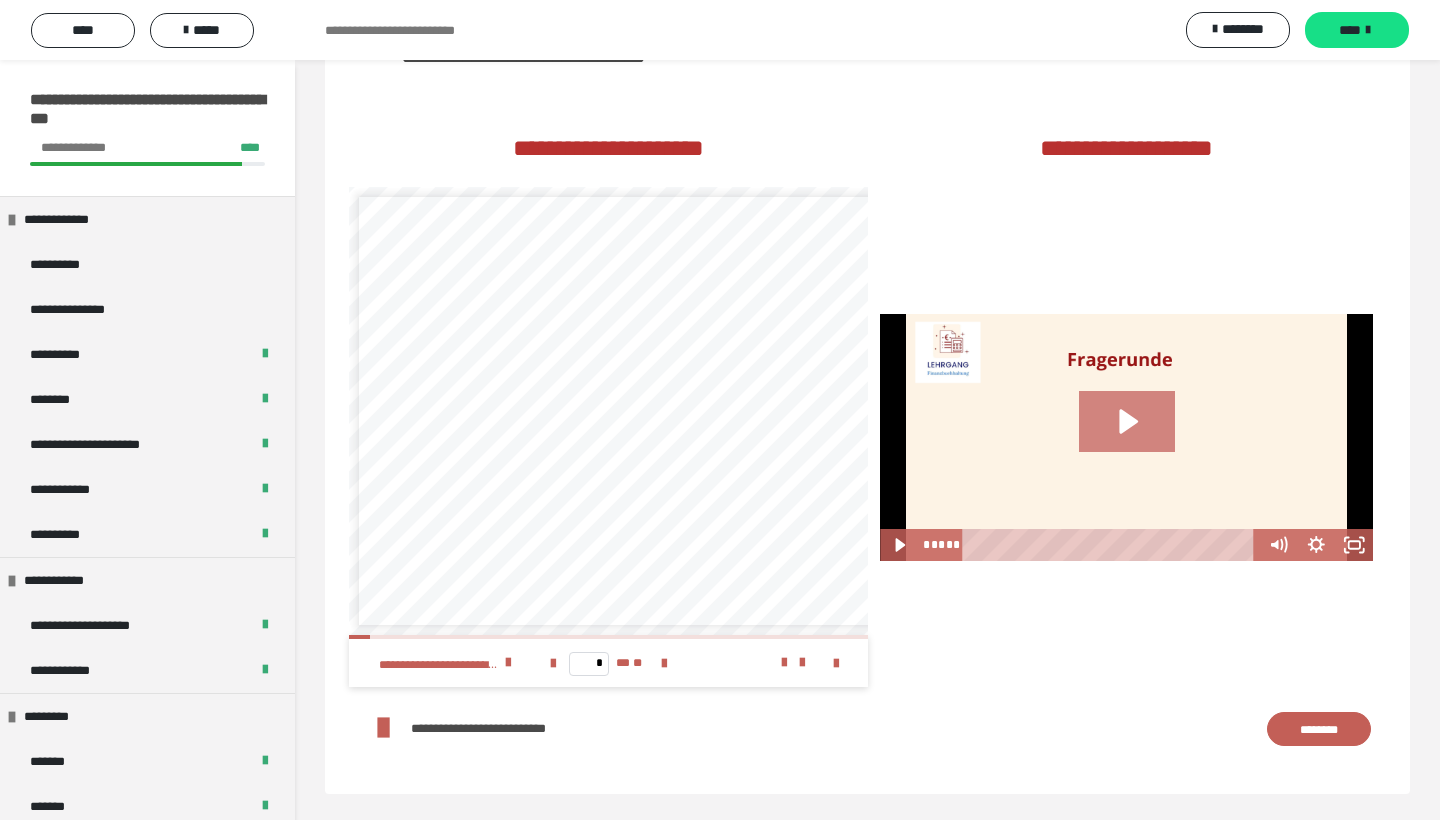click 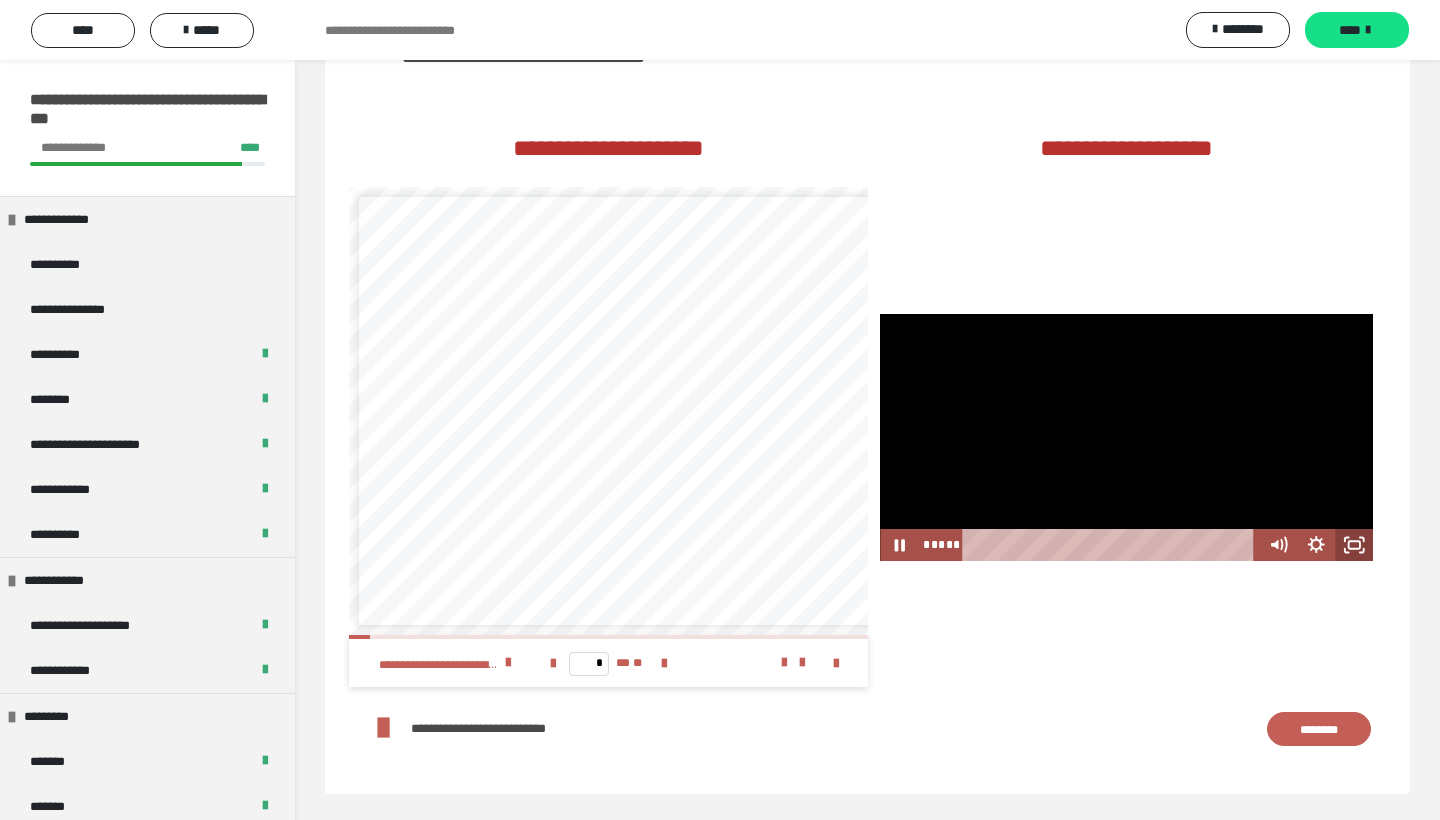 click 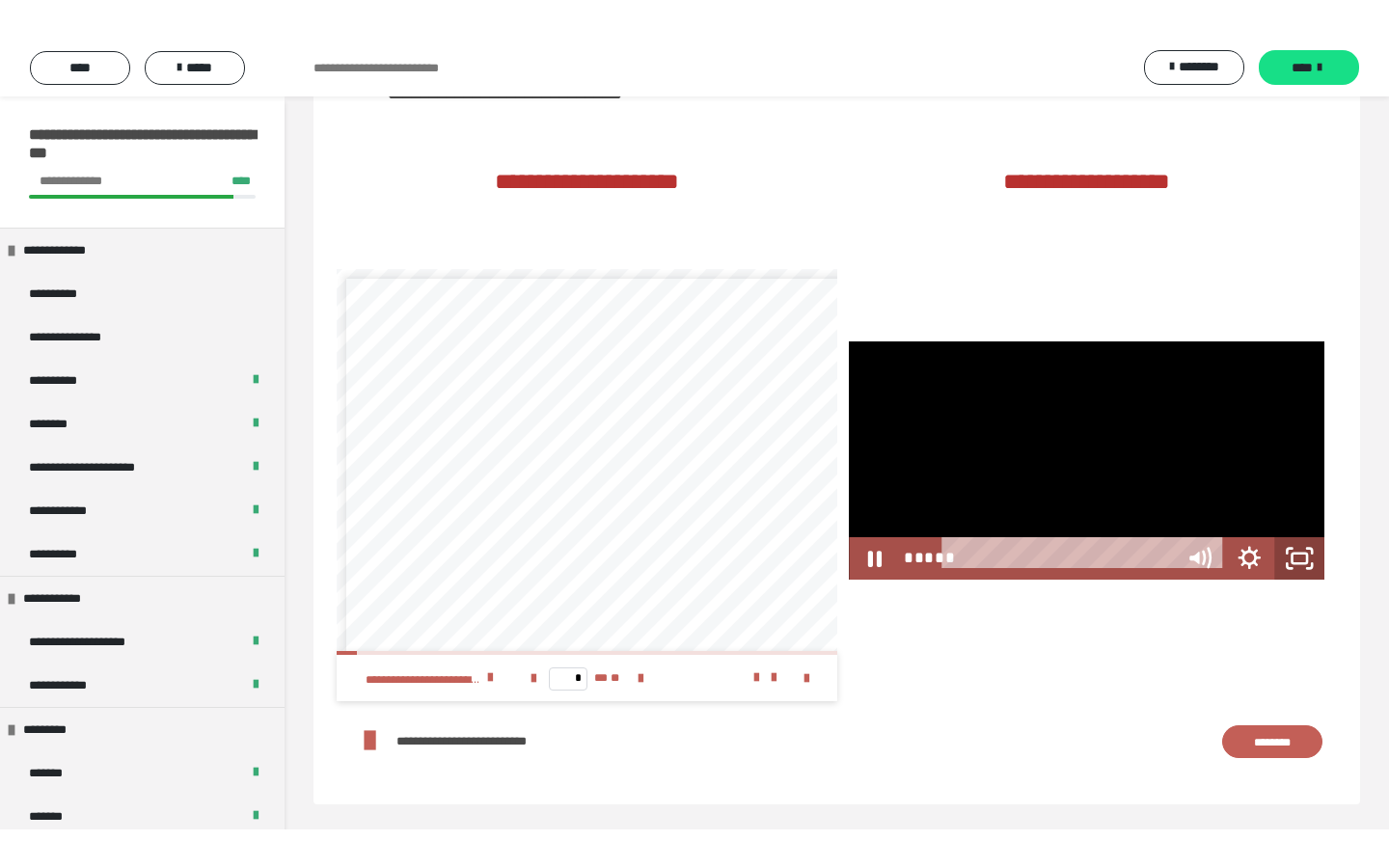 scroll, scrollTop: 0, scrollLeft: 0, axis: both 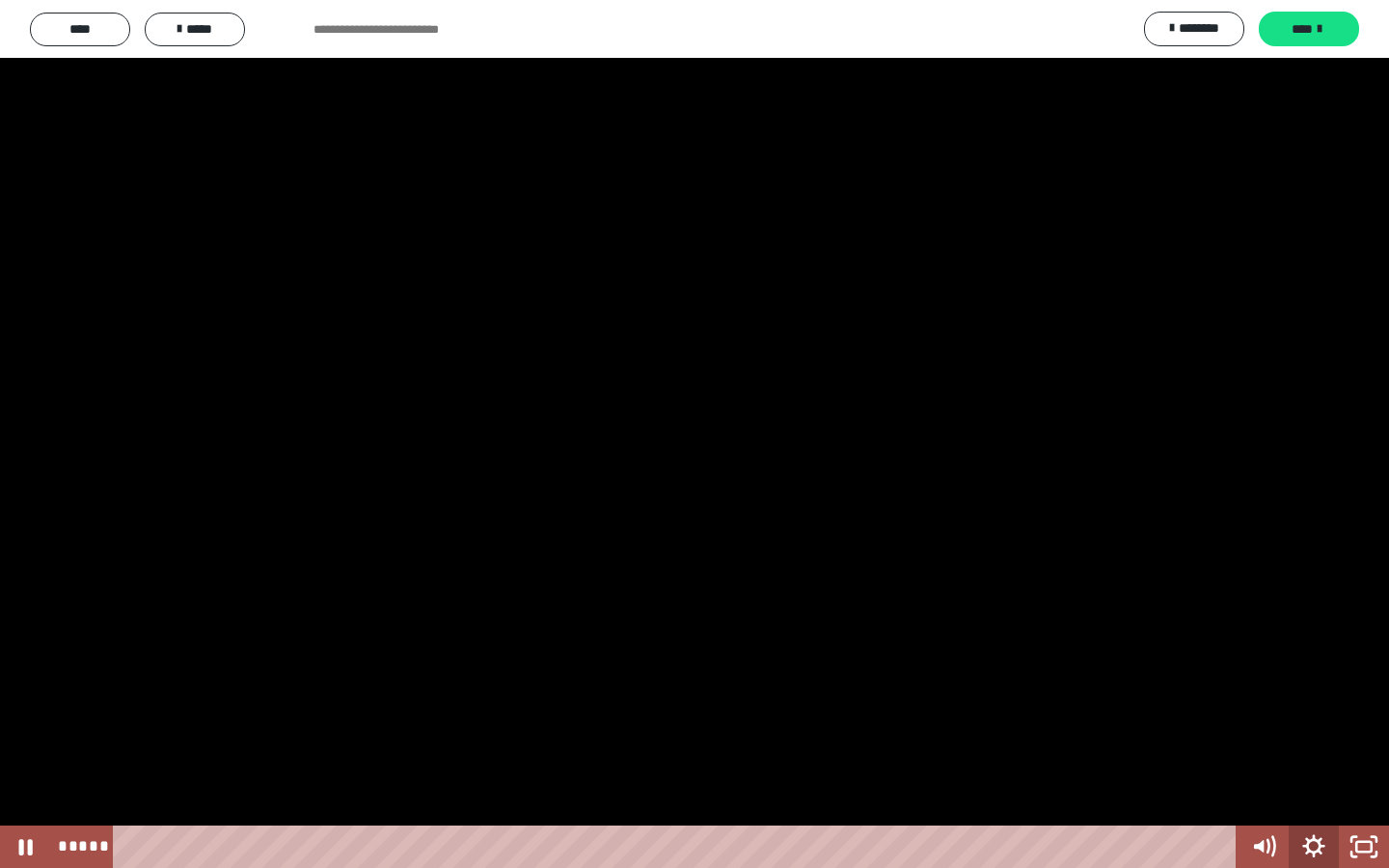 click 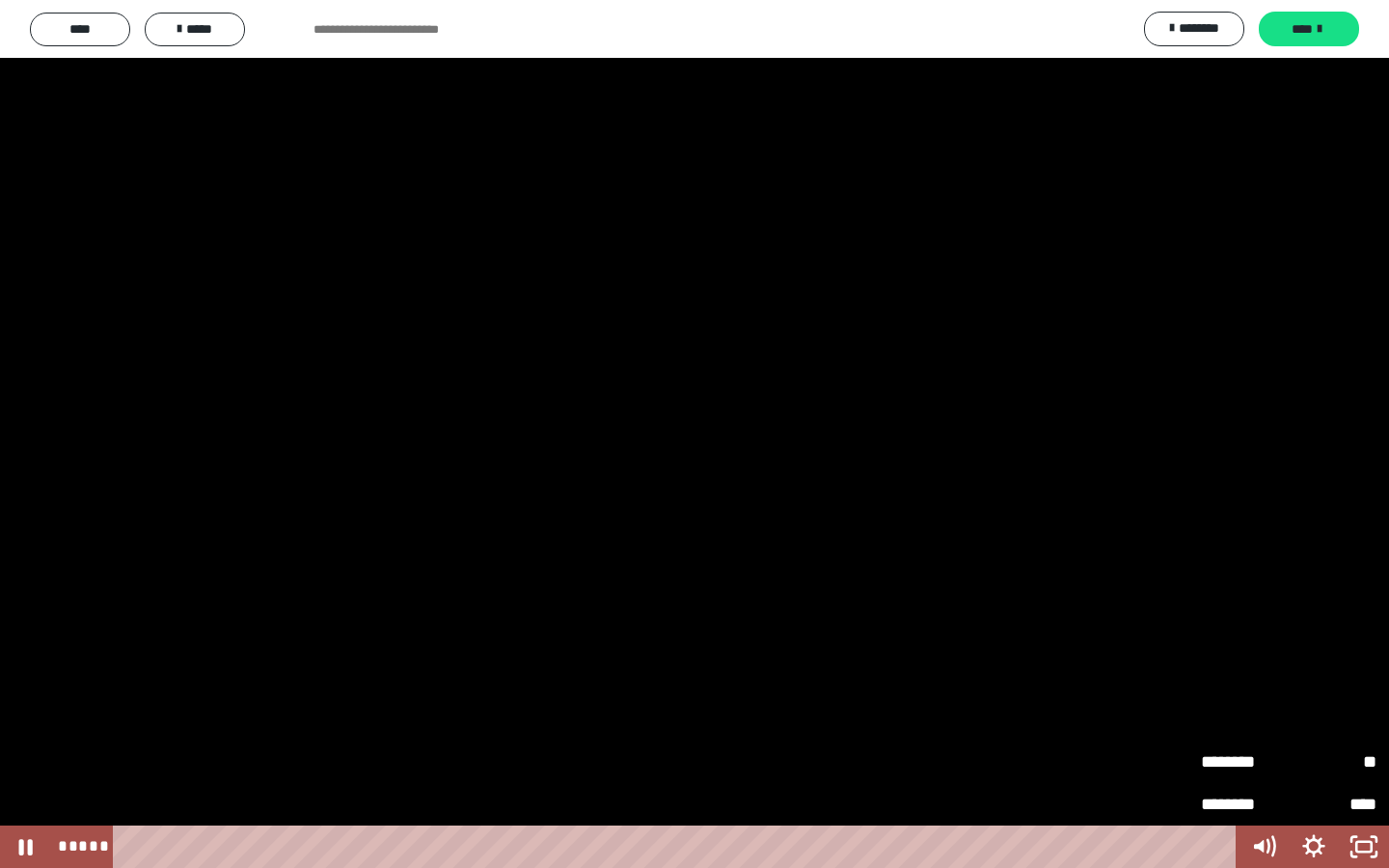 click on "**" at bounding box center [1332, 761] 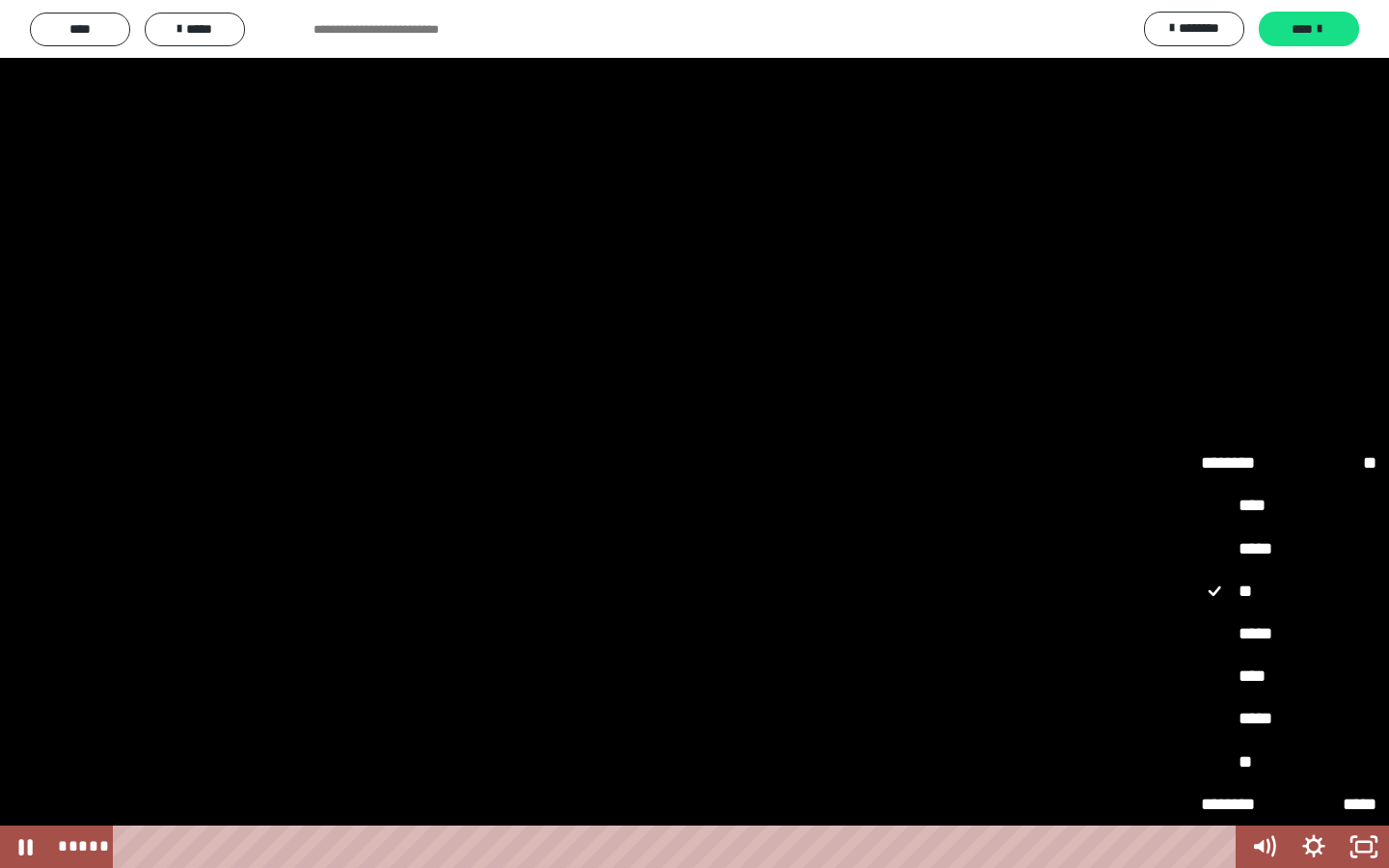 click on "*****" at bounding box center [1289, 719] 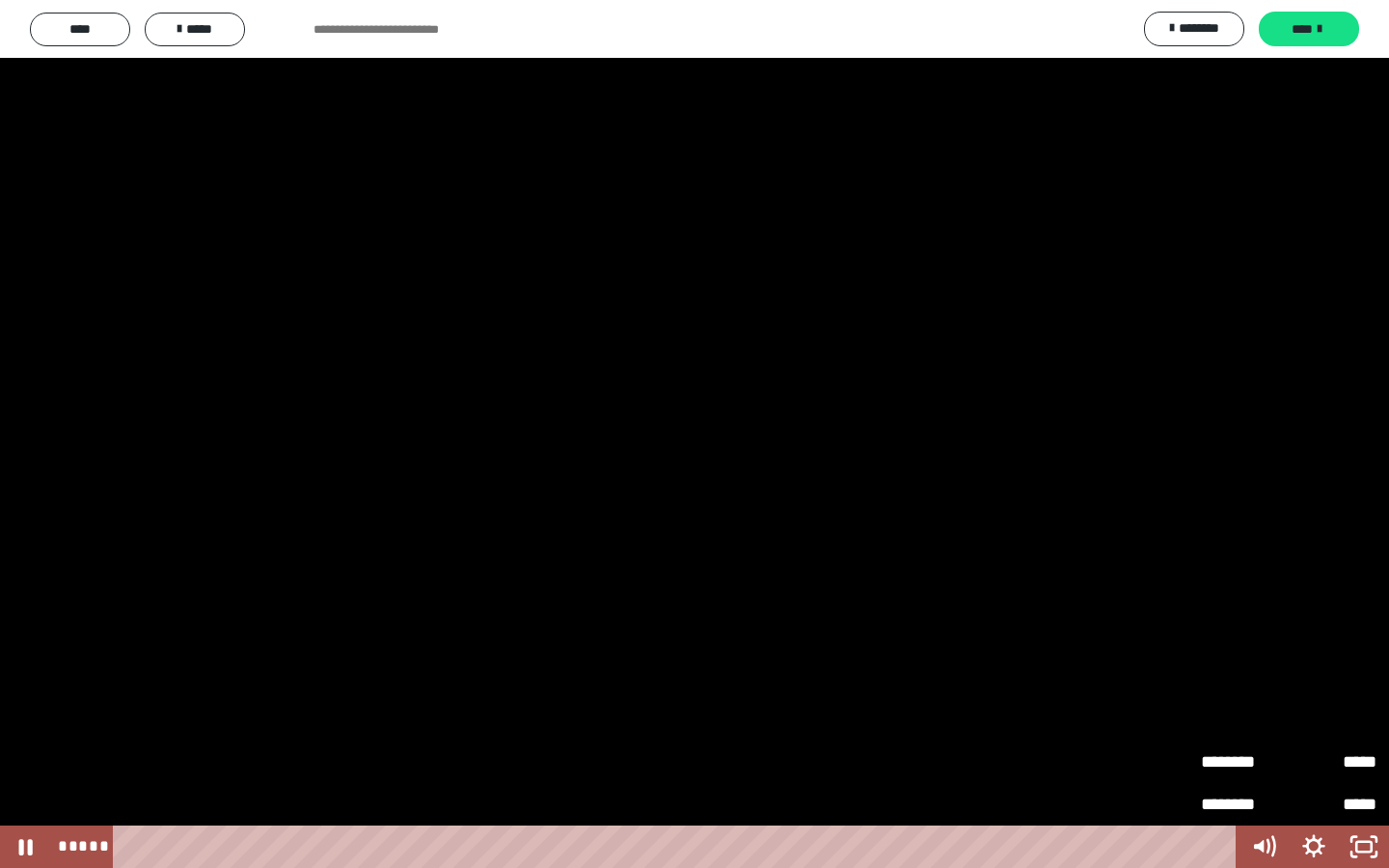 click on "*****" at bounding box center (1332, 761) 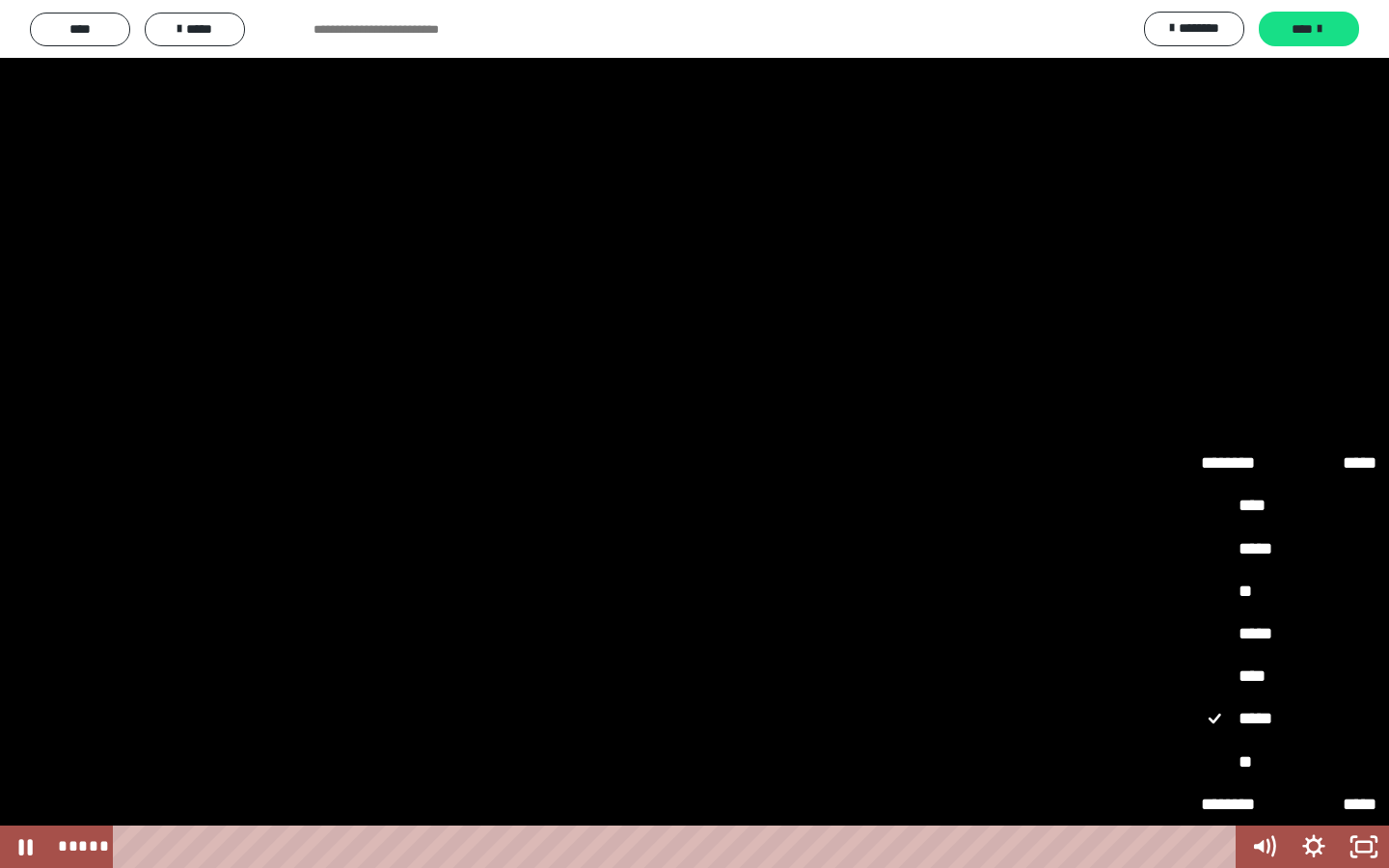 click on "**" at bounding box center (1289, 763) 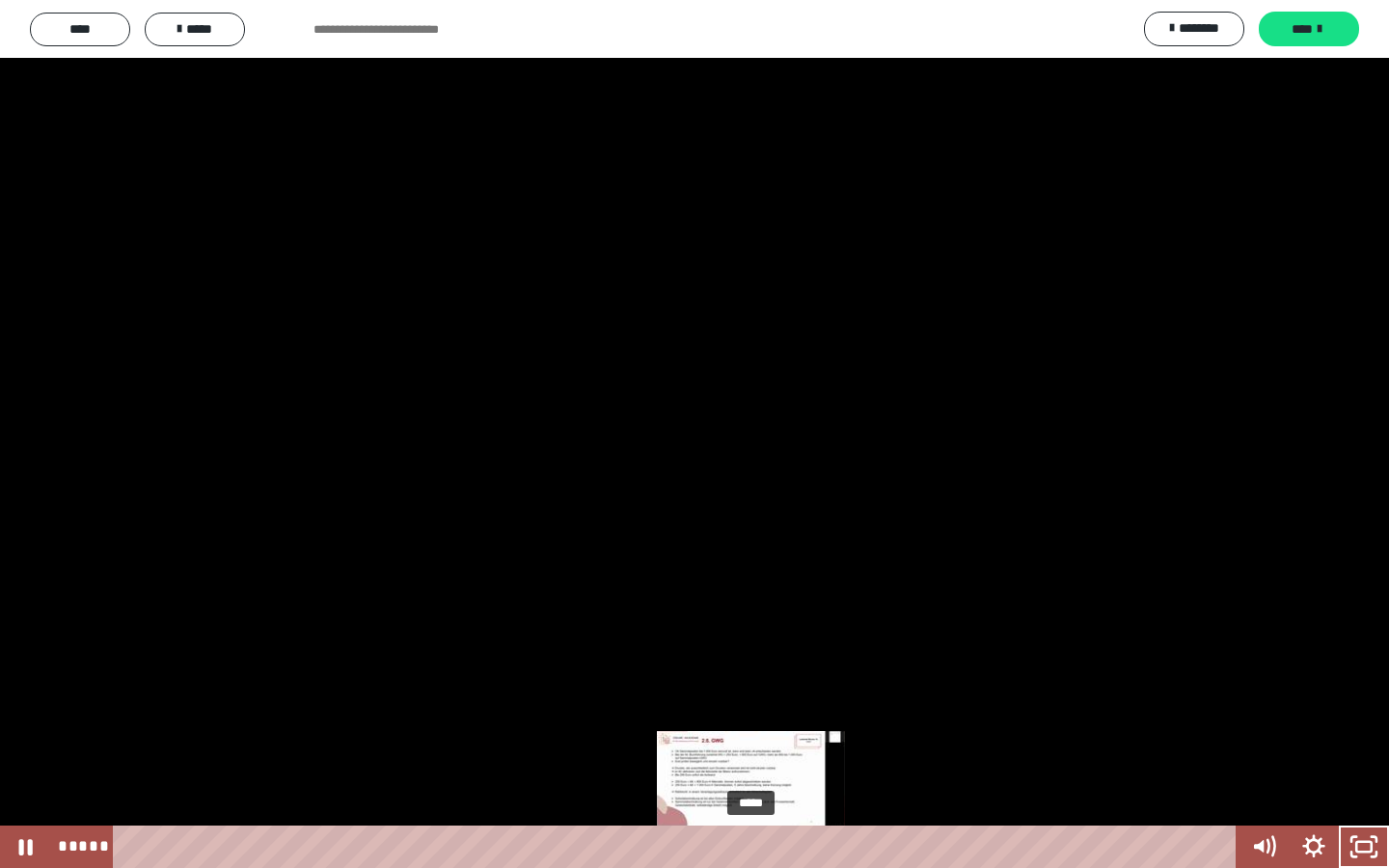 click on "*****" at bounding box center [678, 847] 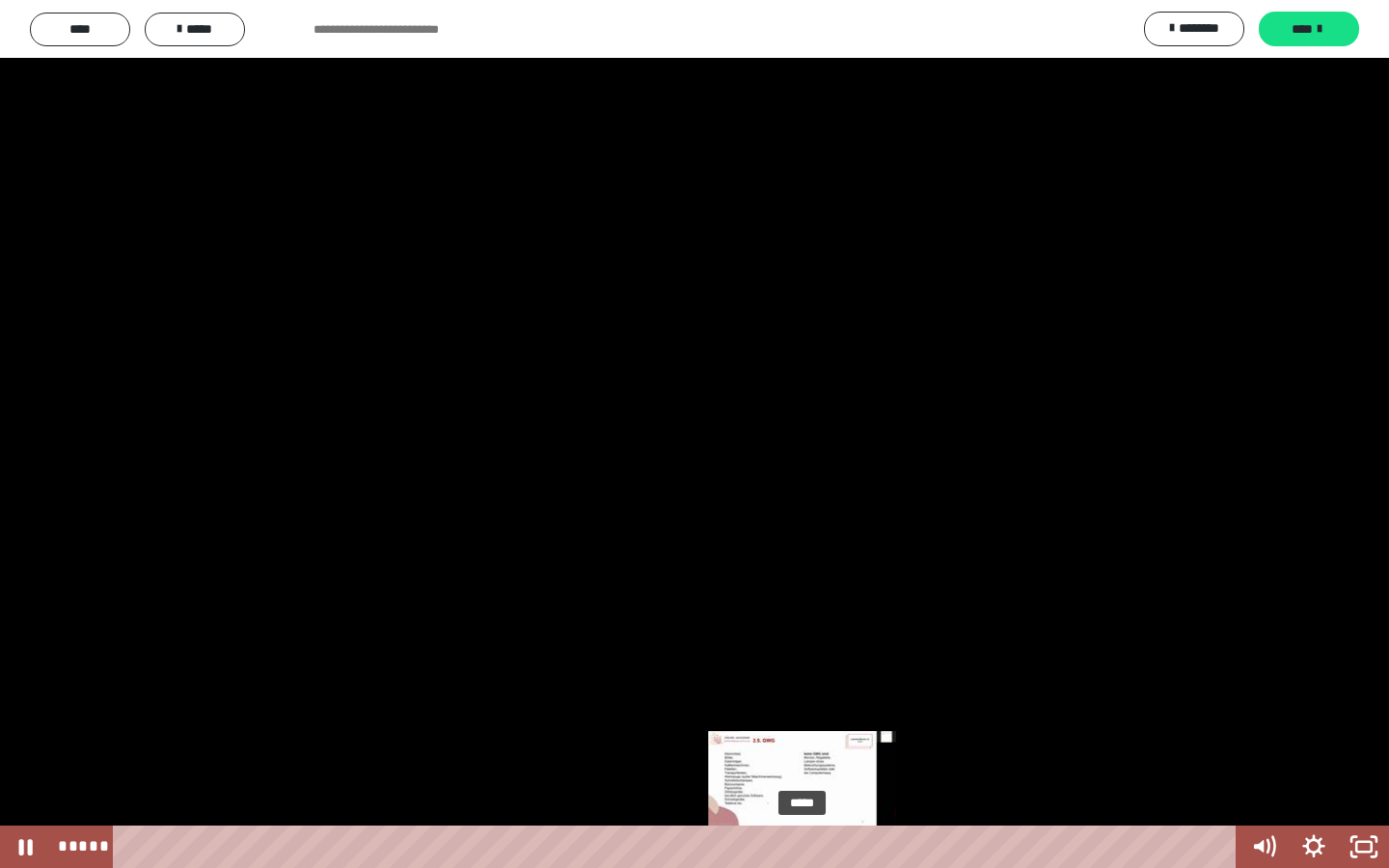 click on "*****" at bounding box center [678, 847] 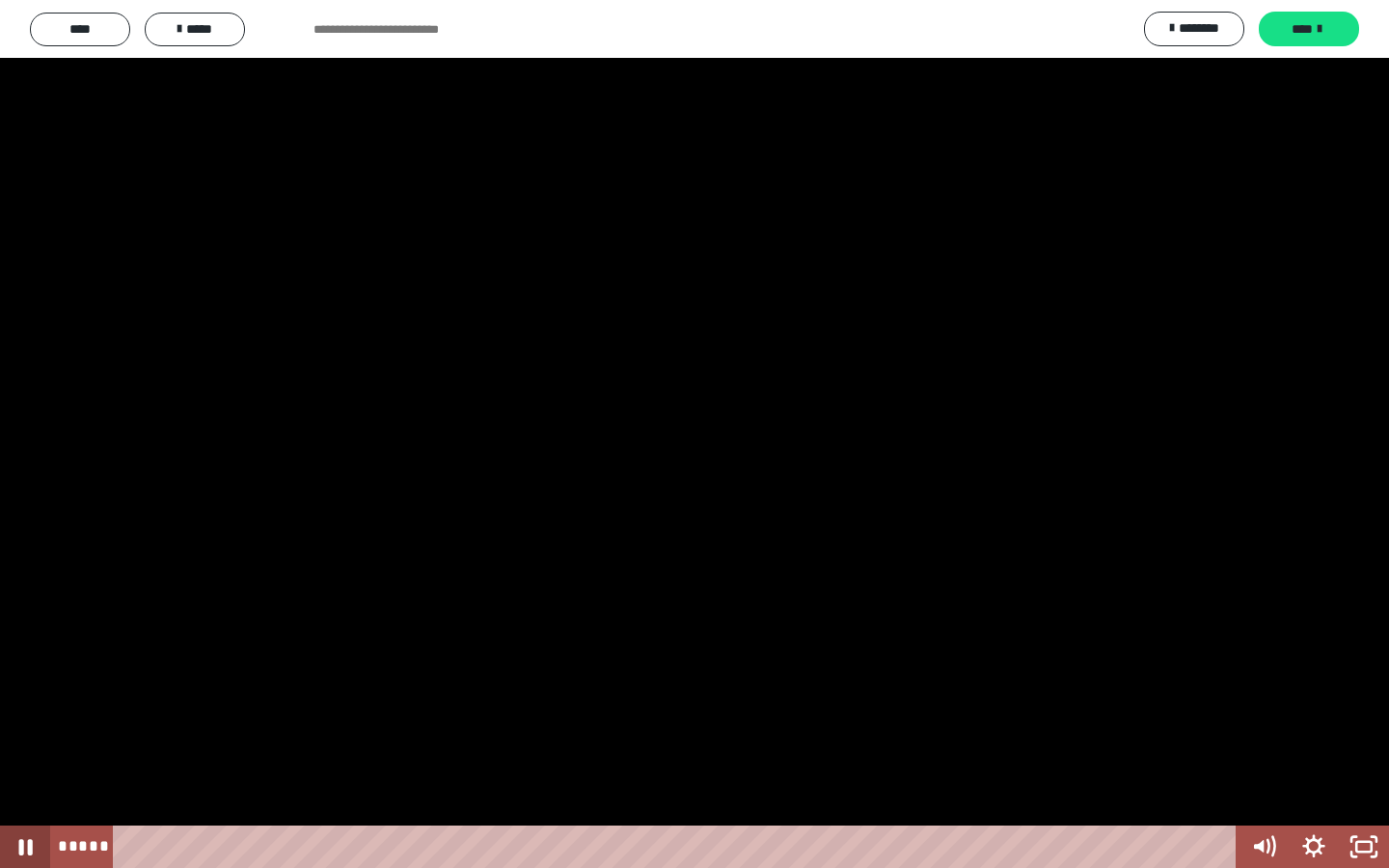 click 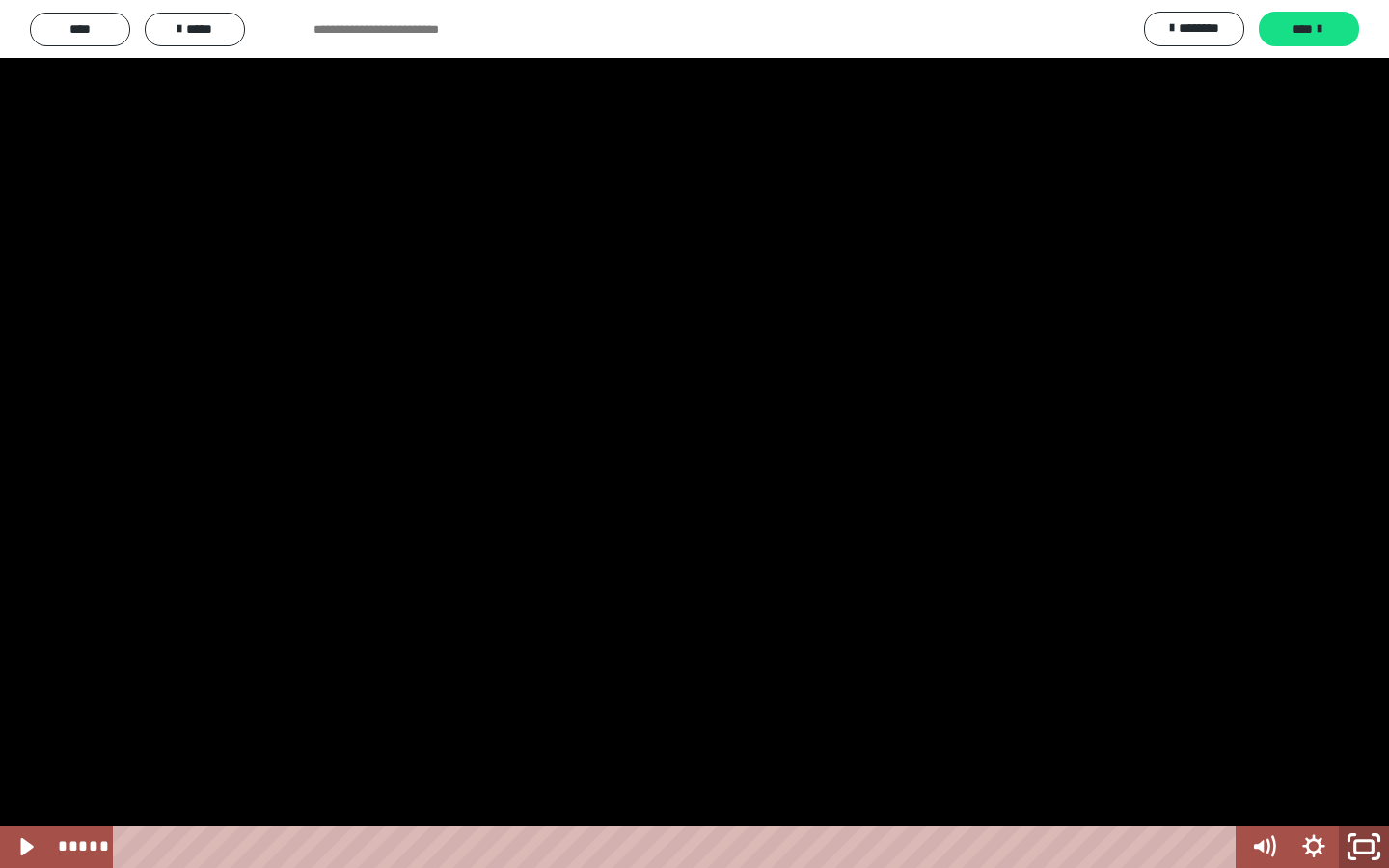 click 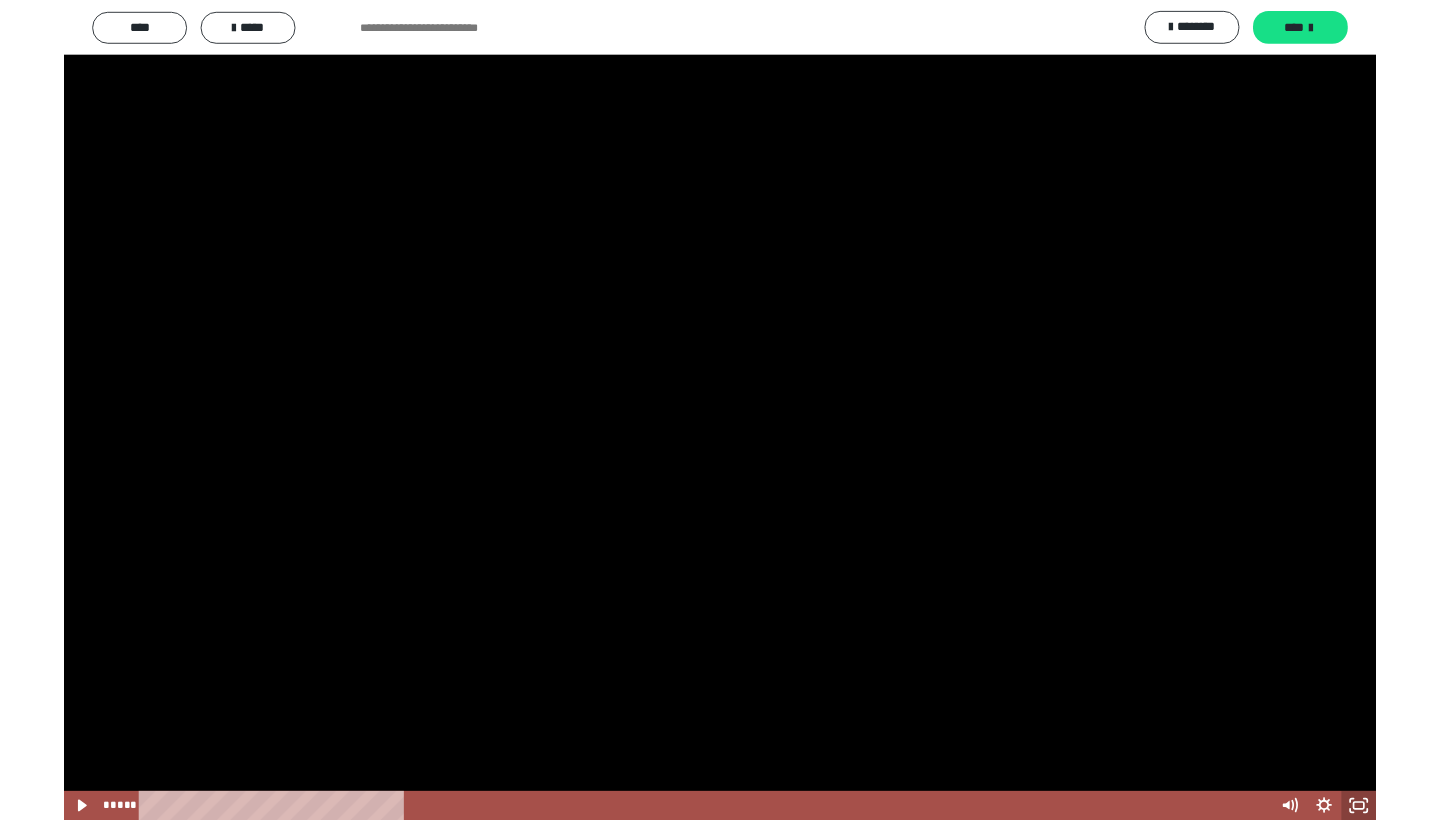 scroll, scrollTop: 3108, scrollLeft: 0, axis: vertical 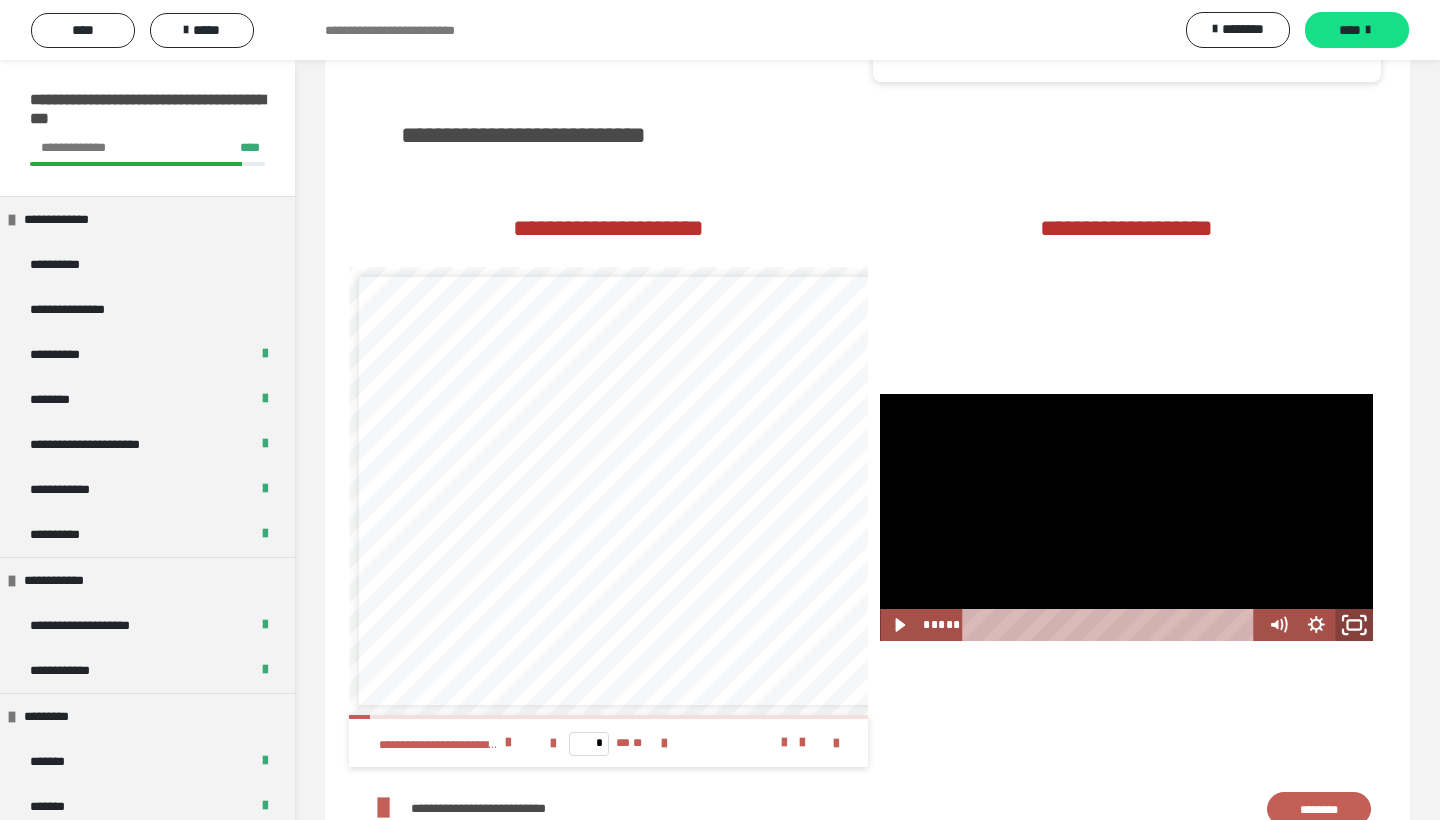 click 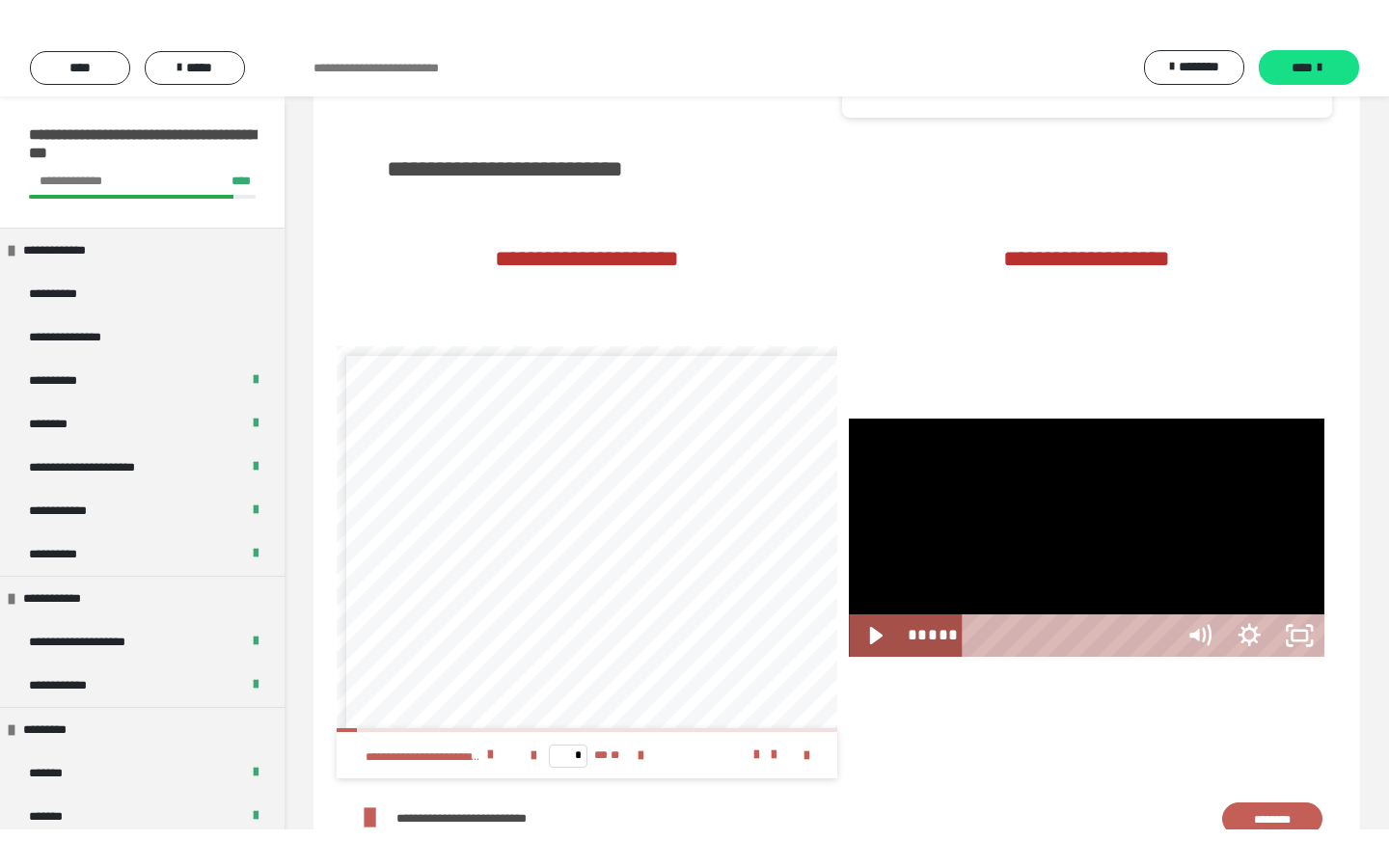 scroll, scrollTop: 0, scrollLeft: 0, axis: both 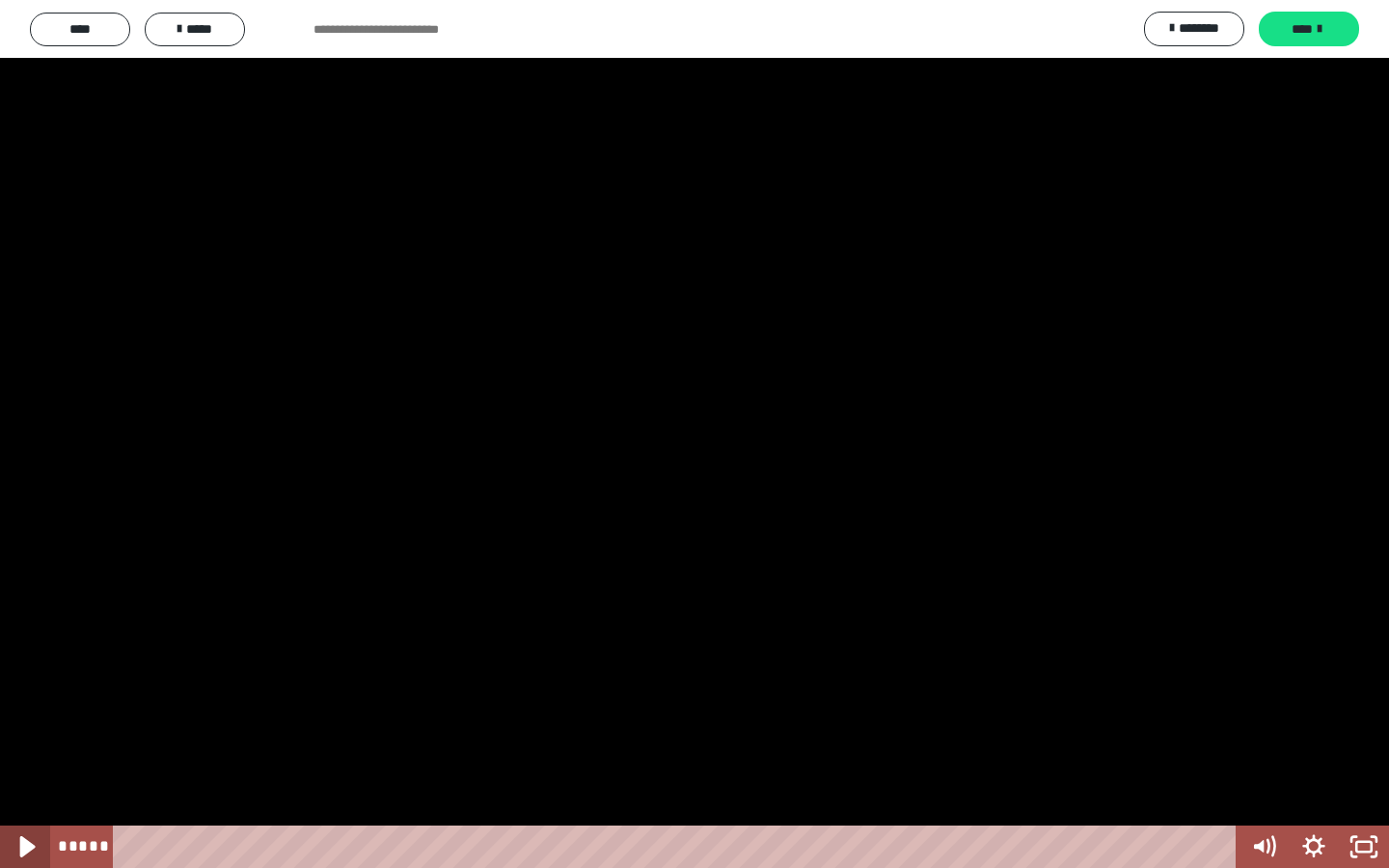 click 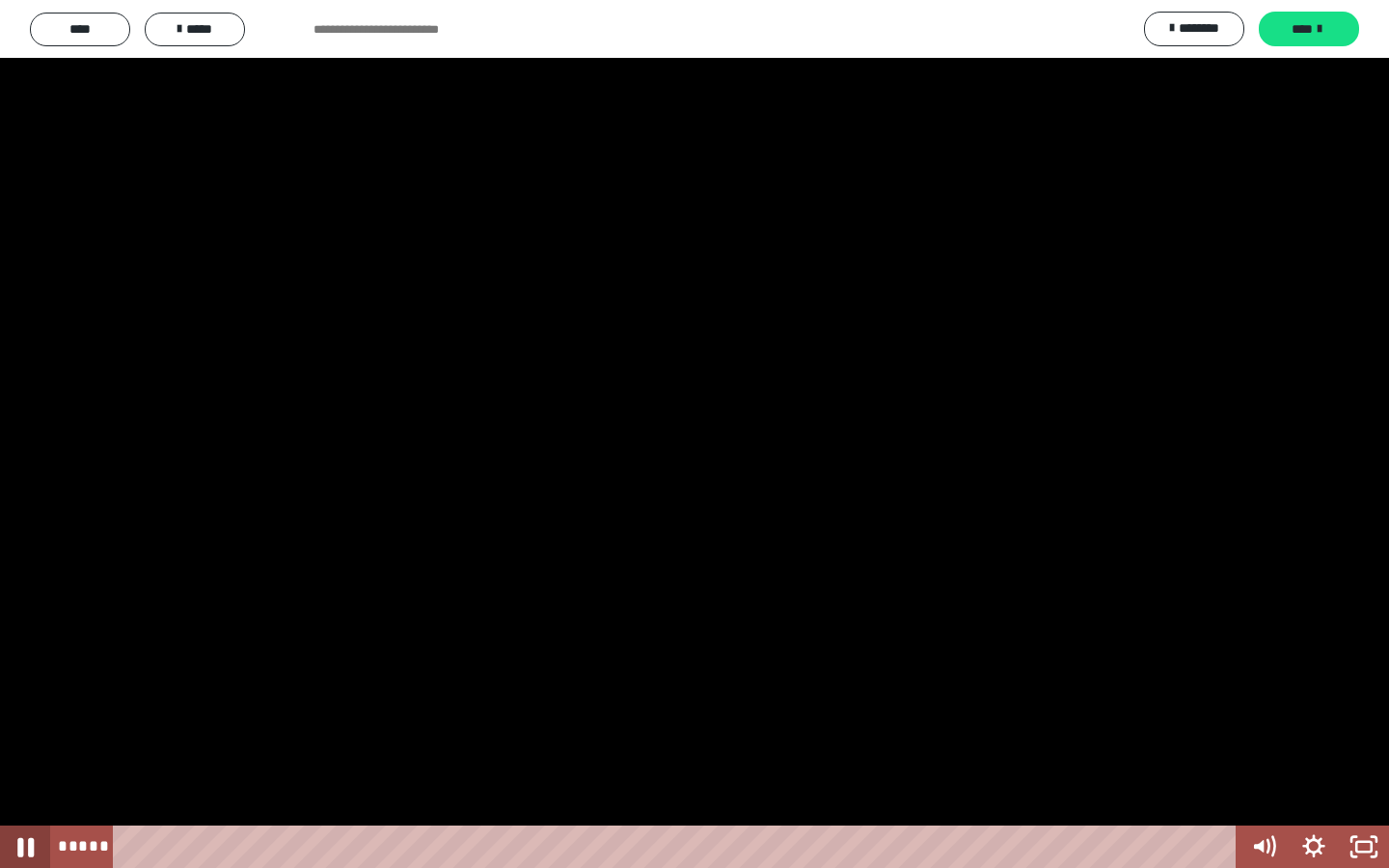 click 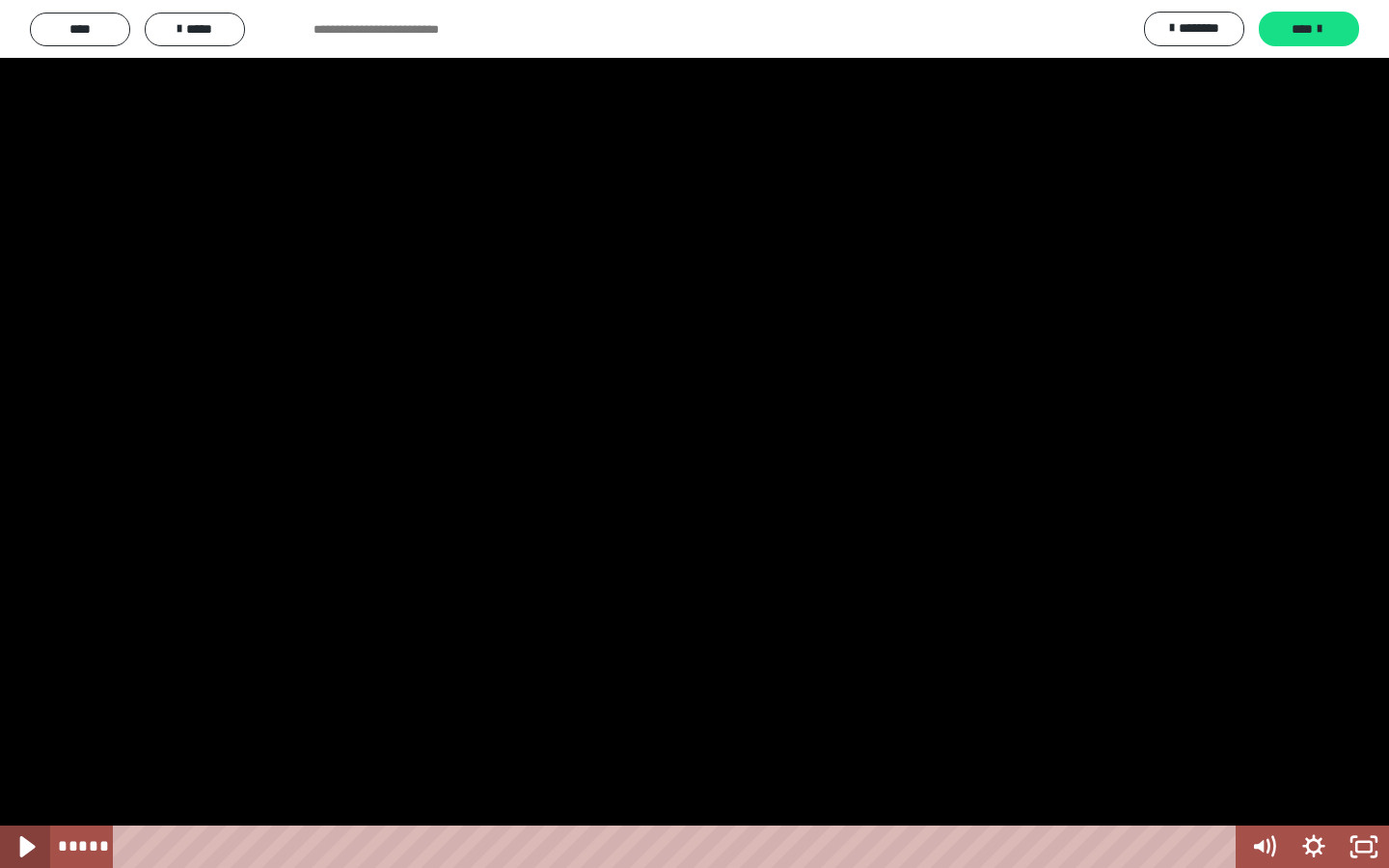 click 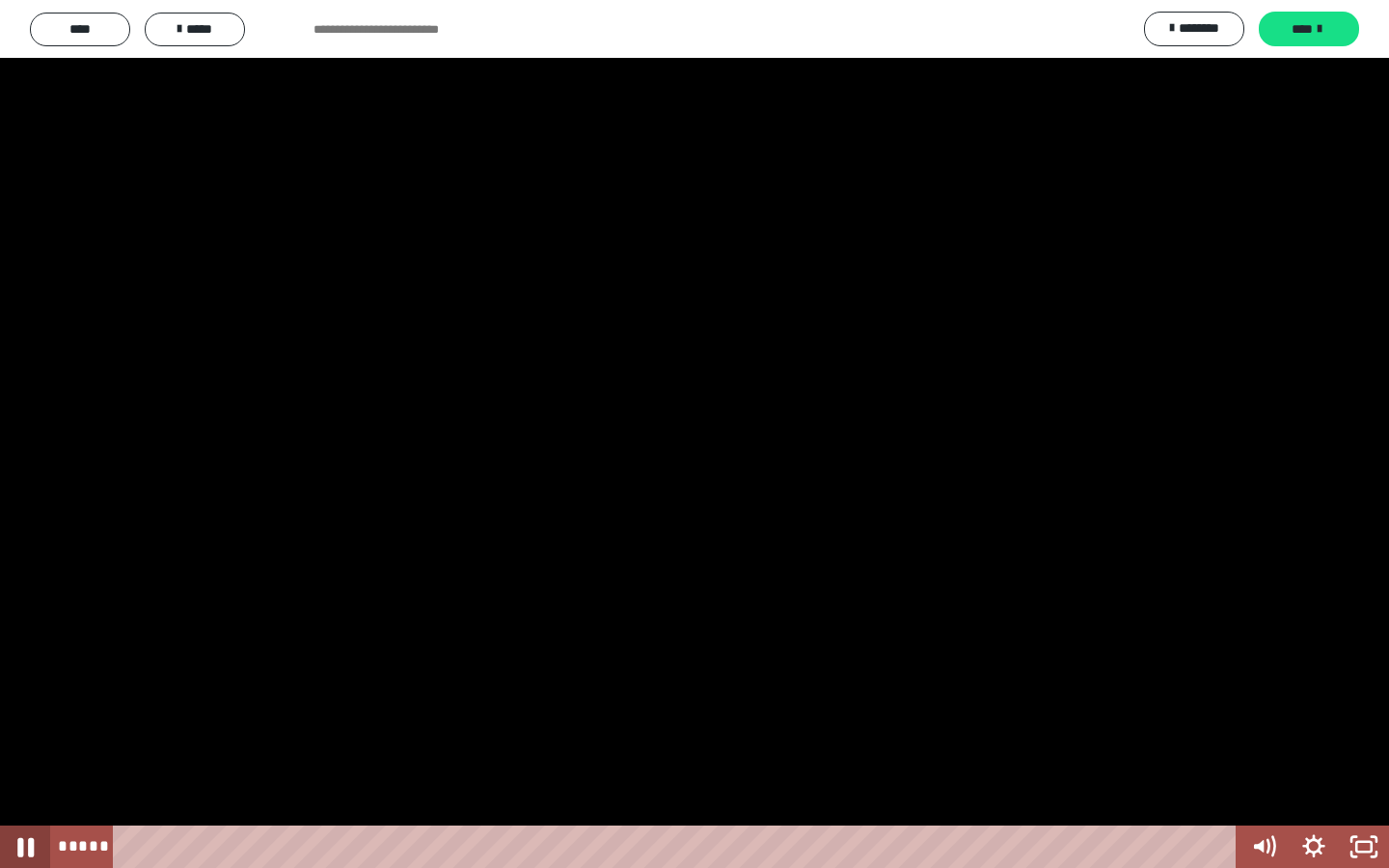 click 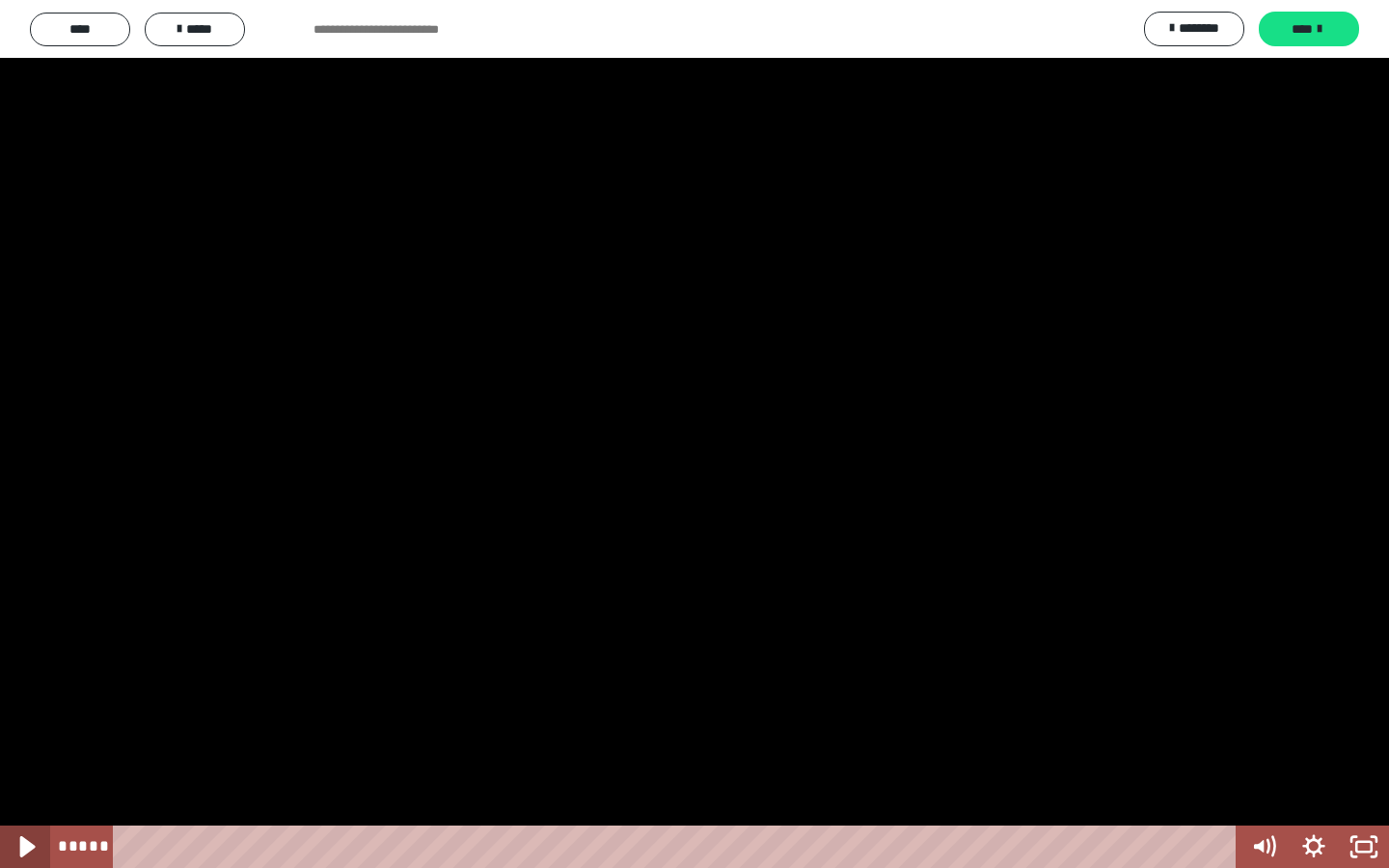 click 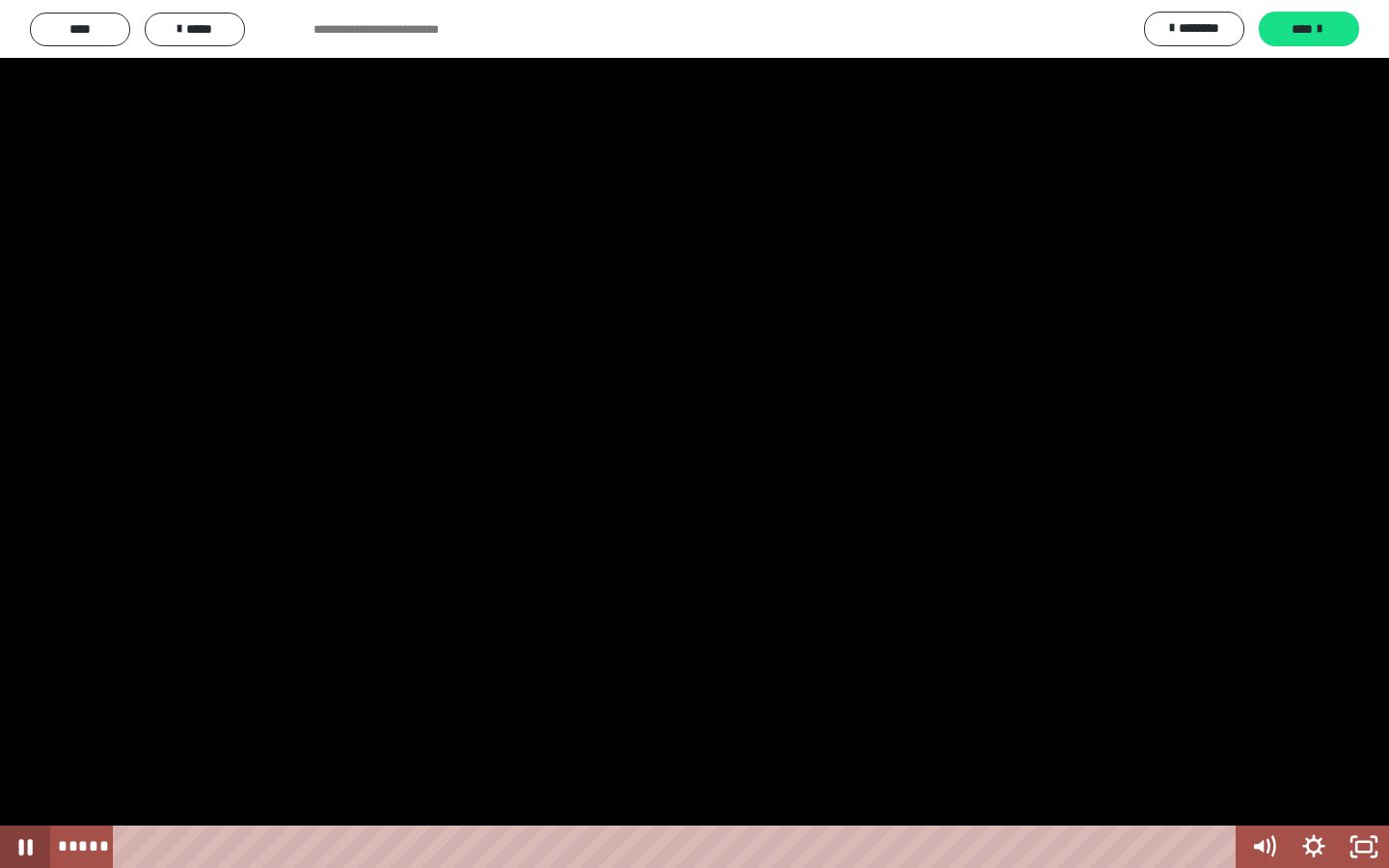 click 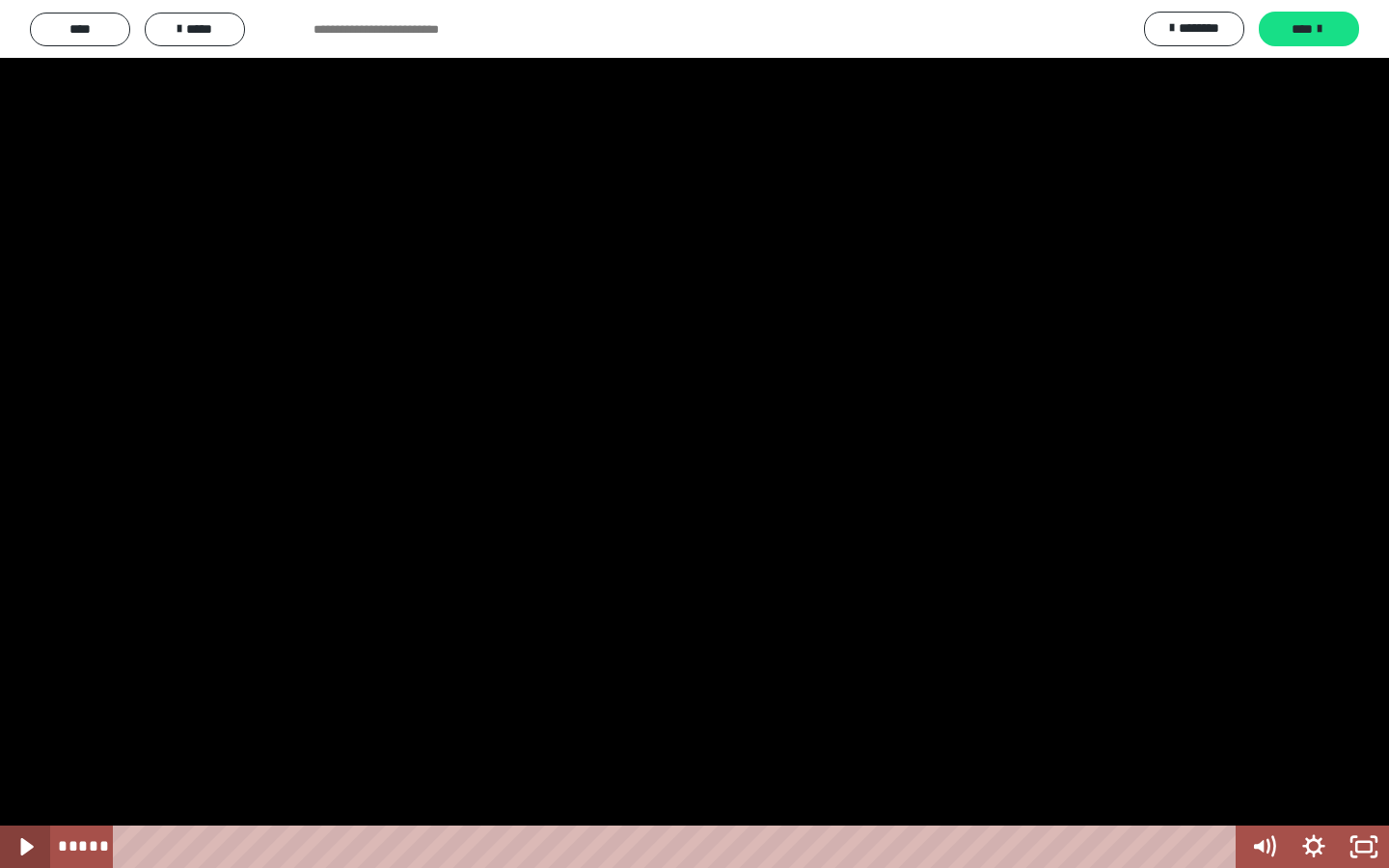click 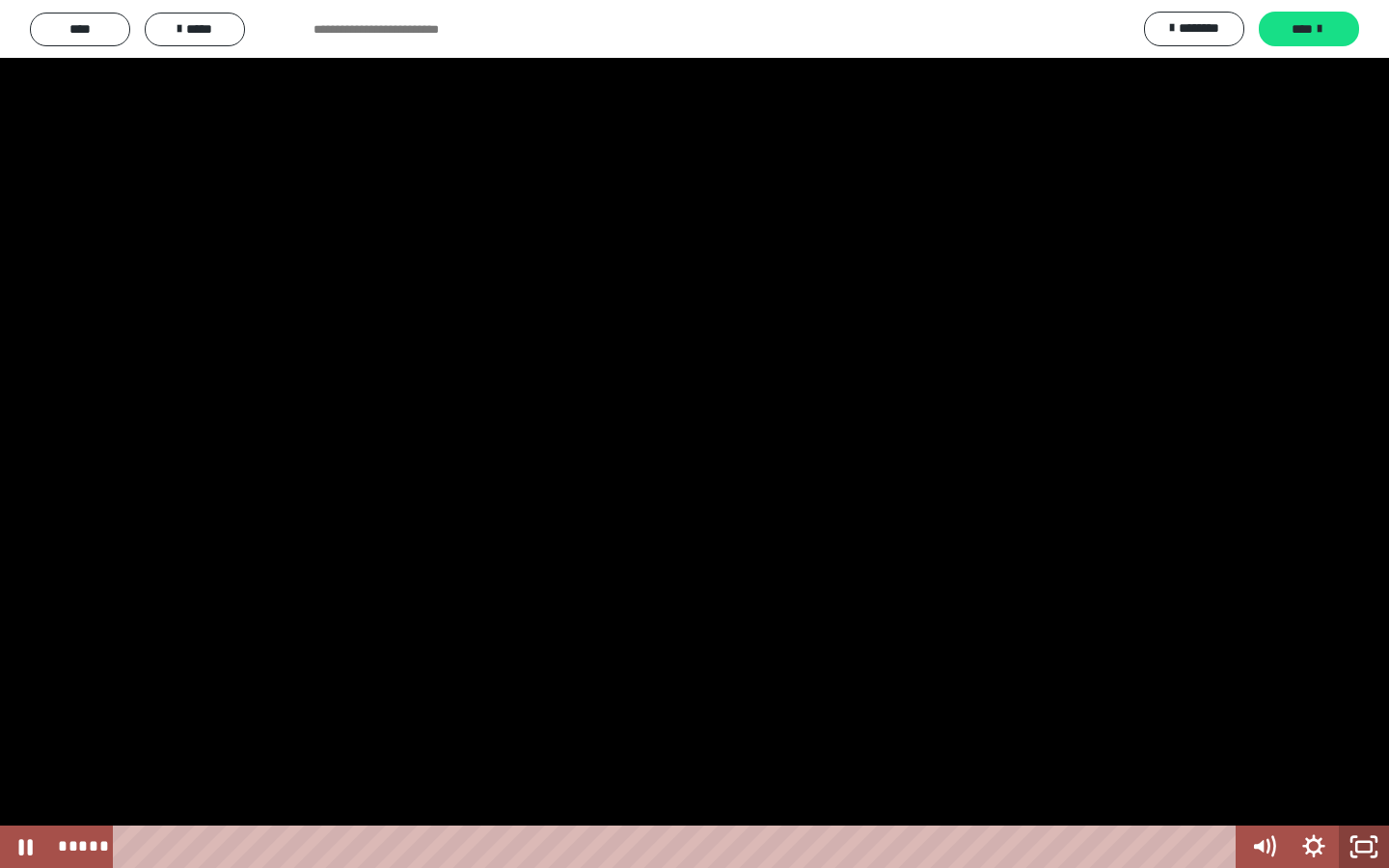 click 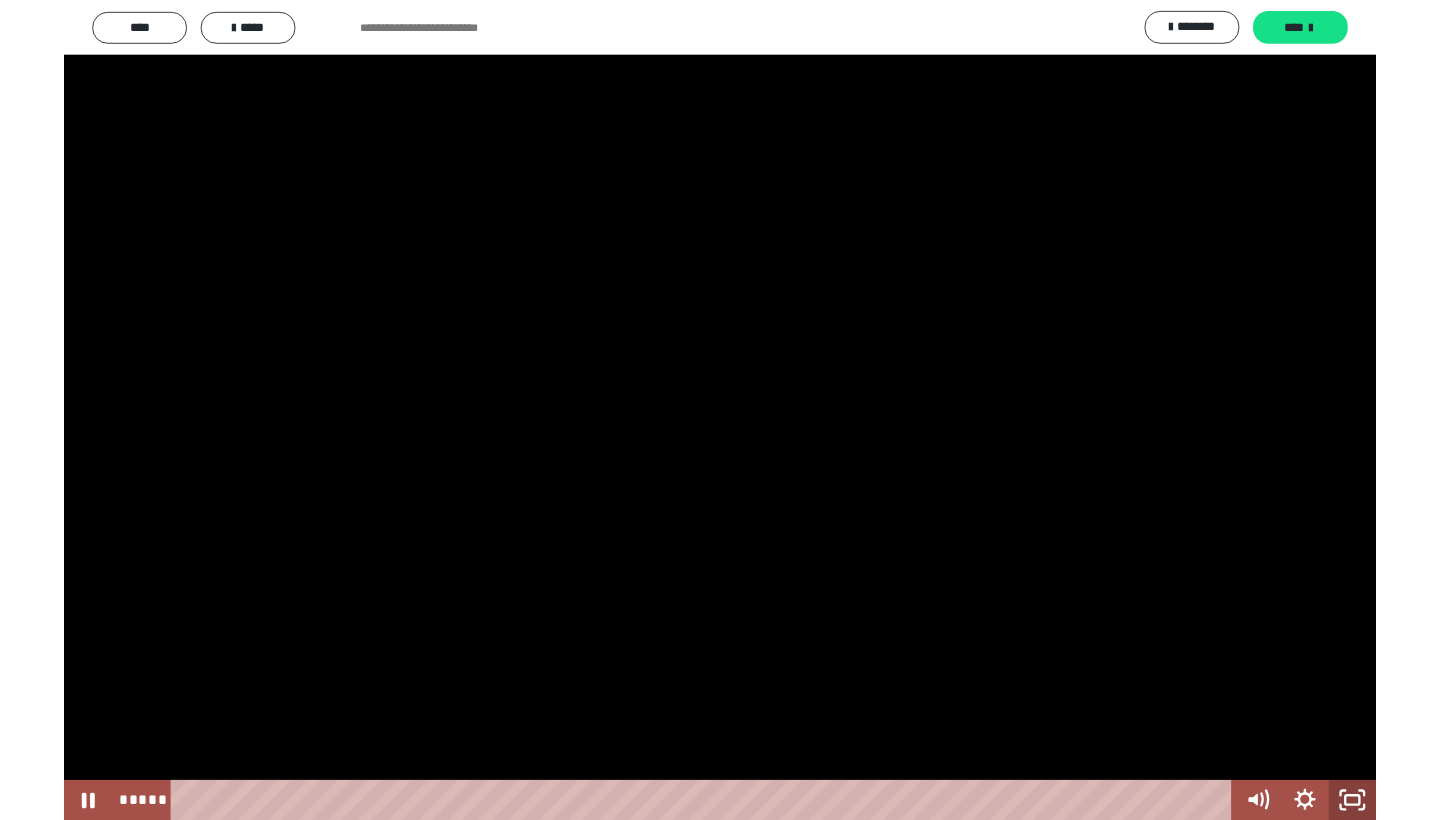 scroll, scrollTop: 3108, scrollLeft: 0, axis: vertical 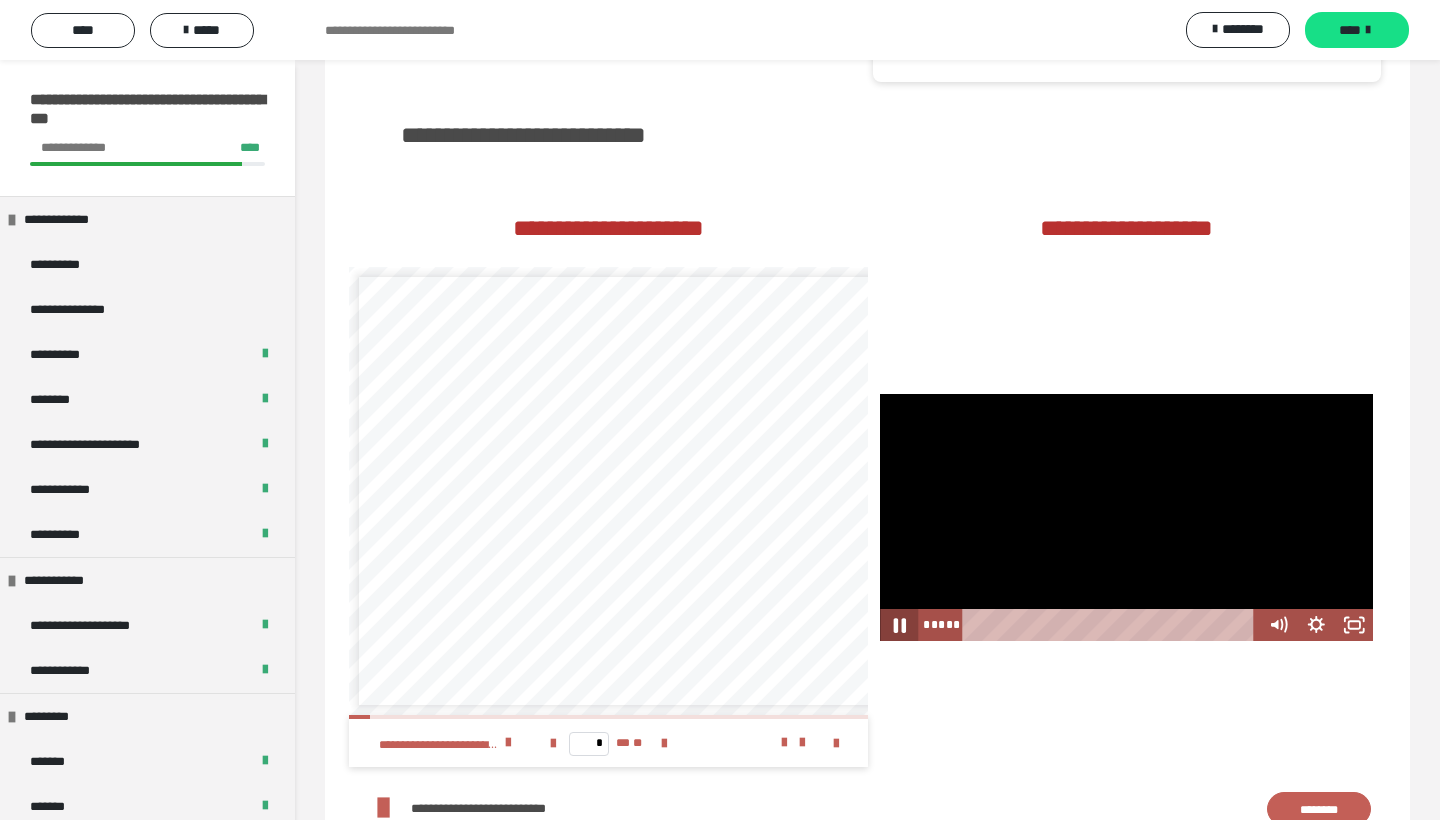 click 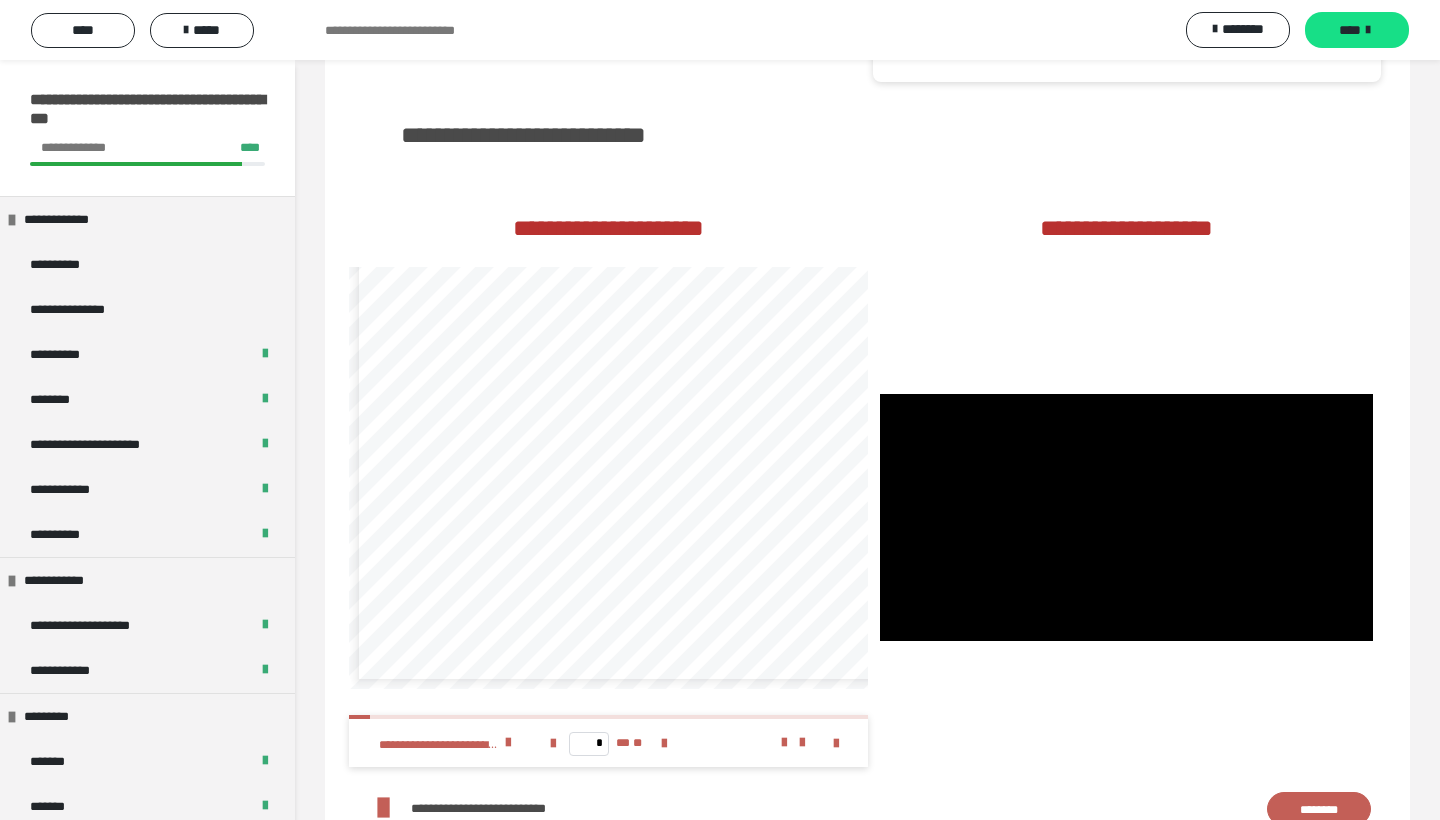 scroll, scrollTop: 28, scrollLeft: 0, axis: vertical 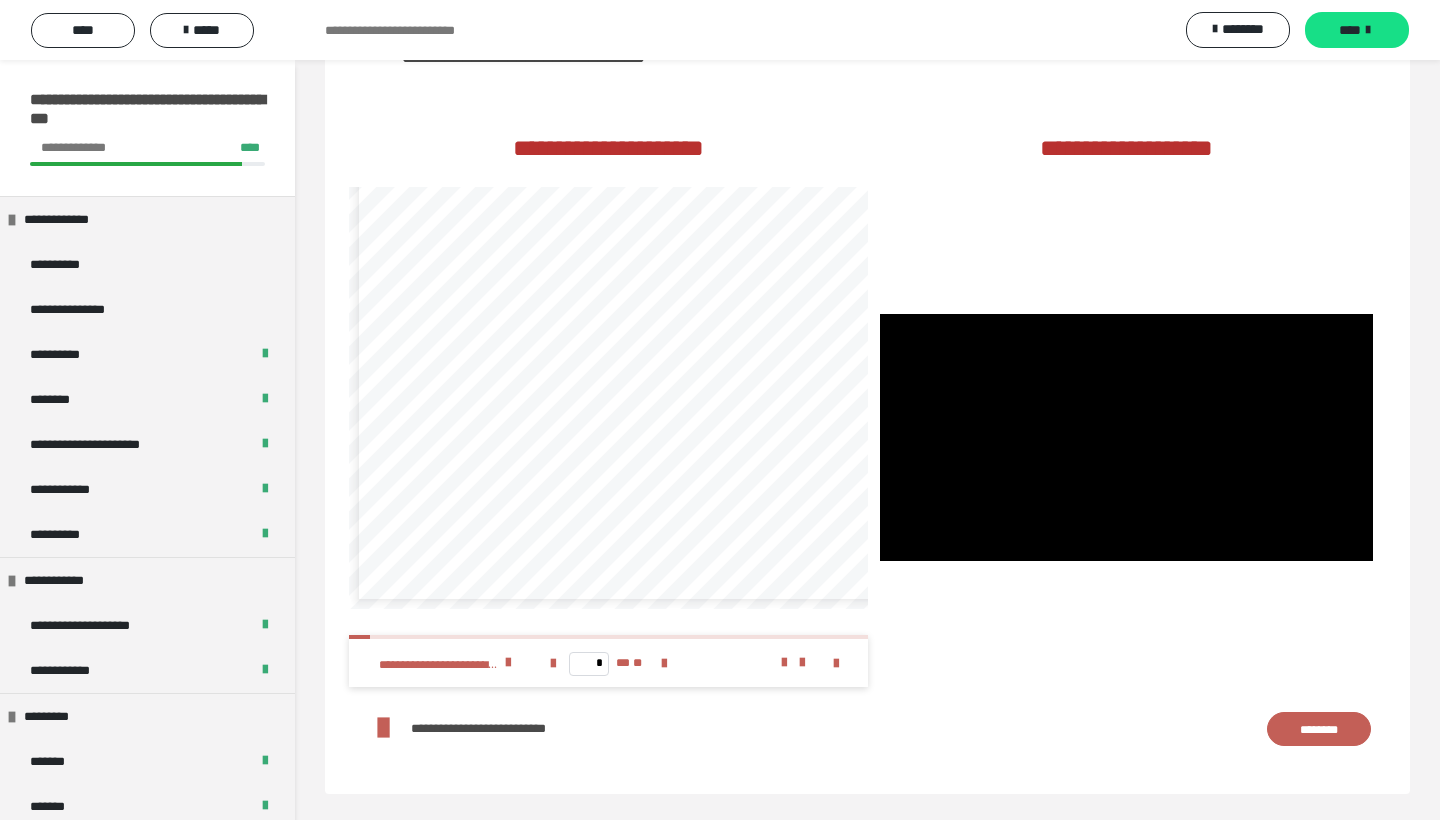click on "********" at bounding box center [1319, 729] 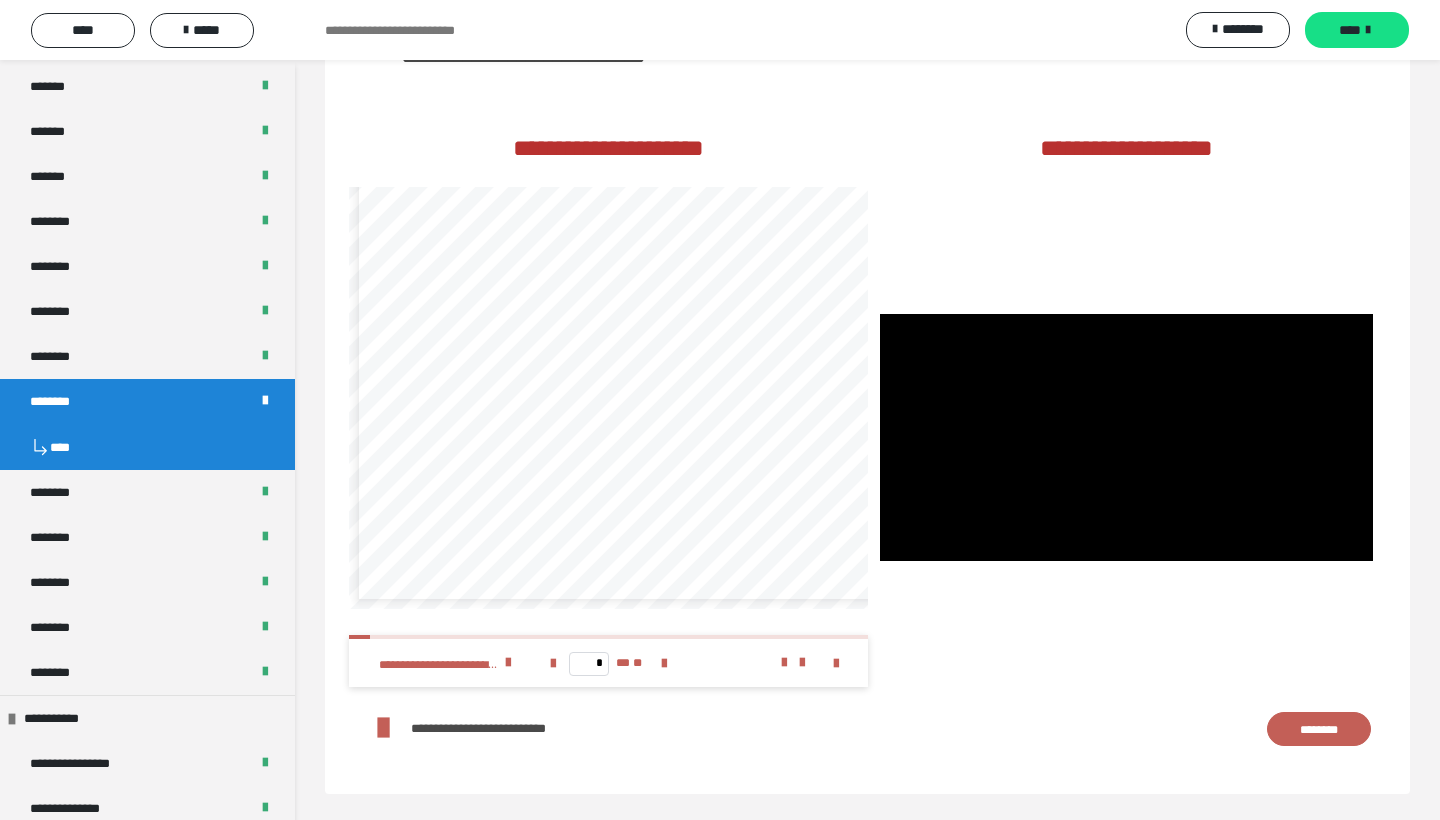 scroll, scrollTop: 983, scrollLeft: 0, axis: vertical 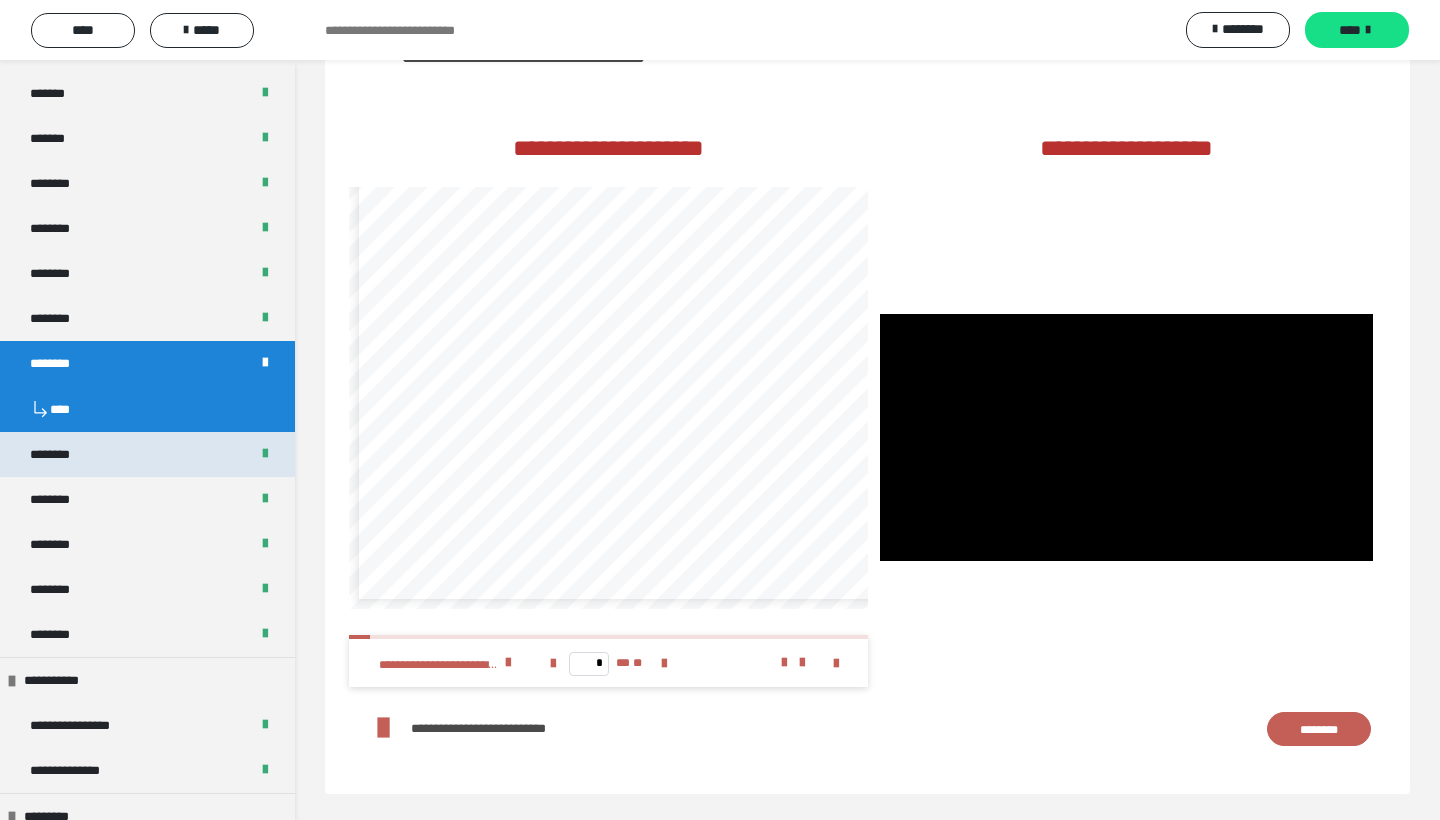 click on "********" at bounding box center (147, 454) 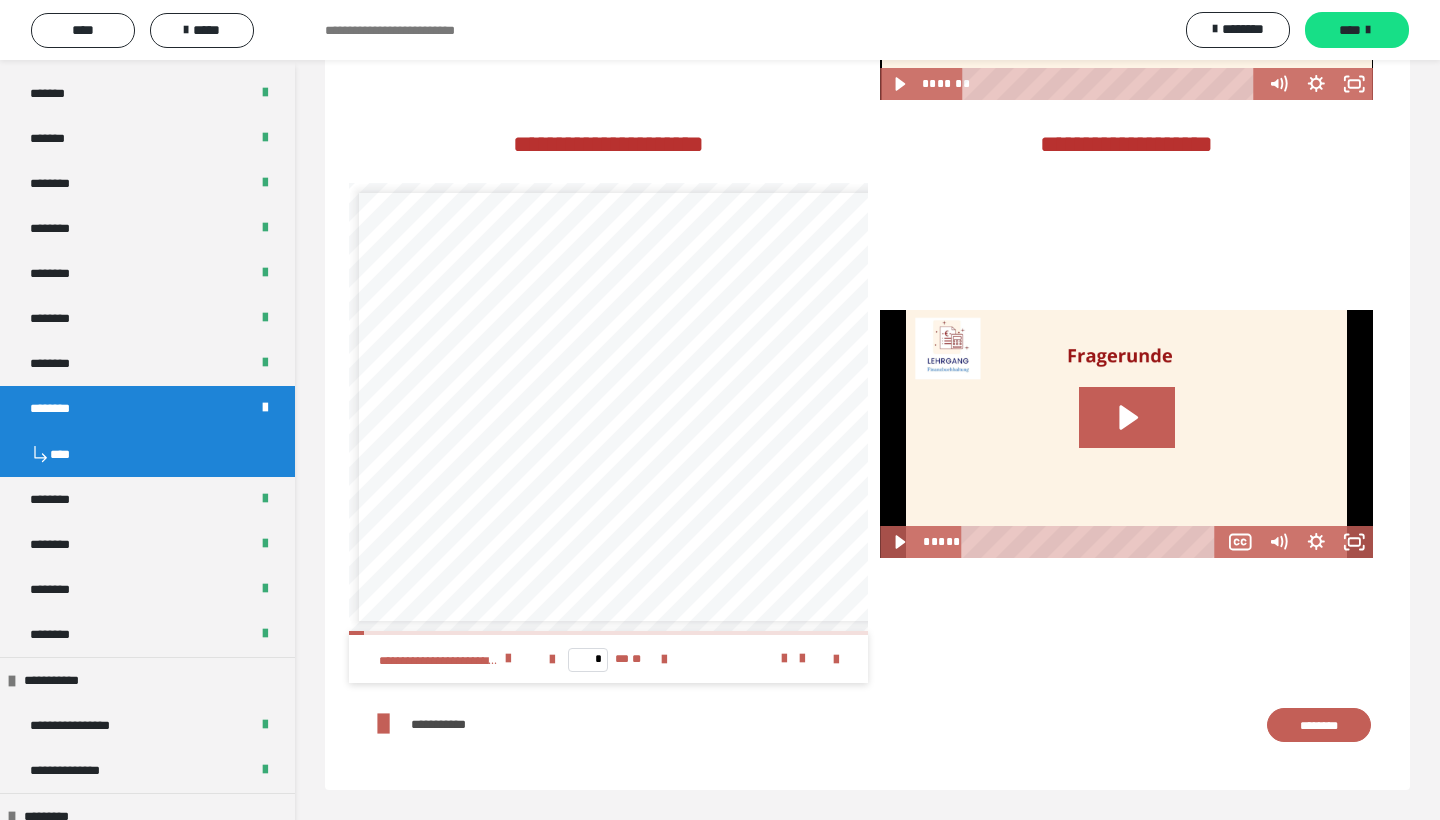 scroll, scrollTop: 2705, scrollLeft: 0, axis: vertical 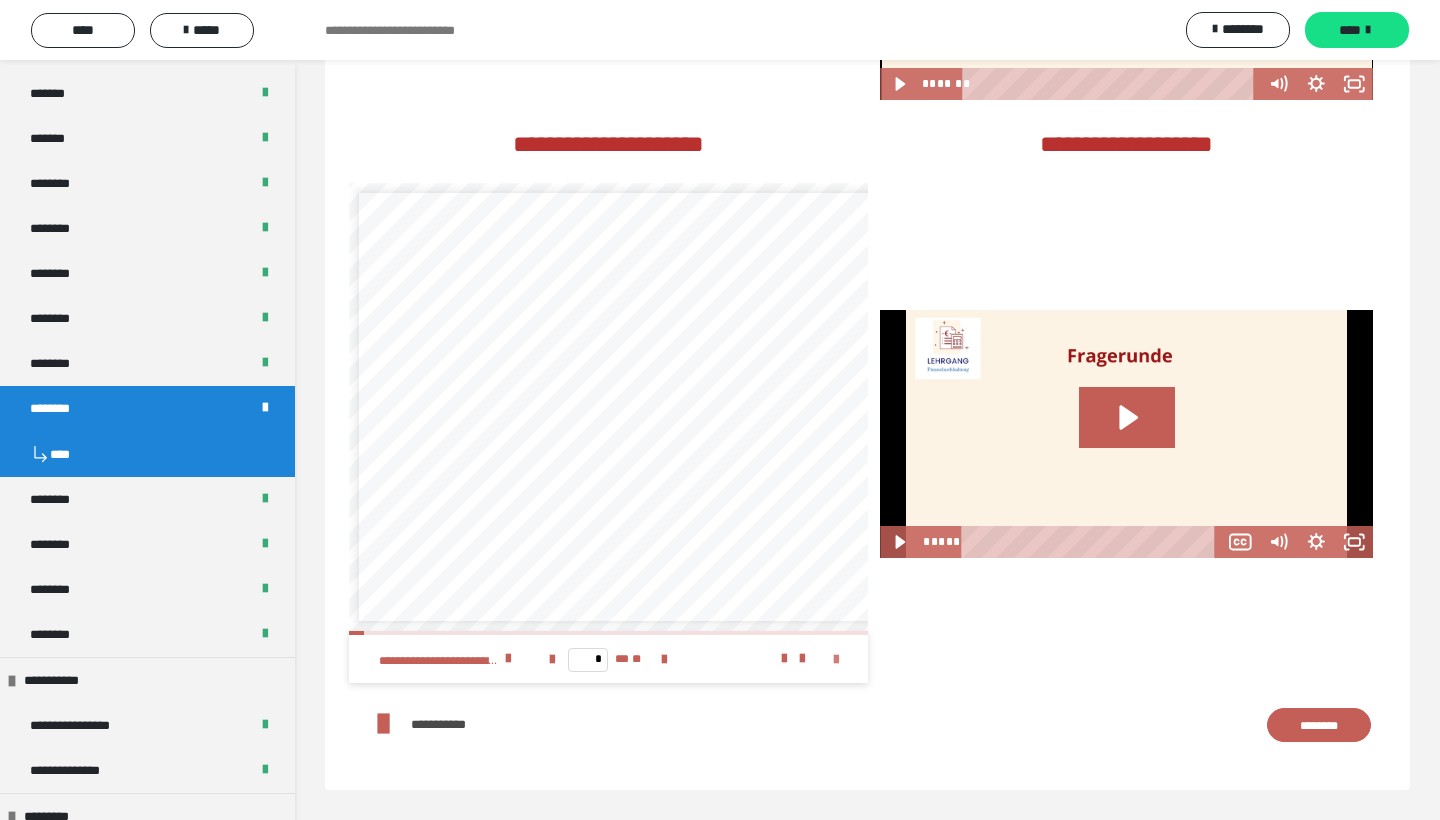 click at bounding box center (836, 660) 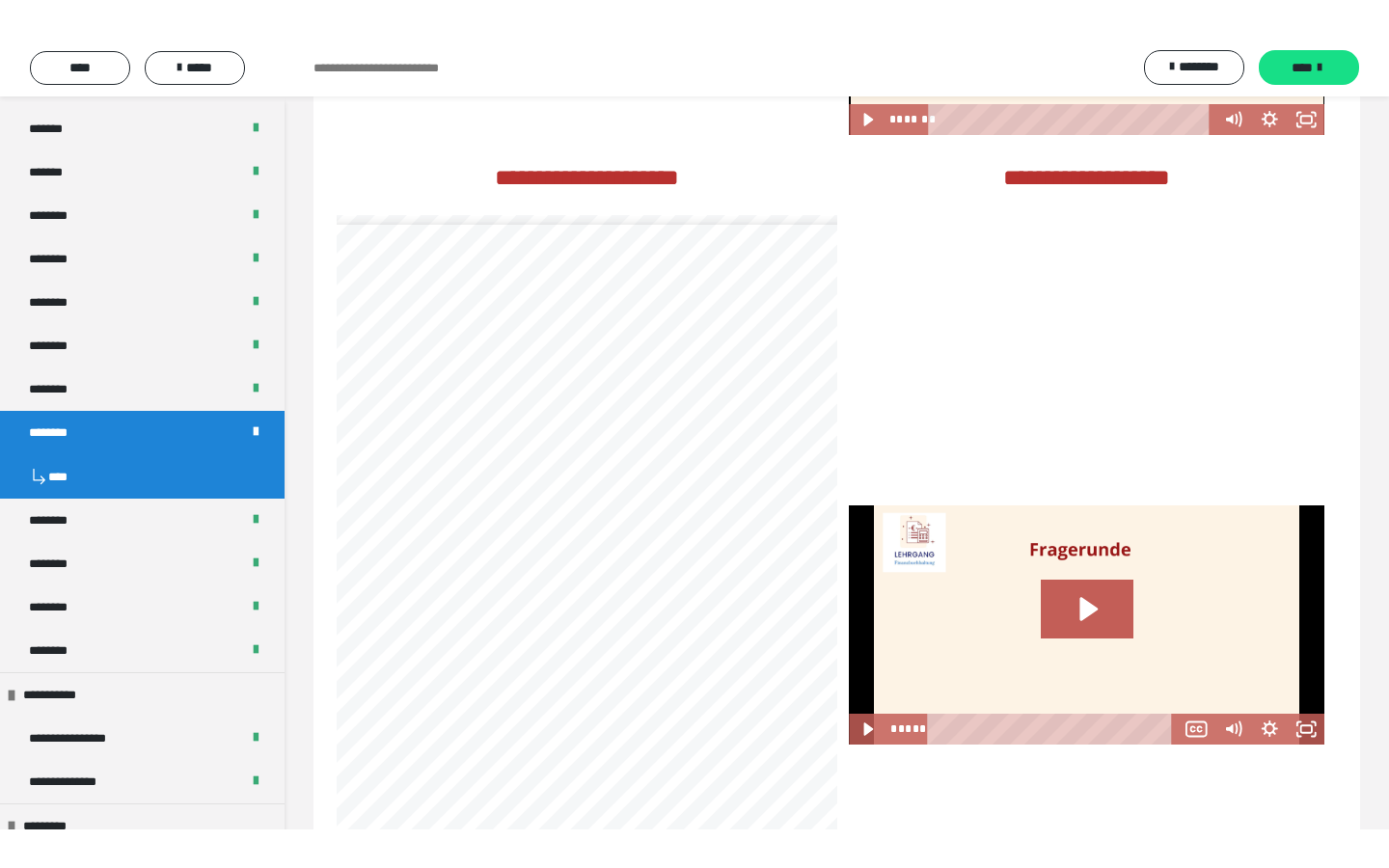 scroll, scrollTop: 0, scrollLeft: 0, axis: both 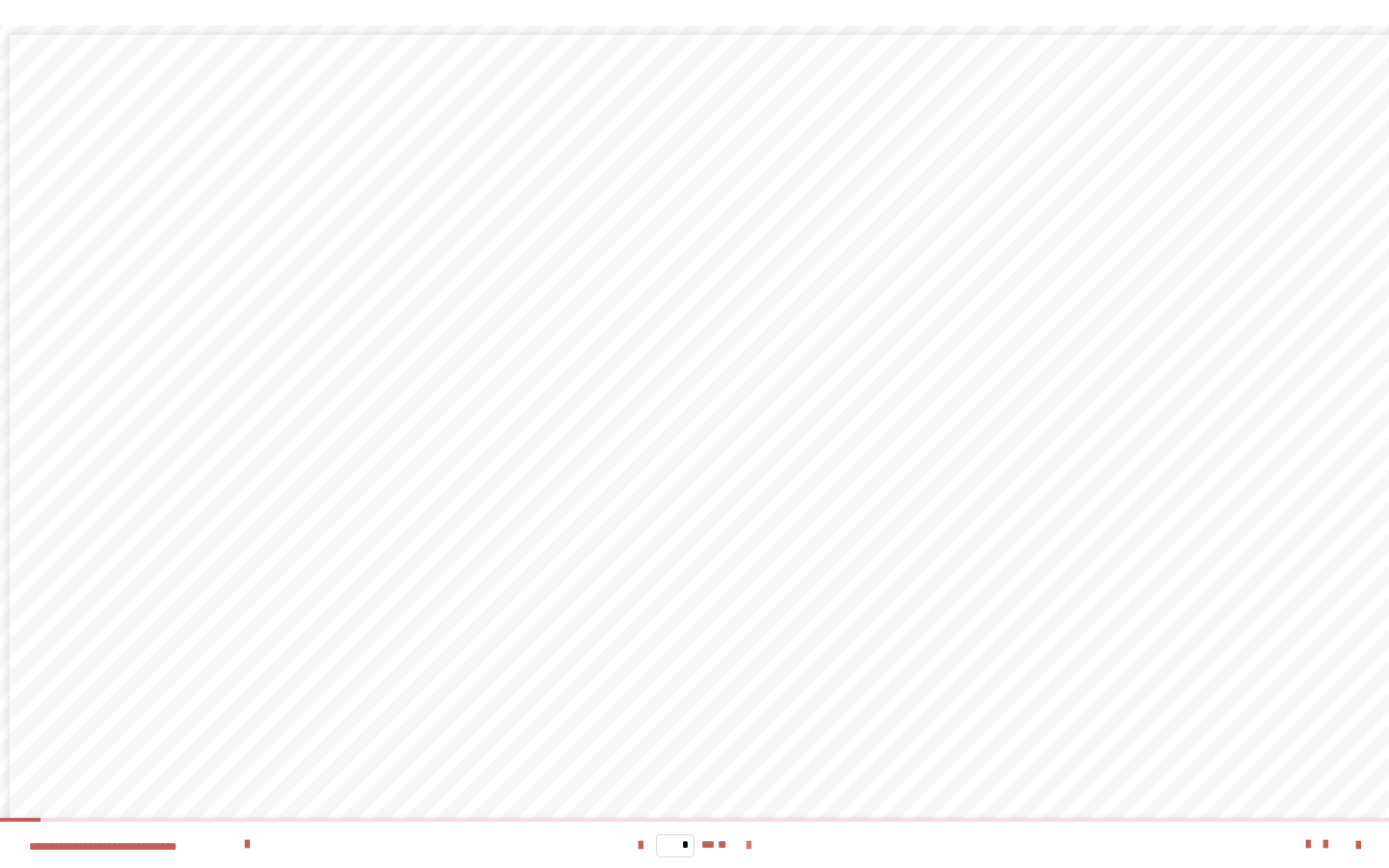 click at bounding box center (749, 846) 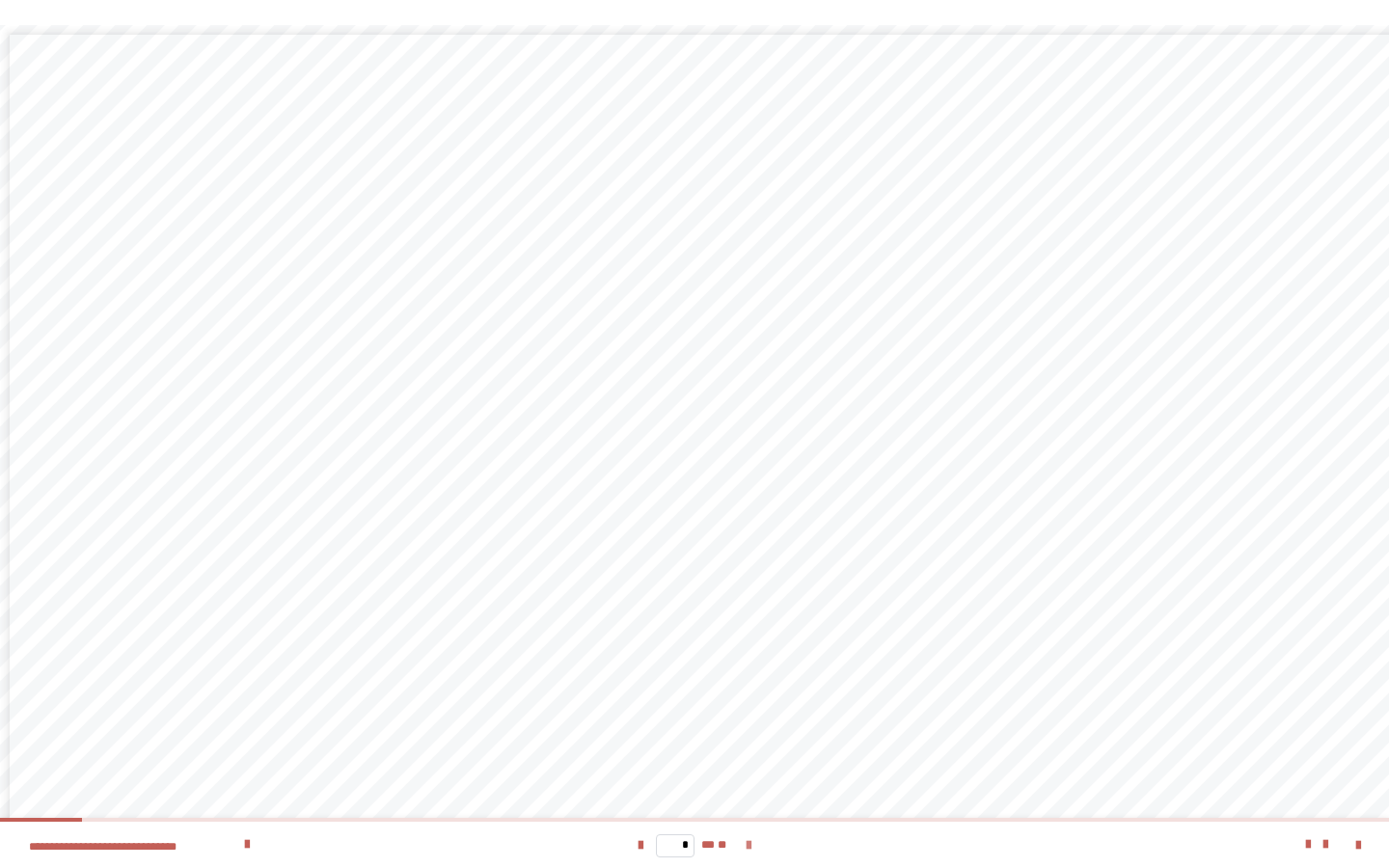 click at bounding box center (749, 846) 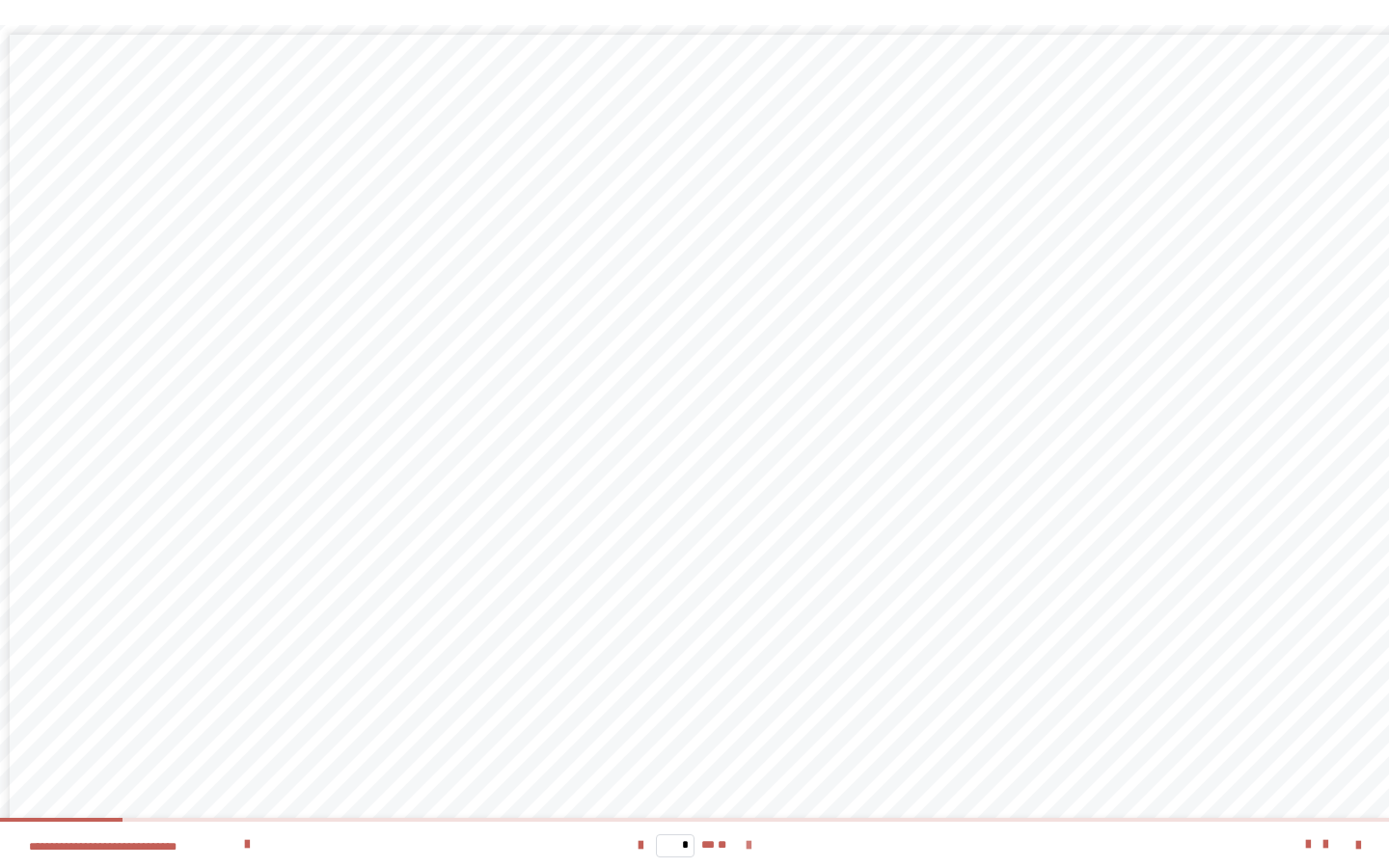 click at bounding box center [749, 846] 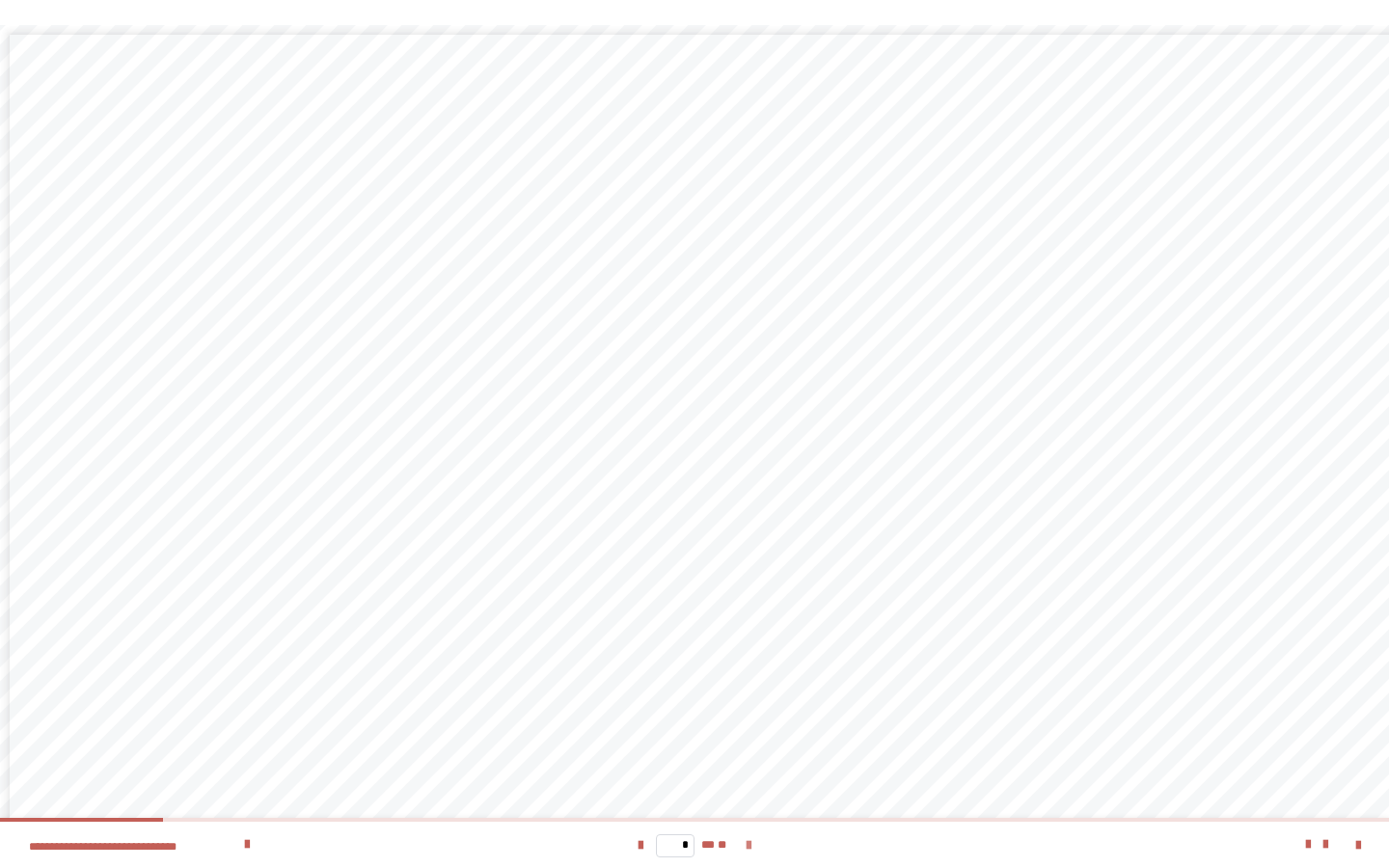 click at bounding box center [749, 846] 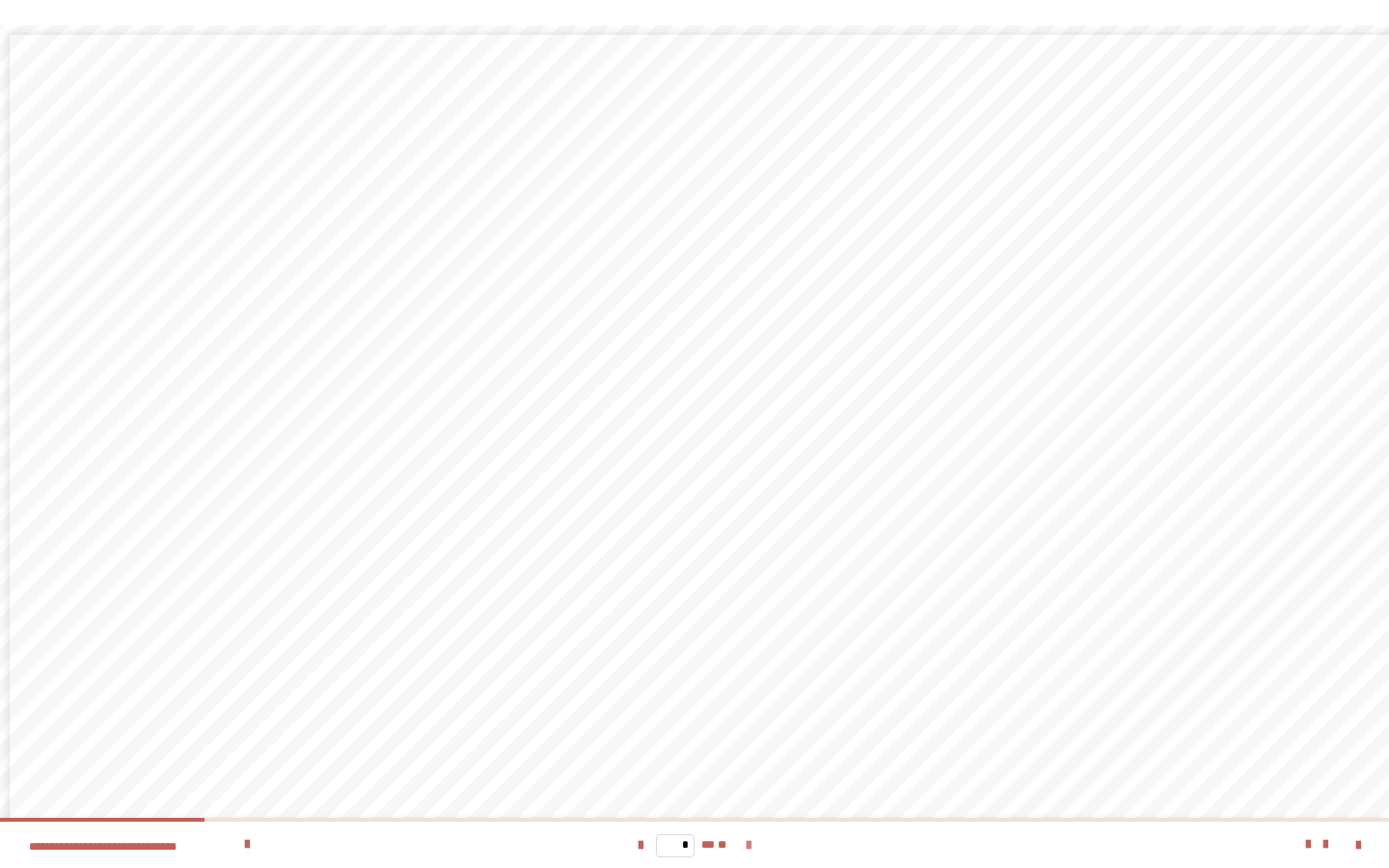 click at bounding box center (749, 846) 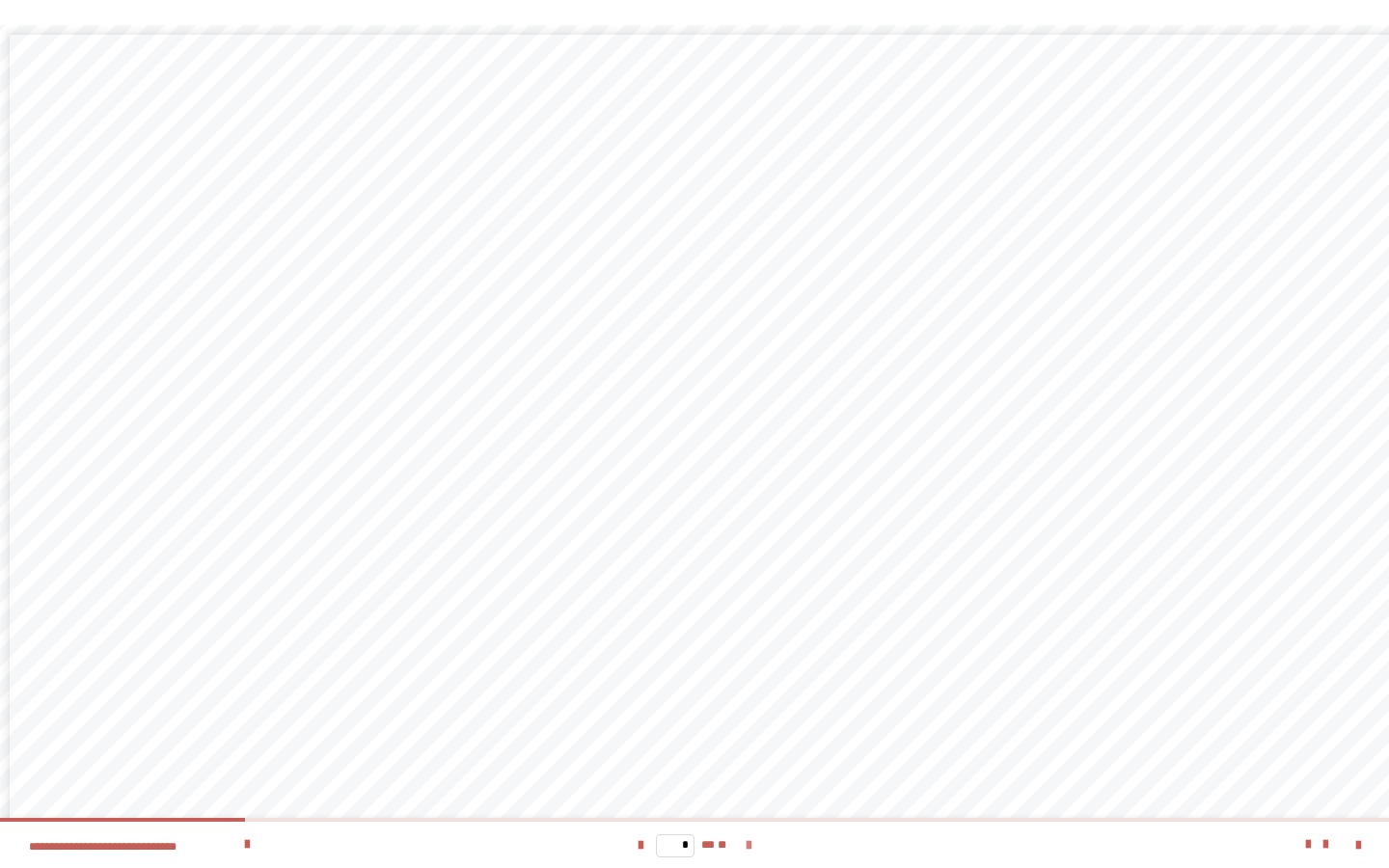 click at bounding box center [749, 846] 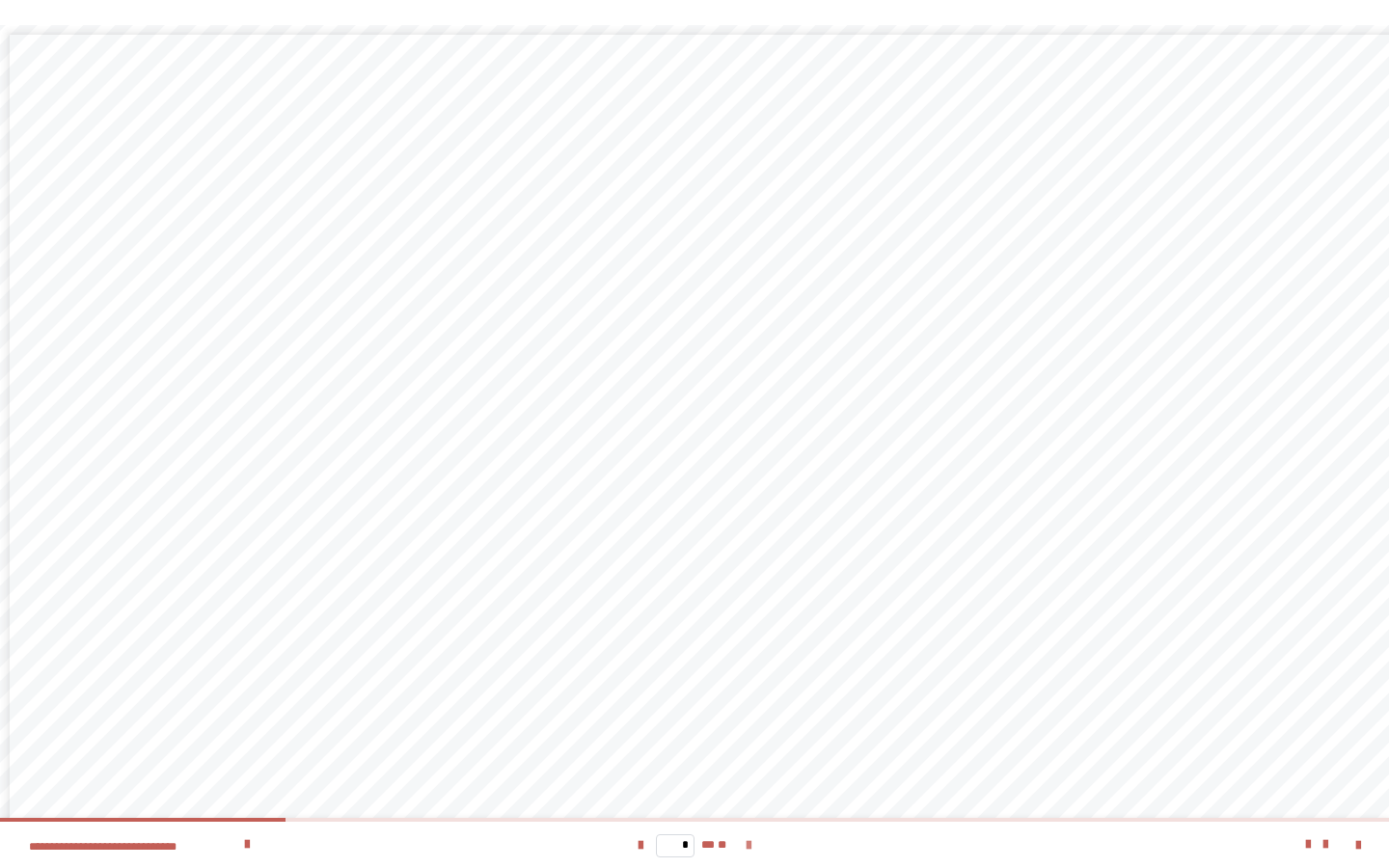 click at bounding box center (749, 846) 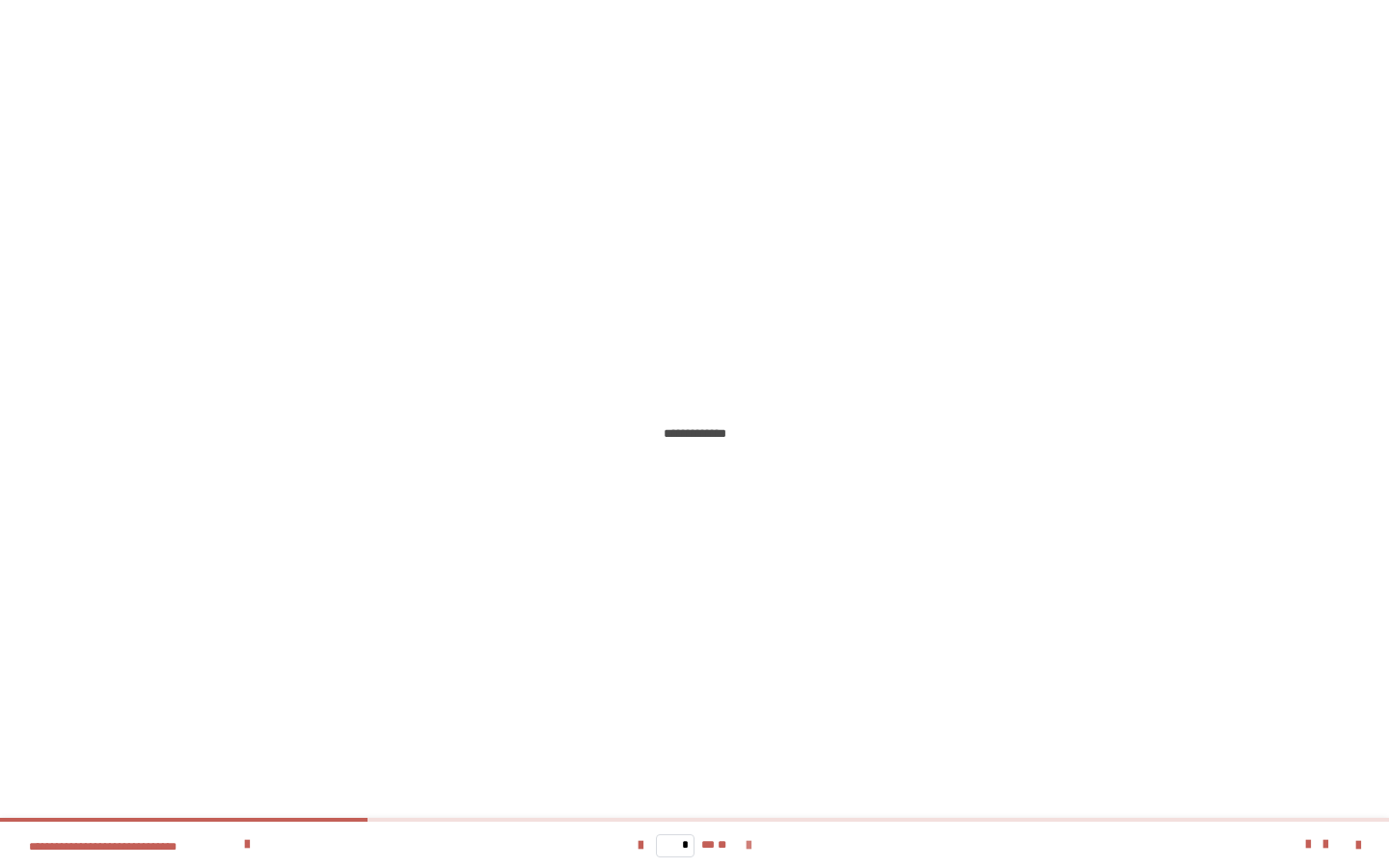 click at bounding box center [749, 846] 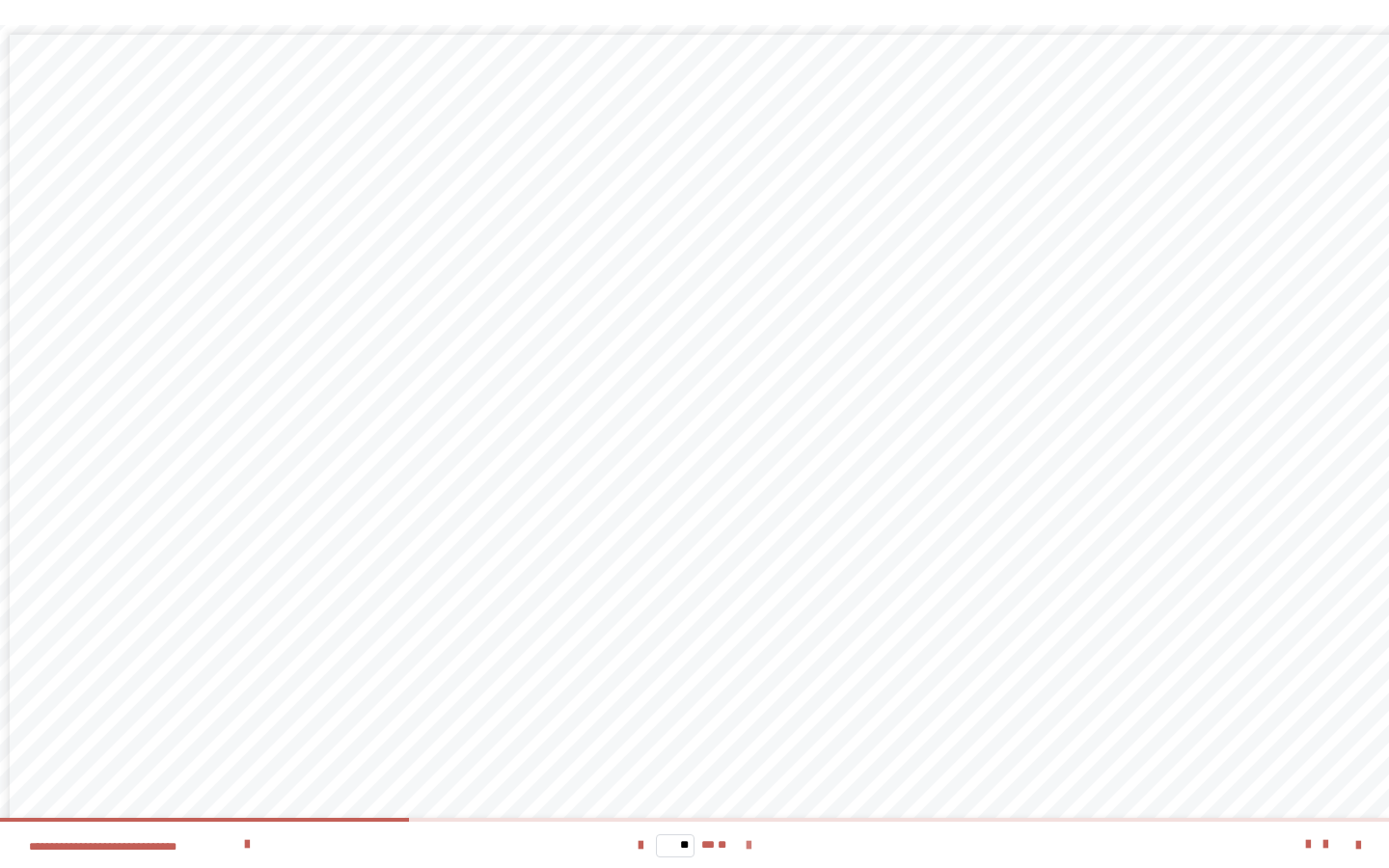 click at bounding box center [749, 846] 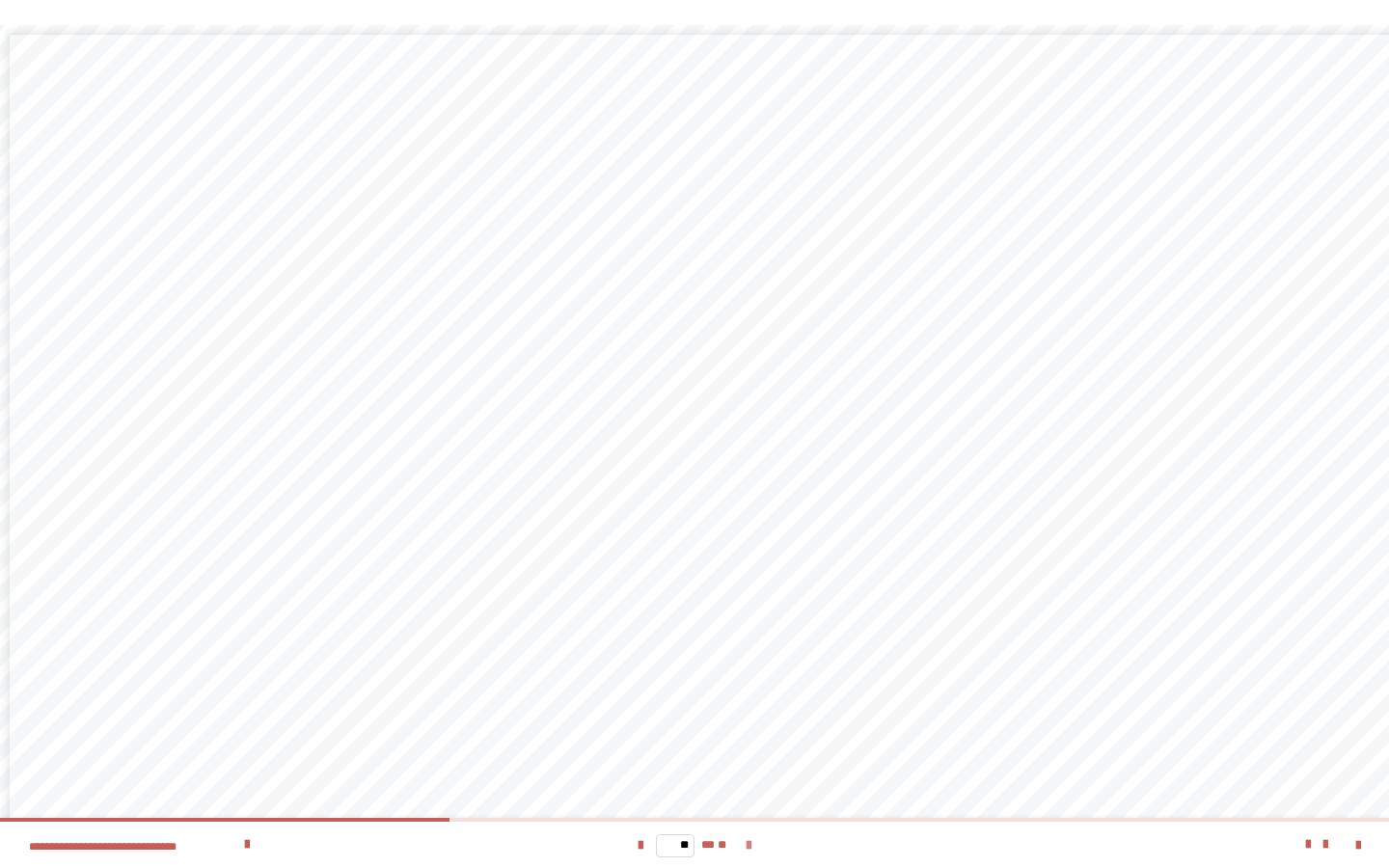 click at bounding box center [749, 846] 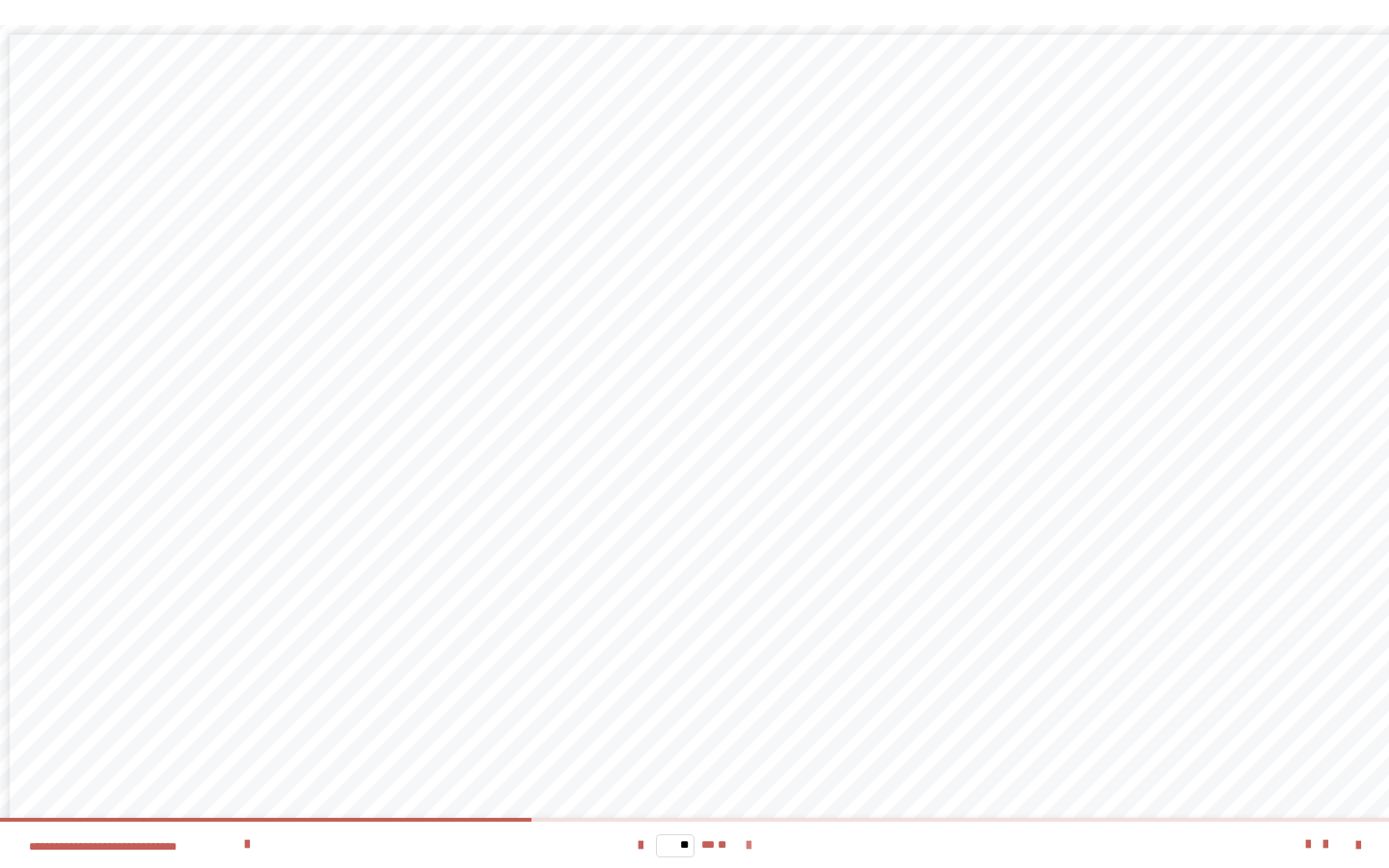 click at bounding box center (749, 846) 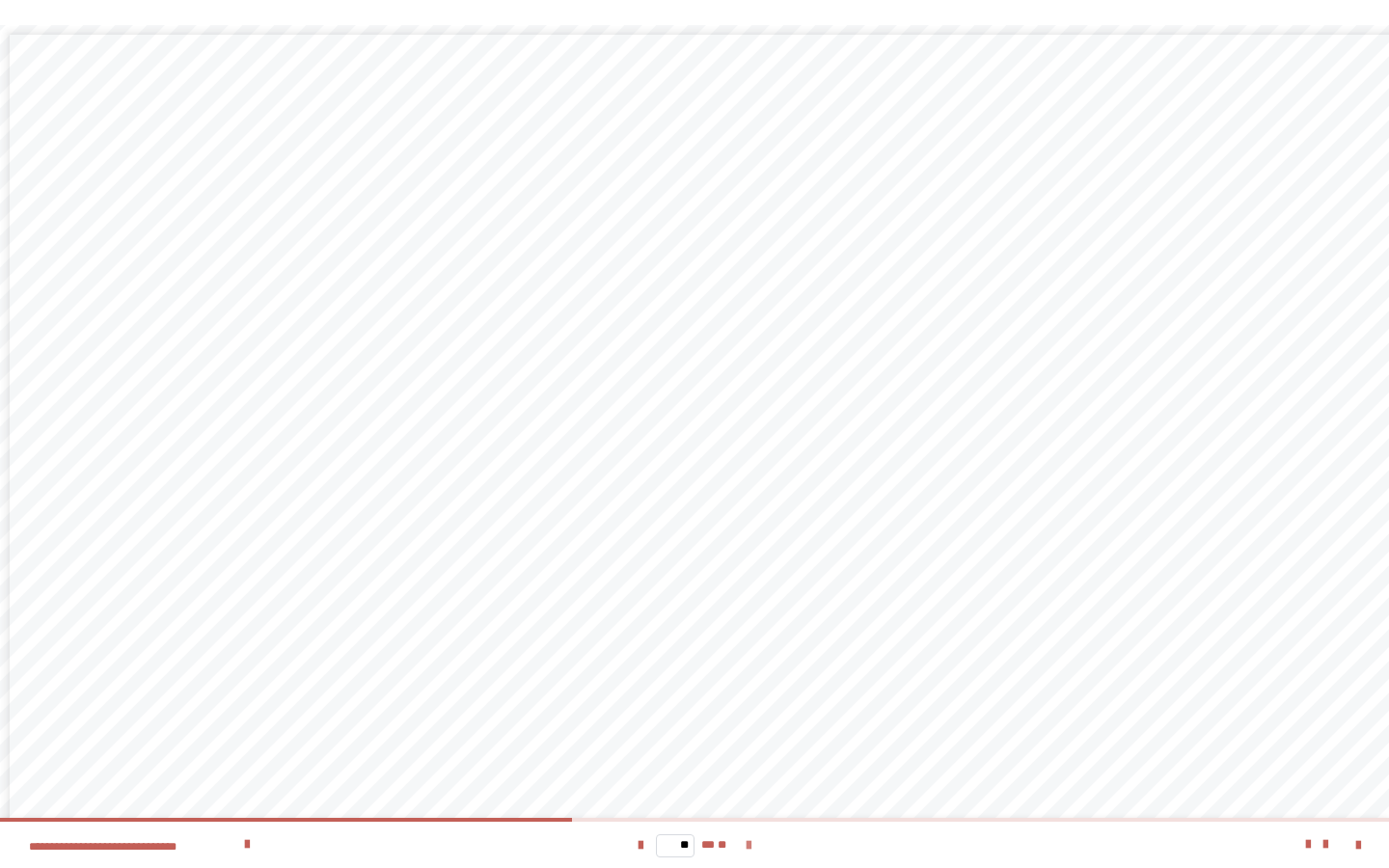 click at bounding box center [749, 846] 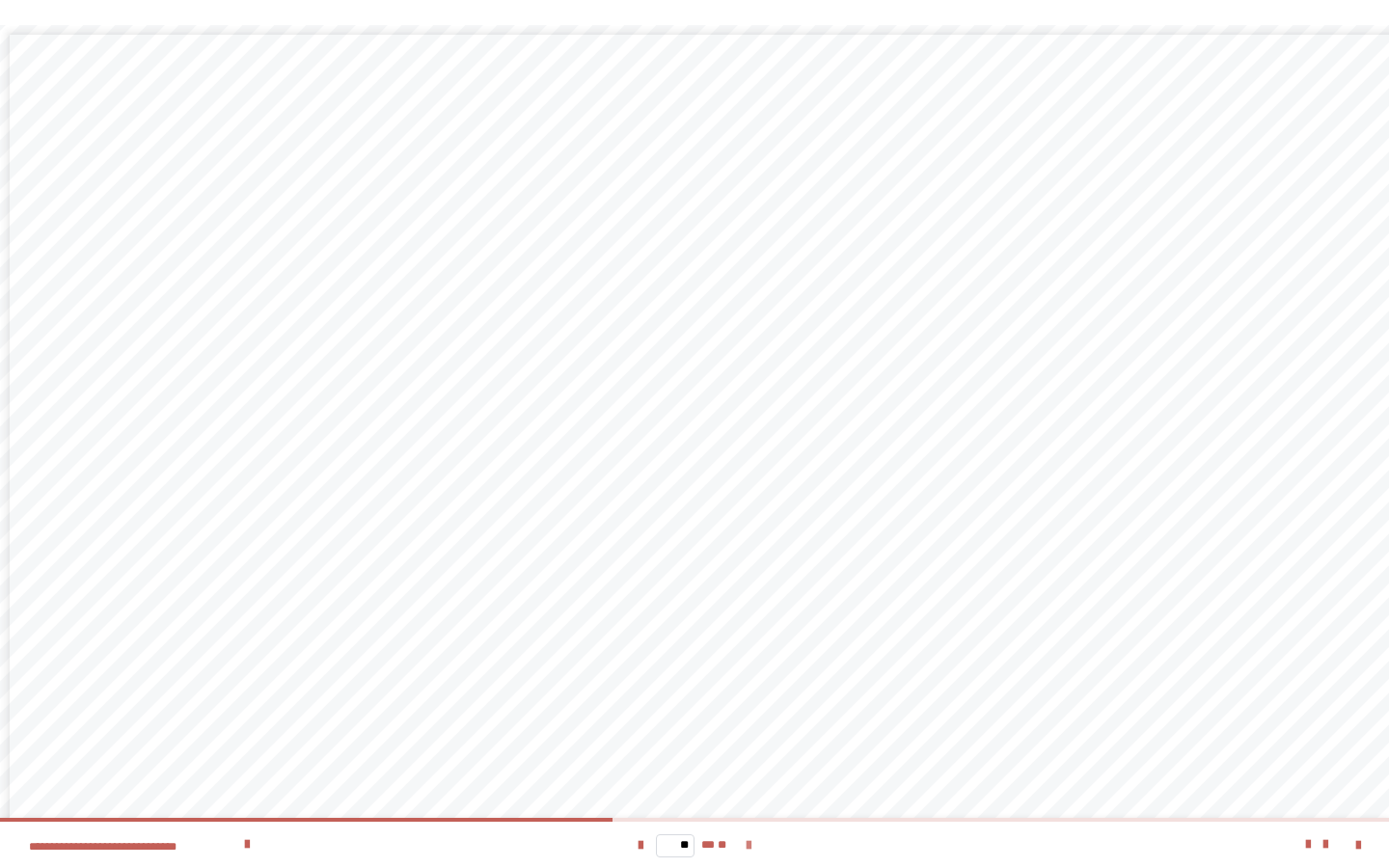 click at bounding box center (749, 846) 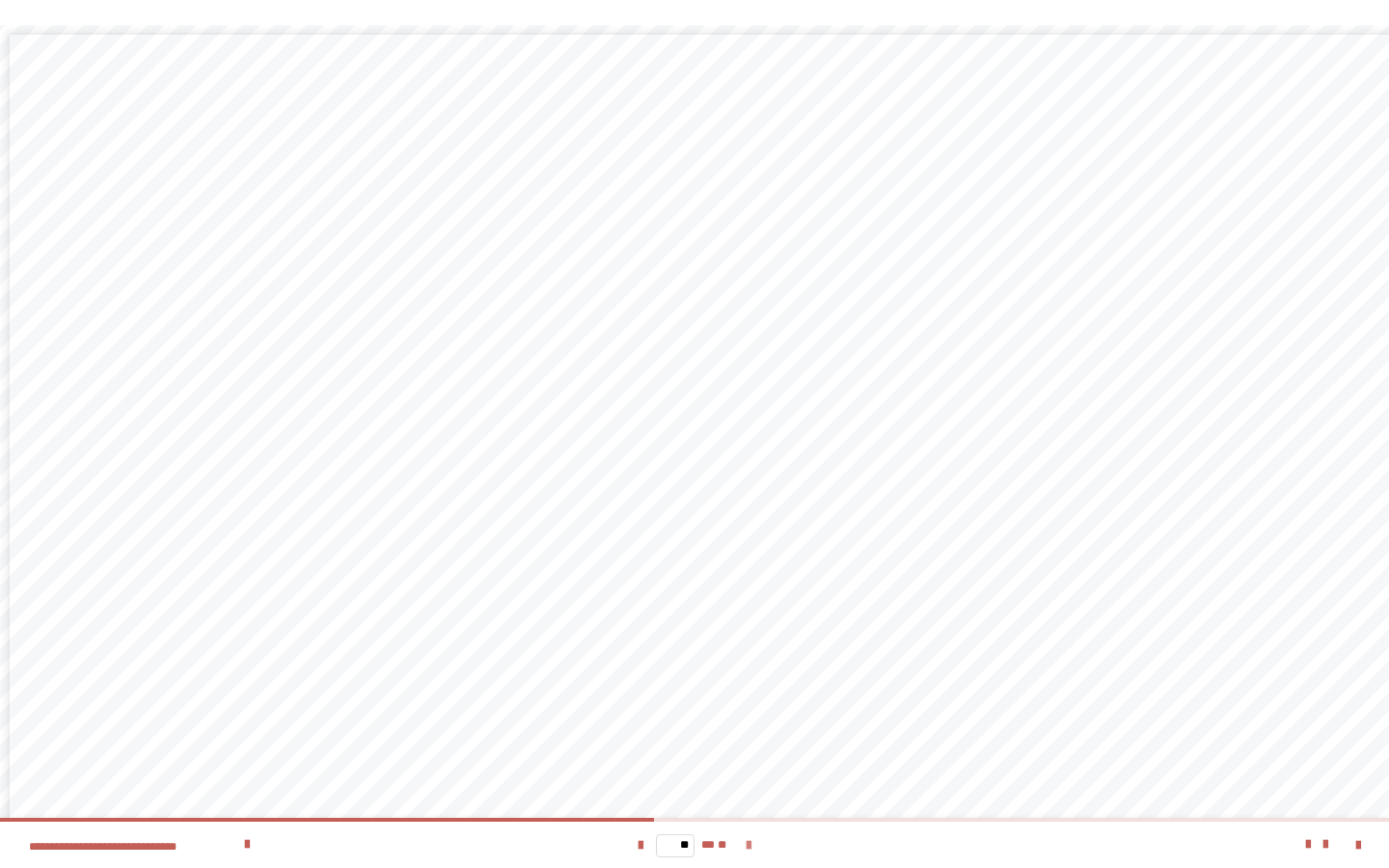 click at bounding box center [749, 846] 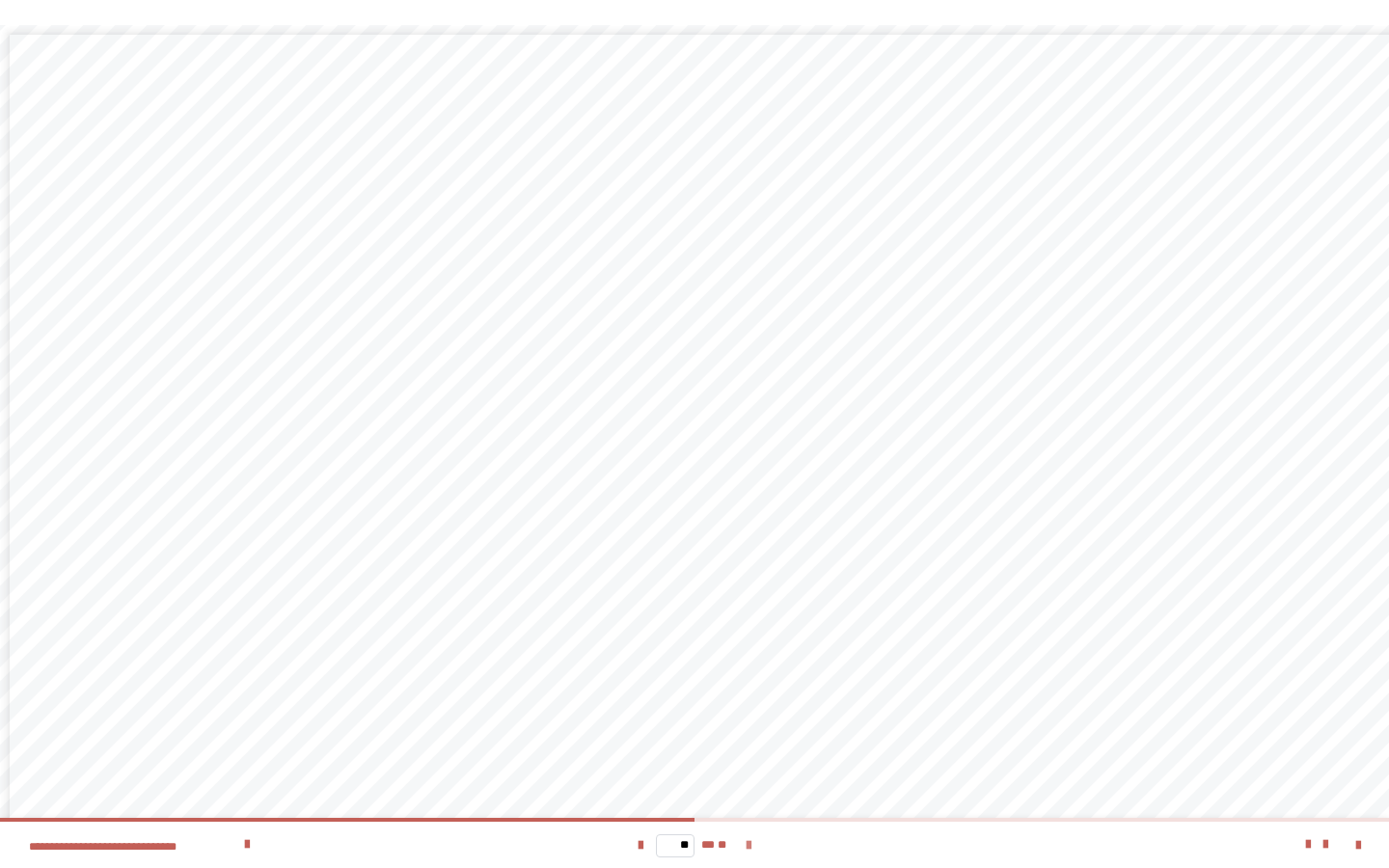 click at bounding box center [749, 846] 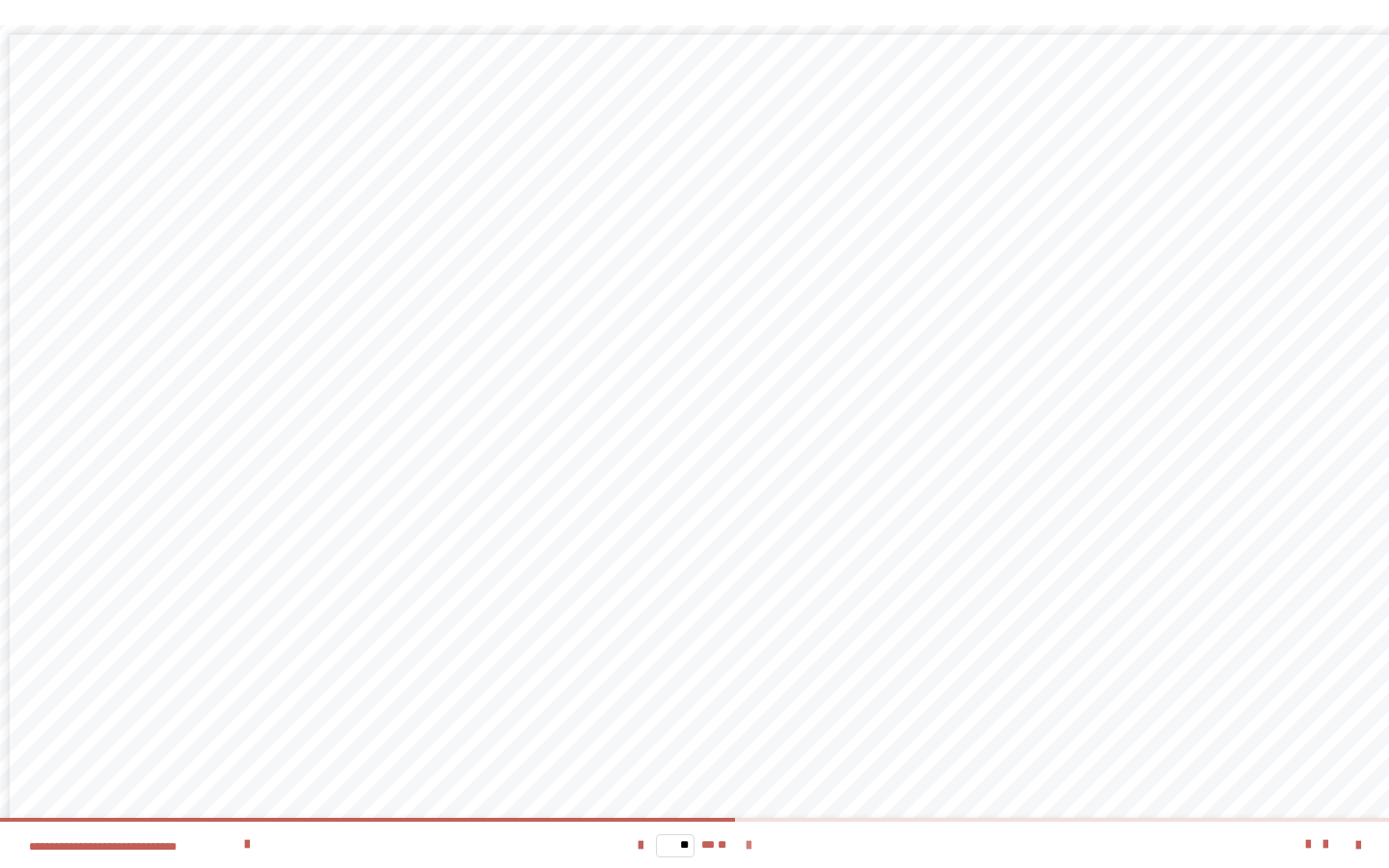 click at bounding box center (749, 846) 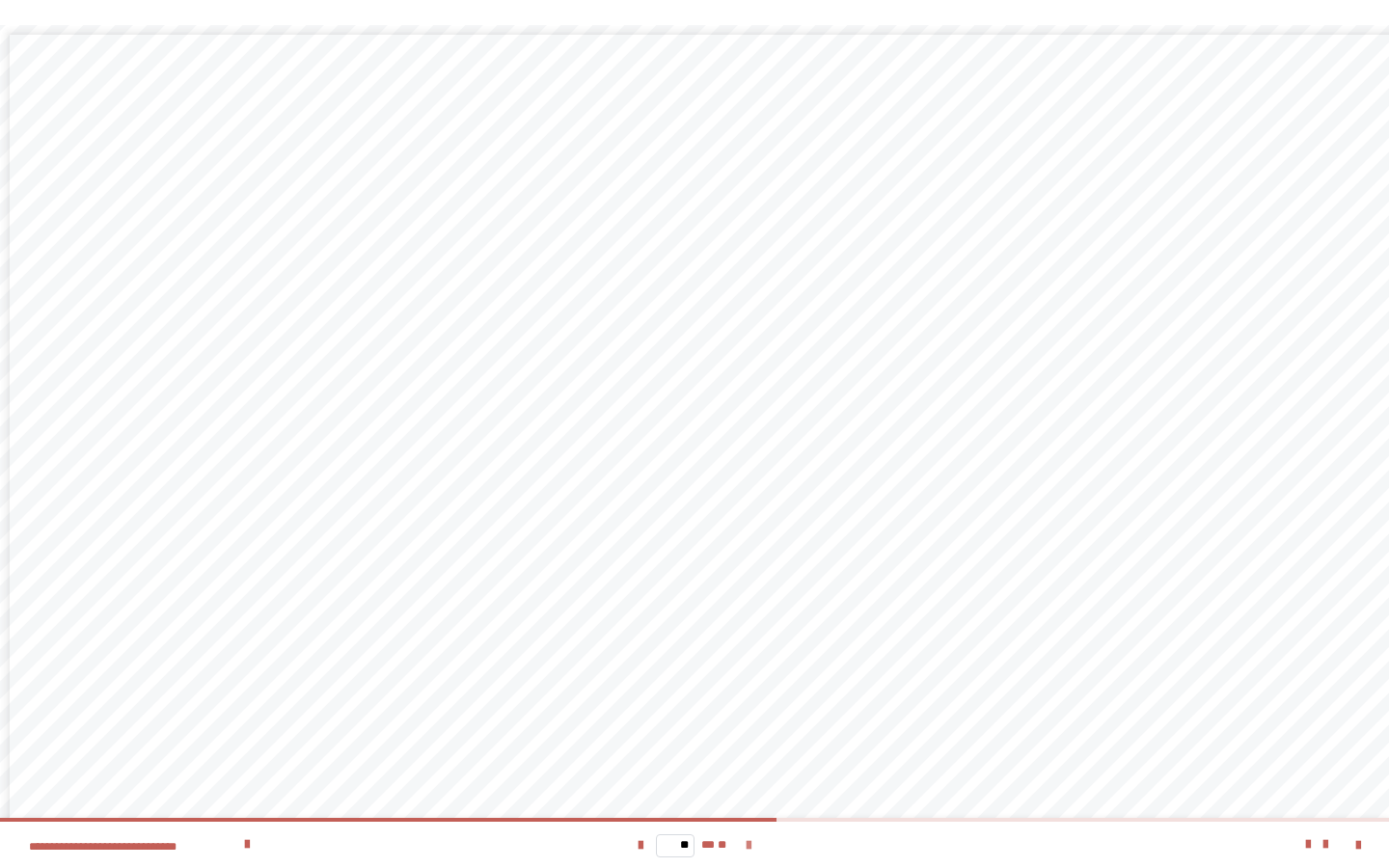 click at bounding box center (749, 846) 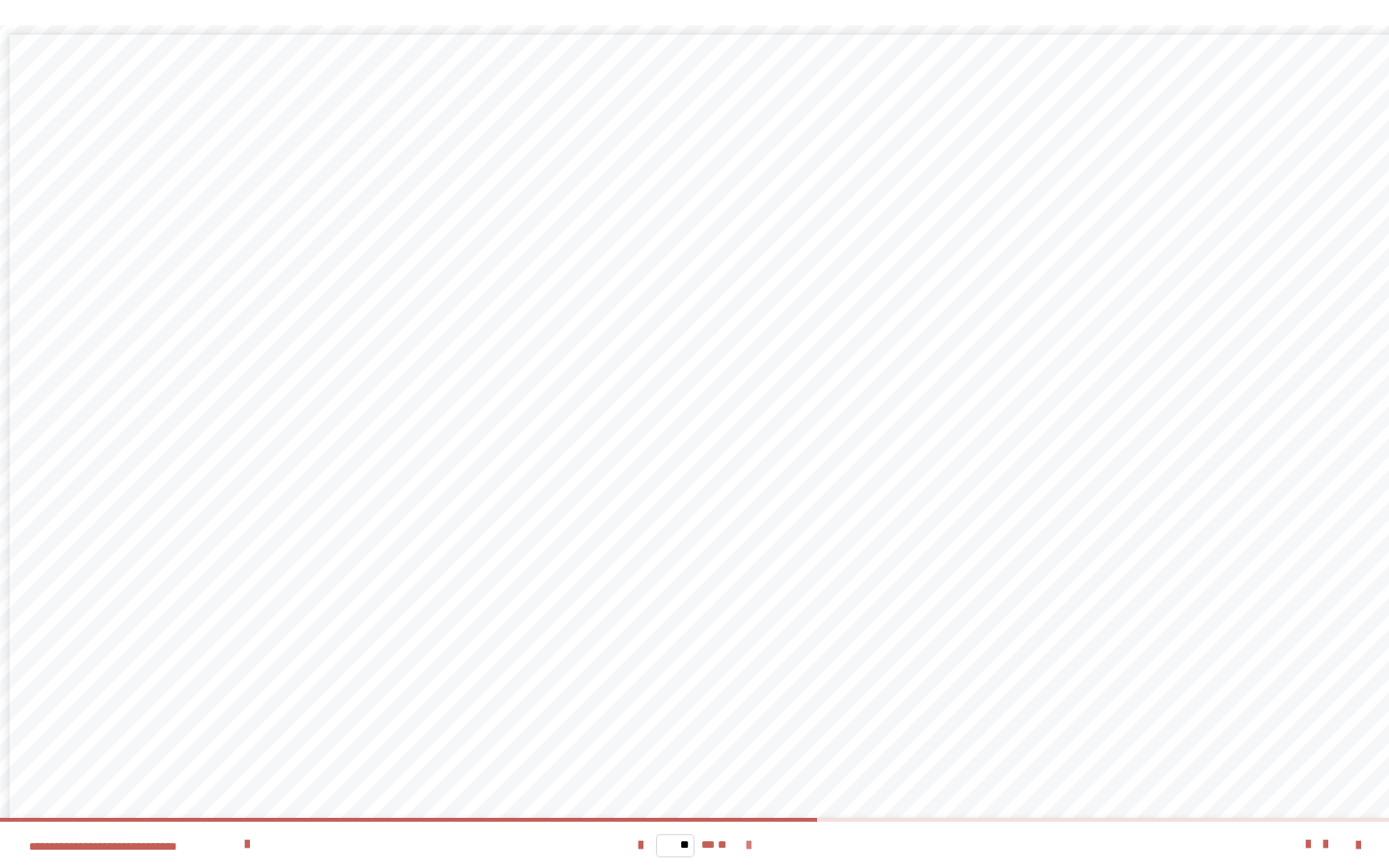 click at bounding box center [749, 846] 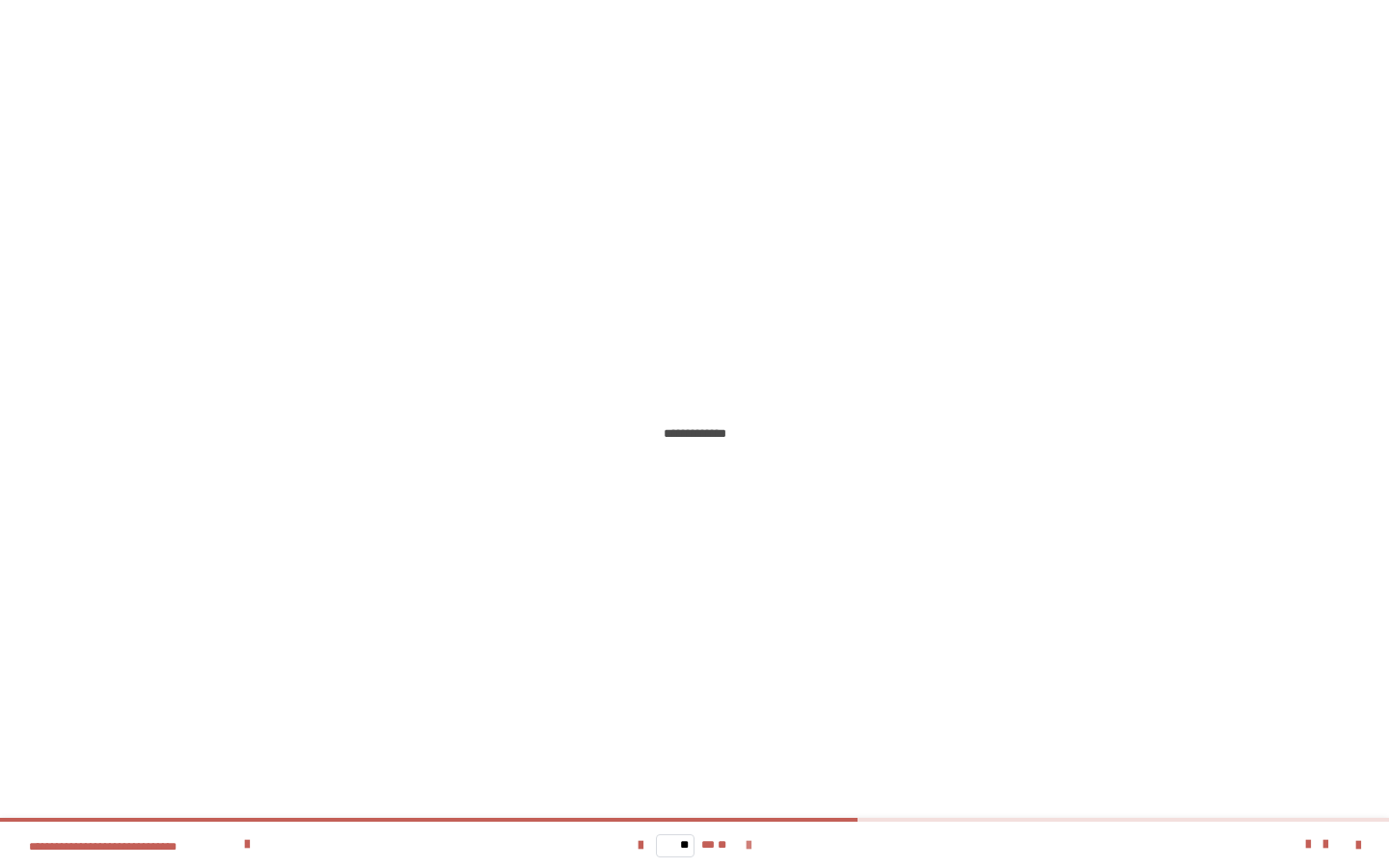 click at bounding box center (749, 846) 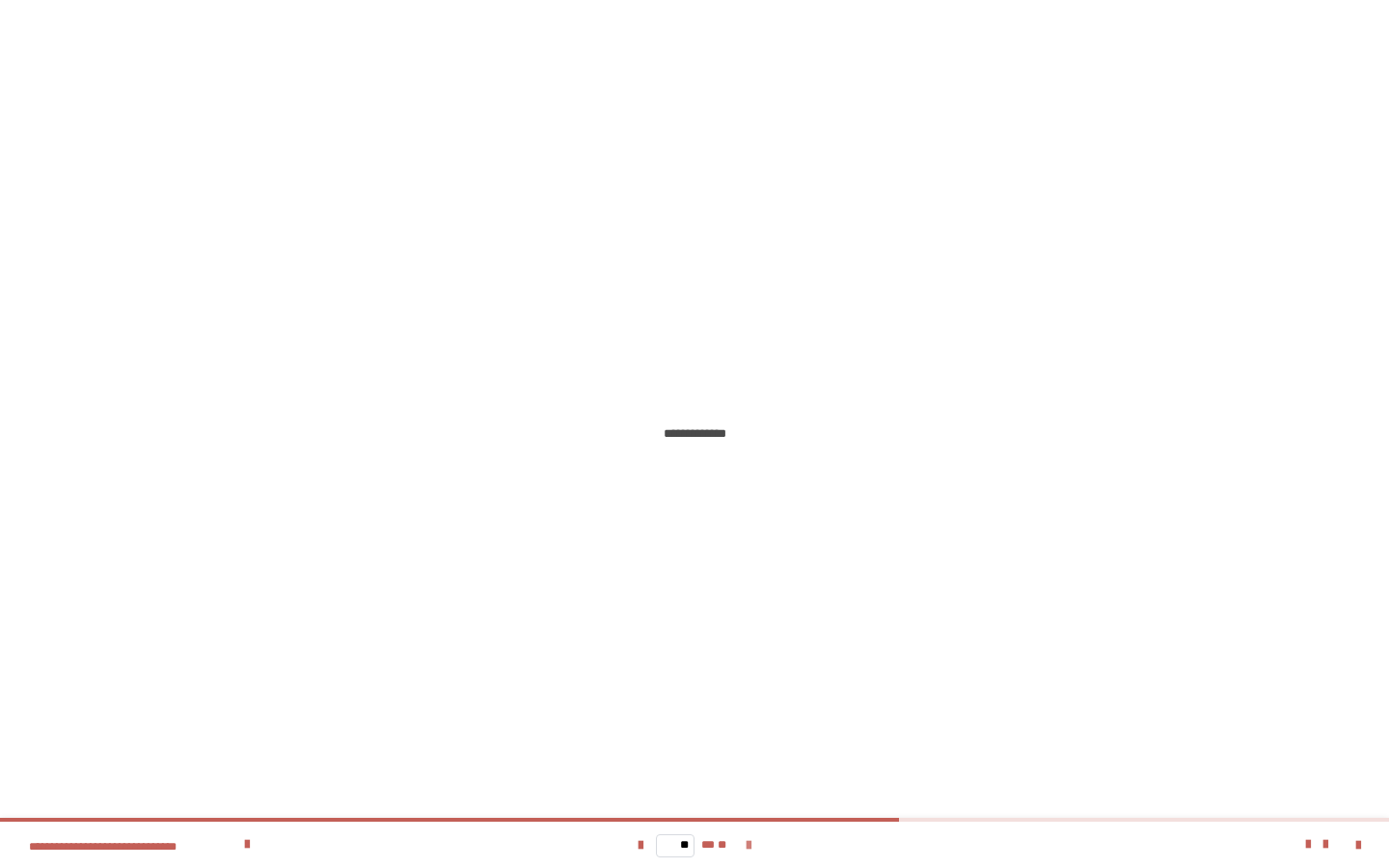 click at bounding box center (749, 846) 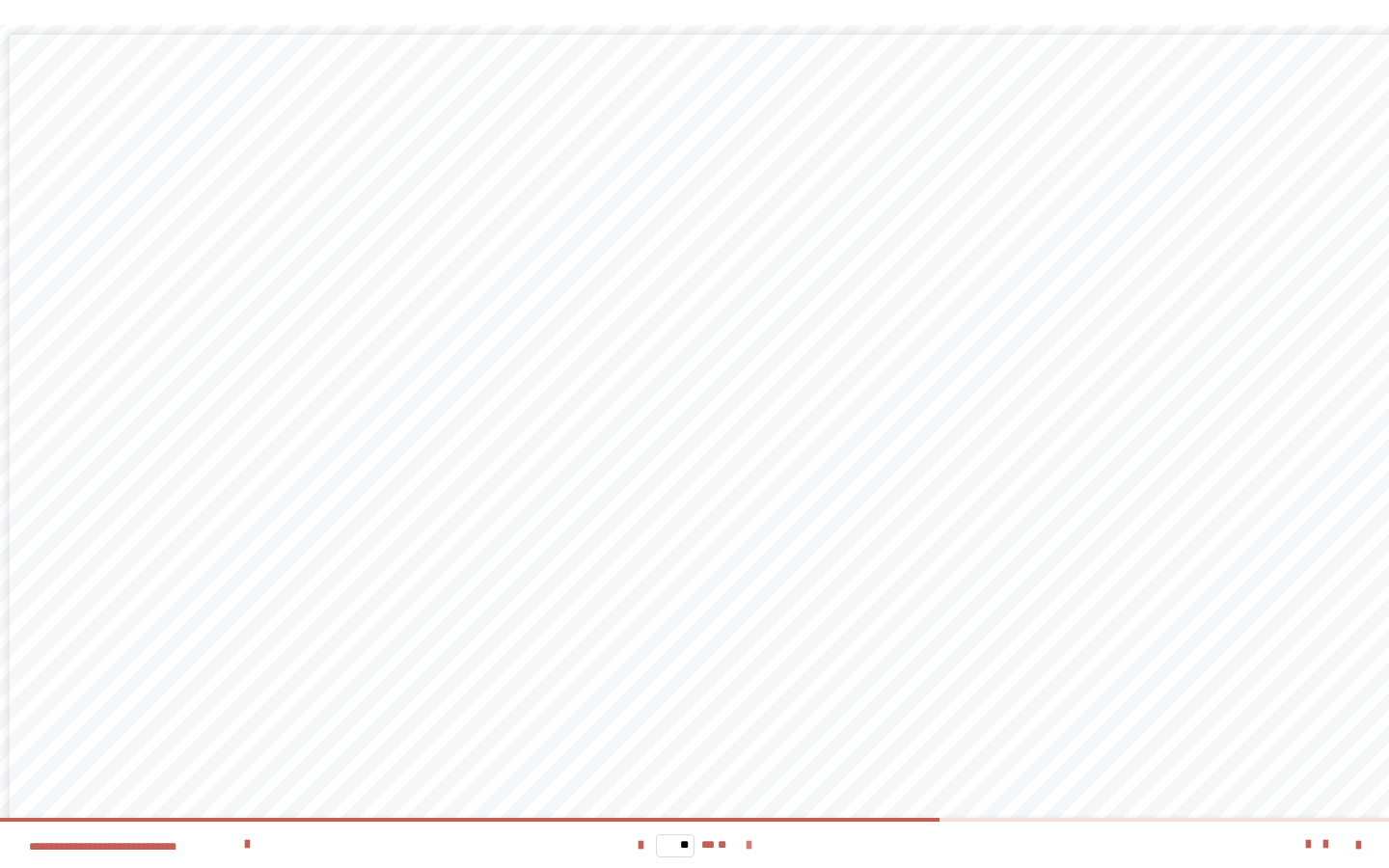 click at bounding box center [749, 846] 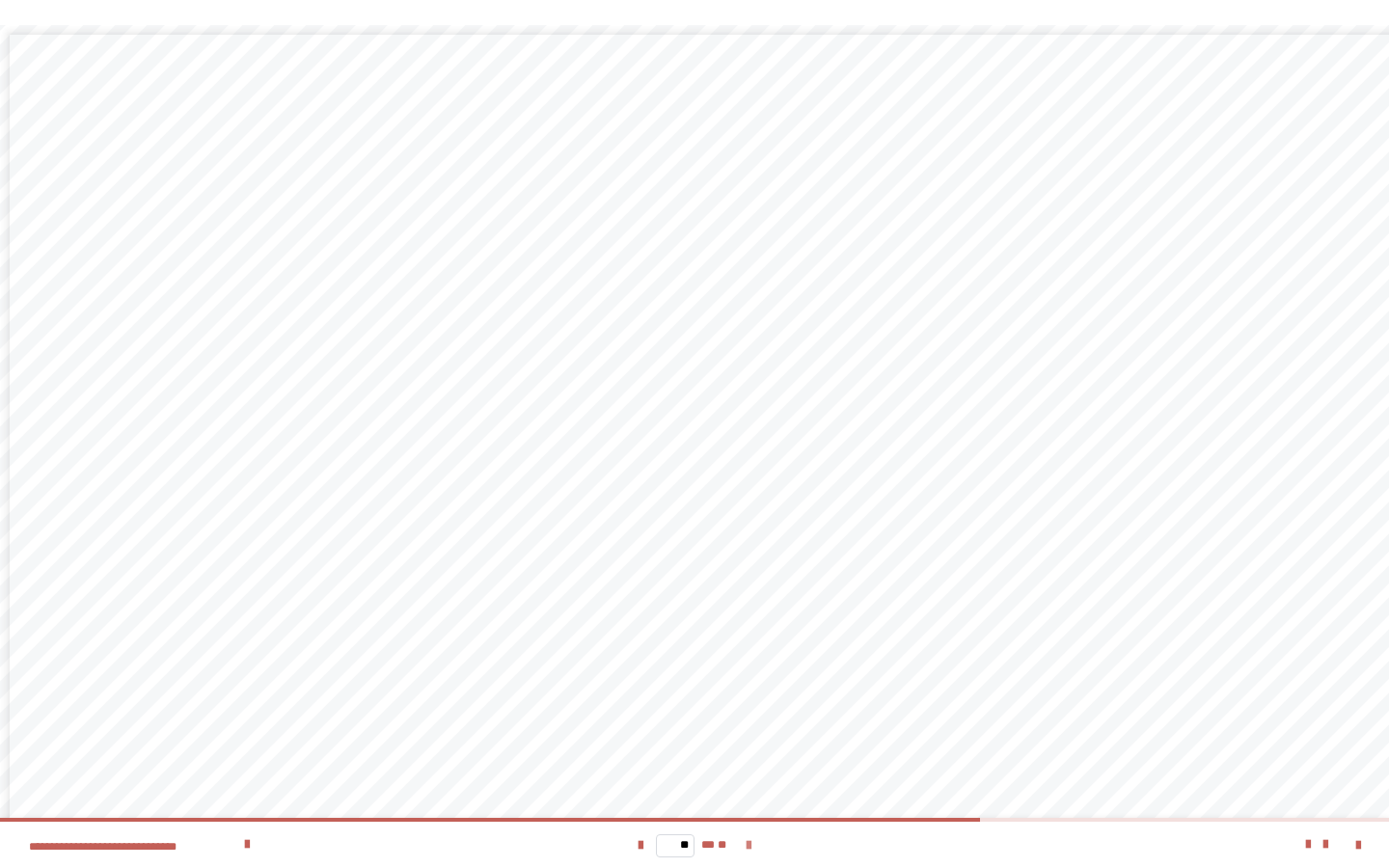 click at bounding box center [749, 846] 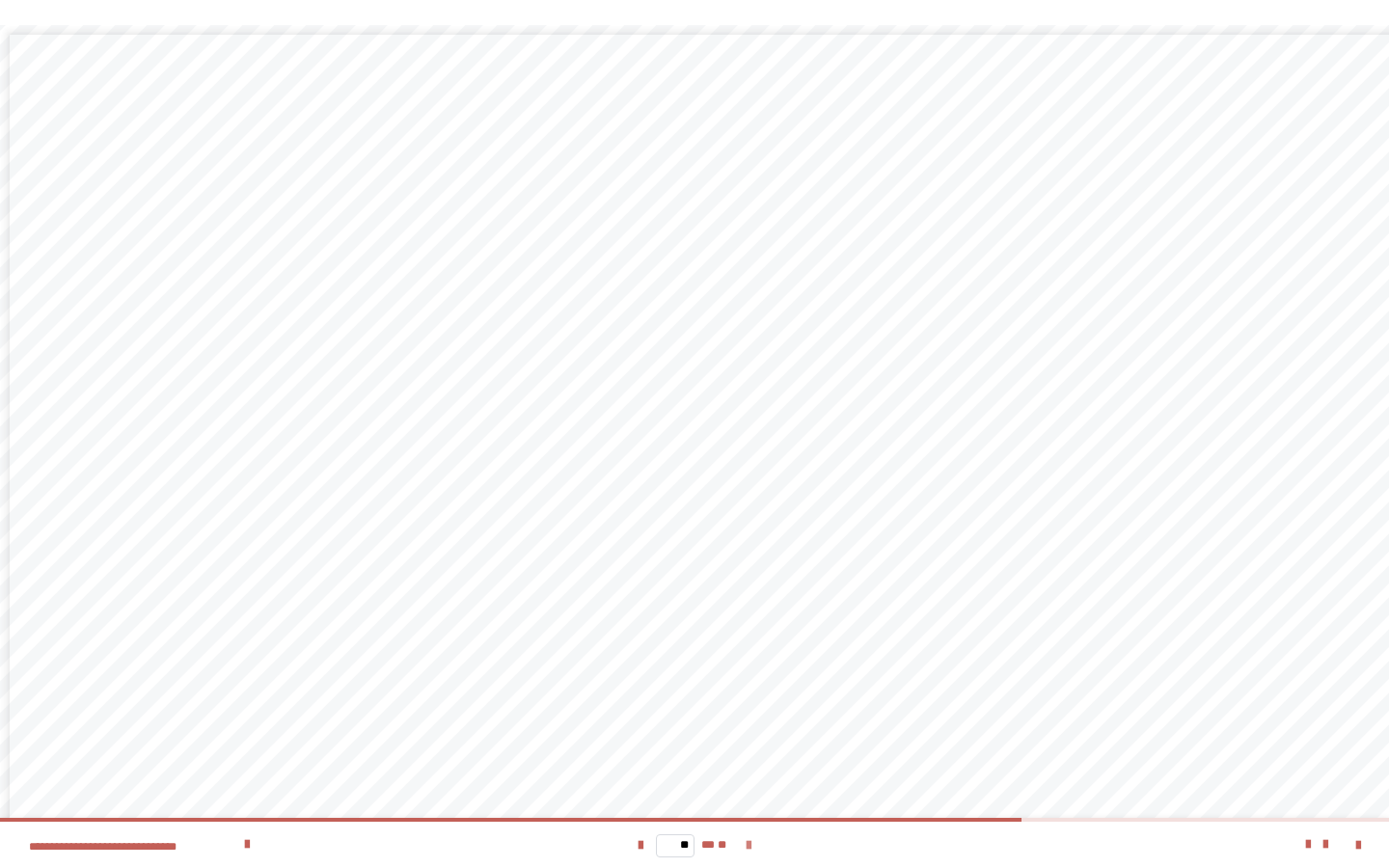 click at bounding box center [749, 846] 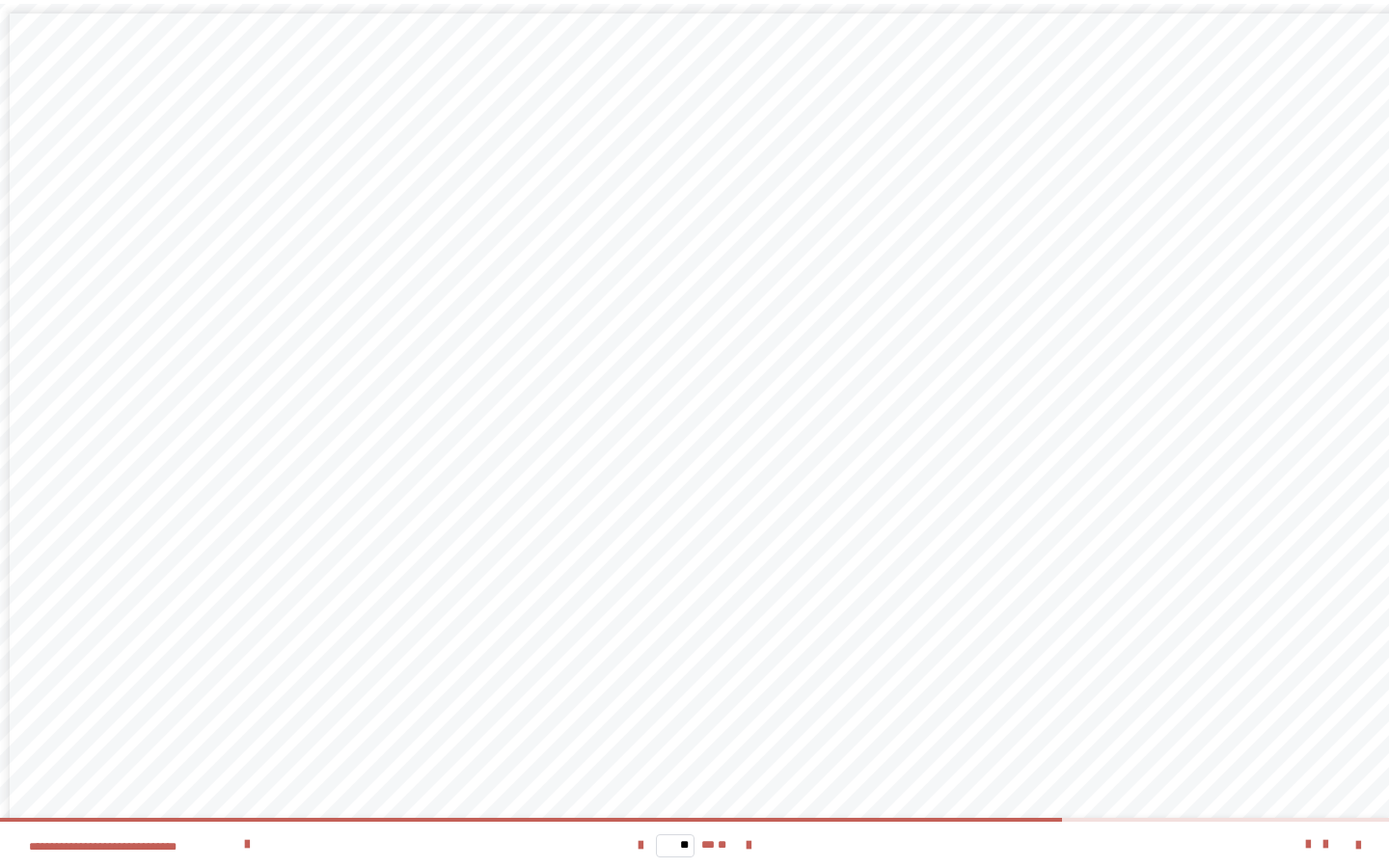 scroll, scrollTop: 21, scrollLeft: 0, axis: vertical 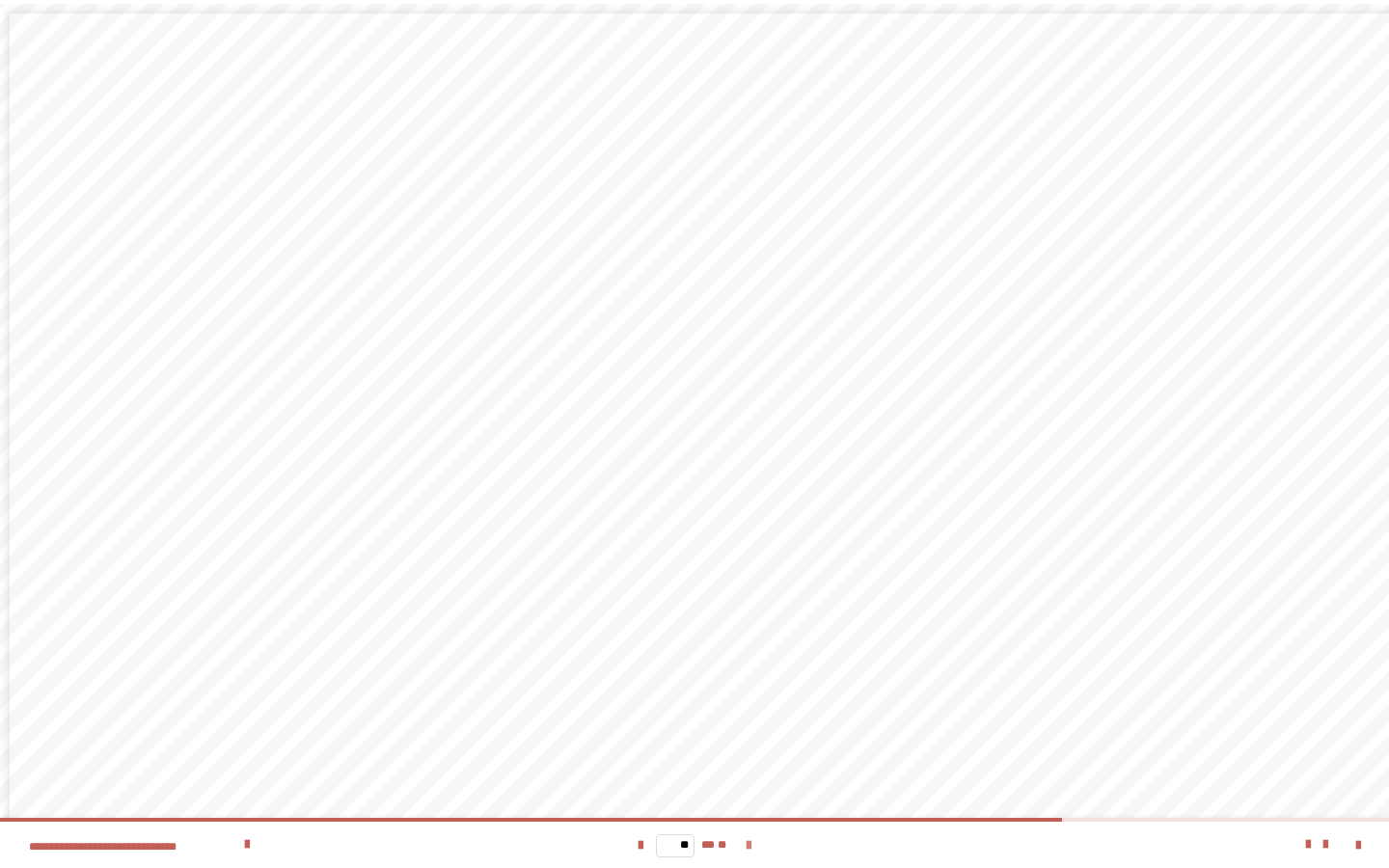 click at bounding box center [749, 846] 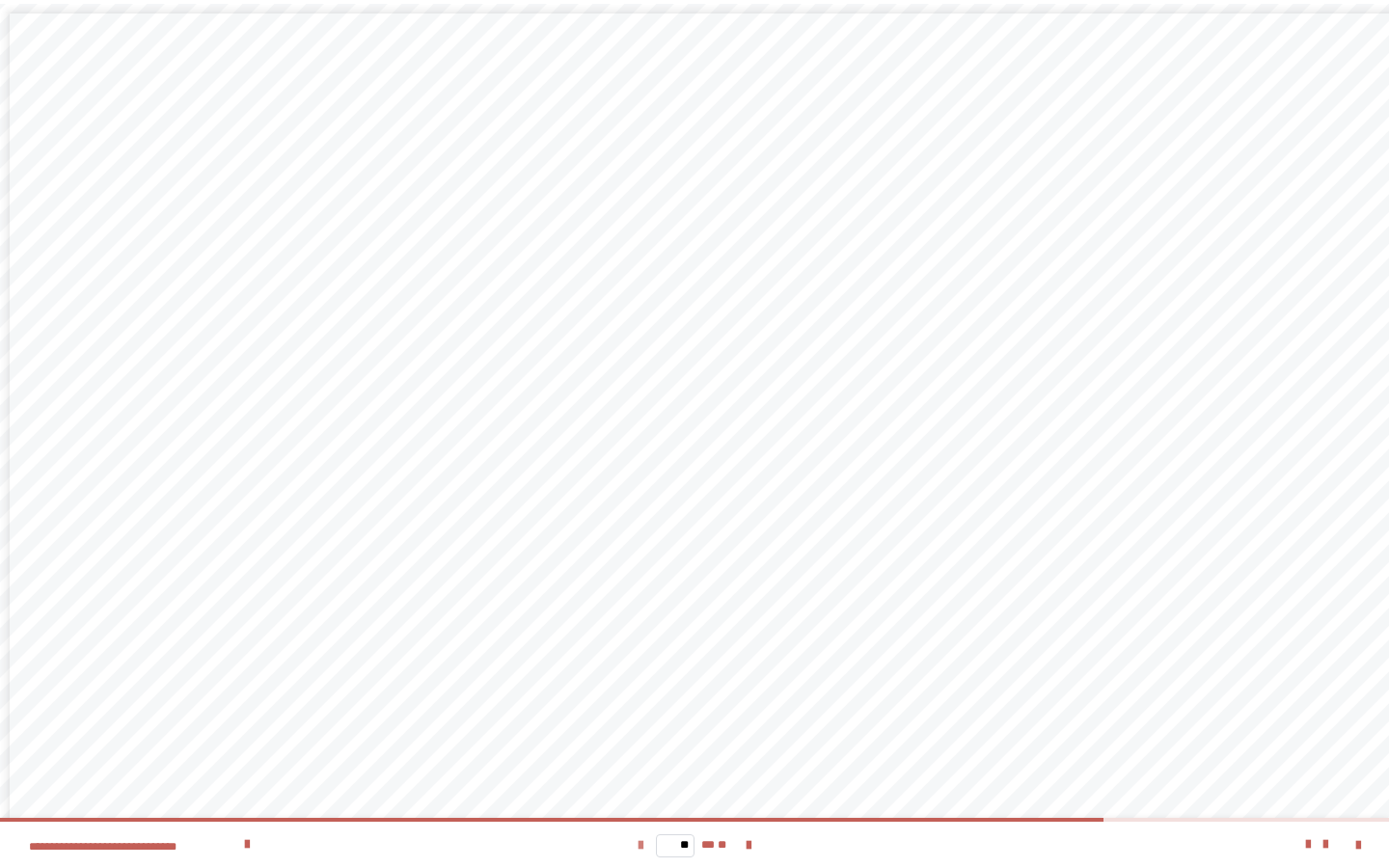 click at bounding box center (640, 846) 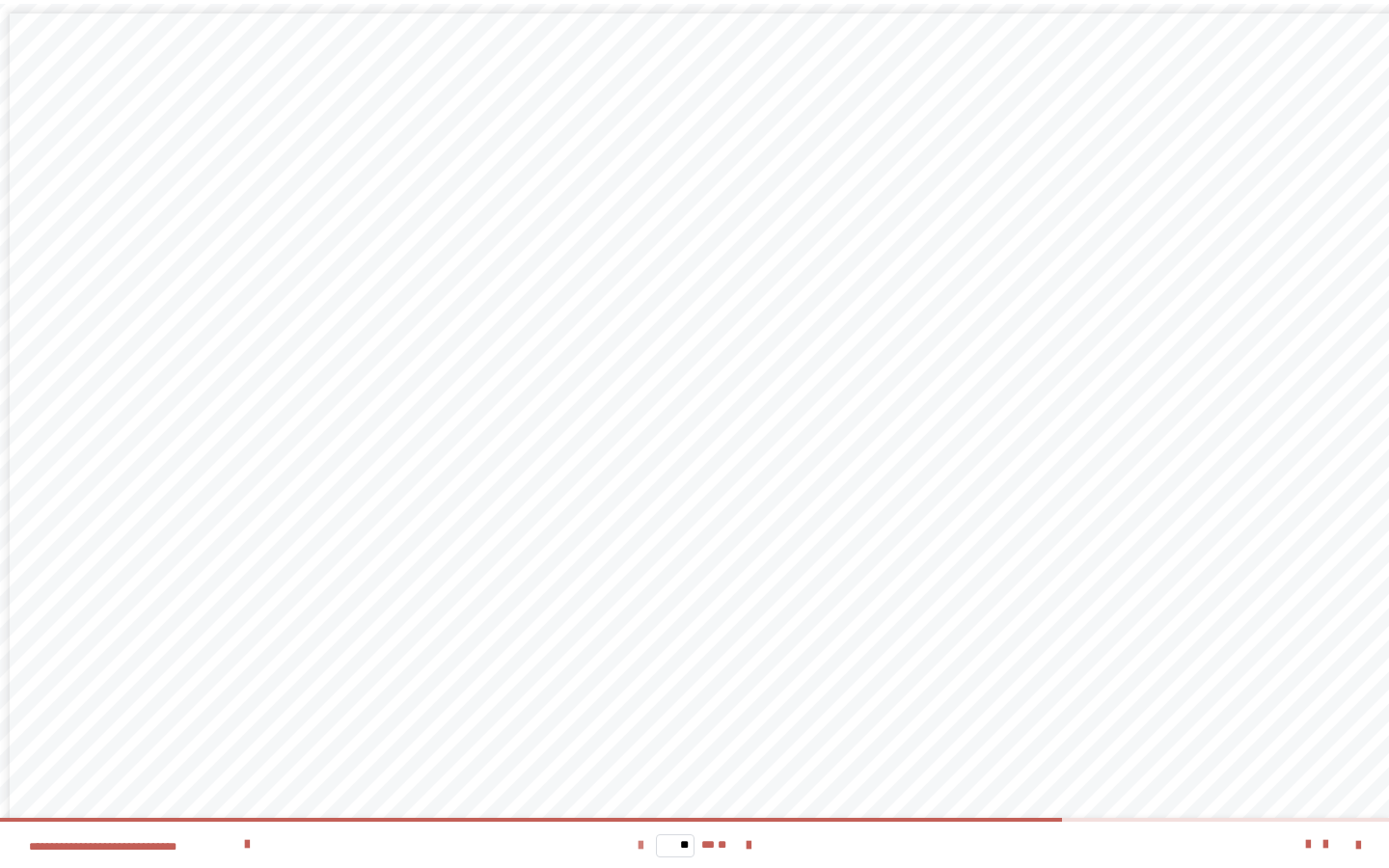 scroll, scrollTop: 0, scrollLeft: 0, axis: both 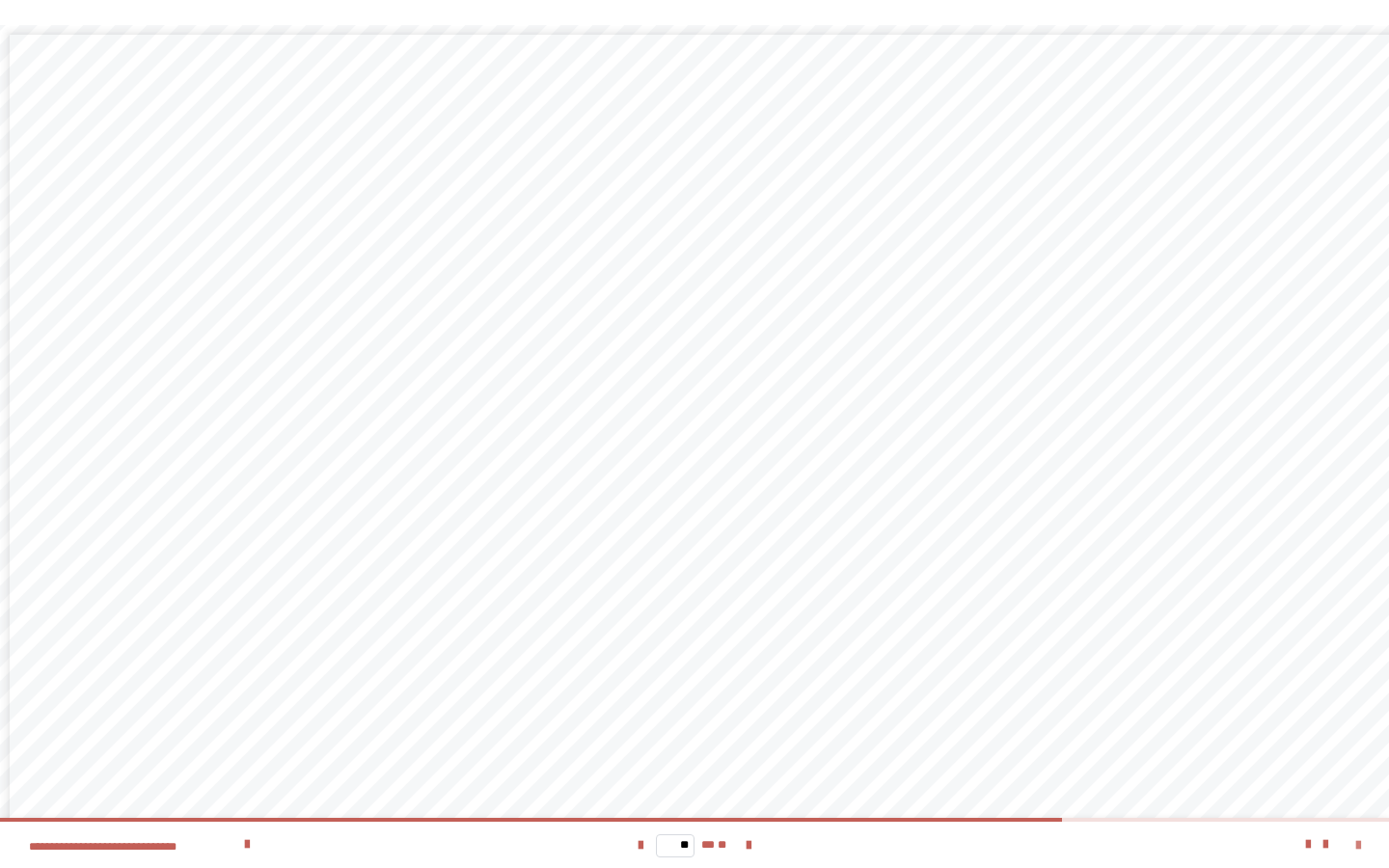 click at bounding box center (1358, 846) 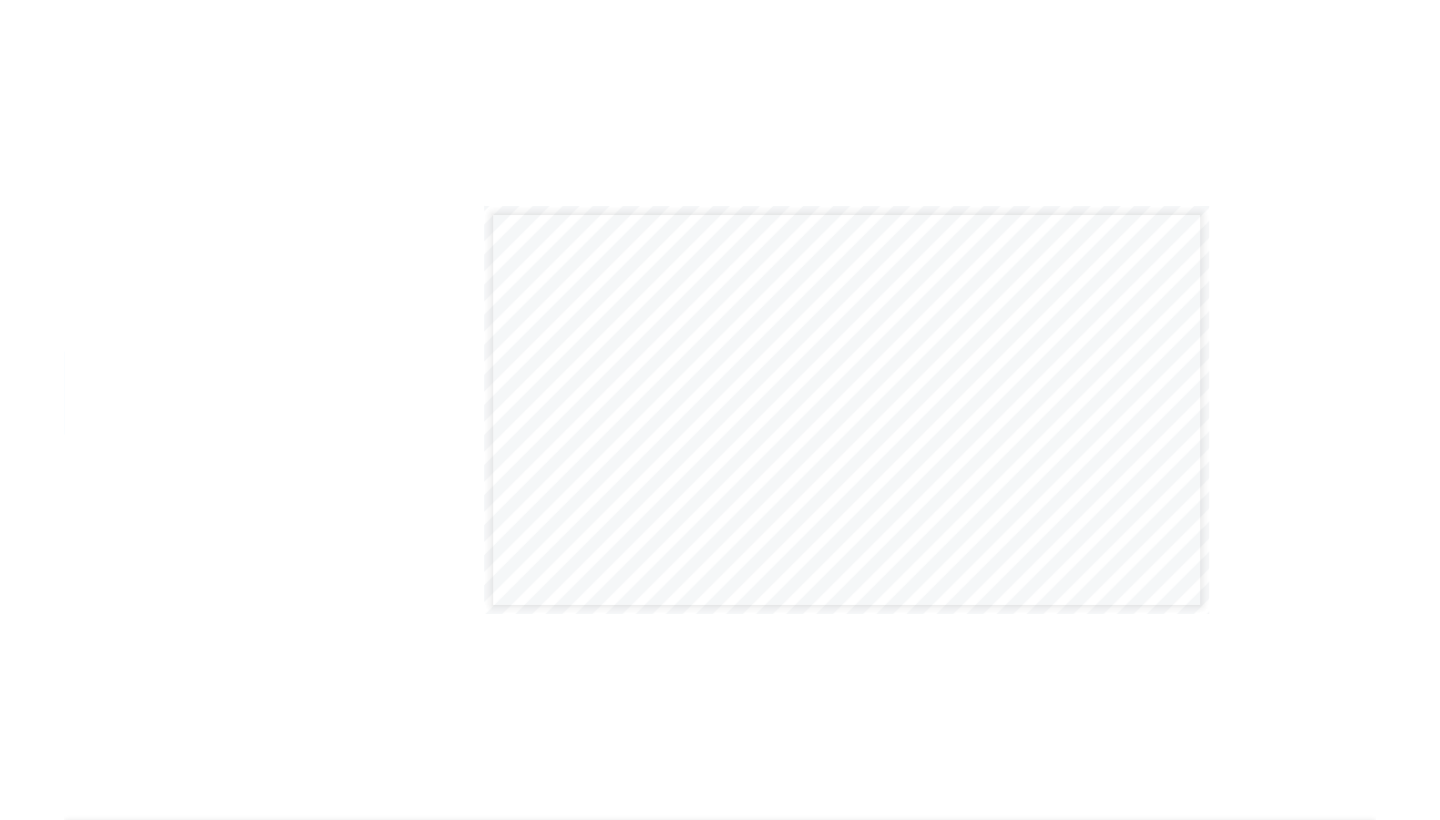 scroll, scrollTop: 2625, scrollLeft: 0, axis: vertical 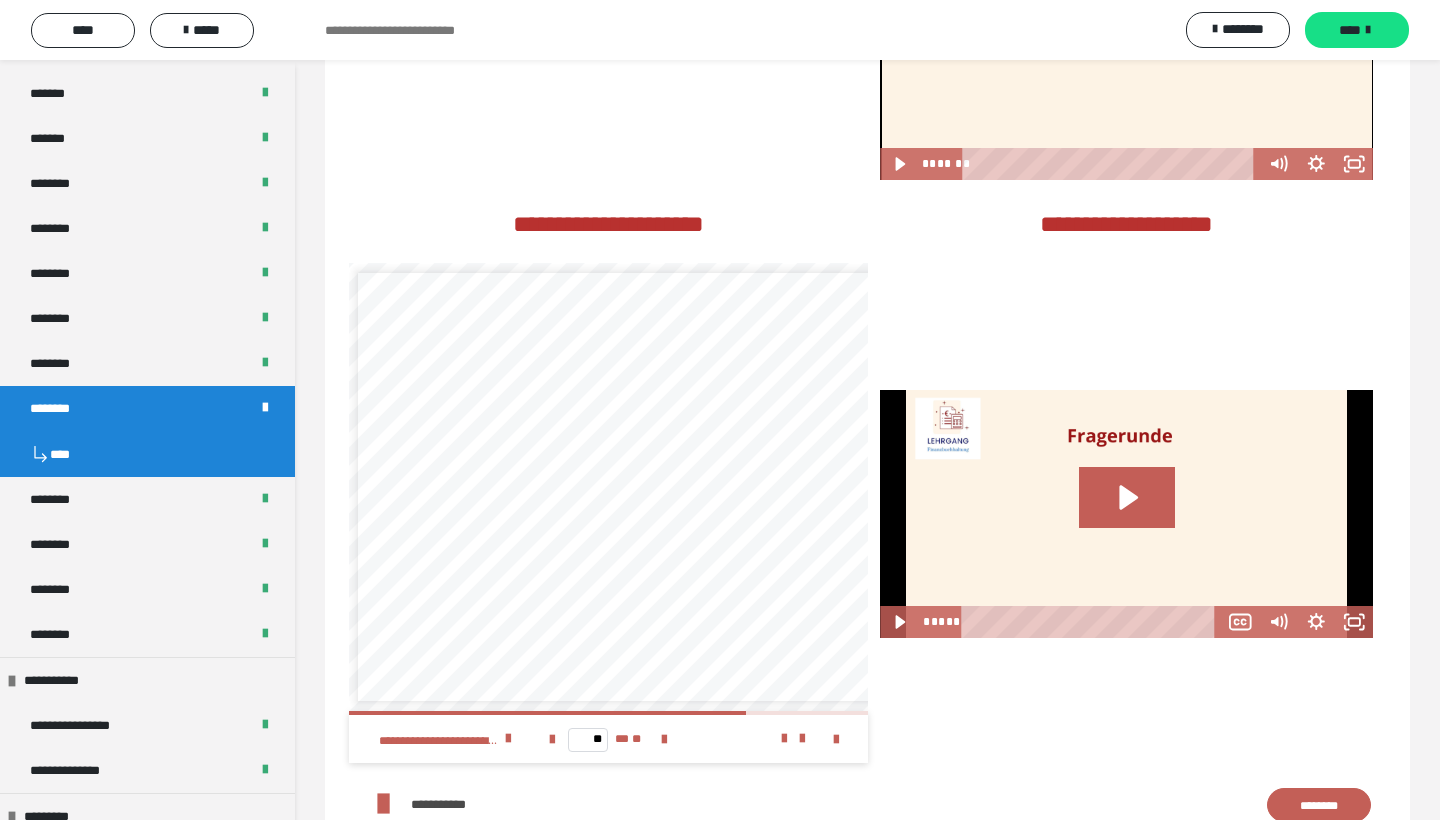 drag, startPoint x: 584, startPoint y: 710, endPoint x: 582, endPoint y: 700, distance: 10.198039 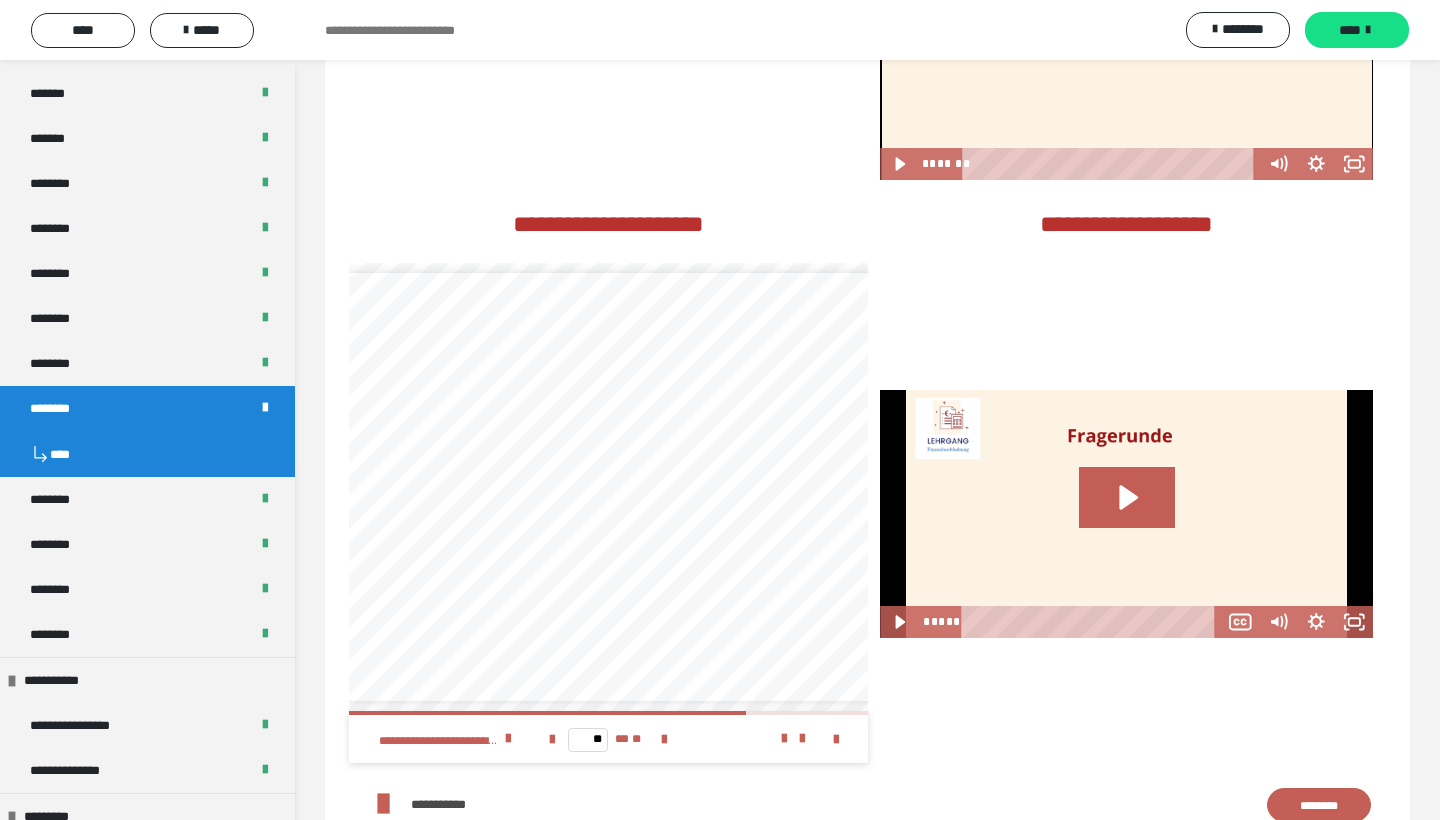 scroll, scrollTop: 0, scrollLeft: 100, axis: horizontal 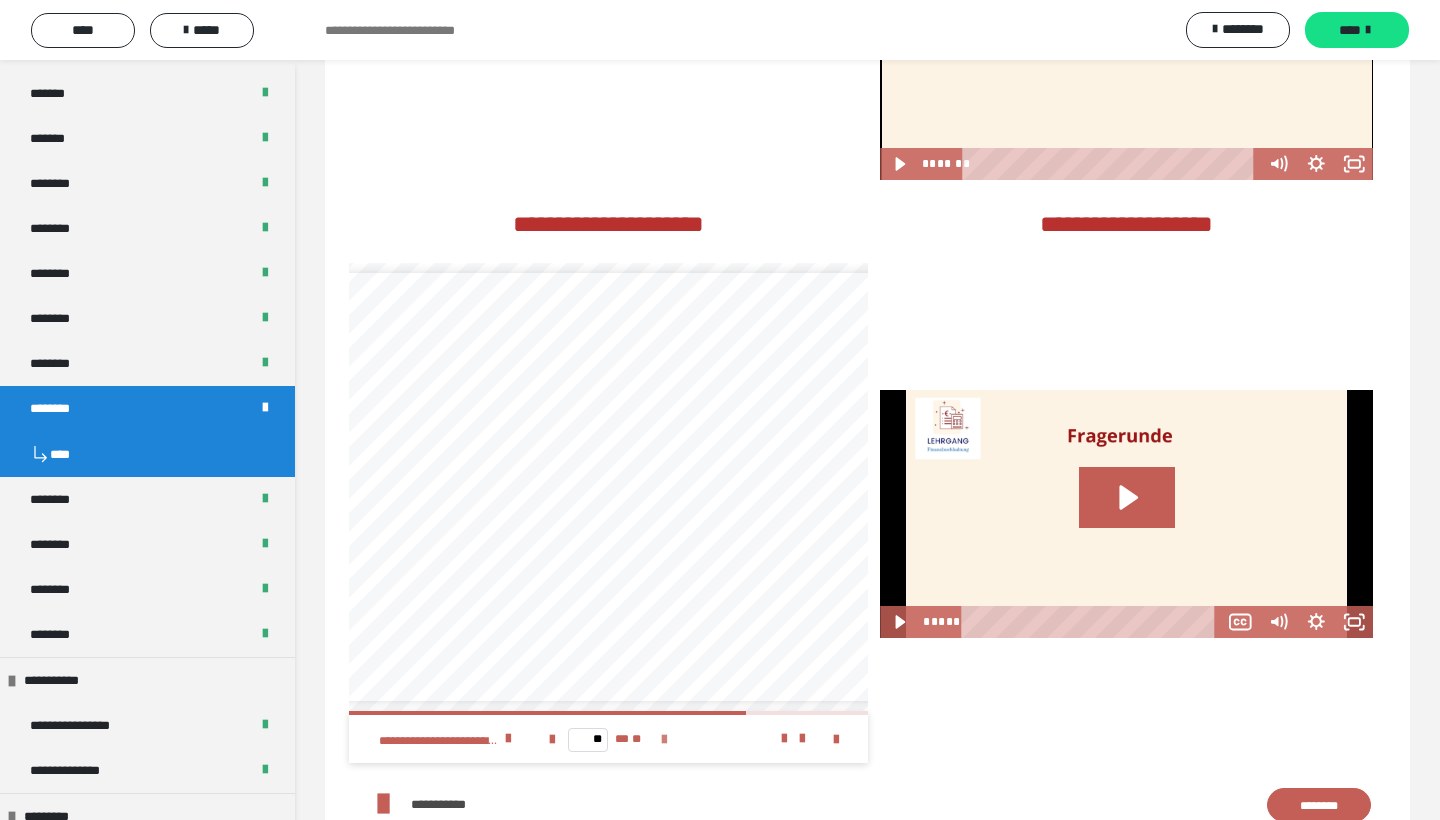 click at bounding box center (664, 740) 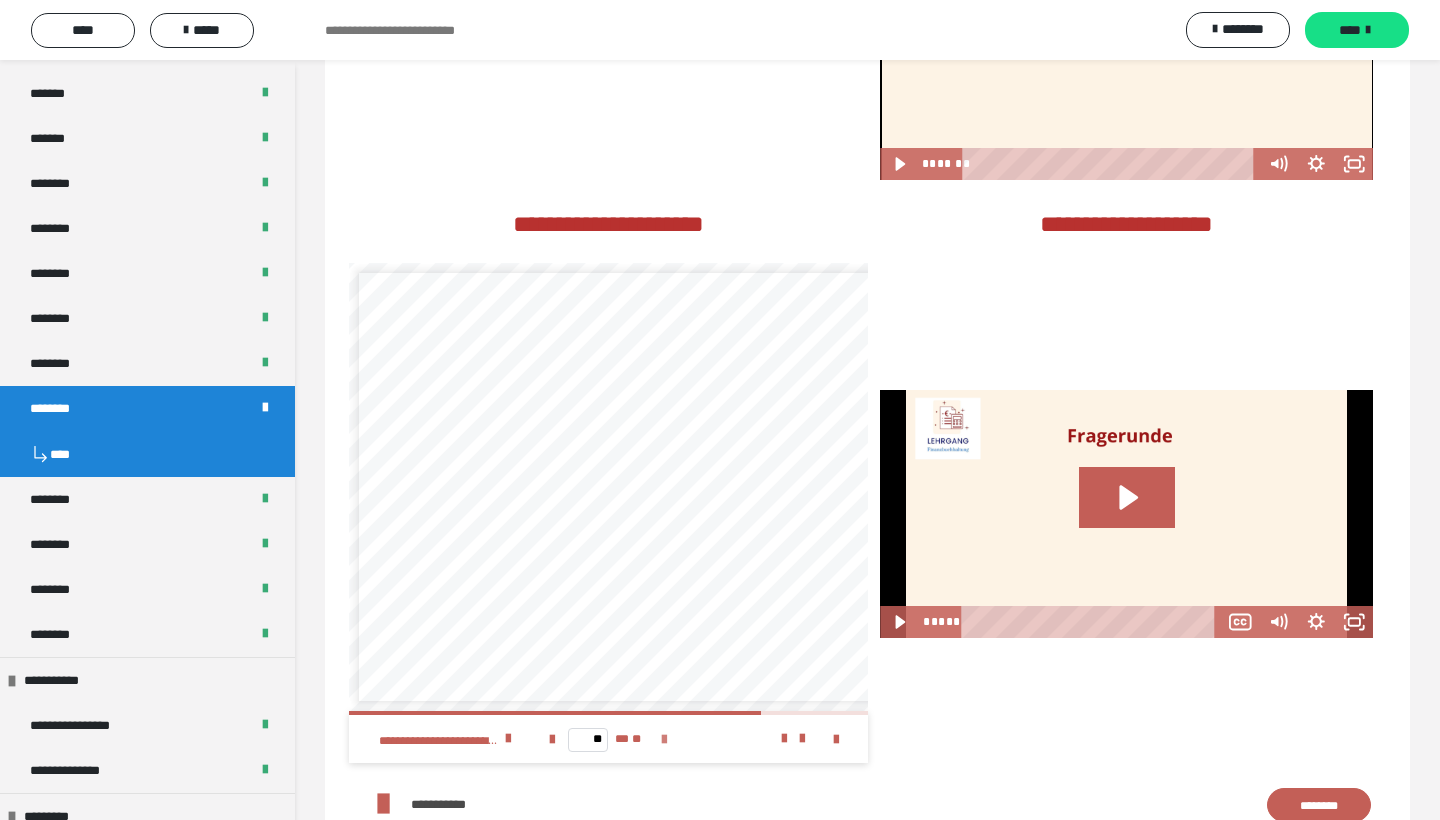 click at bounding box center [664, 740] 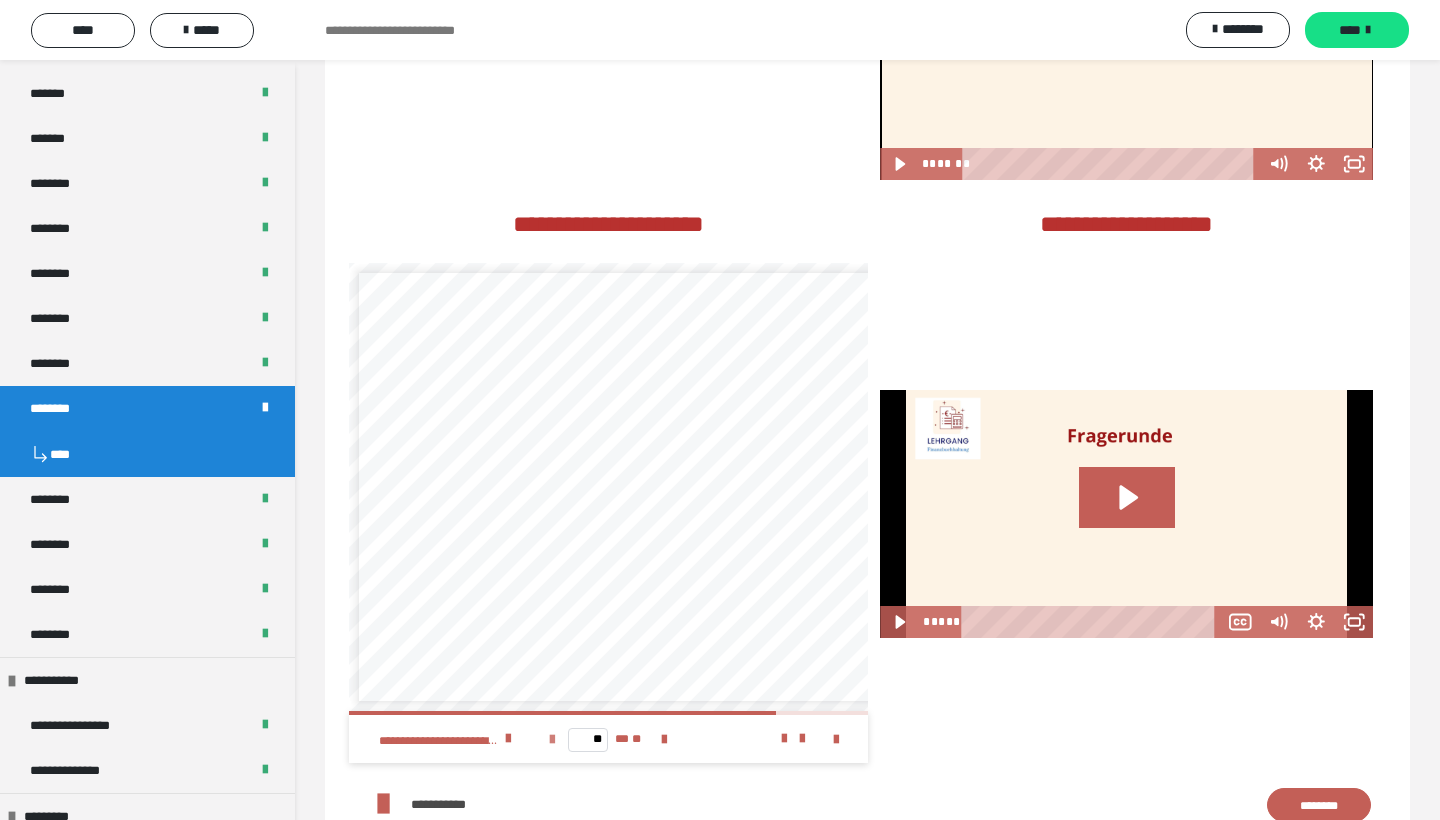 click at bounding box center [552, 740] 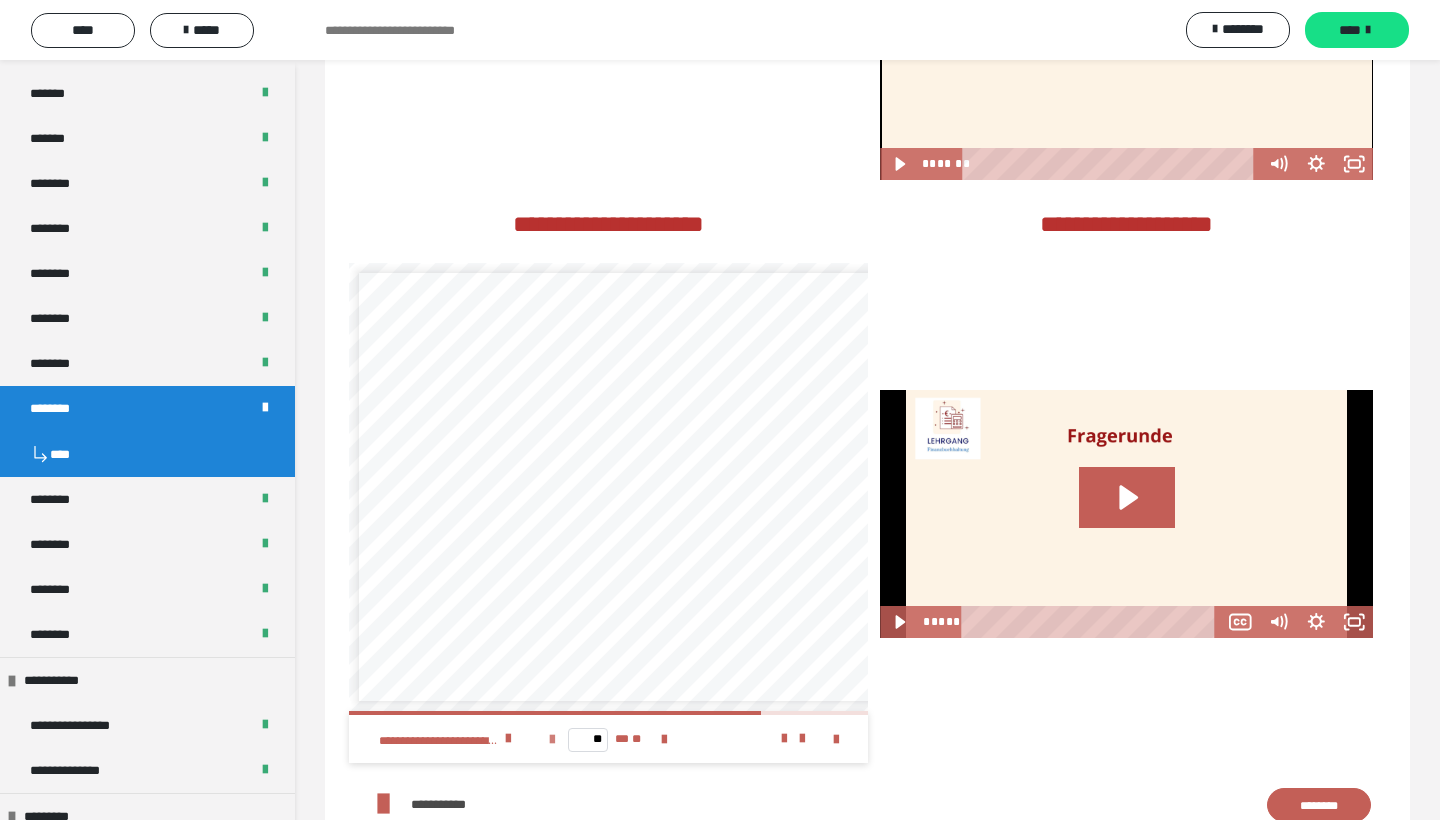 click at bounding box center (552, 740) 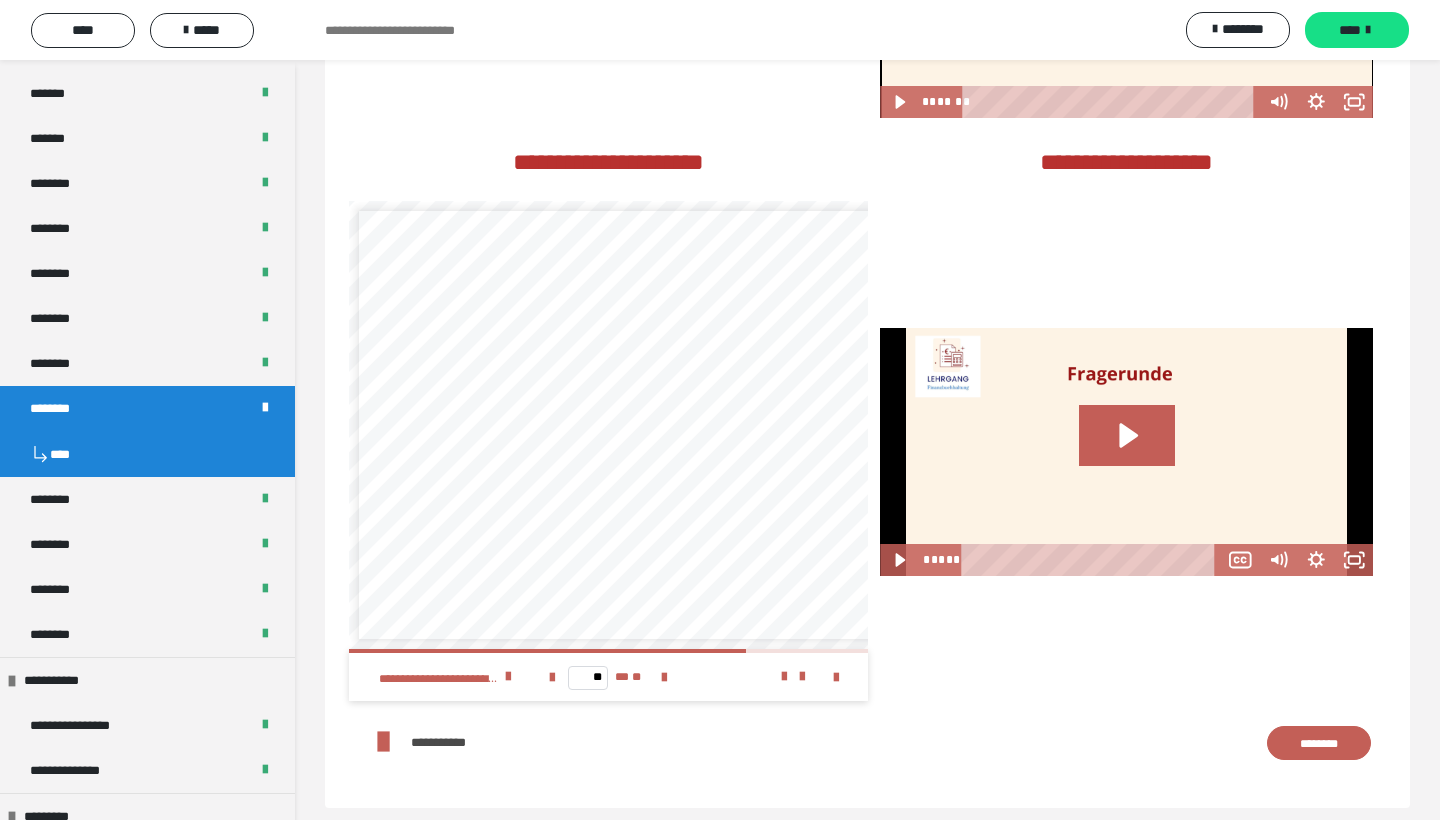 scroll, scrollTop: 2688, scrollLeft: 0, axis: vertical 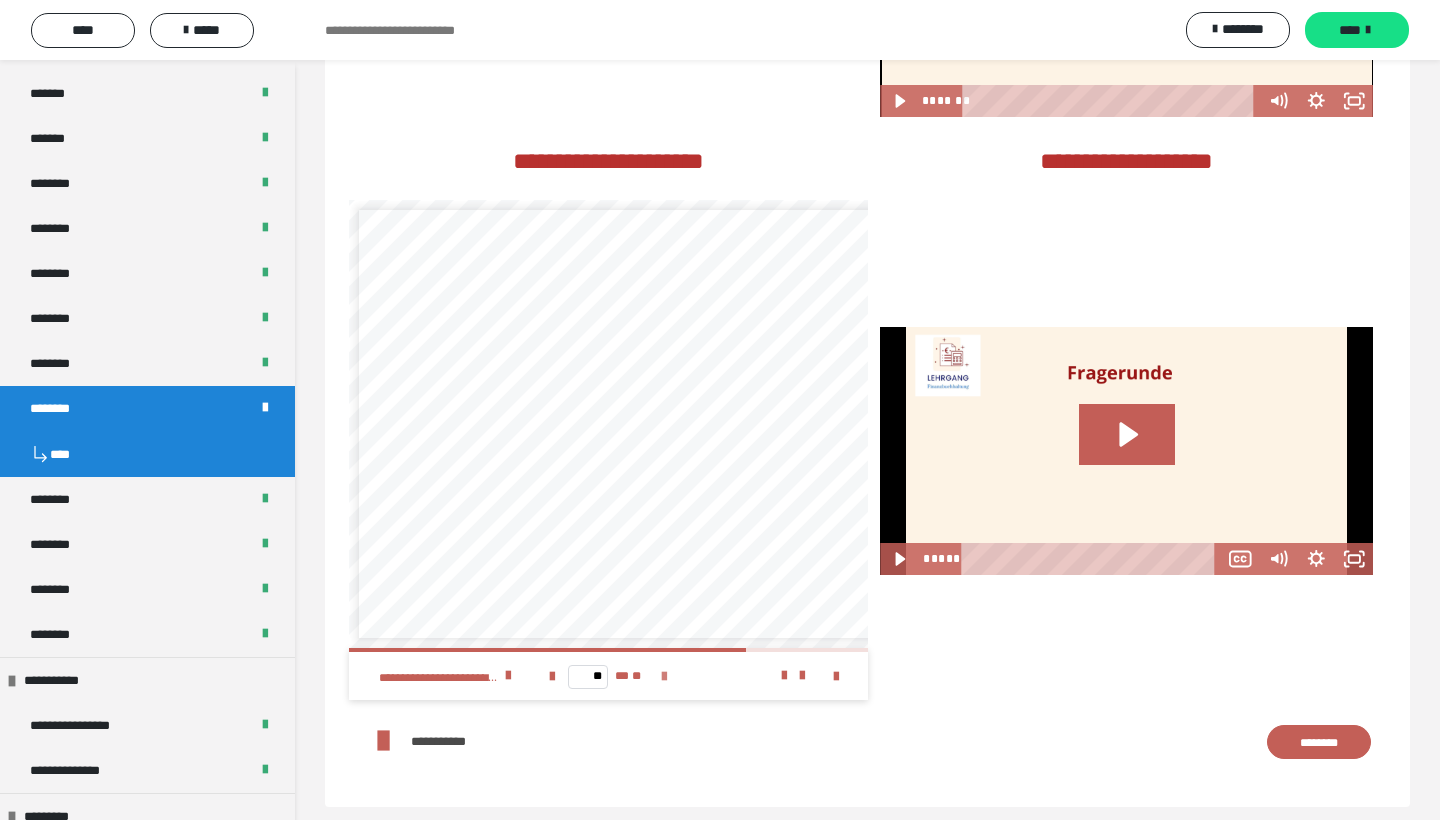 click at bounding box center [664, 677] 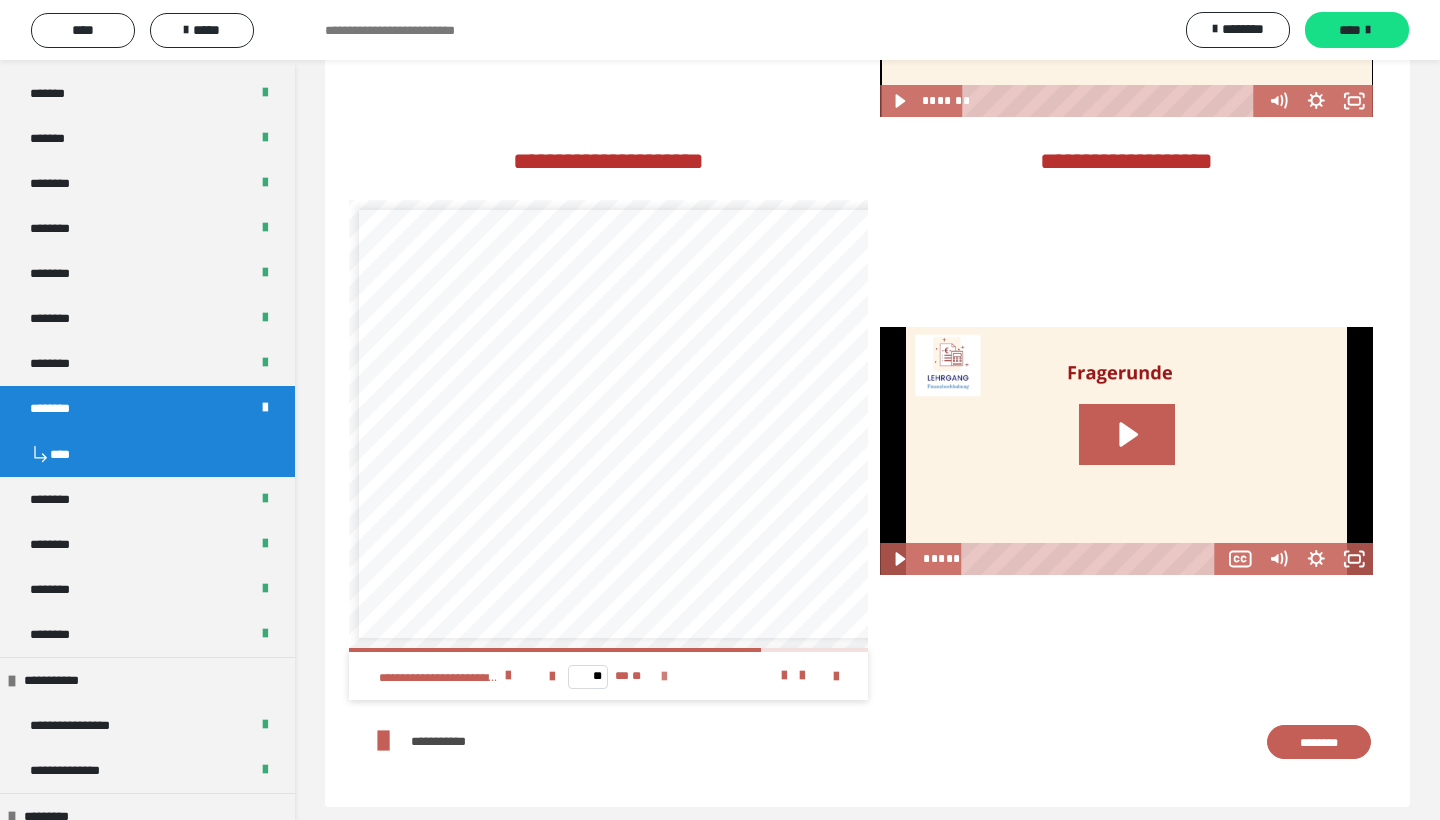 click at bounding box center [664, 677] 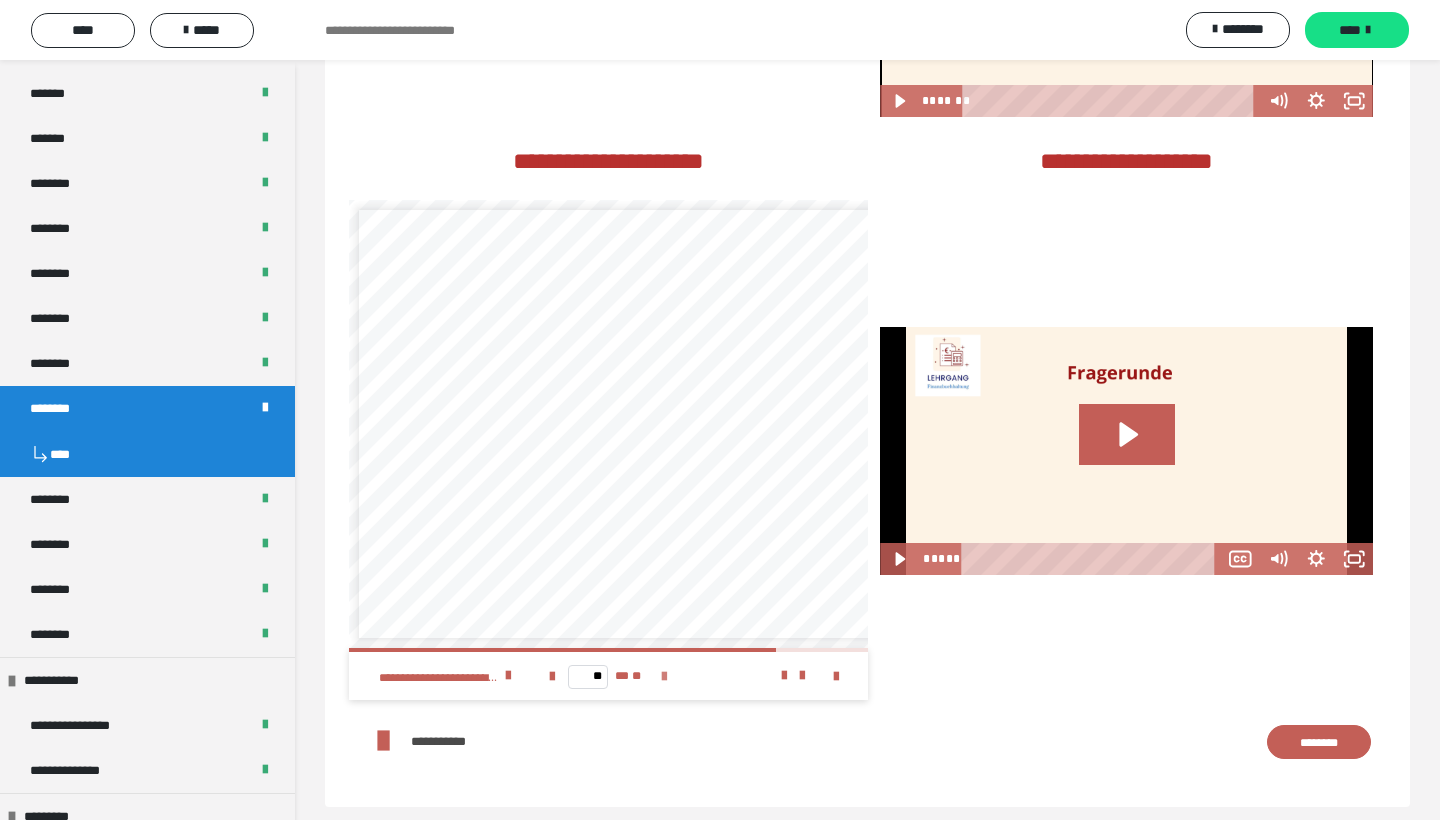 type on "**" 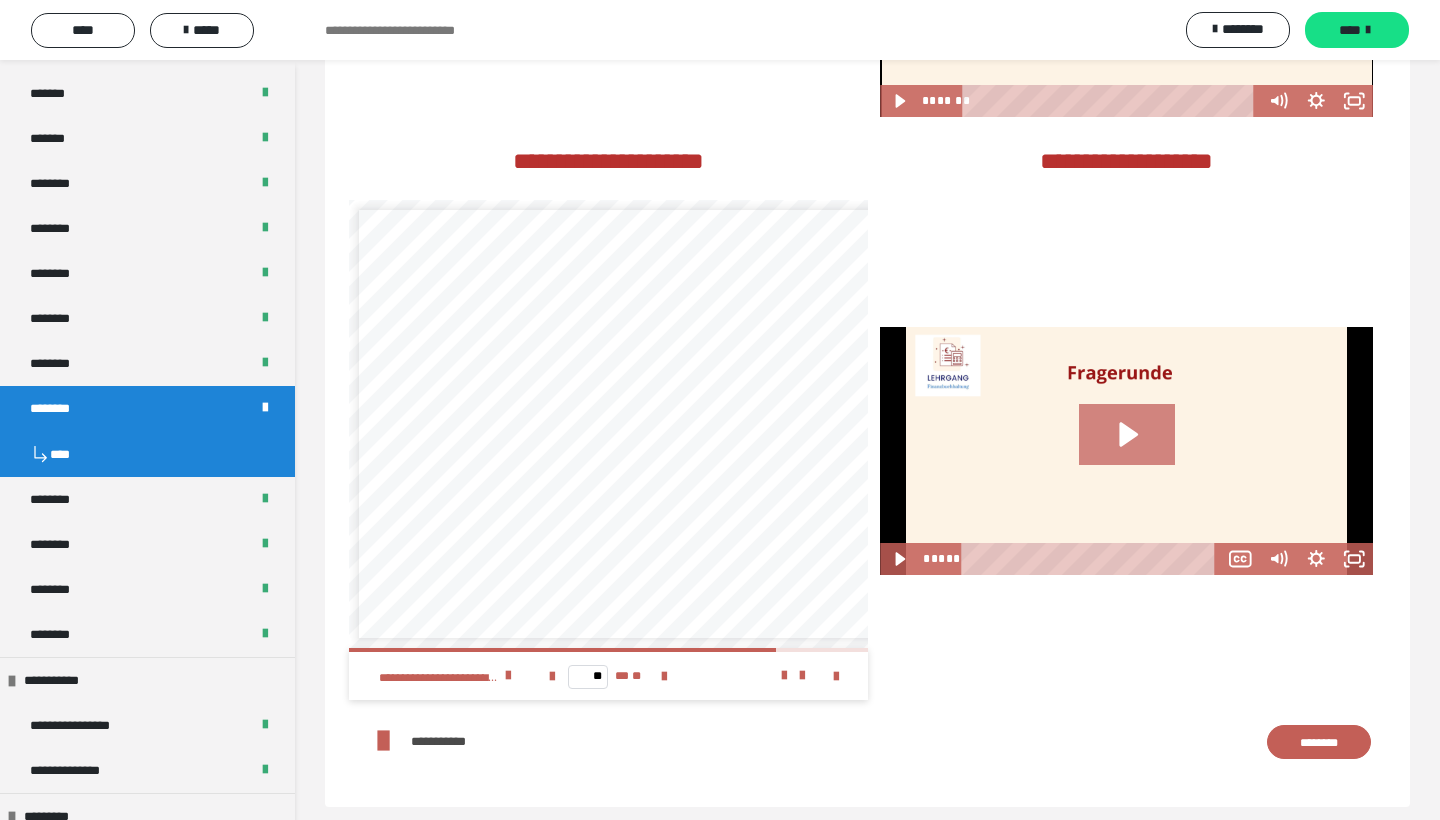 click 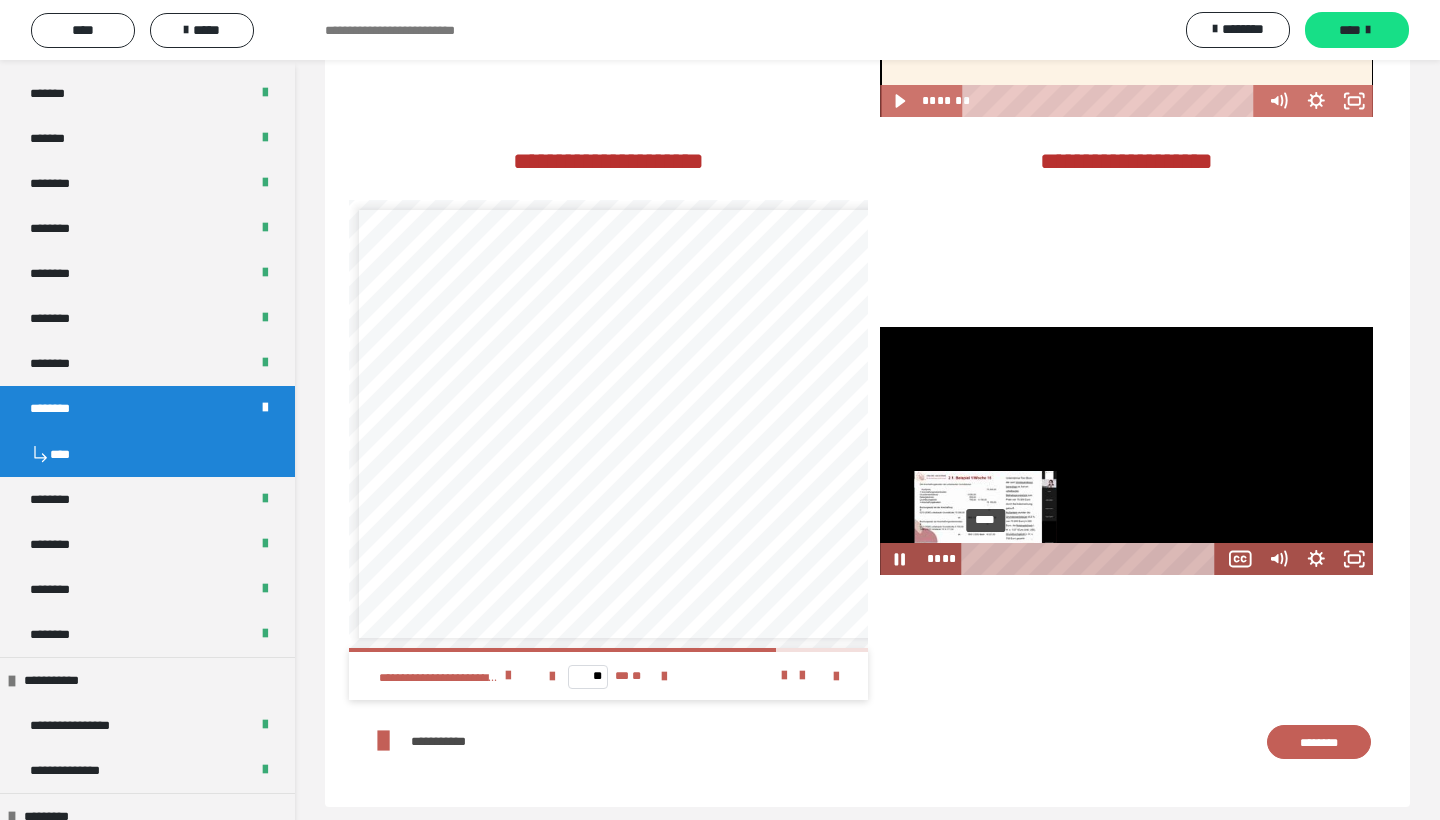 click on "****" at bounding box center [1093, 559] 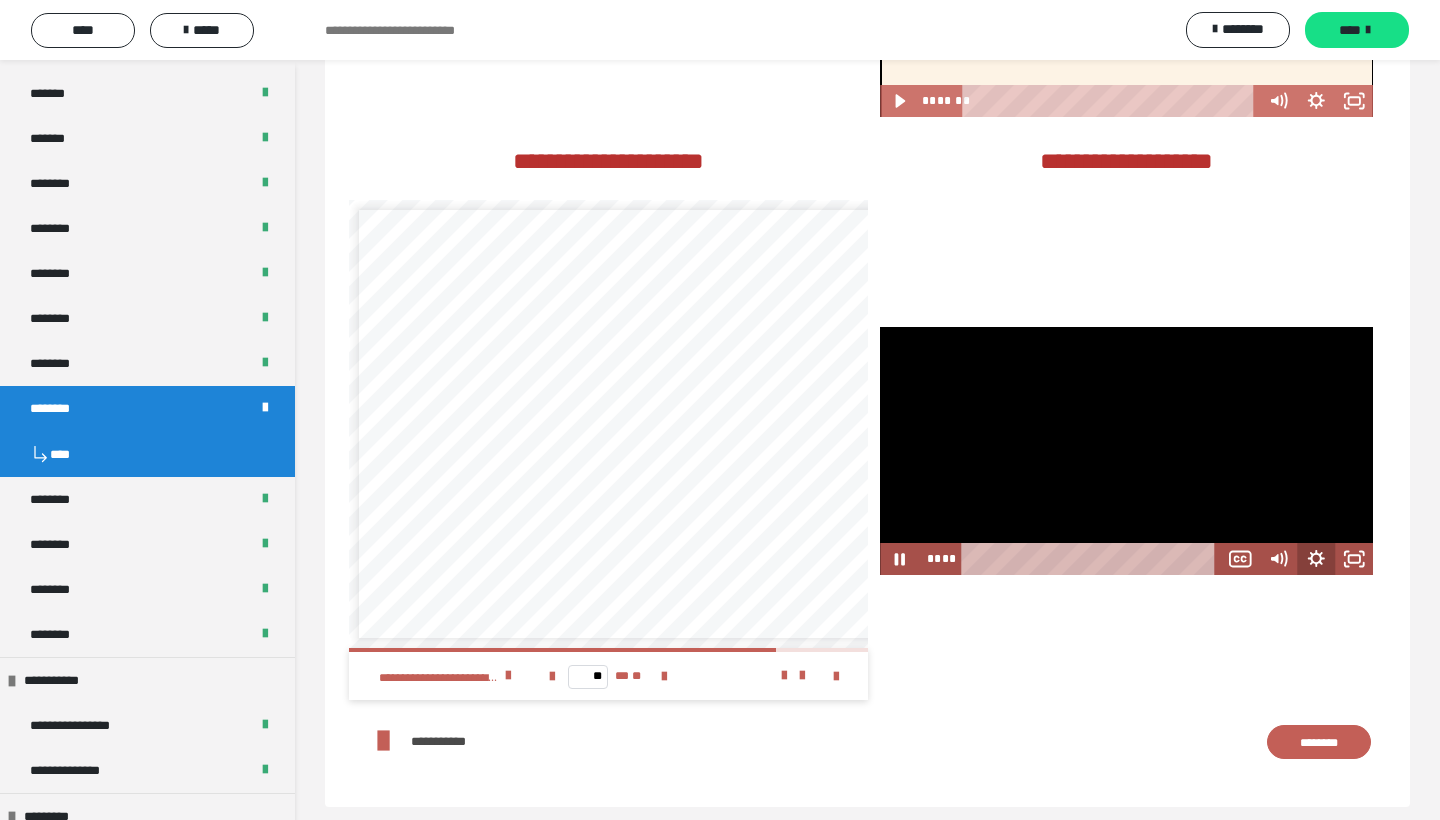 click 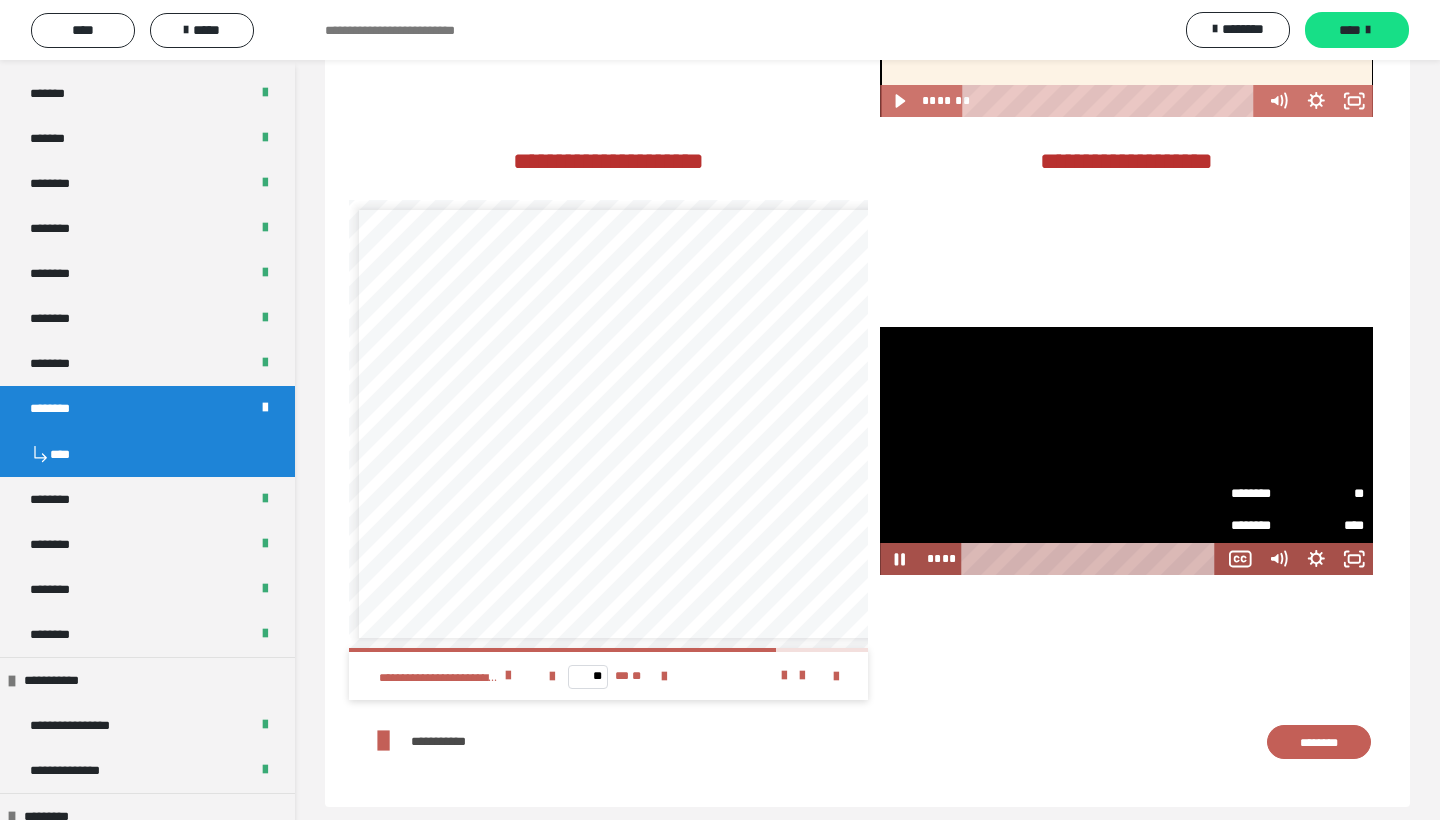 click on "**" at bounding box center [1330, 494] 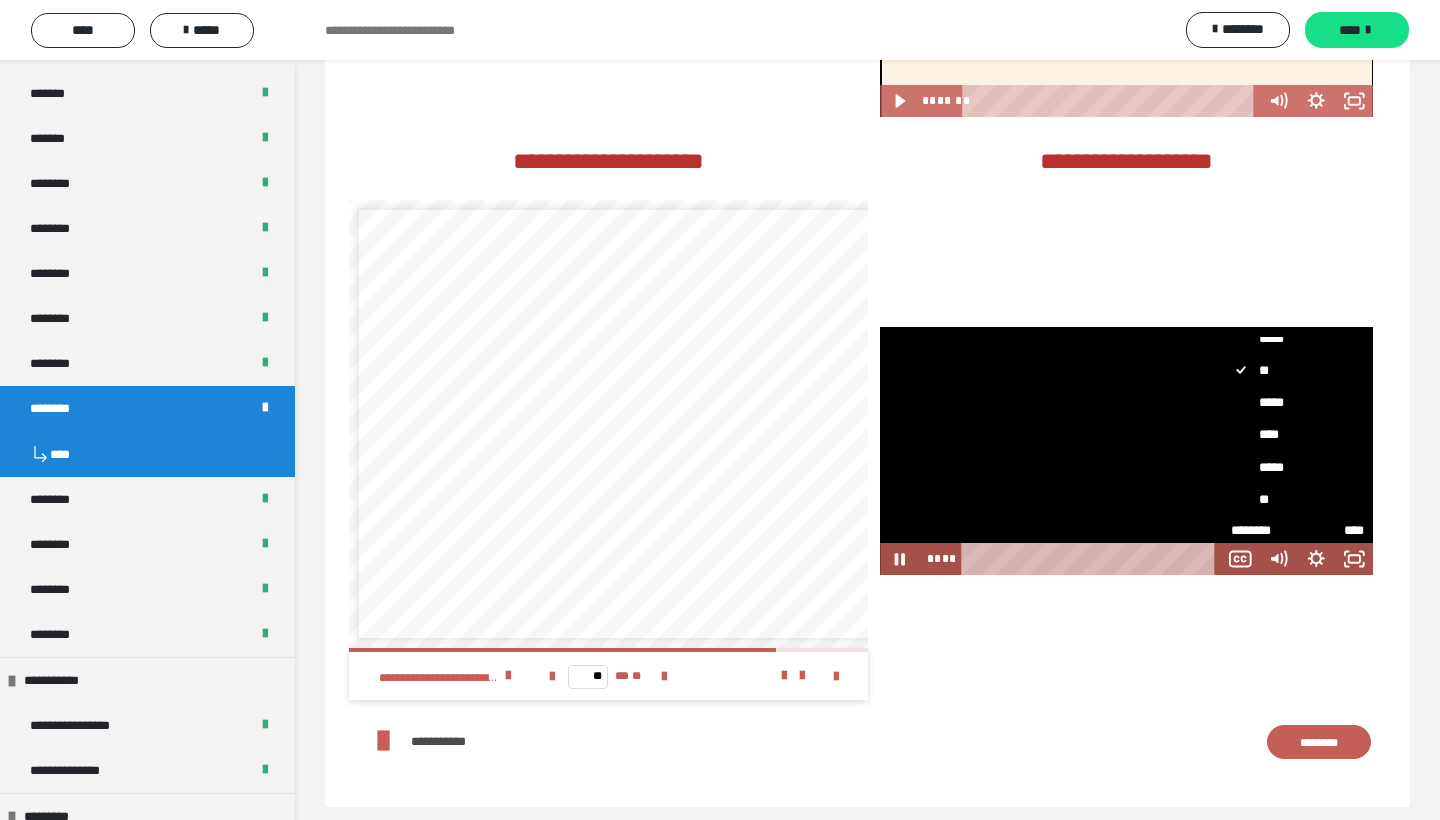 click on "********" at bounding box center [1264, 531] 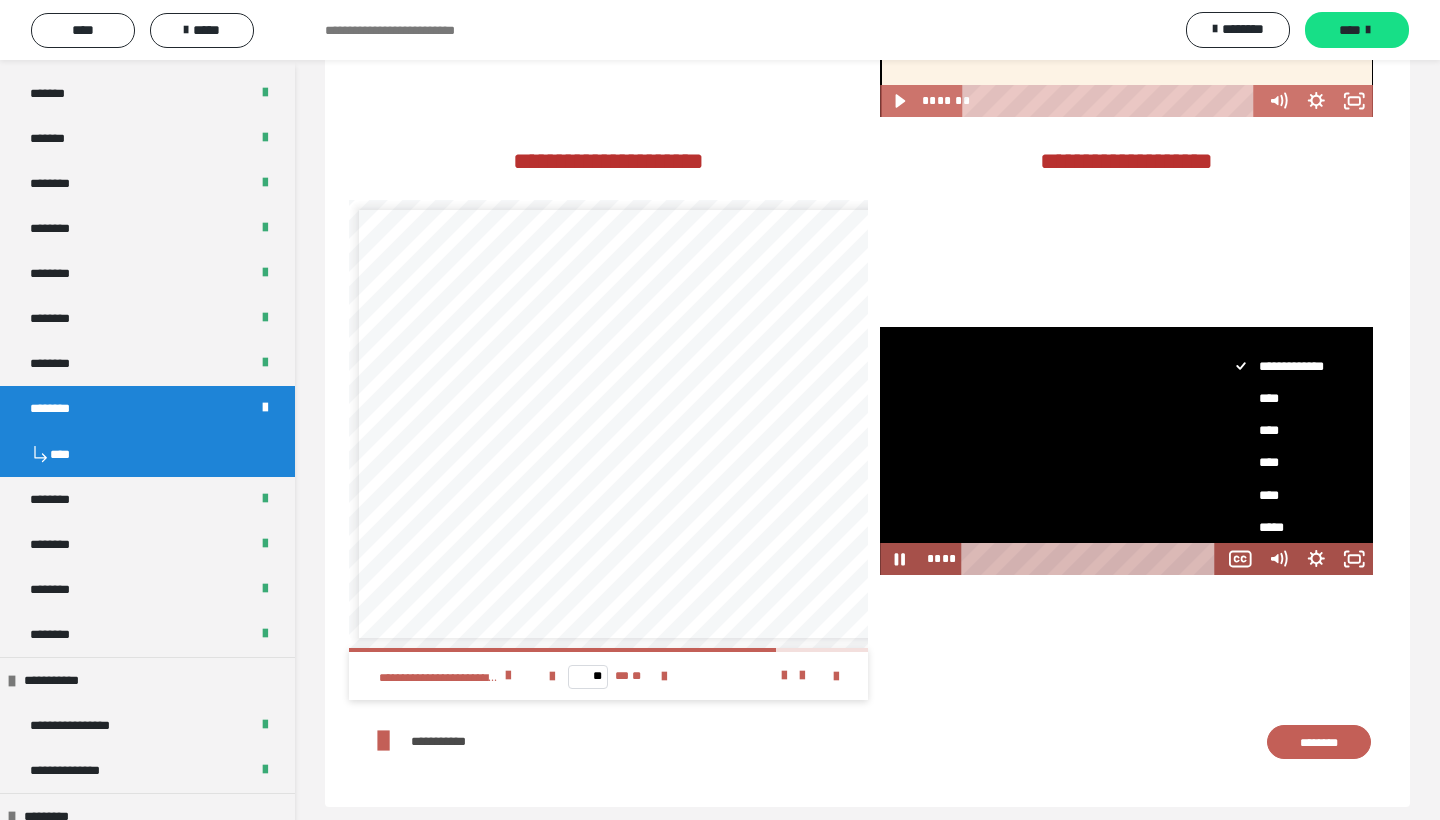 scroll, scrollTop: 43, scrollLeft: 0, axis: vertical 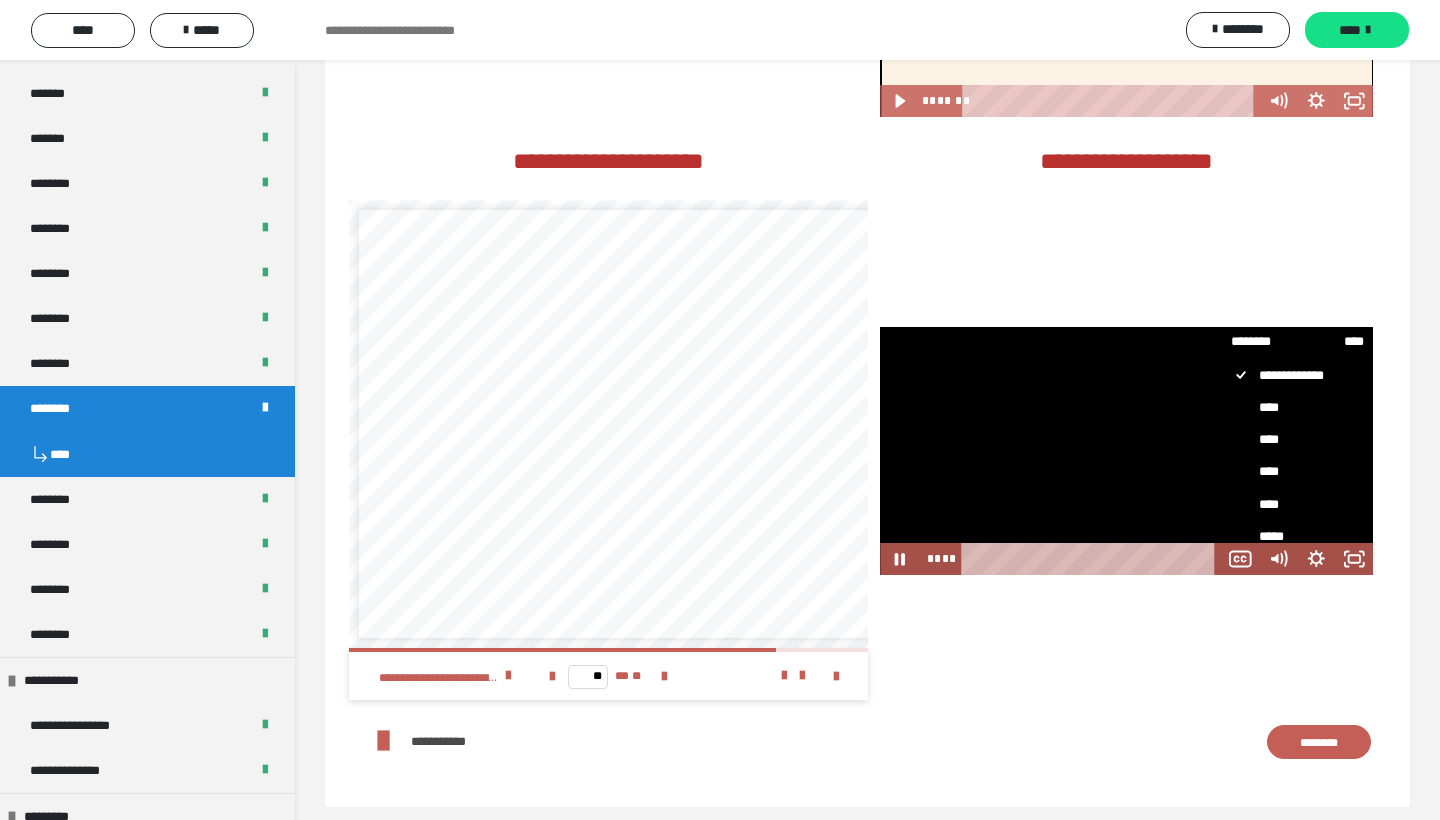 click on "****" at bounding box center (1330, 342) 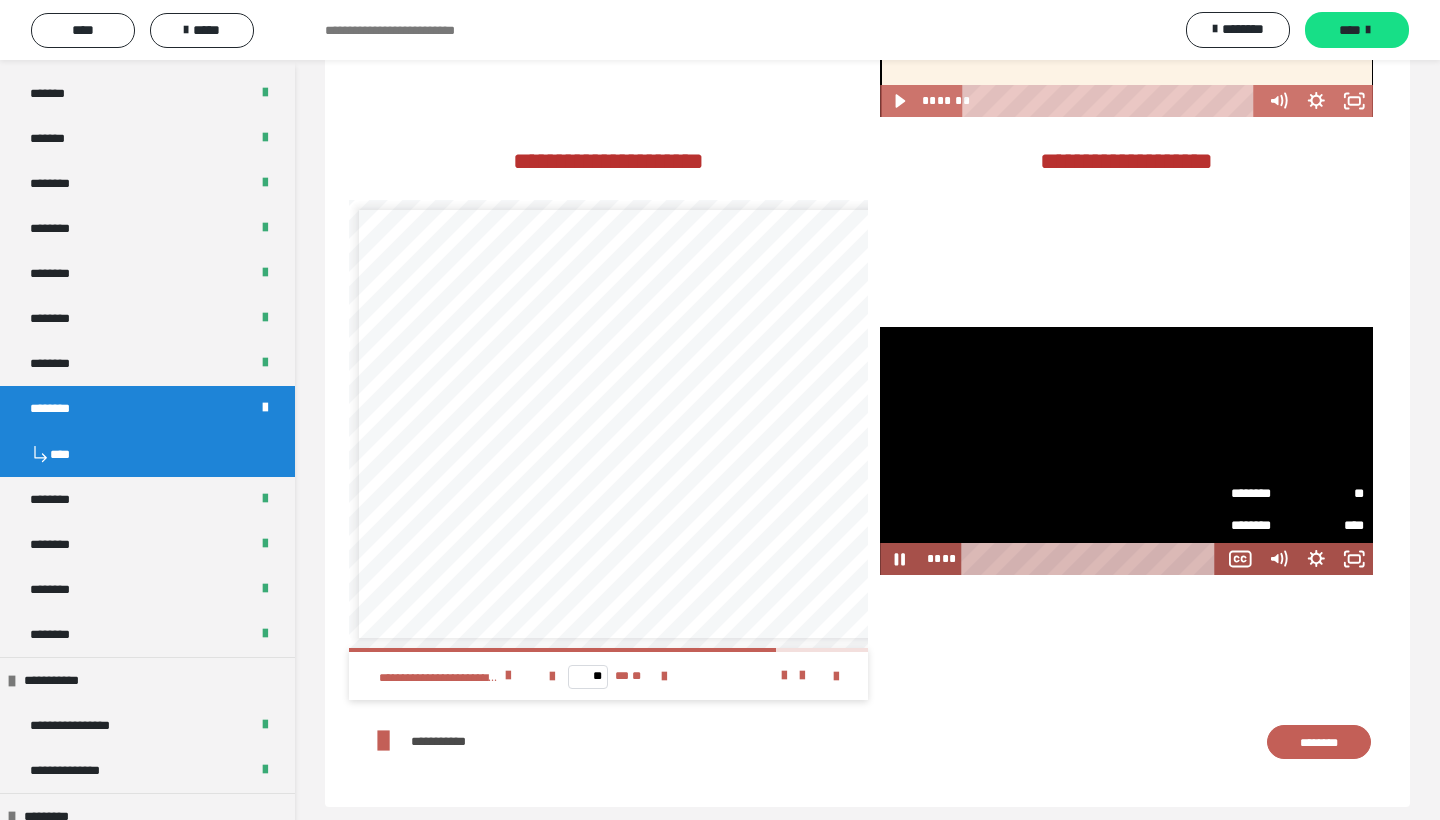 scroll, scrollTop: 0, scrollLeft: 0, axis: both 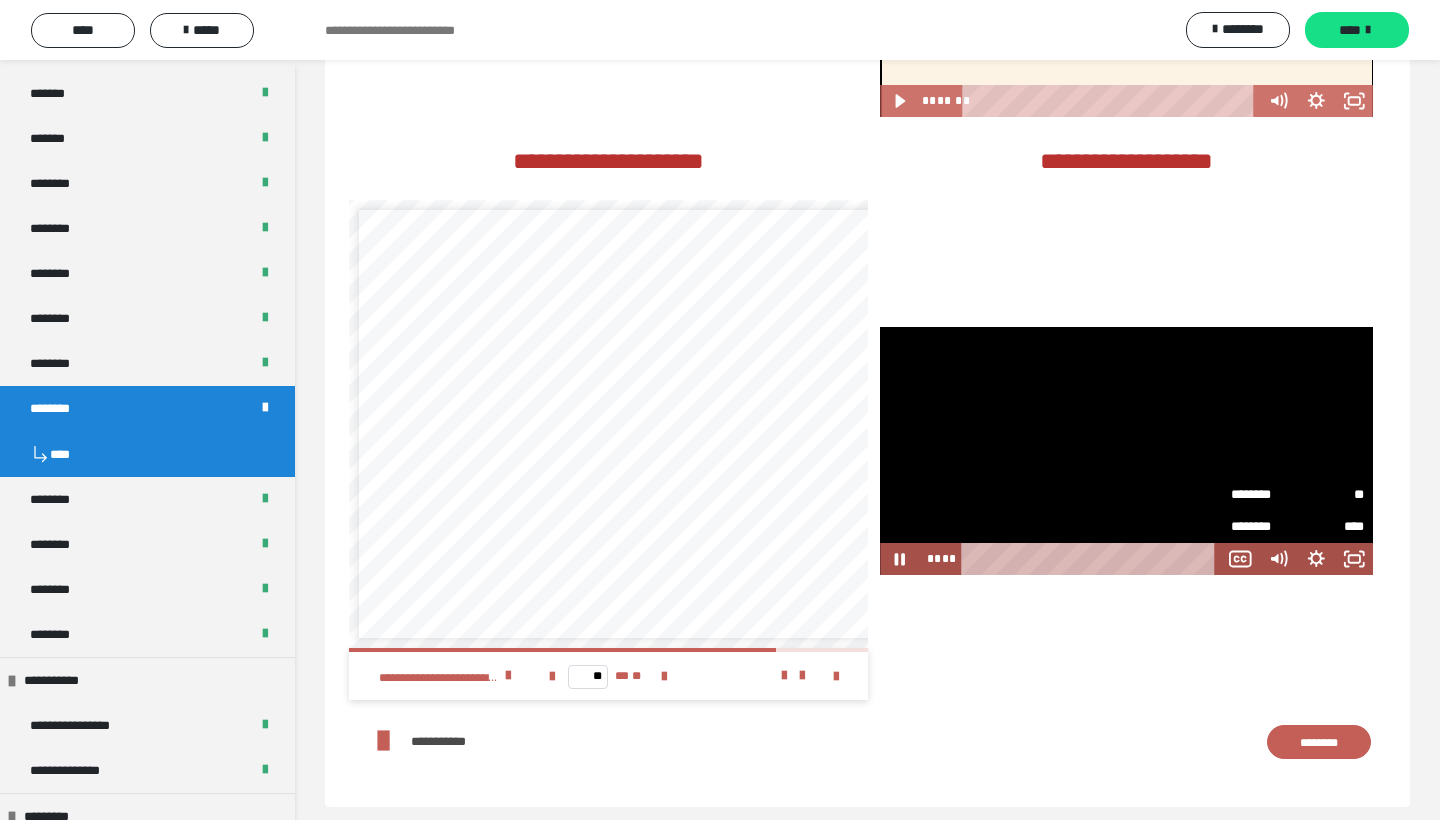 click on "********" at bounding box center (1264, 495) 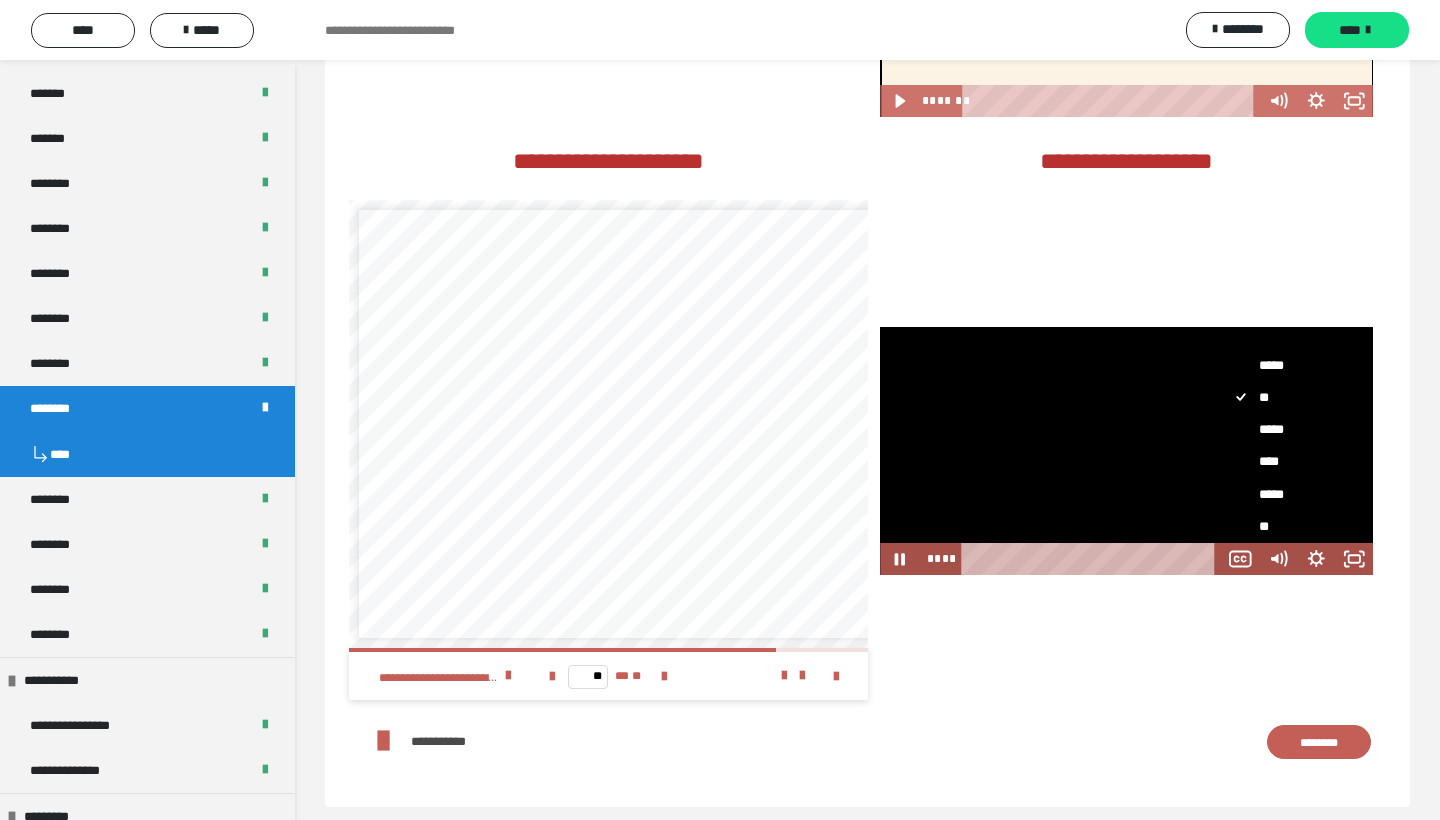scroll, scrollTop: 66, scrollLeft: 0, axis: vertical 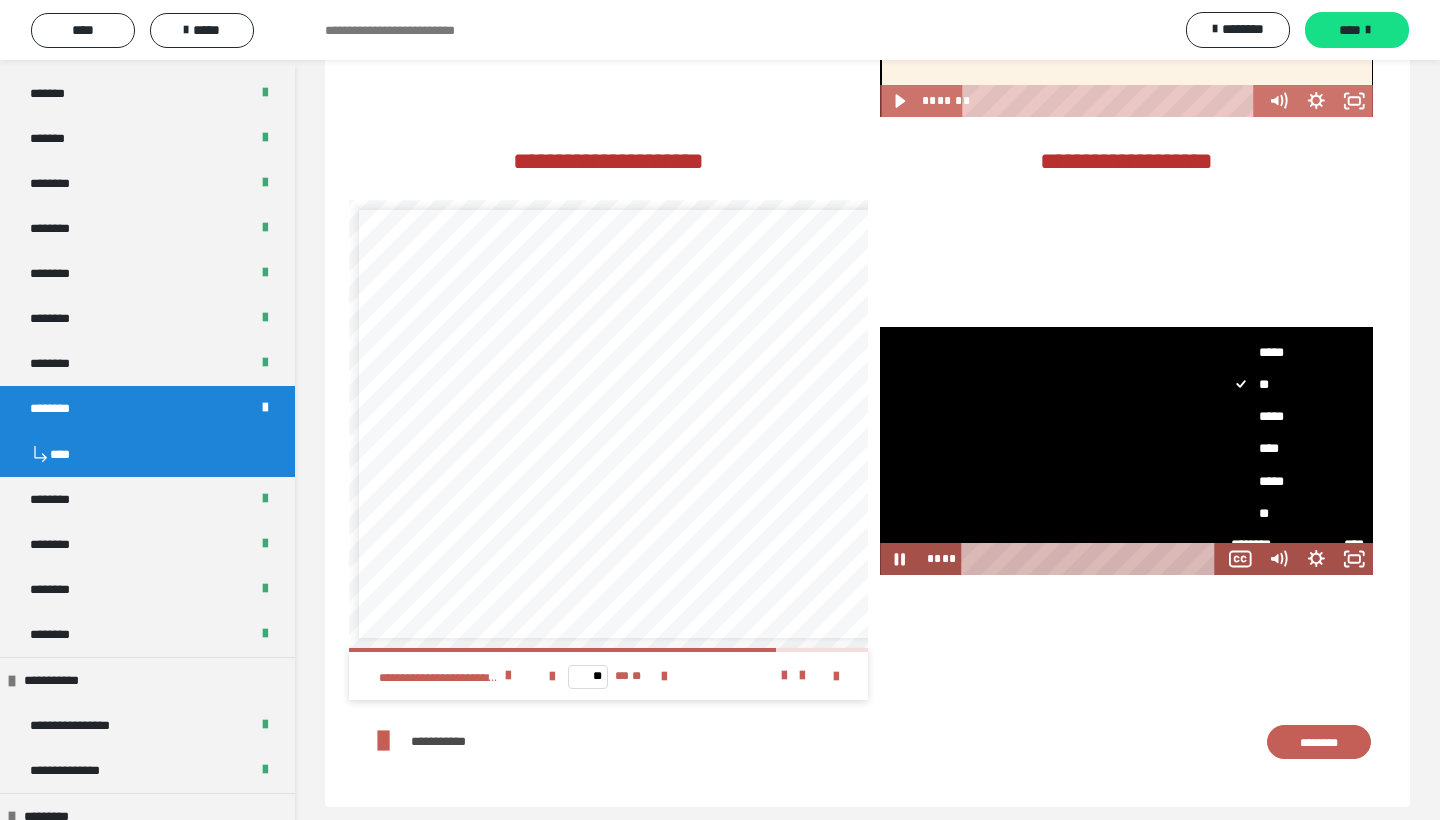 click on "**" at bounding box center [1297, 513] 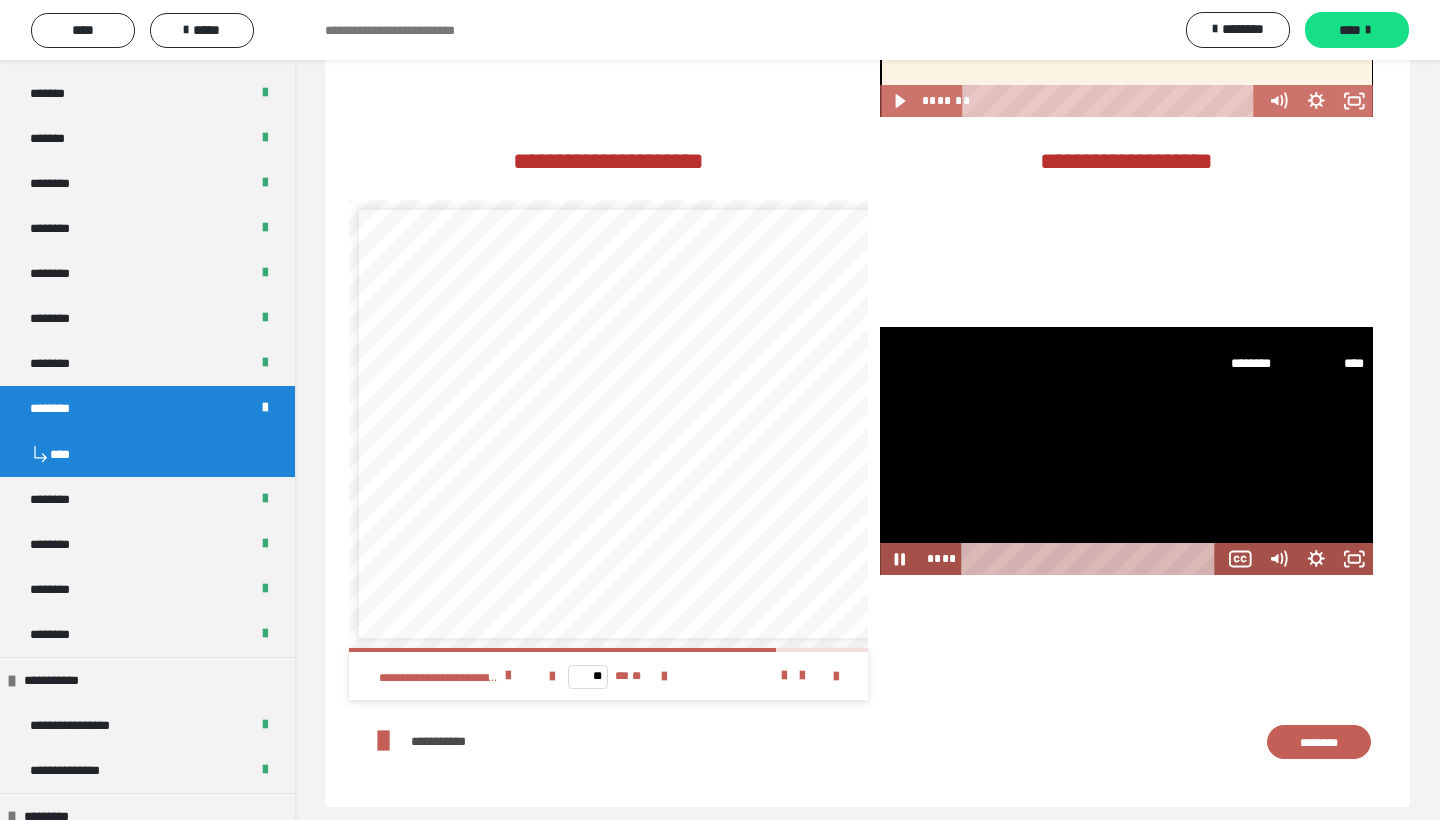 scroll, scrollTop: 0, scrollLeft: 0, axis: both 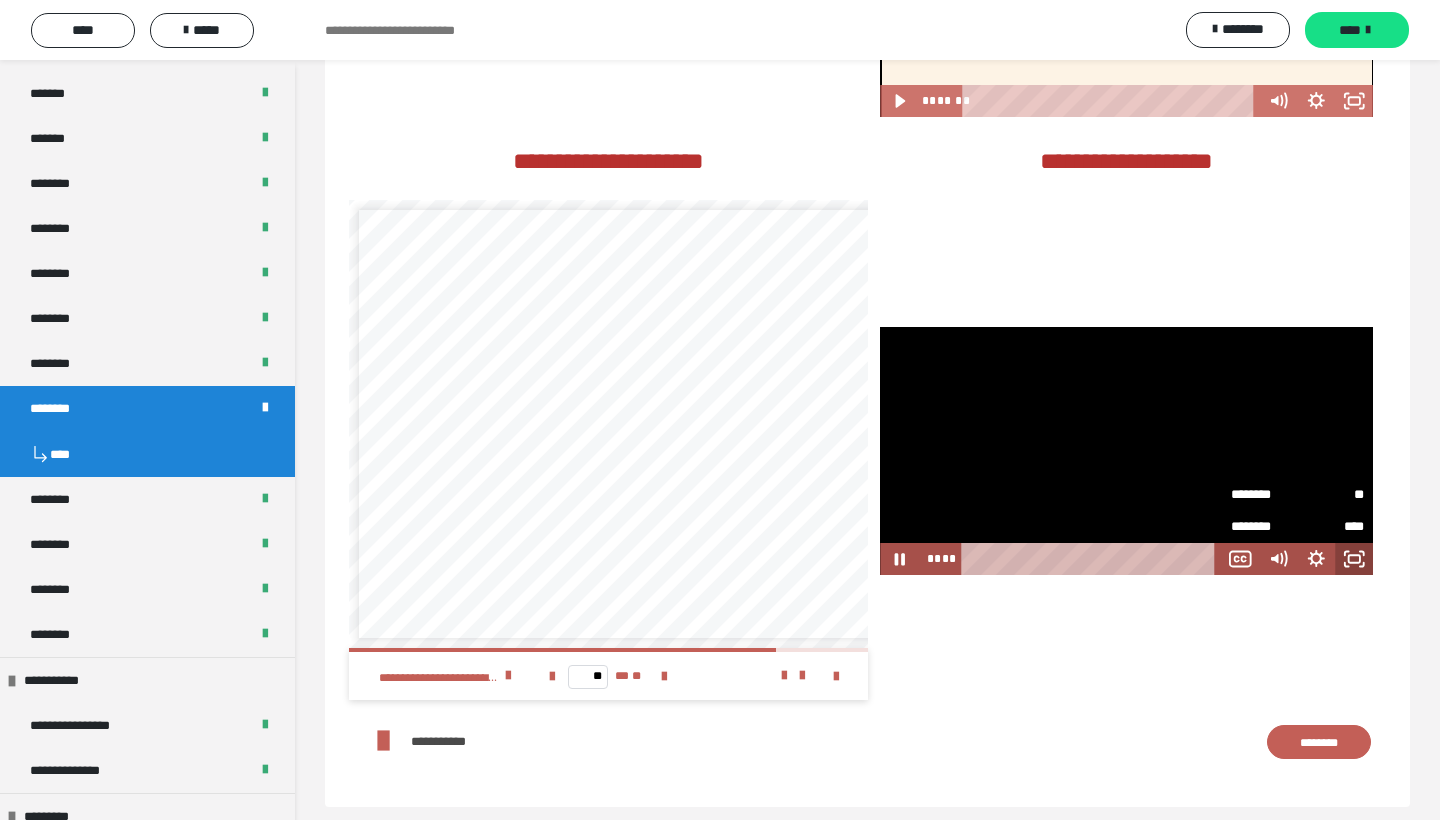 click 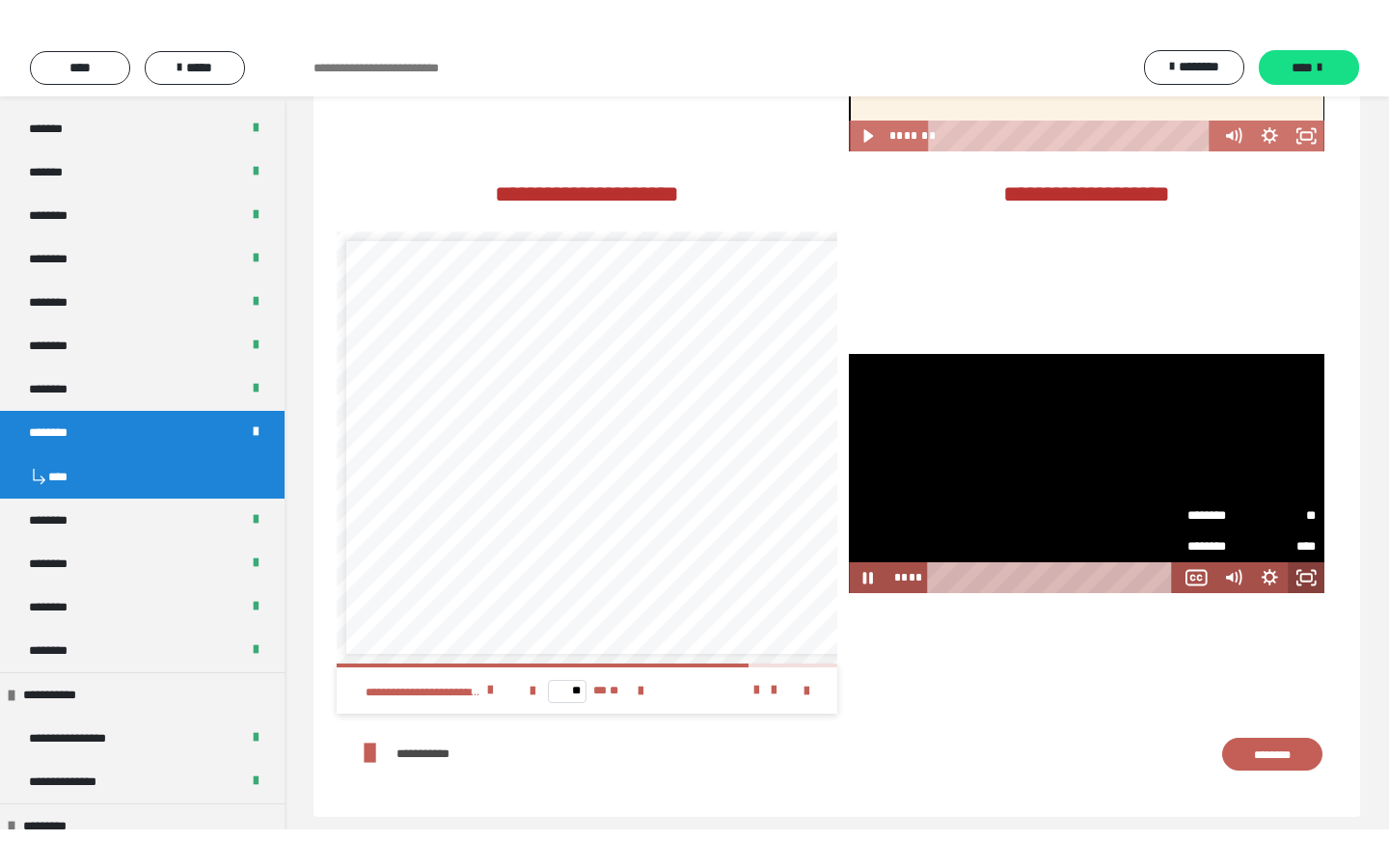 scroll, scrollTop: 0, scrollLeft: 0, axis: both 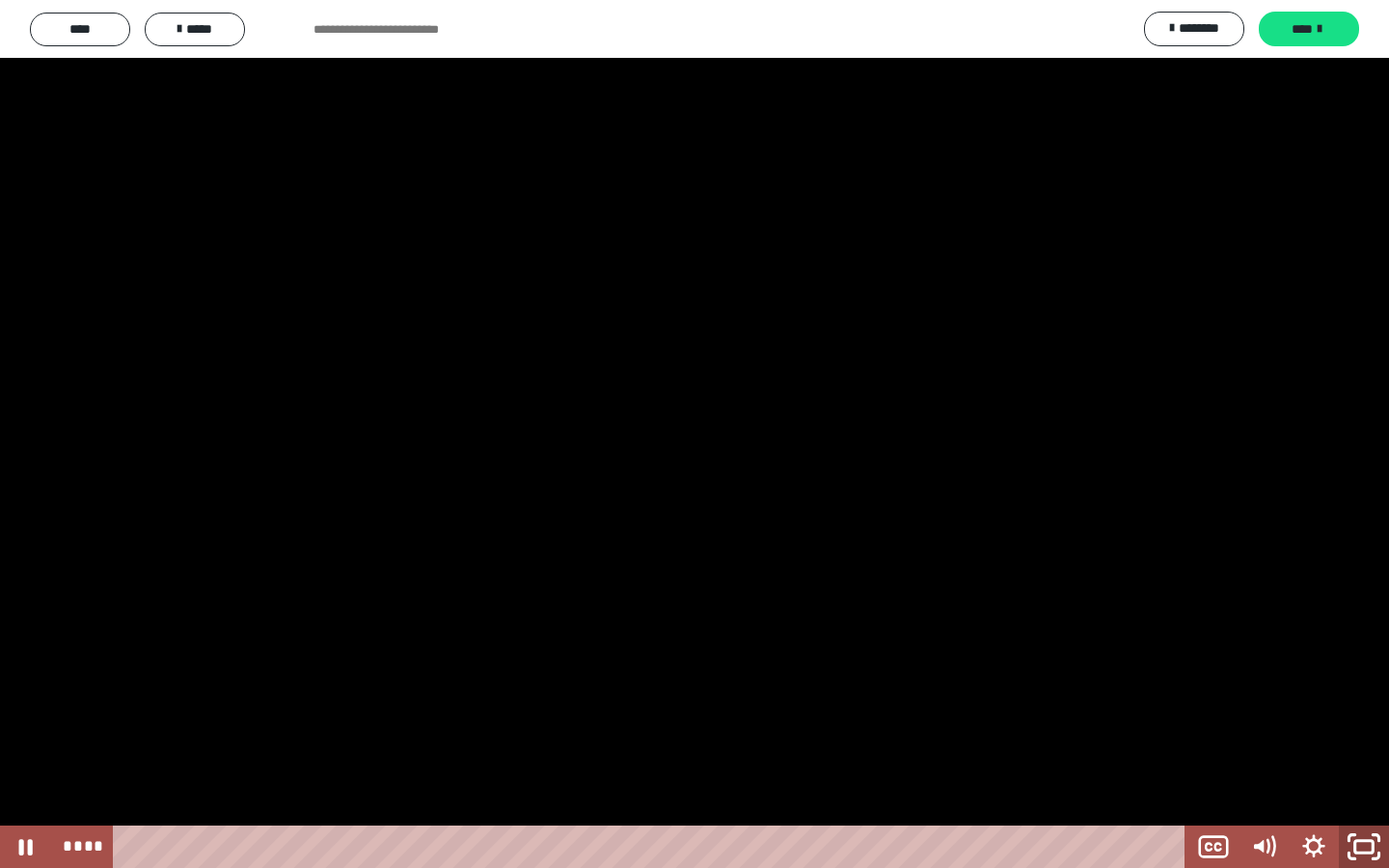click 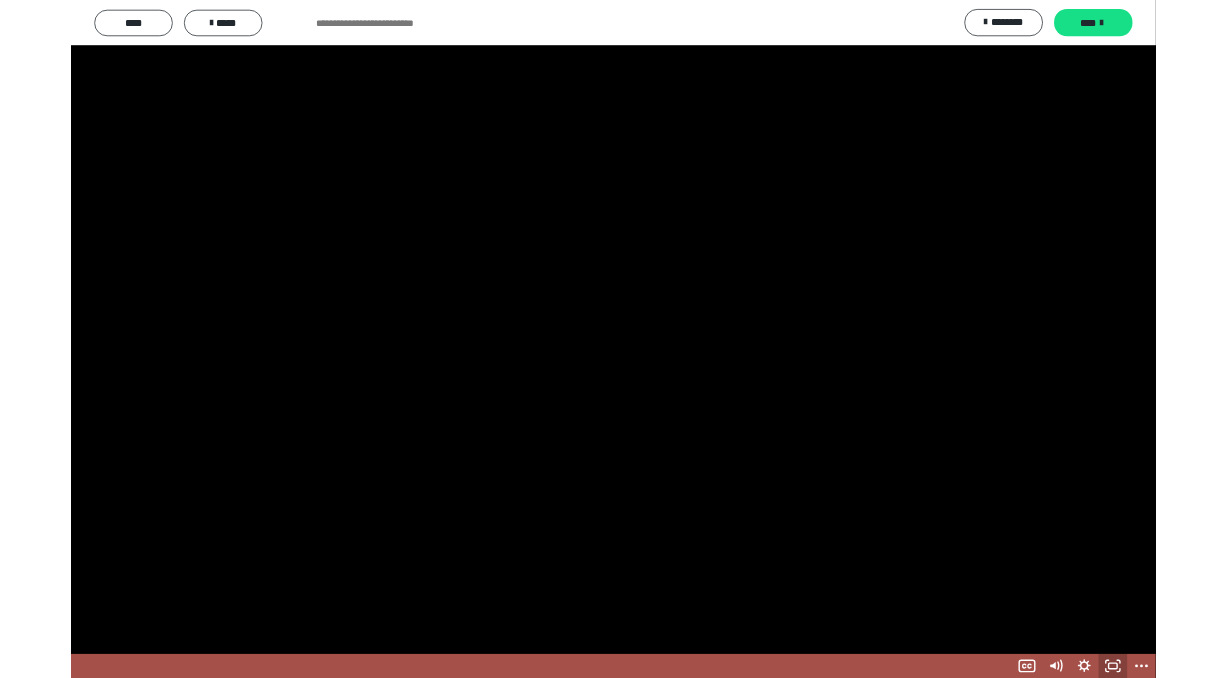 scroll, scrollTop: 2625, scrollLeft: 0, axis: vertical 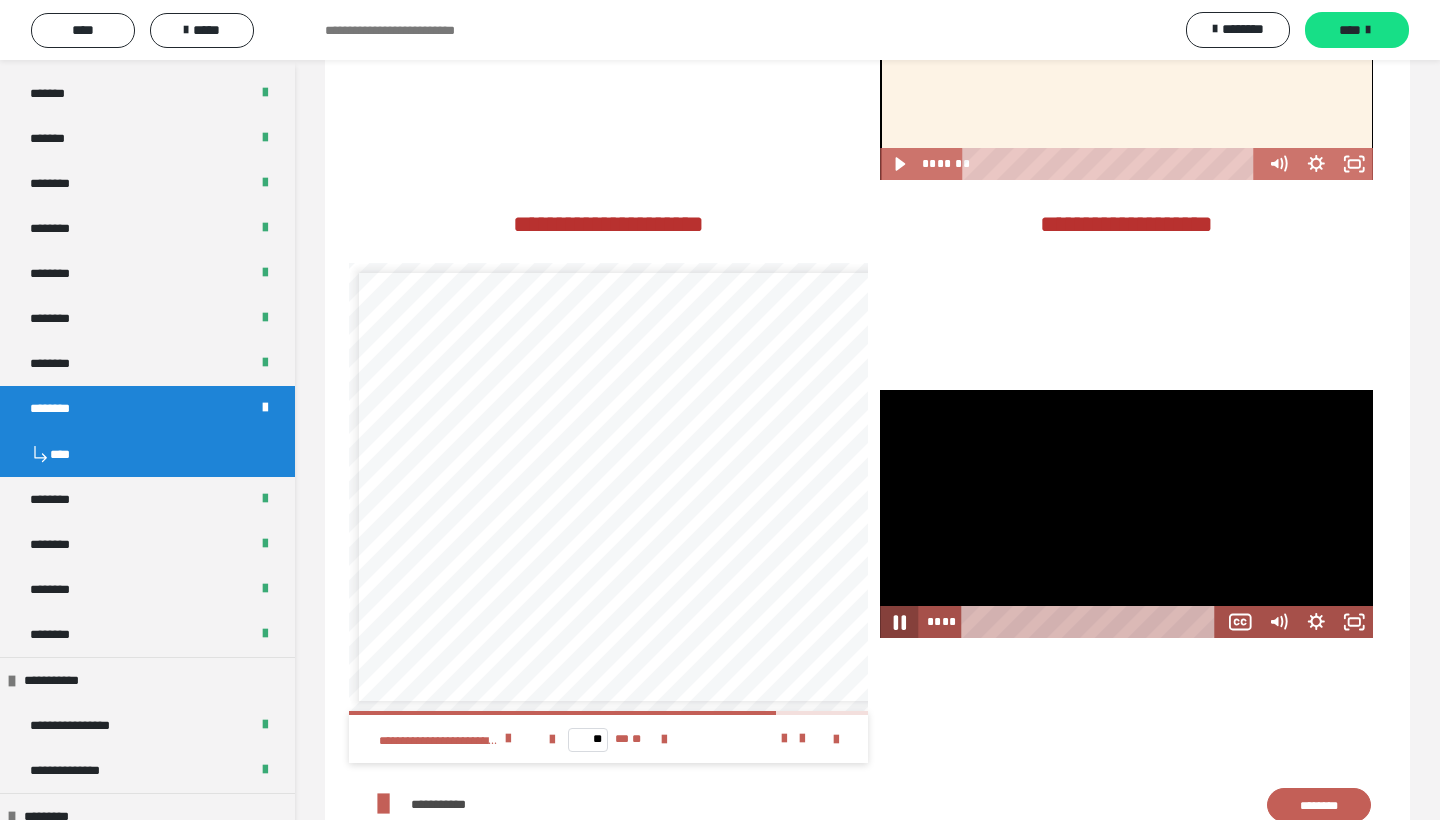click 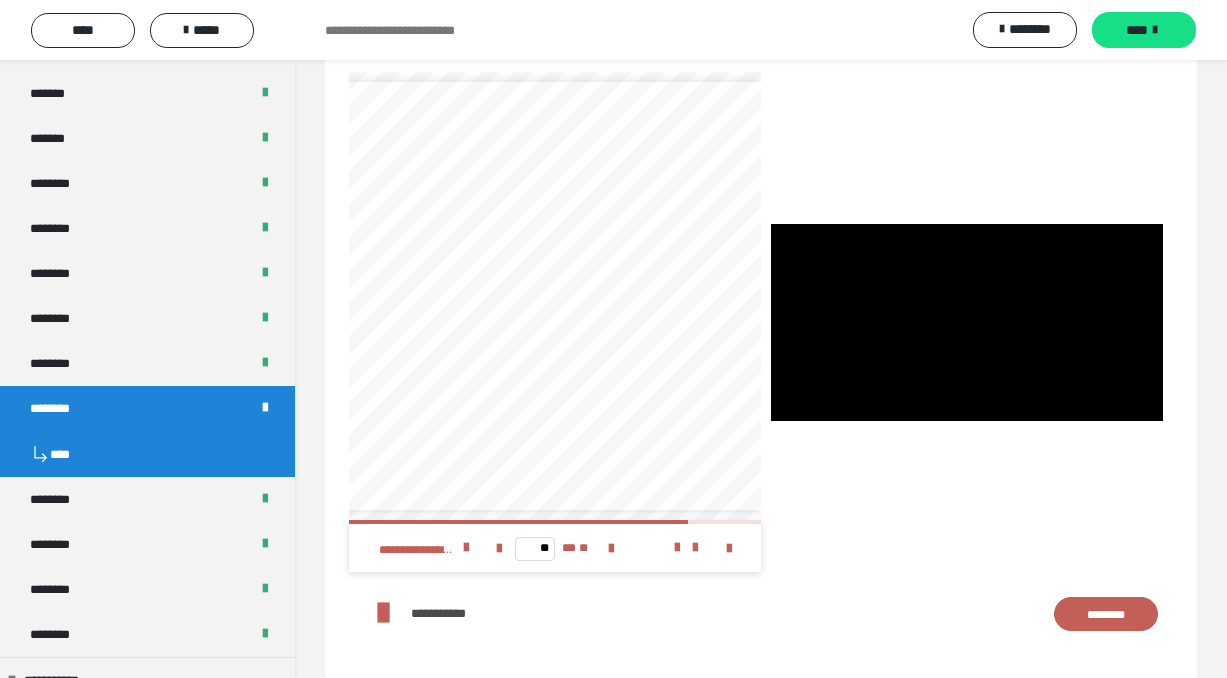 scroll, scrollTop: 0, scrollLeft: 0, axis: both 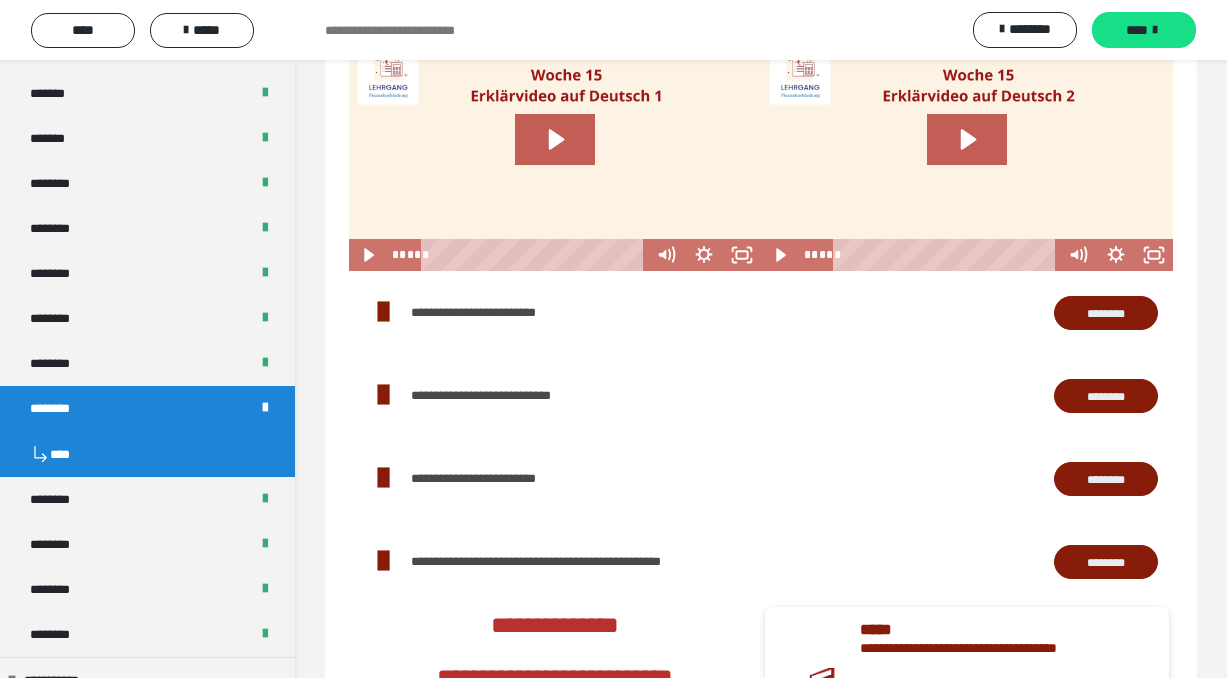 click on "********" at bounding box center [1106, 313] 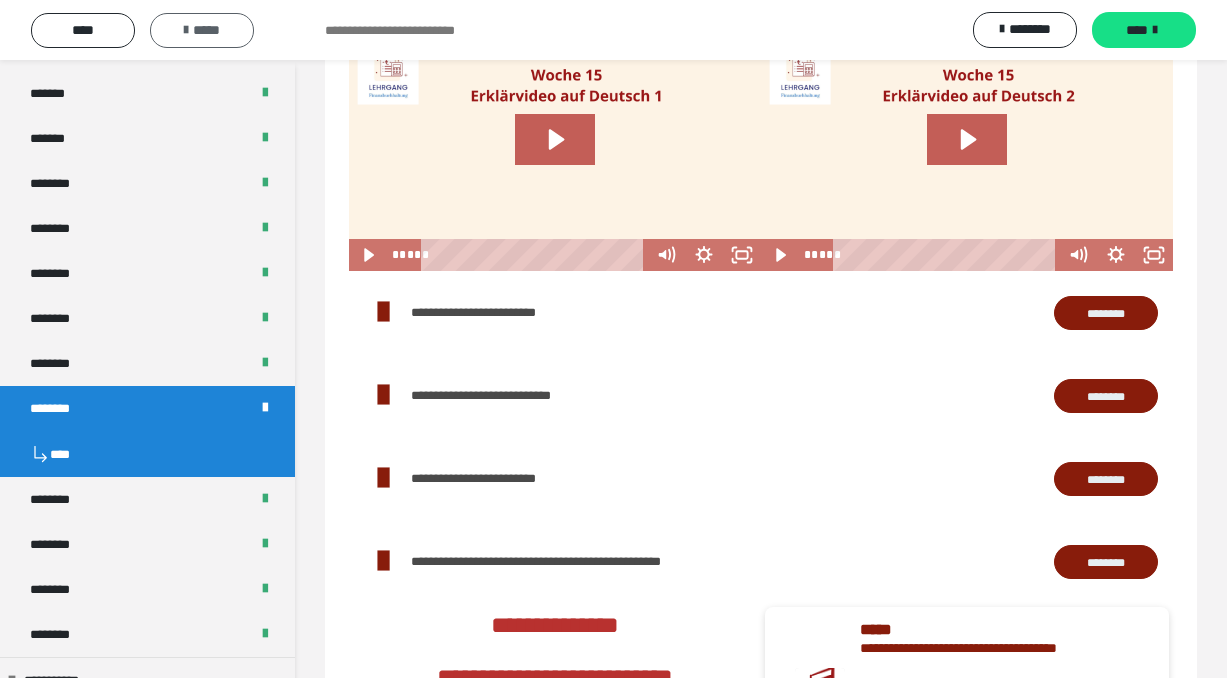 click on "*****" at bounding box center (202, 30) 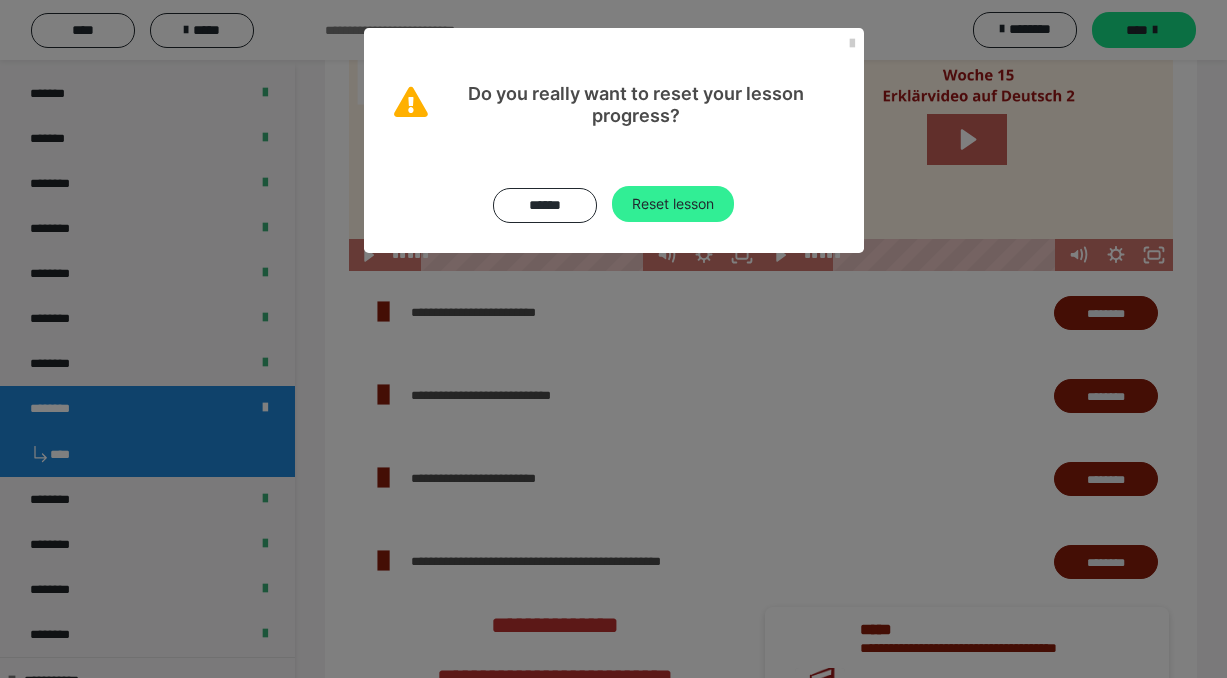 click on "Reset lesson" at bounding box center (673, 204) 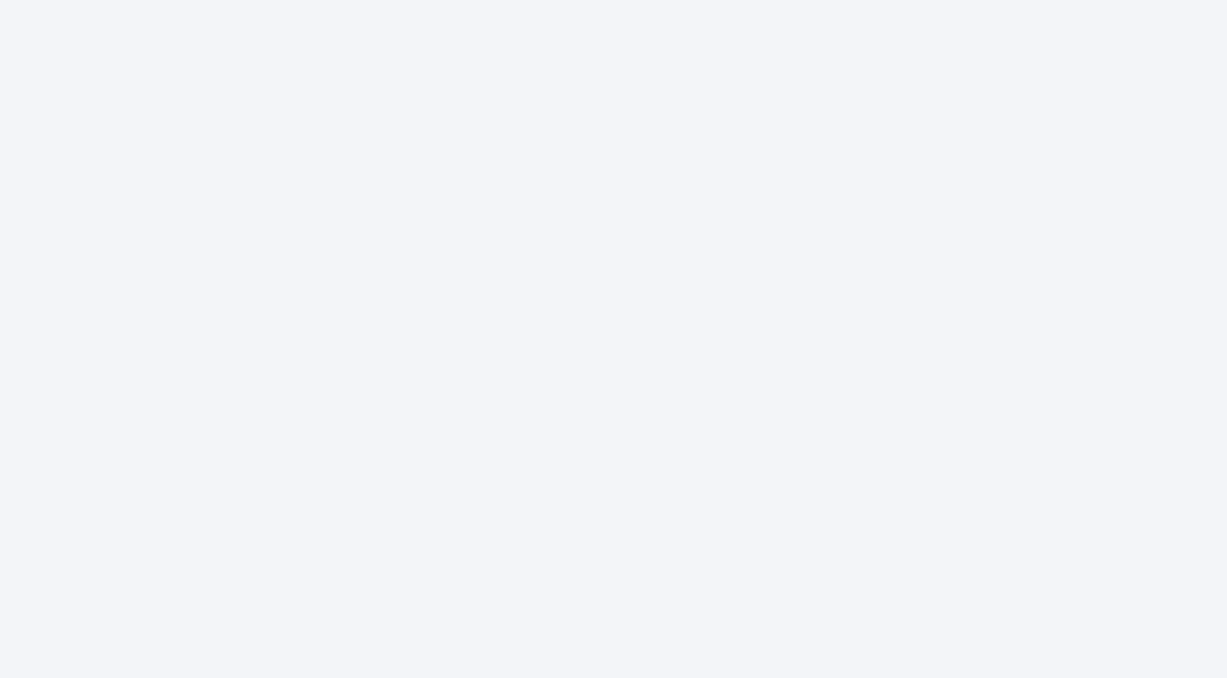 scroll, scrollTop: 0, scrollLeft: 0, axis: both 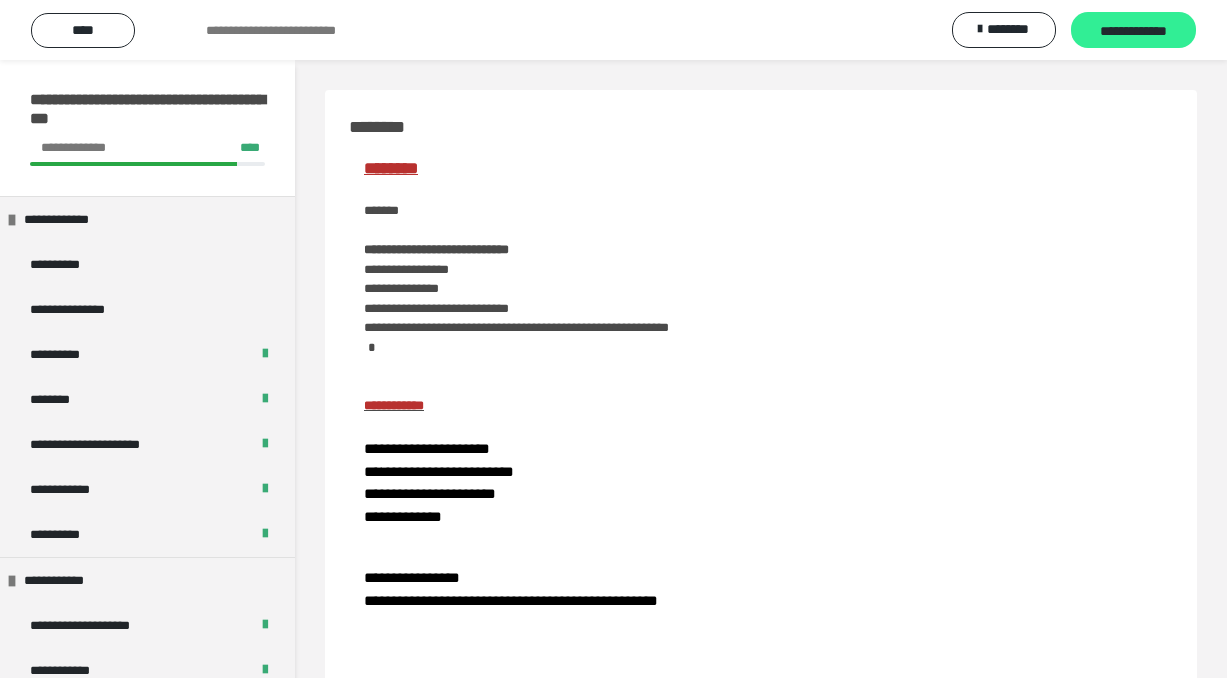 click on "**********" at bounding box center [1133, 30] 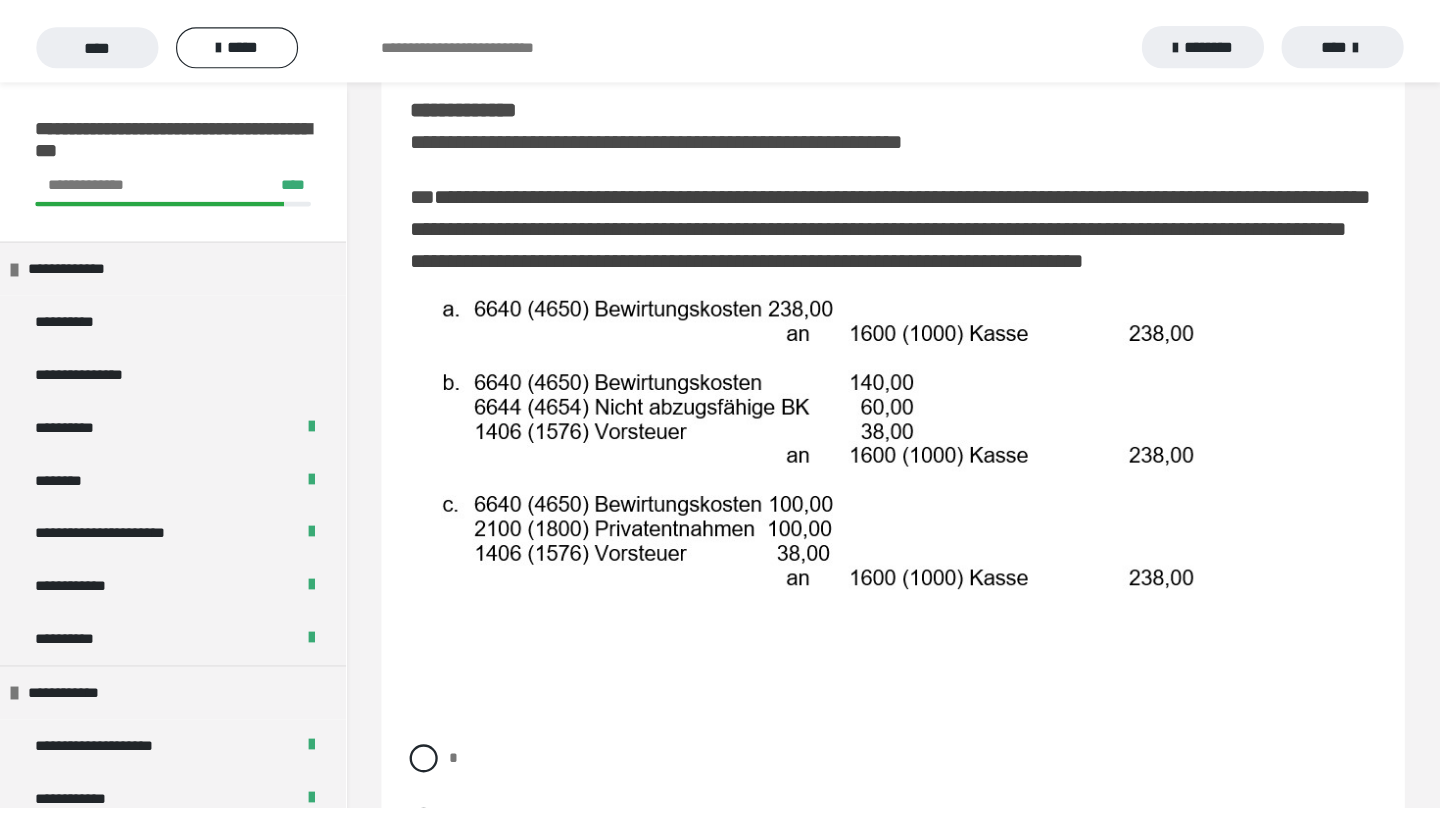 scroll, scrollTop: 262, scrollLeft: 0, axis: vertical 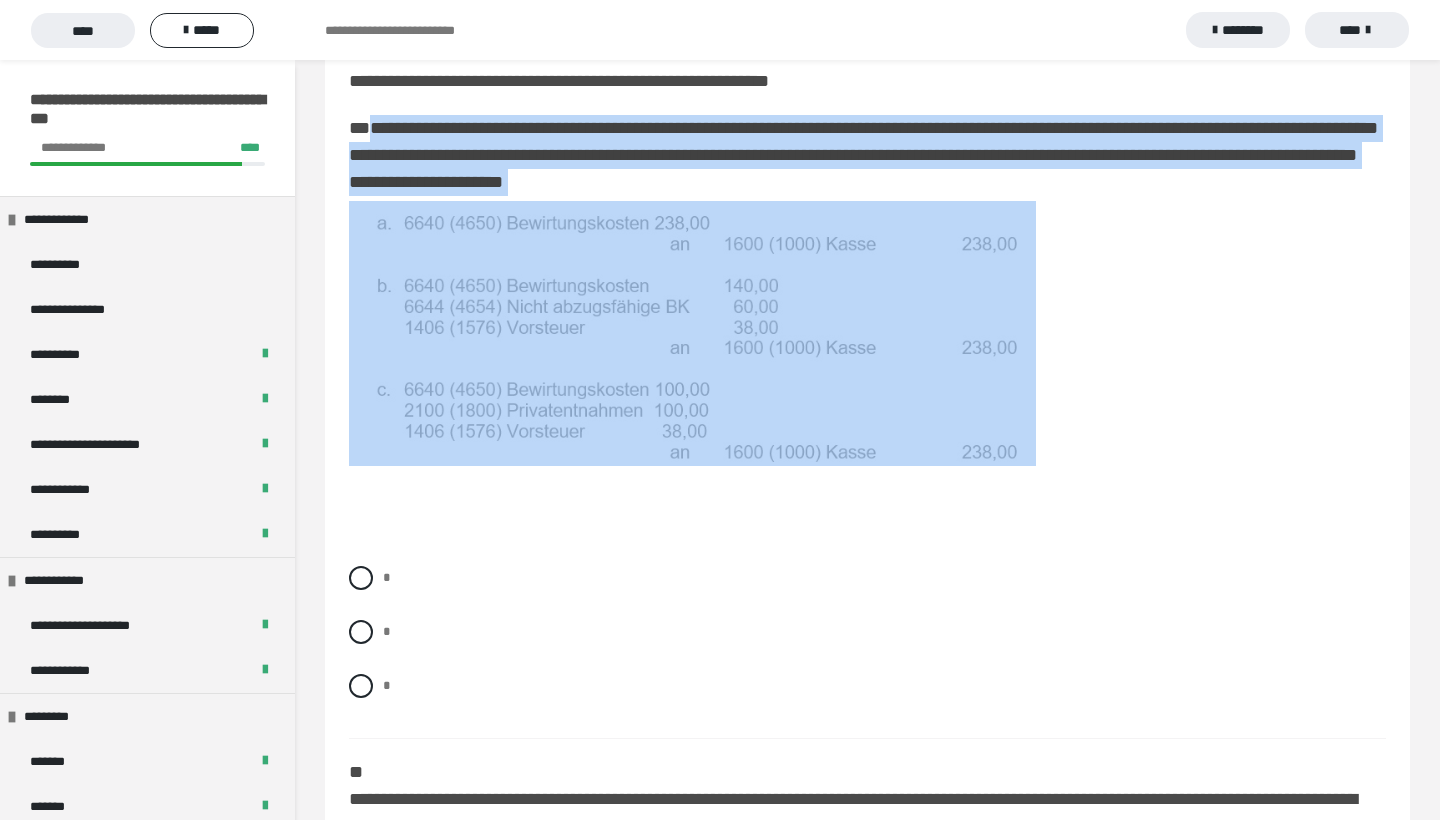 drag, startPoint x: 363, startPoint y: 134, endPoint x: 1002, endPoint y: 200, distance: 642.3994 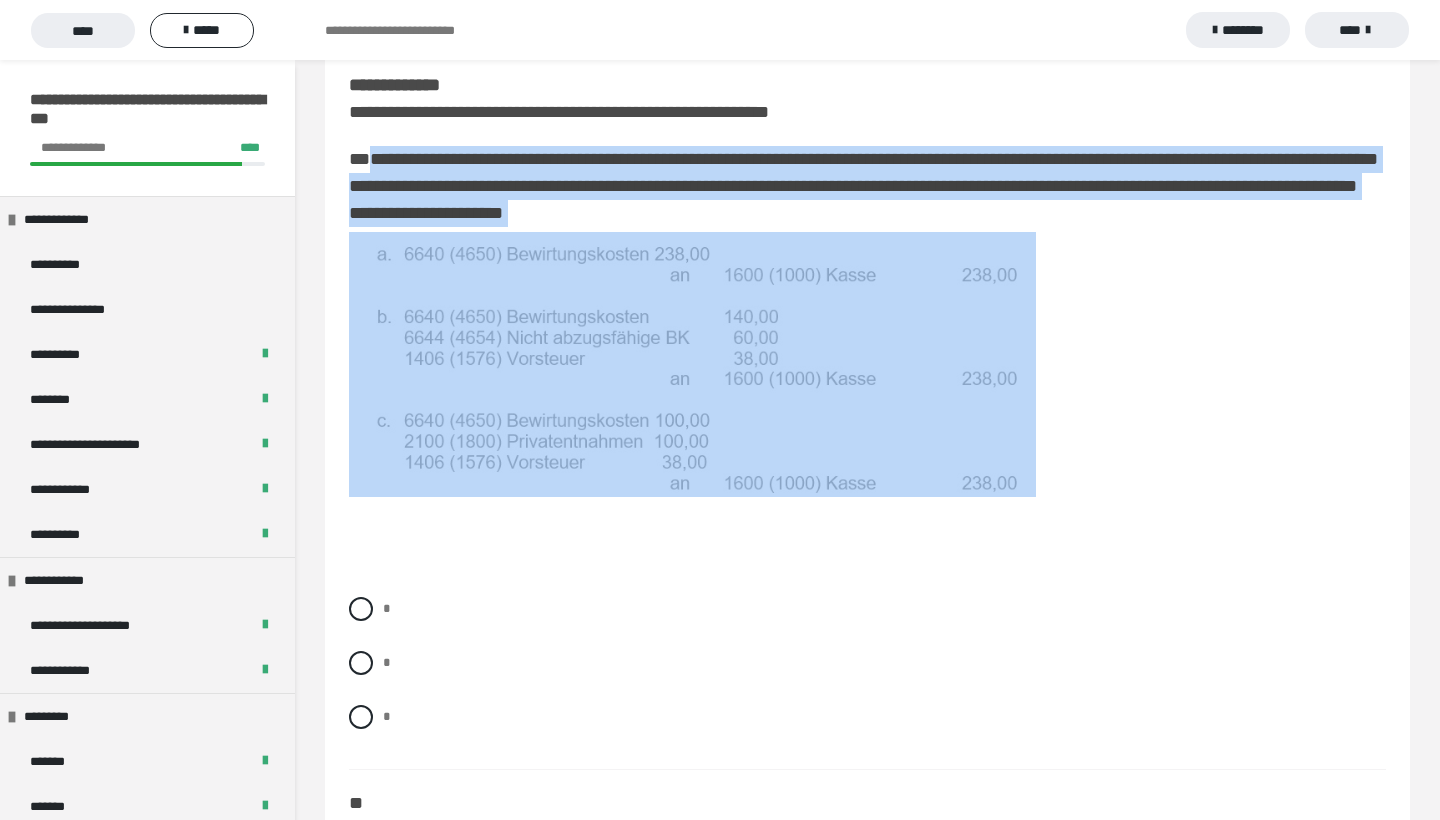scroll, scrollTop: 221, scrollLeft: 0, axis: vertical 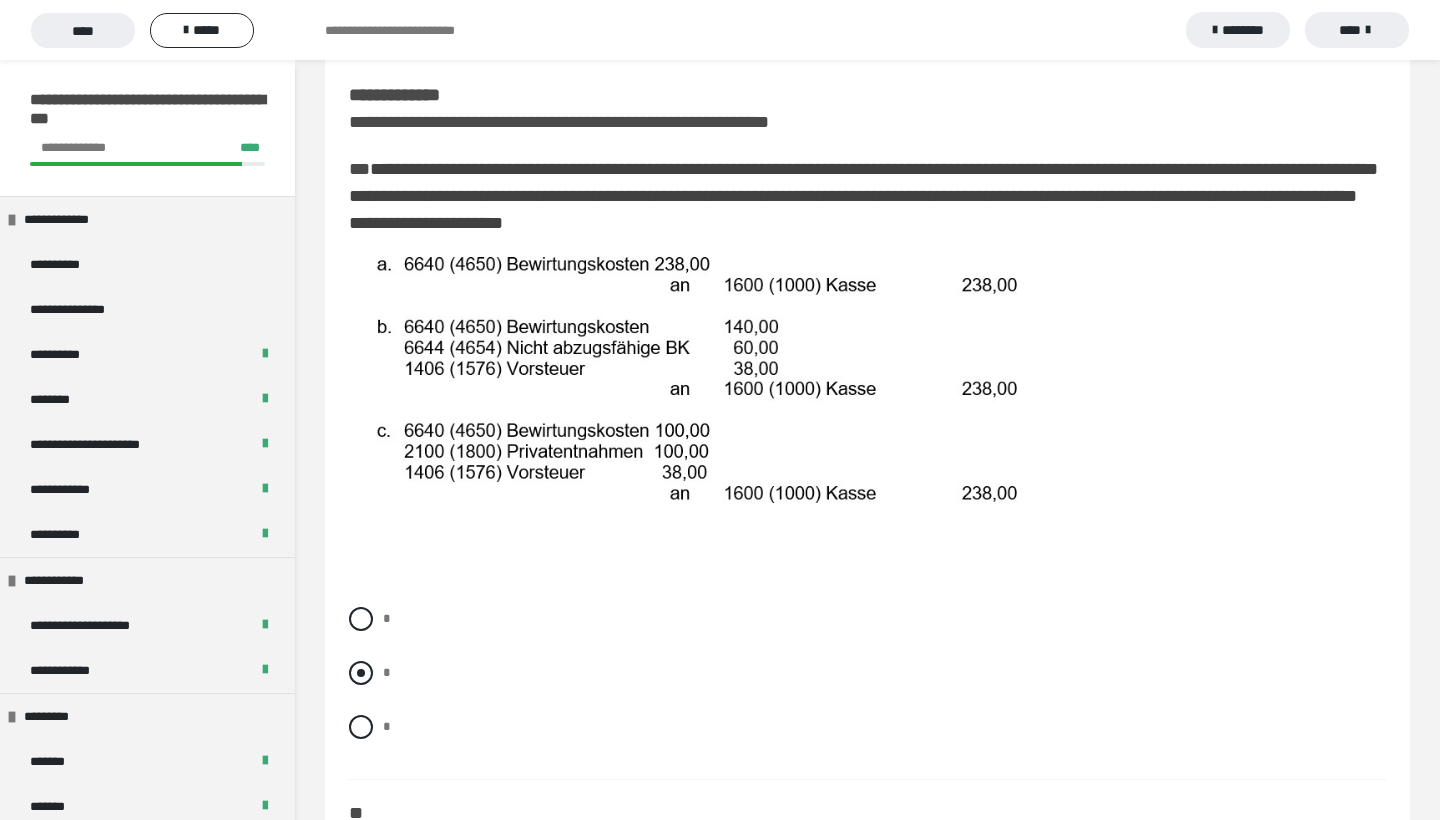 click at bounding box center [361, 673] 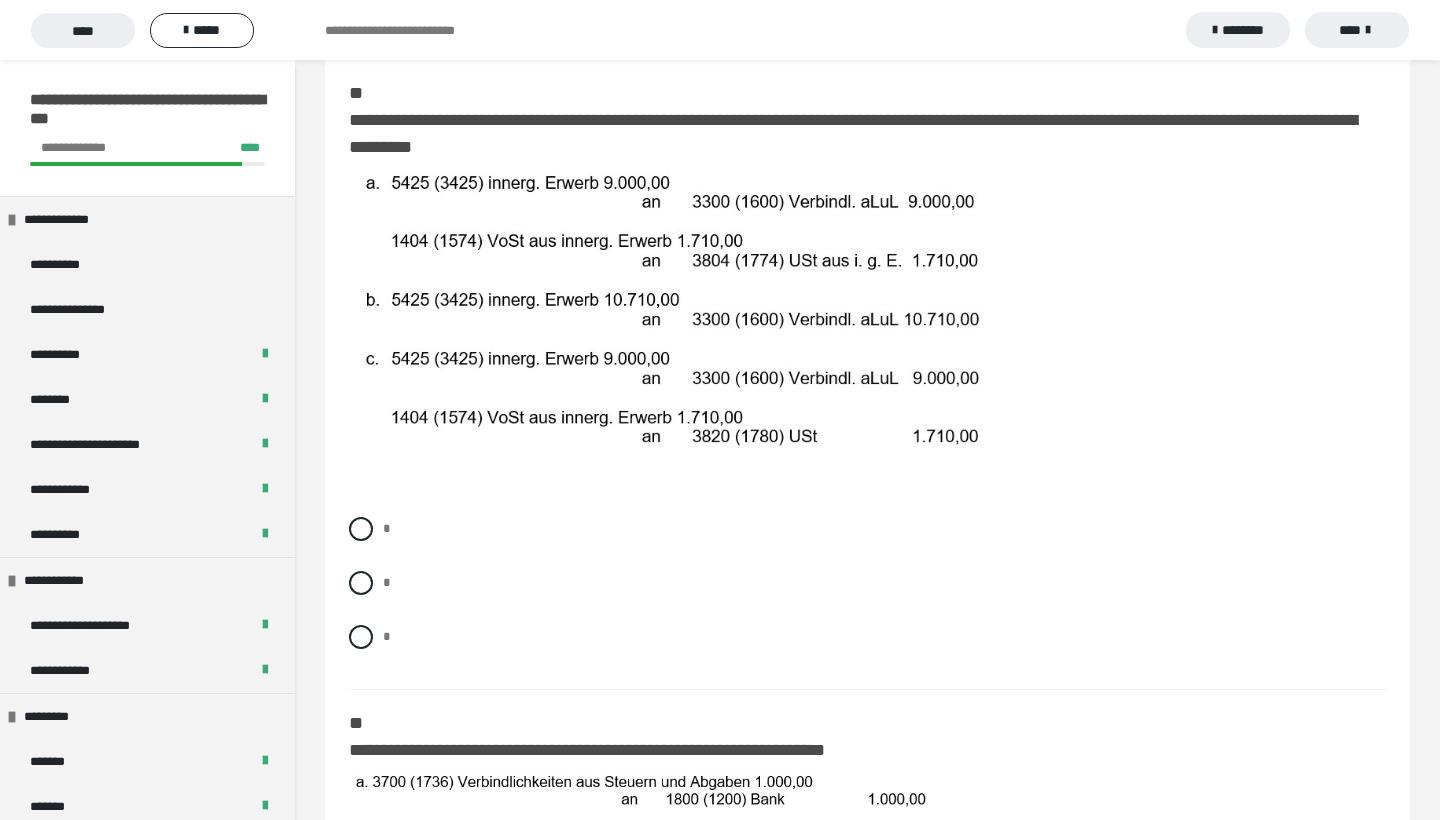 scroll, scrollTop: 946, scrollLeft: 0, axis: vertical 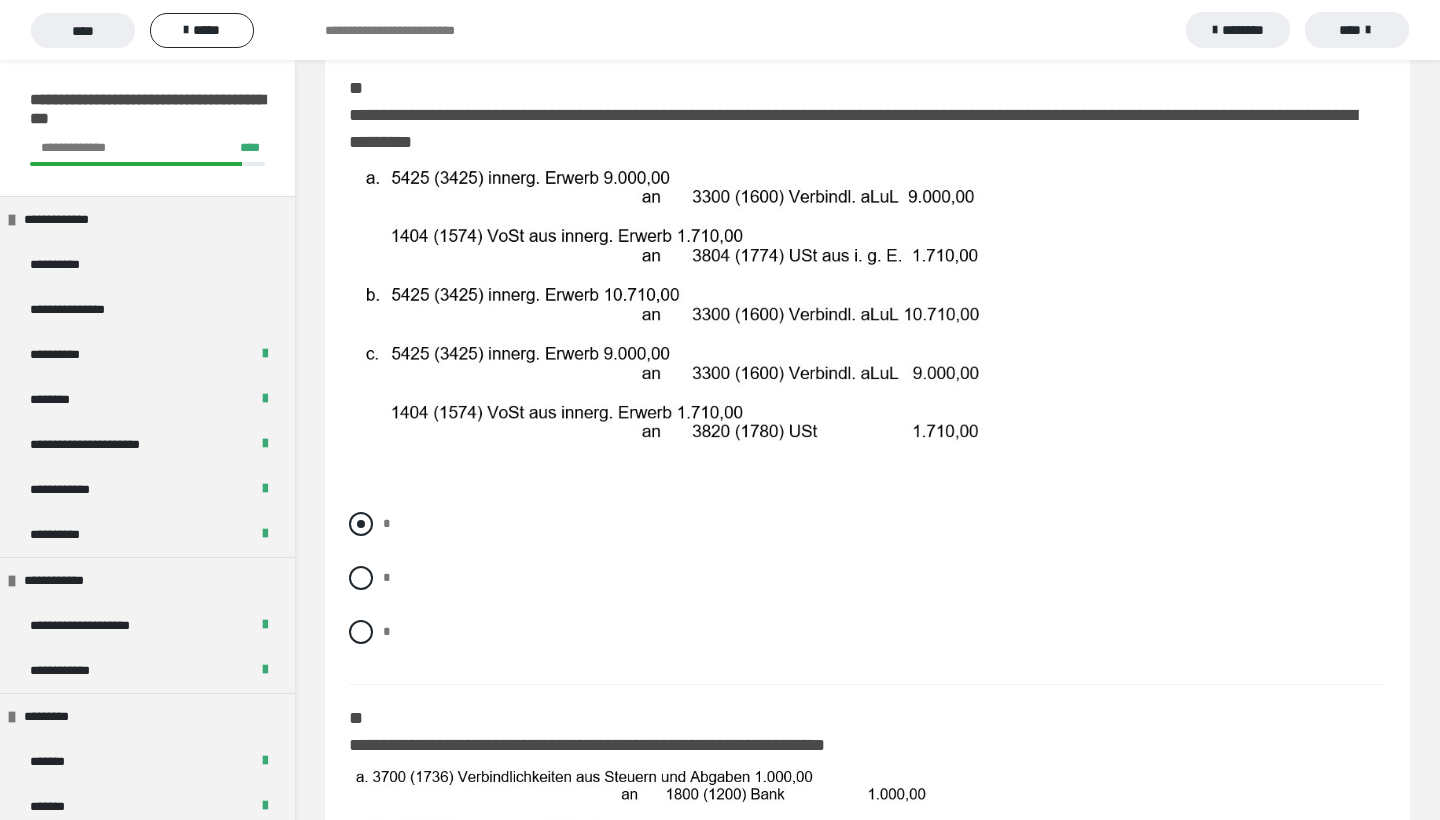 click at bounding box center (361, 524) 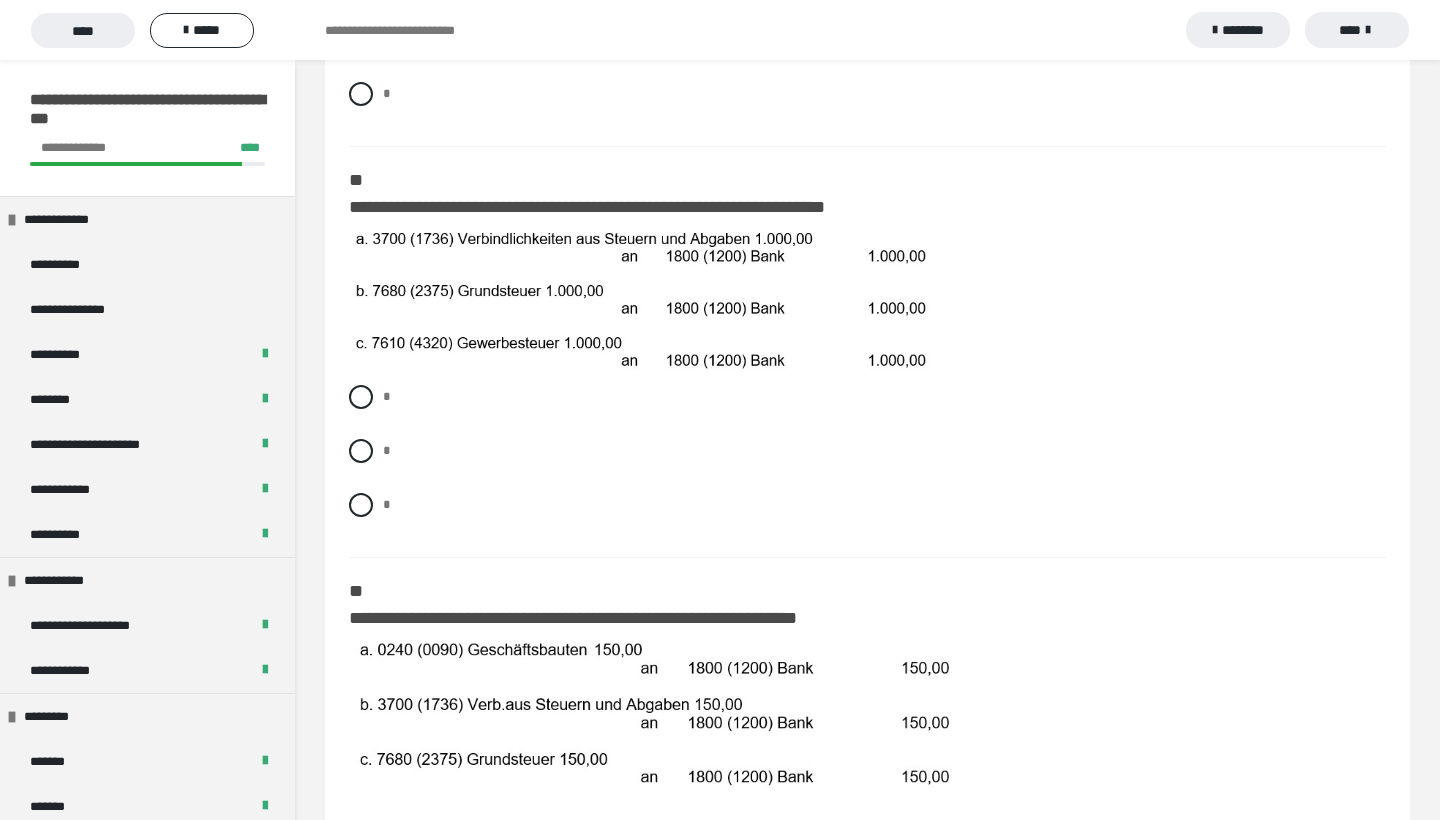 scroll, scrollTop: 1489, scrollLeft: 0, axis: vertical 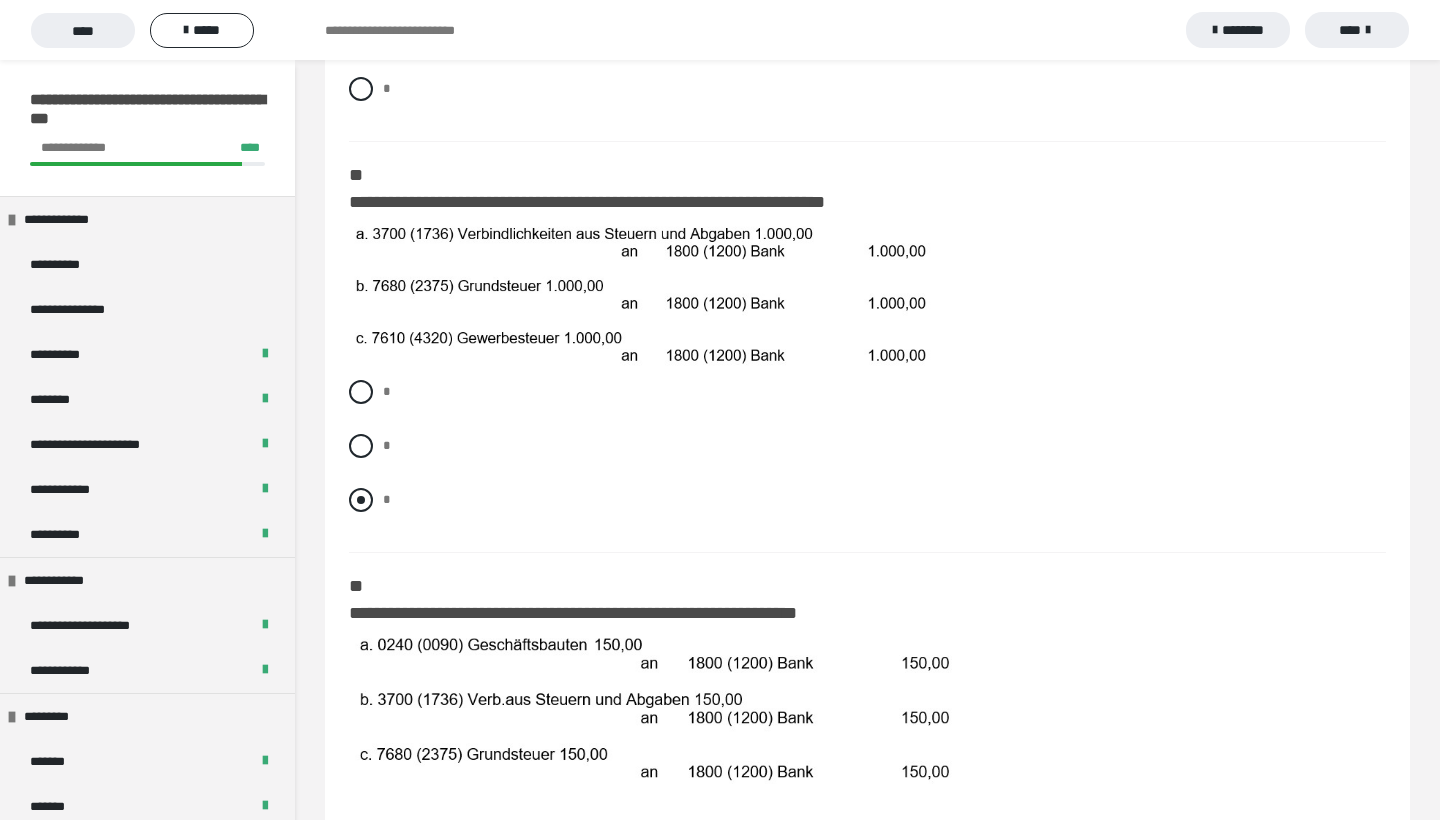 click at bounding box center (361, 500) 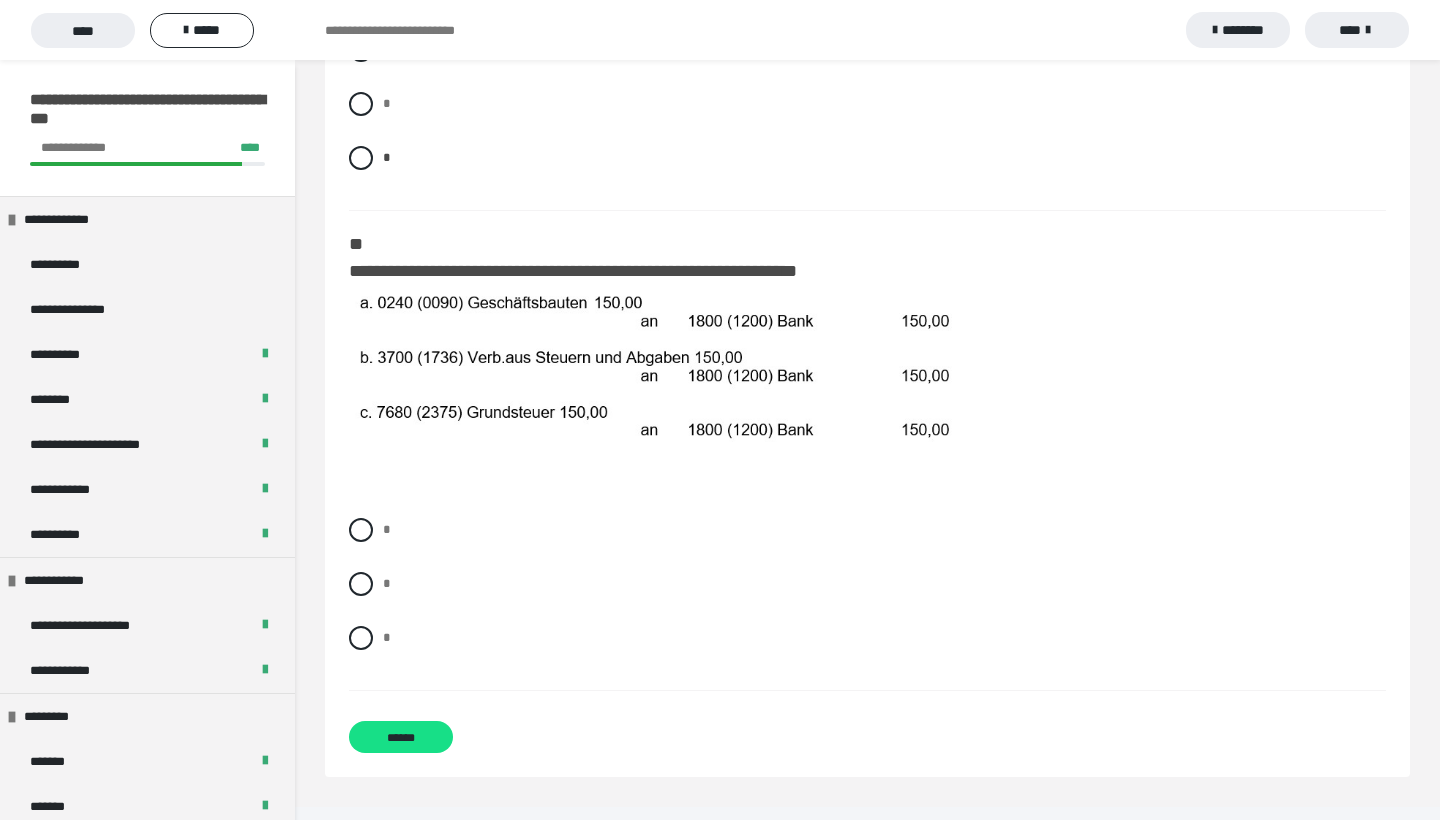 scroll, scrollTop: 1831, scrollLeft: 0, axis: vertical 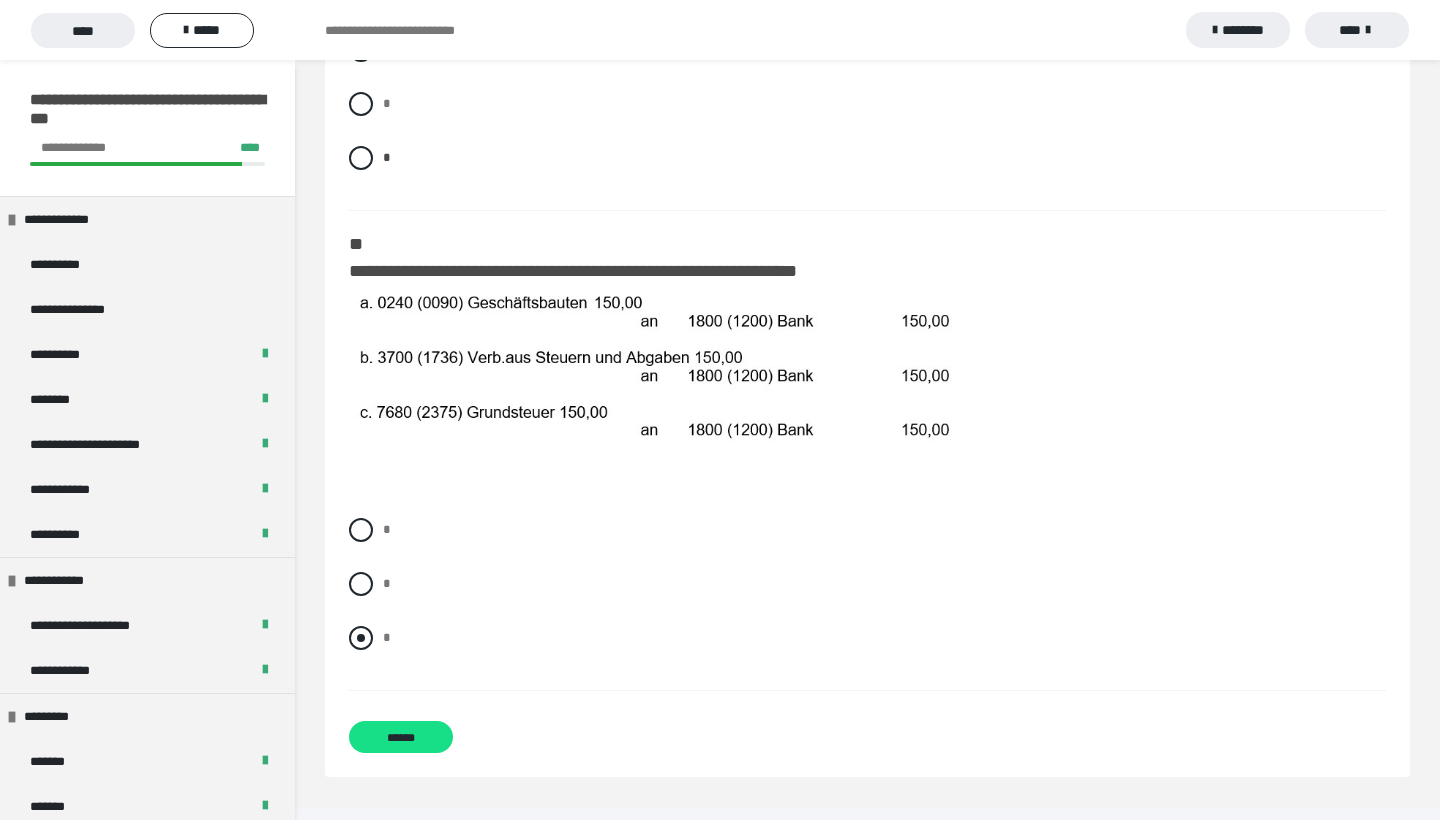 click at bounding box center (361, 638) 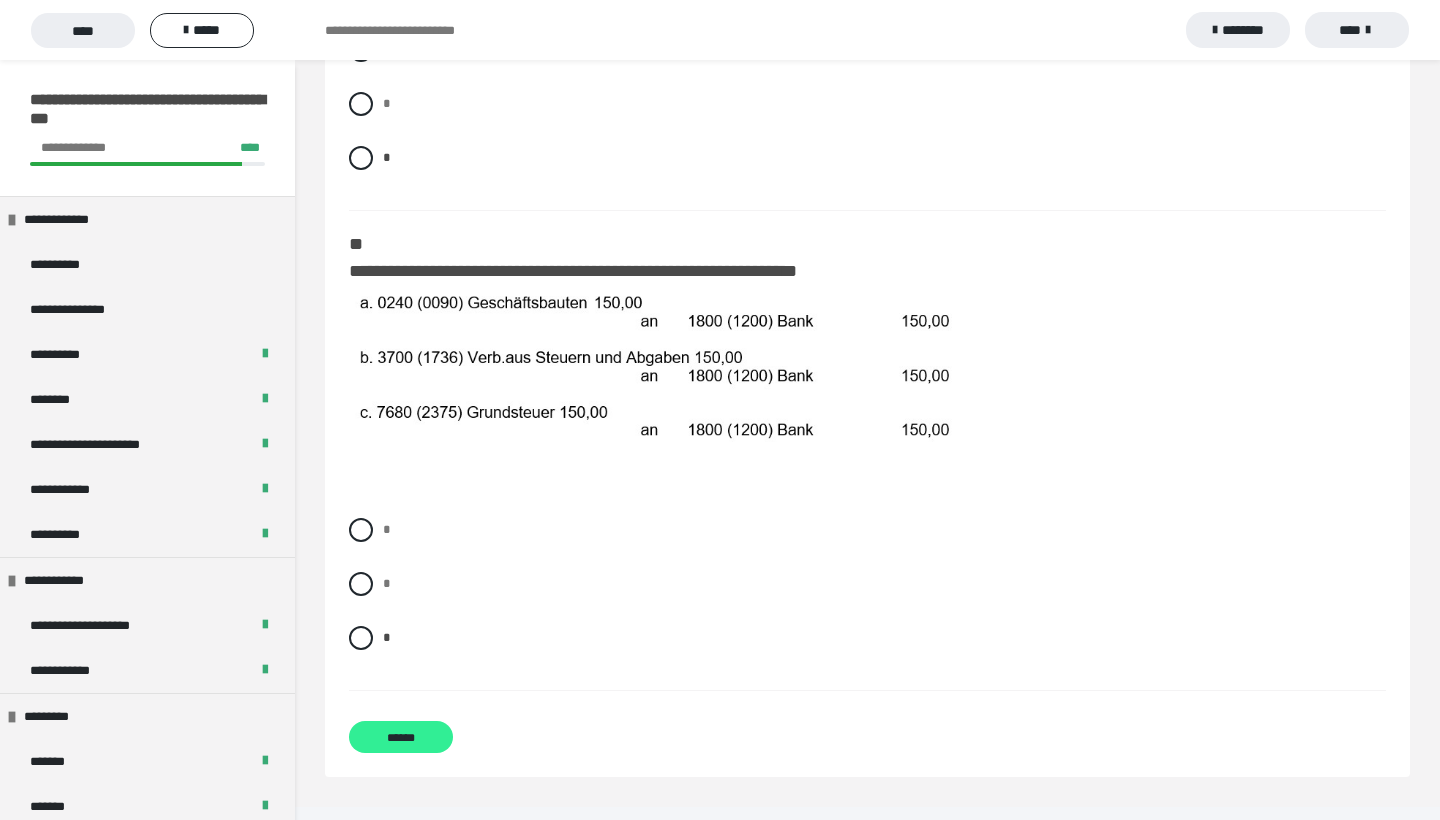 click on "******" at bounding box center (401, 737) 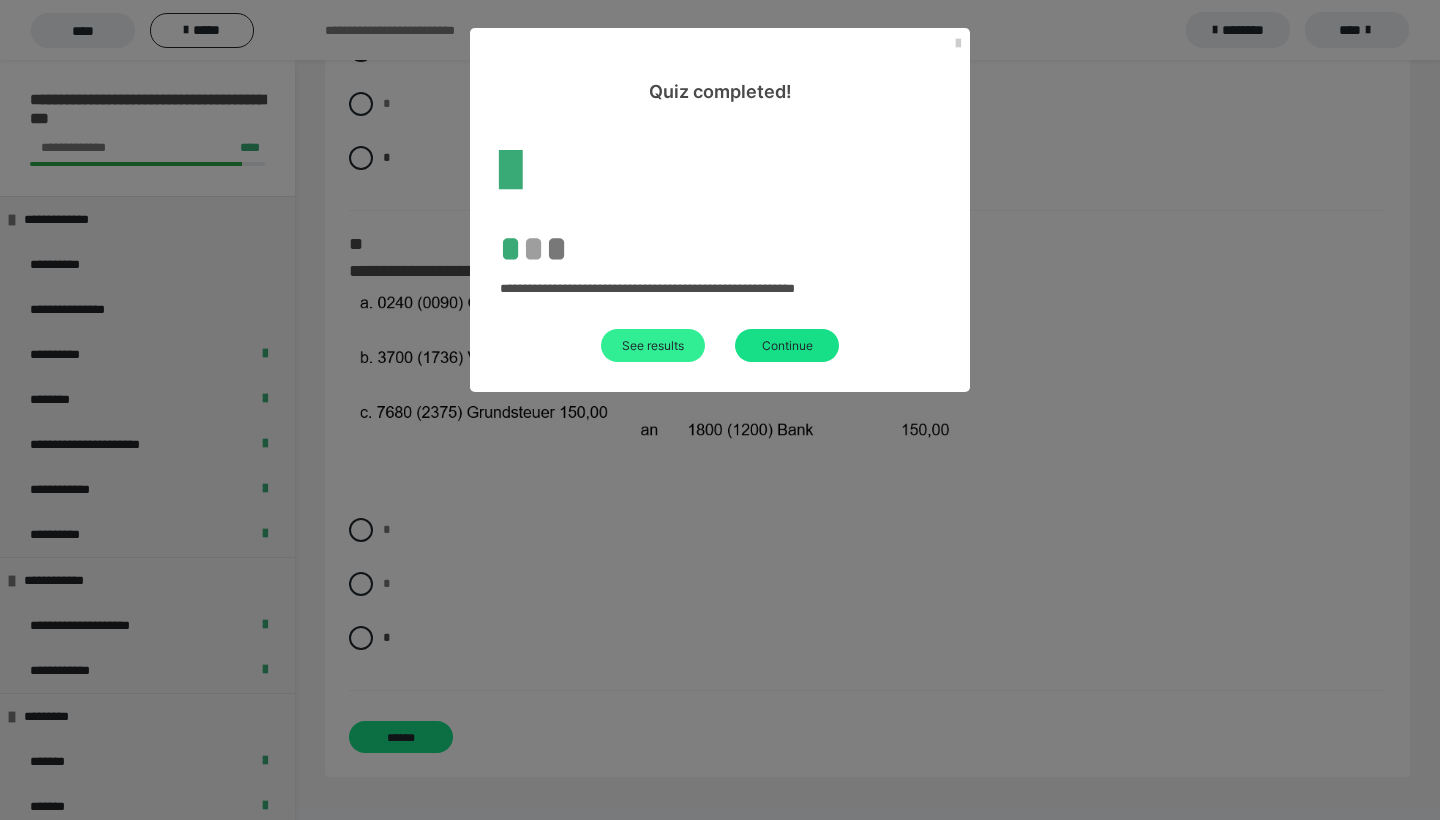 scroll, scrollTop: 60, scrollLeft: 0, axis: vertical 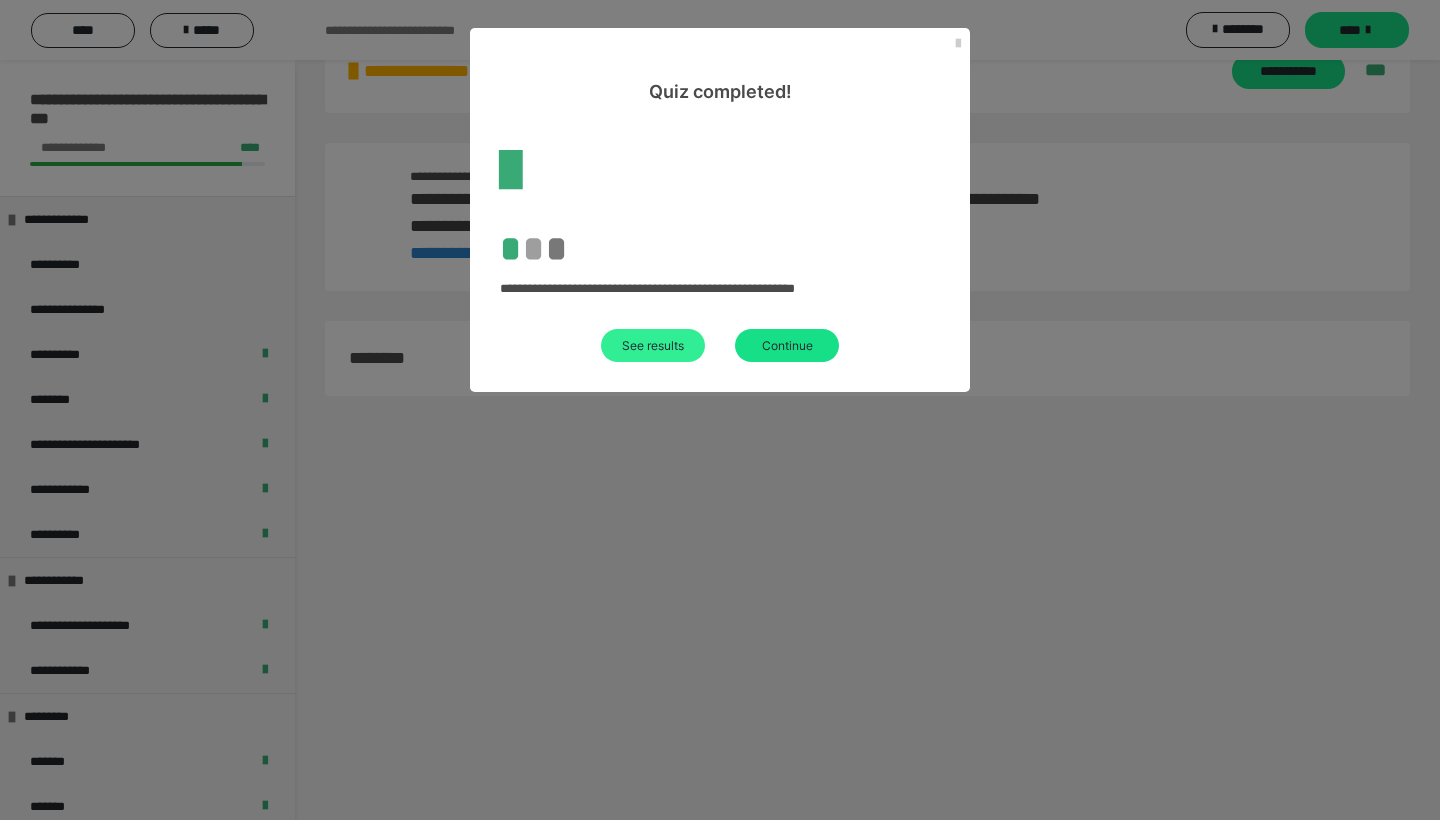 click on "See results" at bounding box center (653, 345) 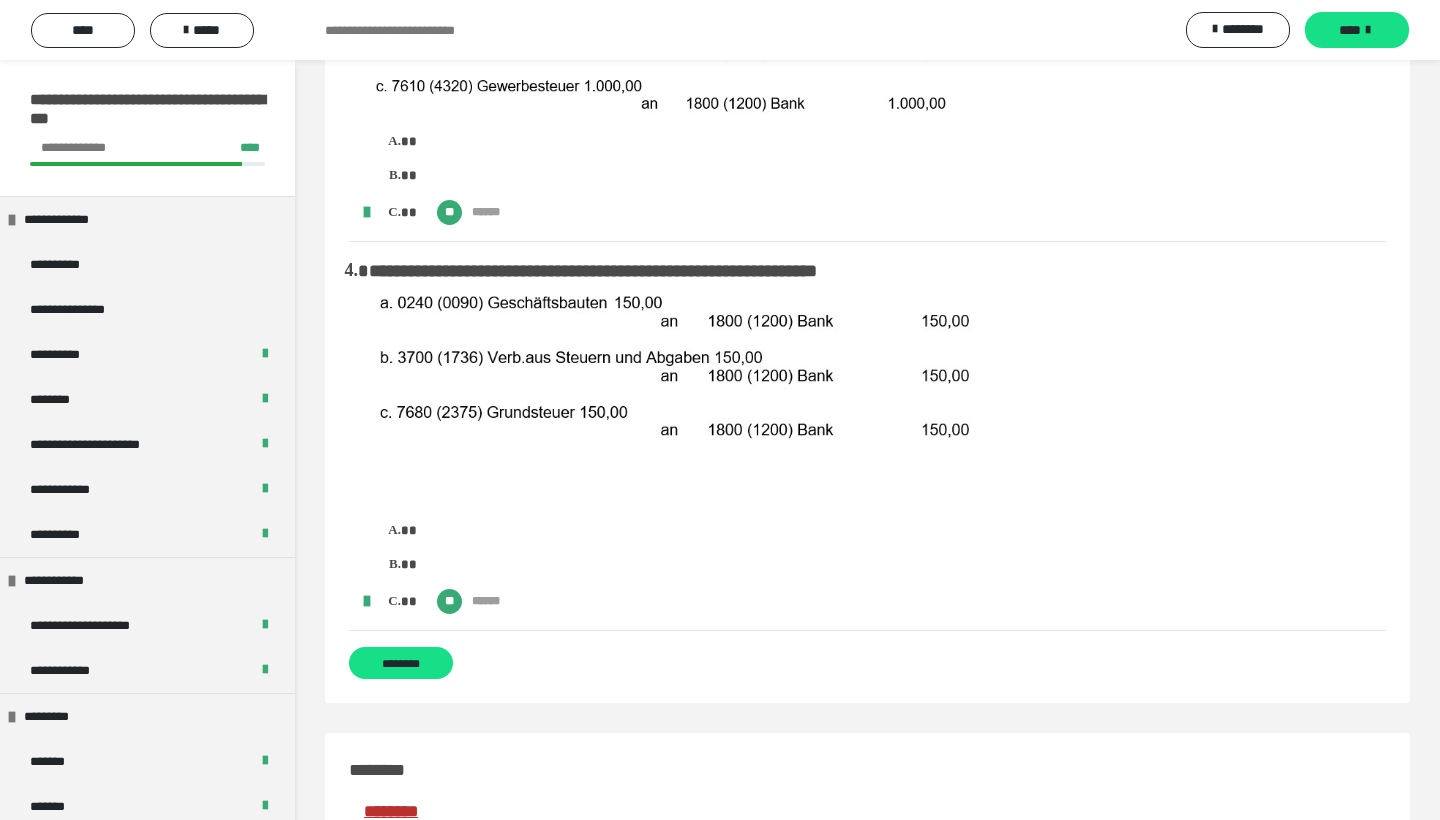 scroll, scrollTop: 1326, scrollLeft: 0, axis: vertical 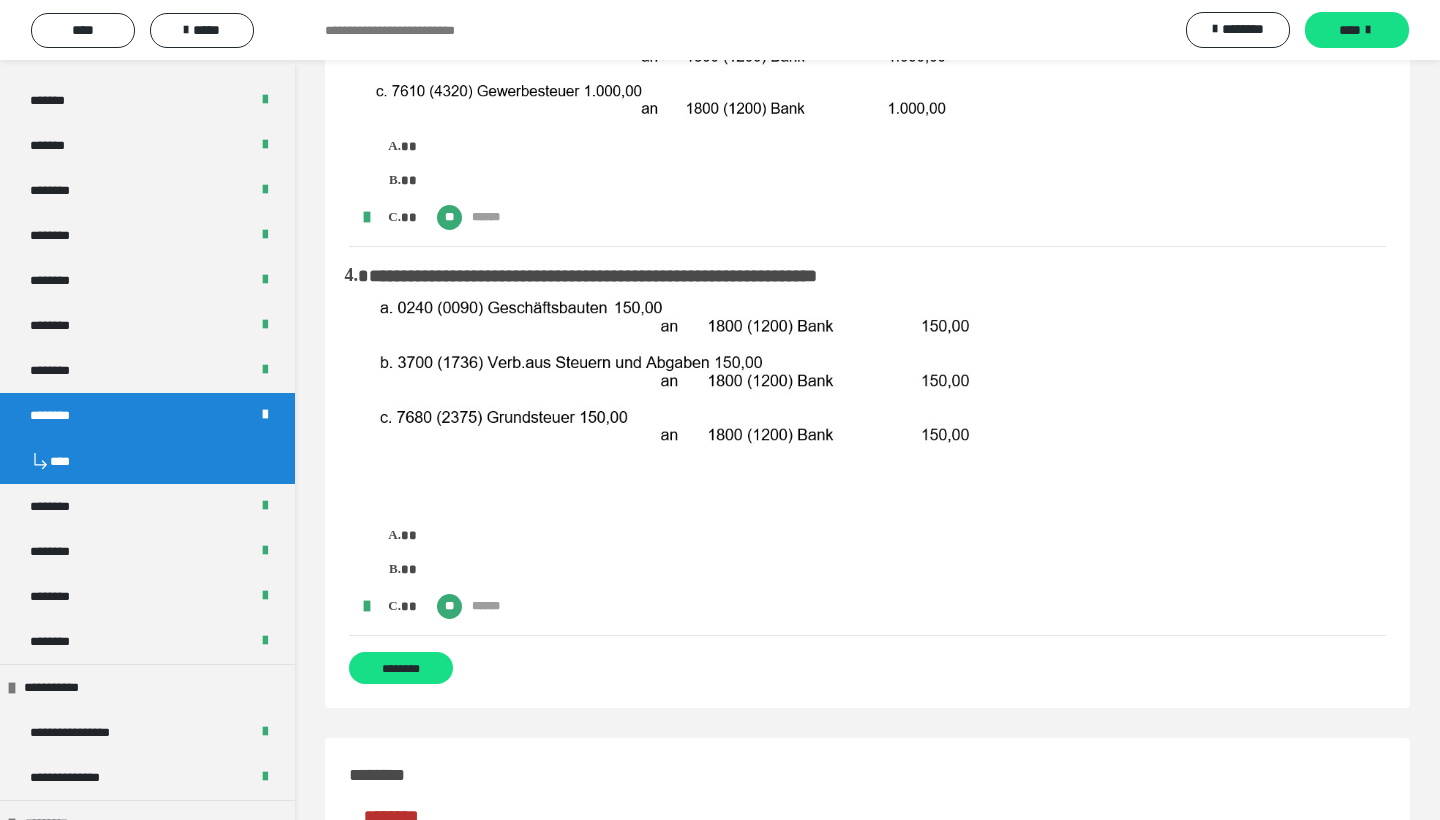 click on "****" at bounding box center (147, 461) 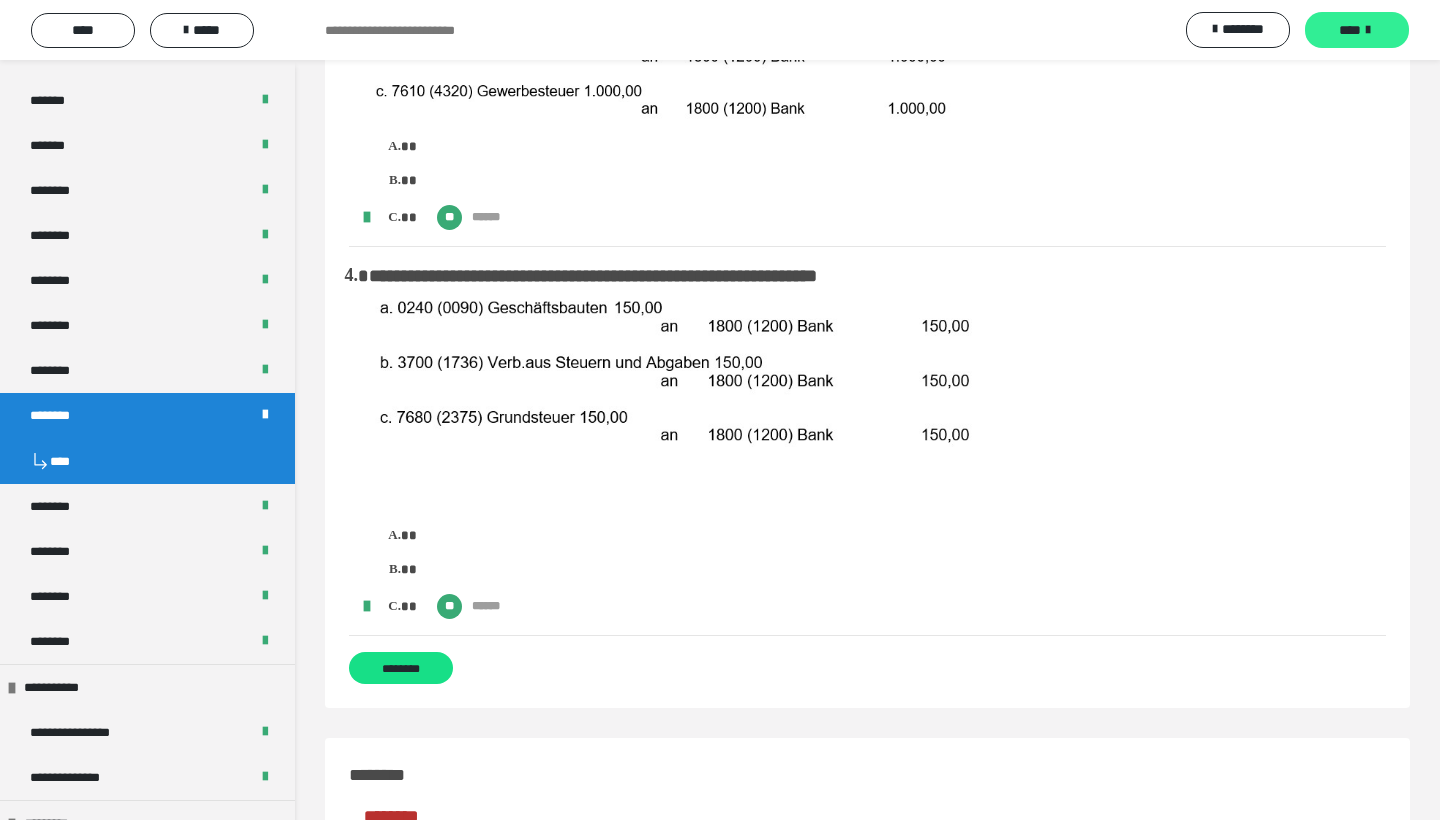 click on "****" at bounding box center (1350, 30) 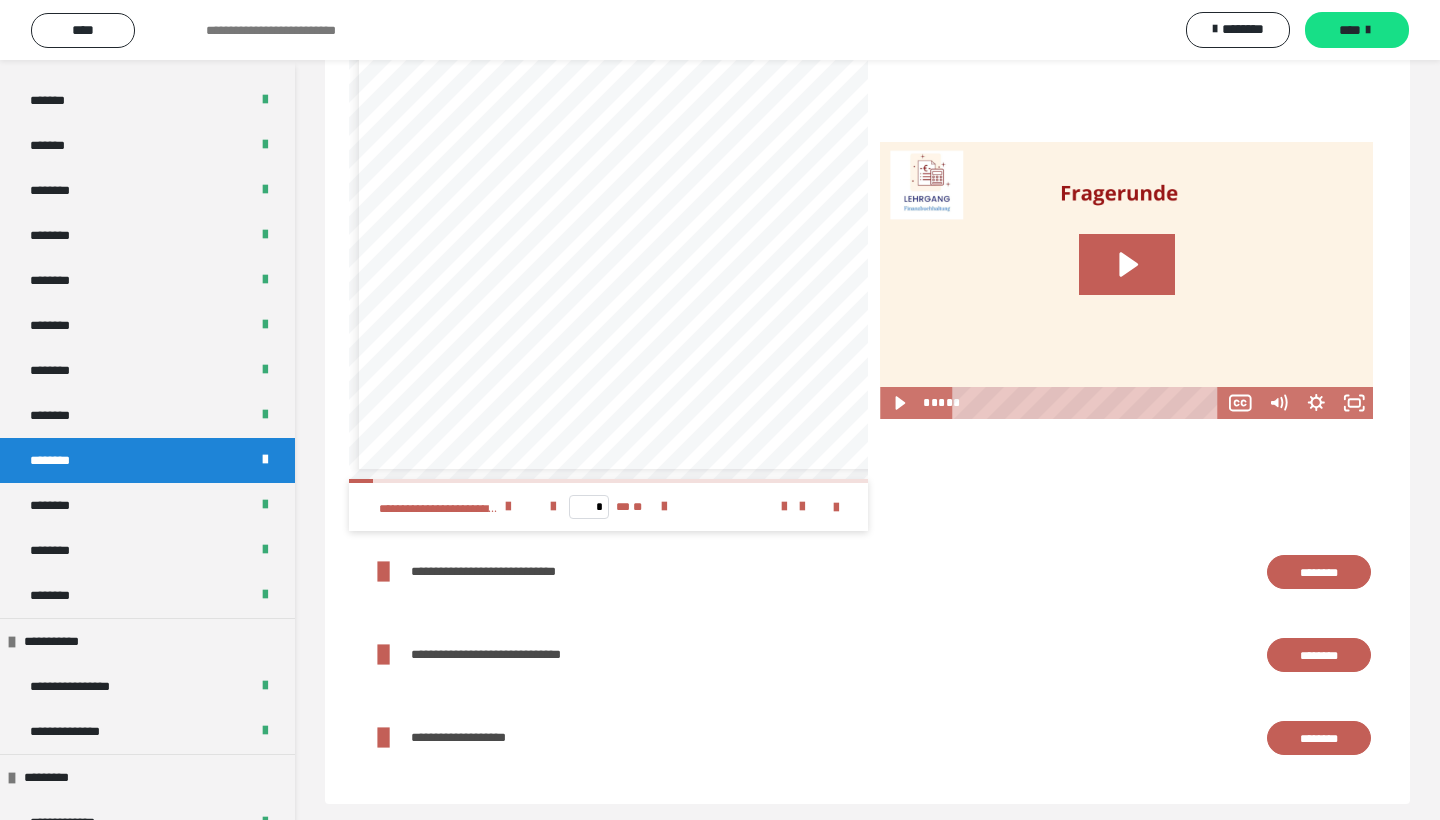 scroll, scrollTop: 2437, scrollLeft: 0, axis: vertical 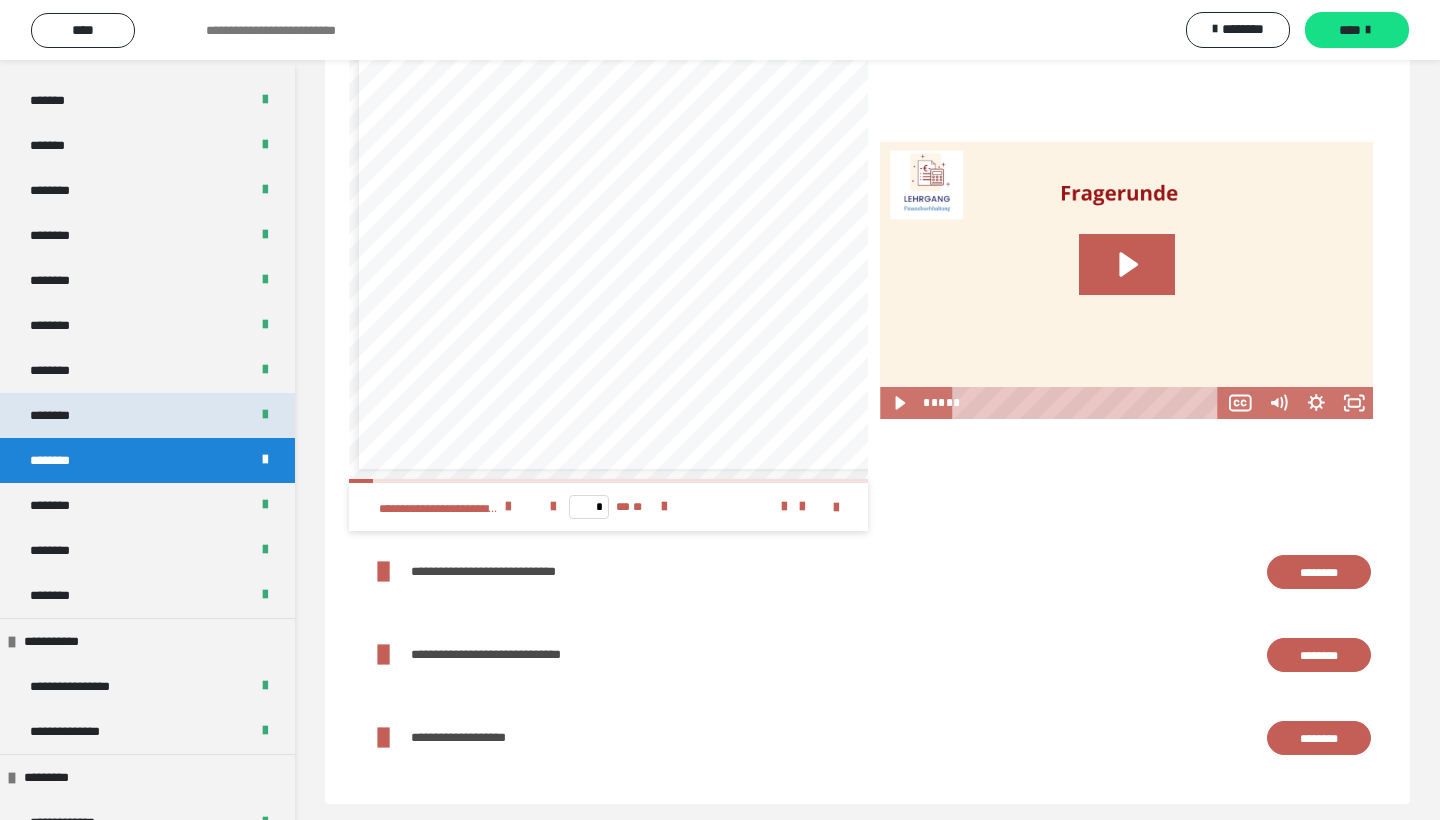 click on "********" at bounding box center [147, 415] 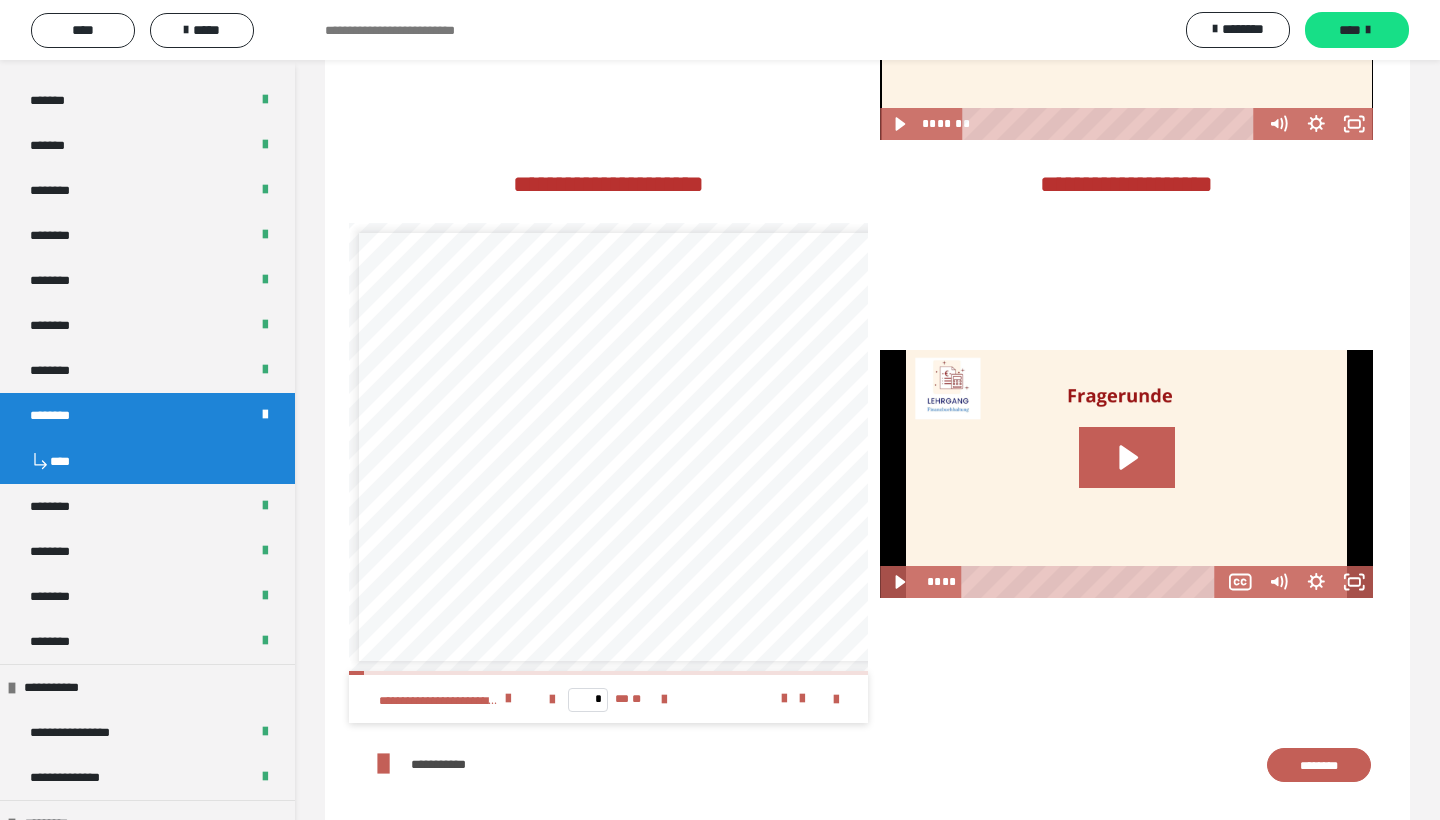 scroll, scrollTop: 2705, scrollLeft: 0, axis: vertical 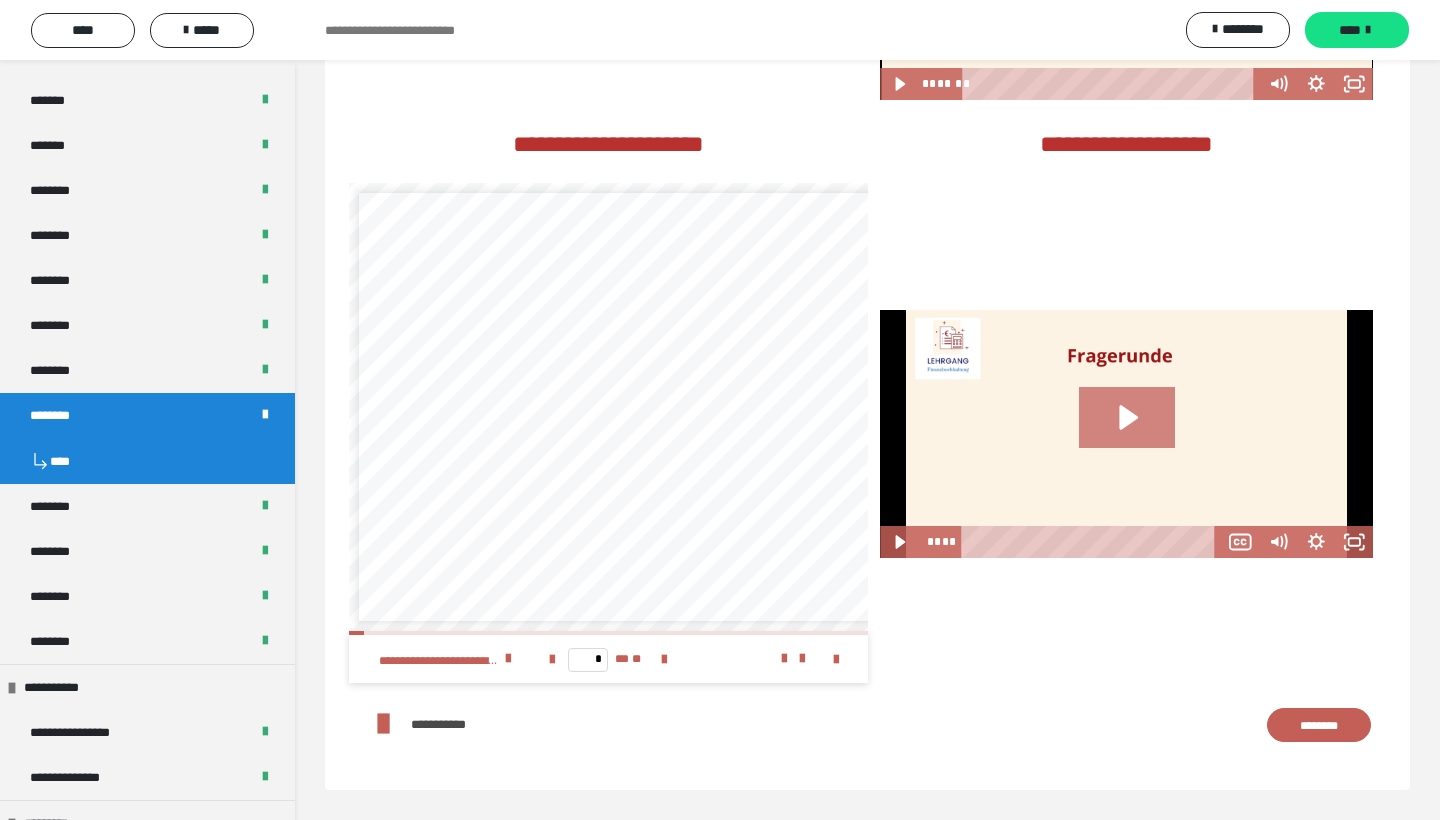 click 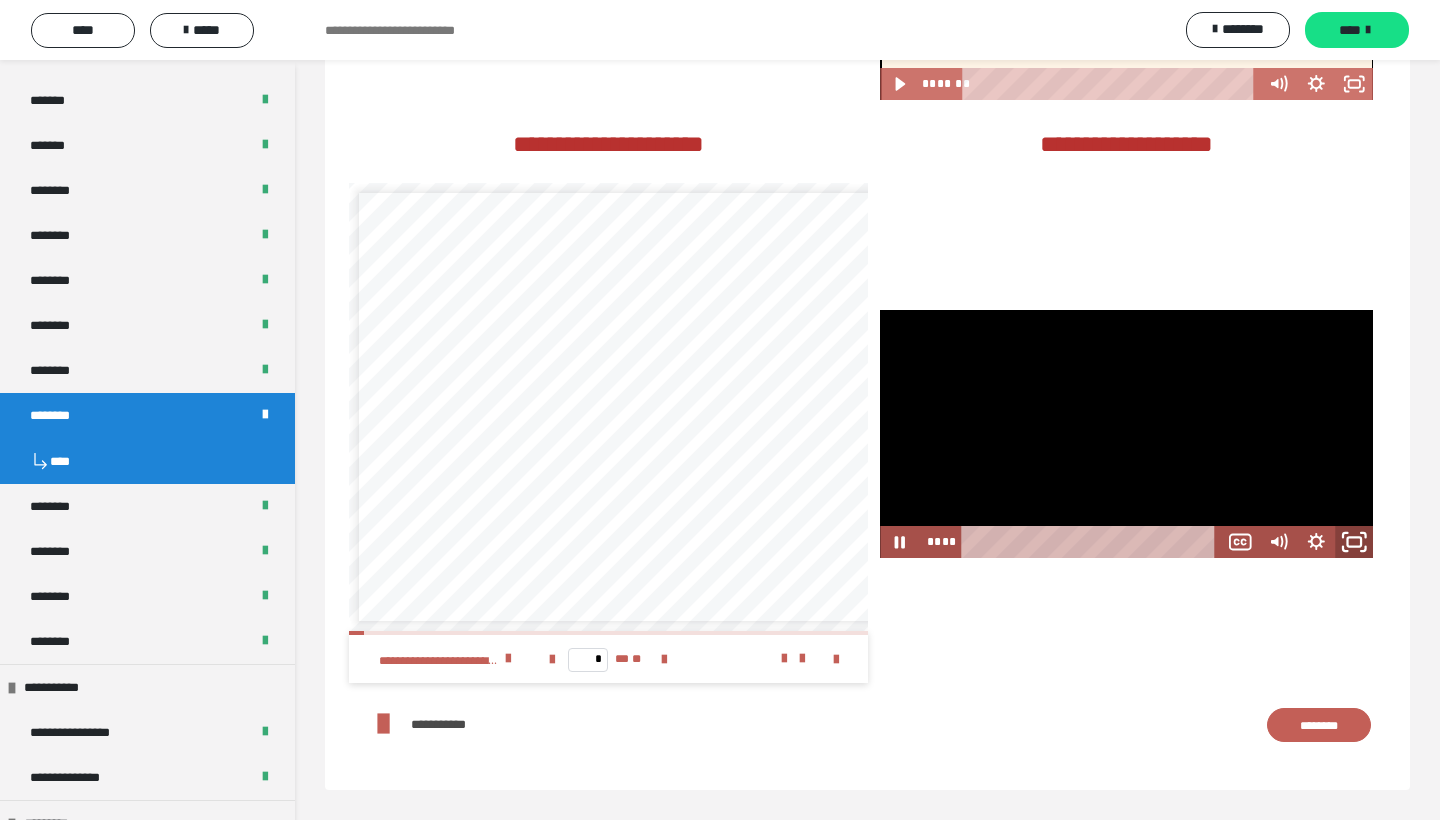 click 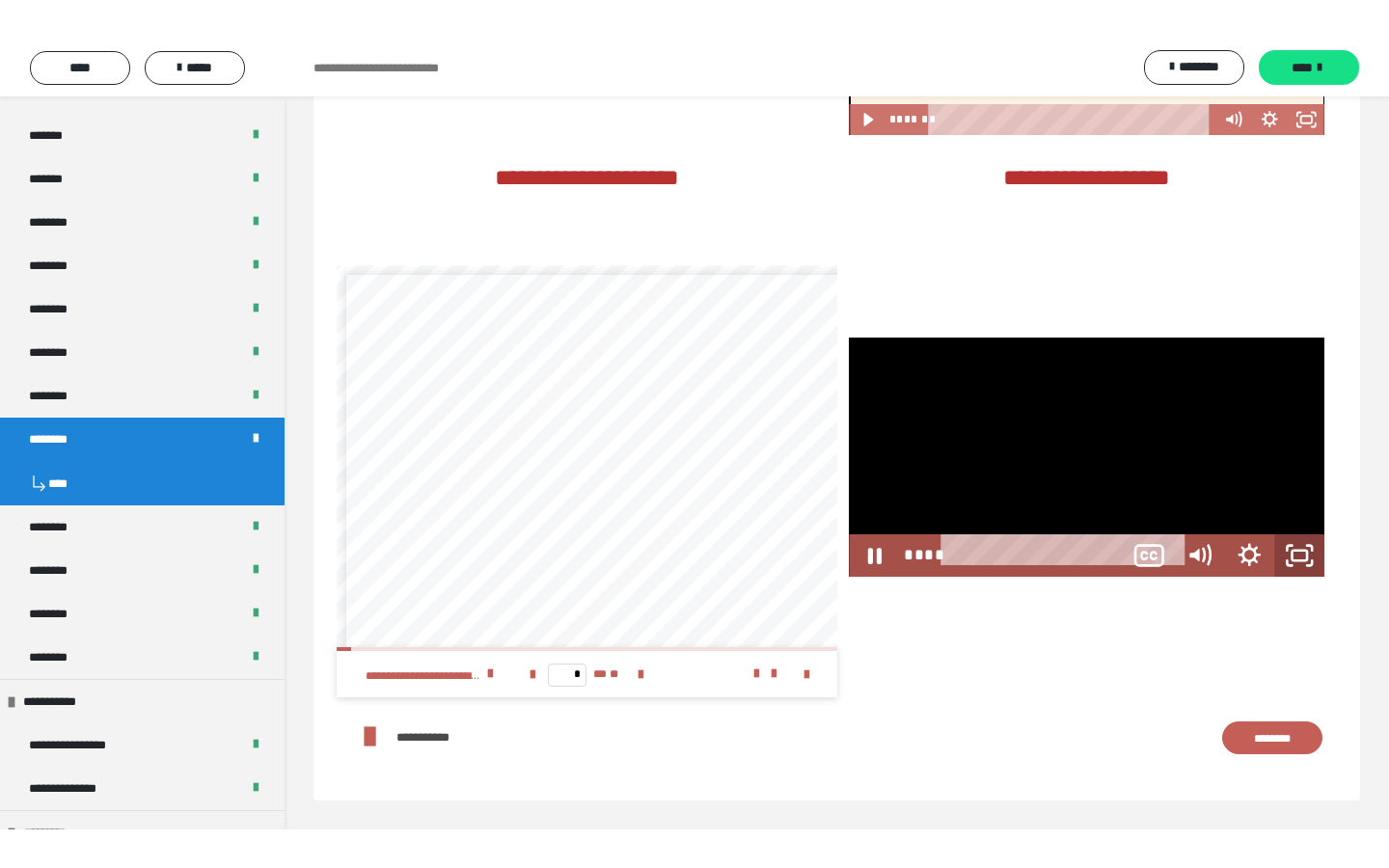 scroll, scrollTop: 0, scrollLeft: 0, axis: both 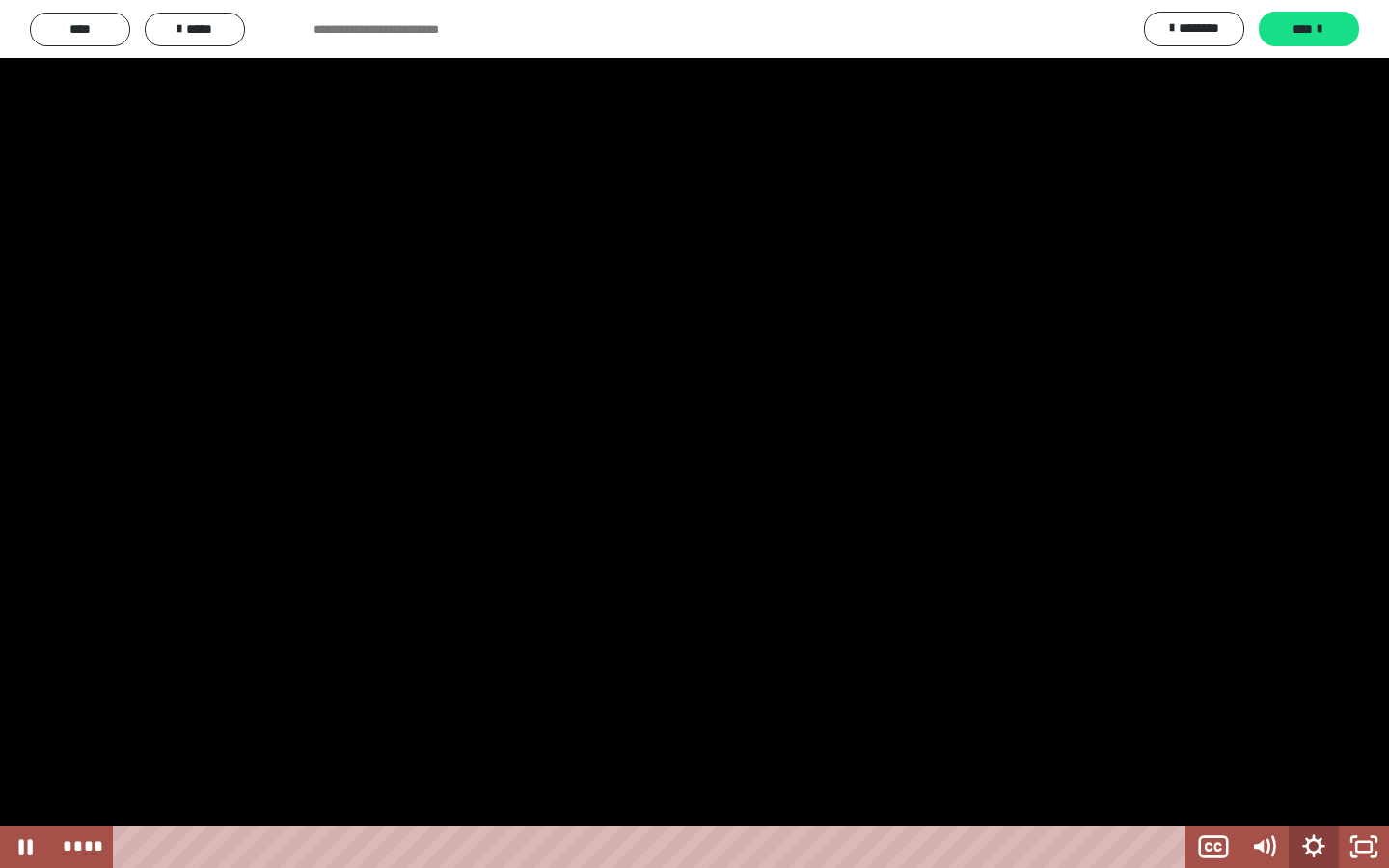 click 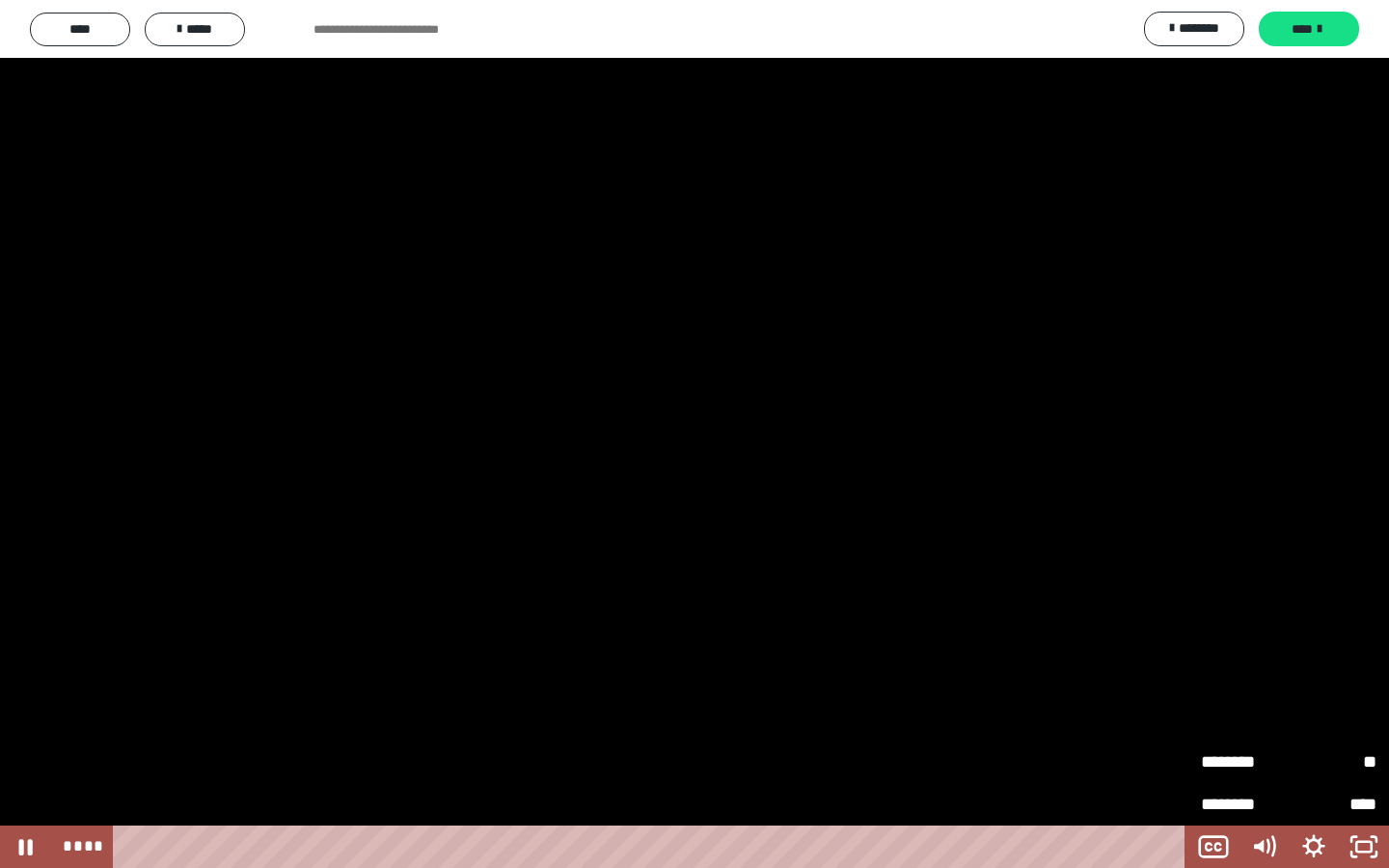 click on "**" at bounding box center (1332, 762) 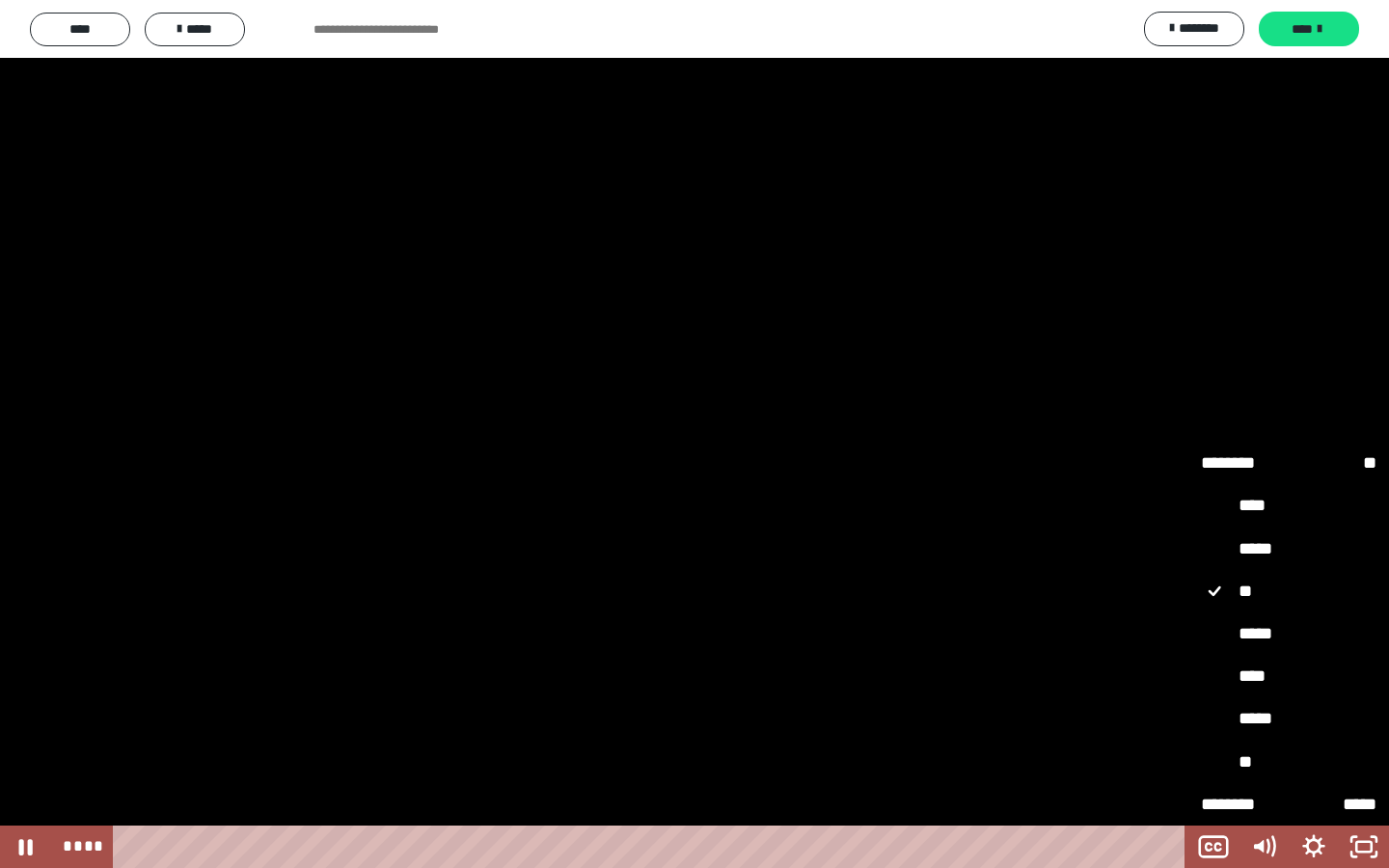 click on "**" at bounding box center [1289, 763] 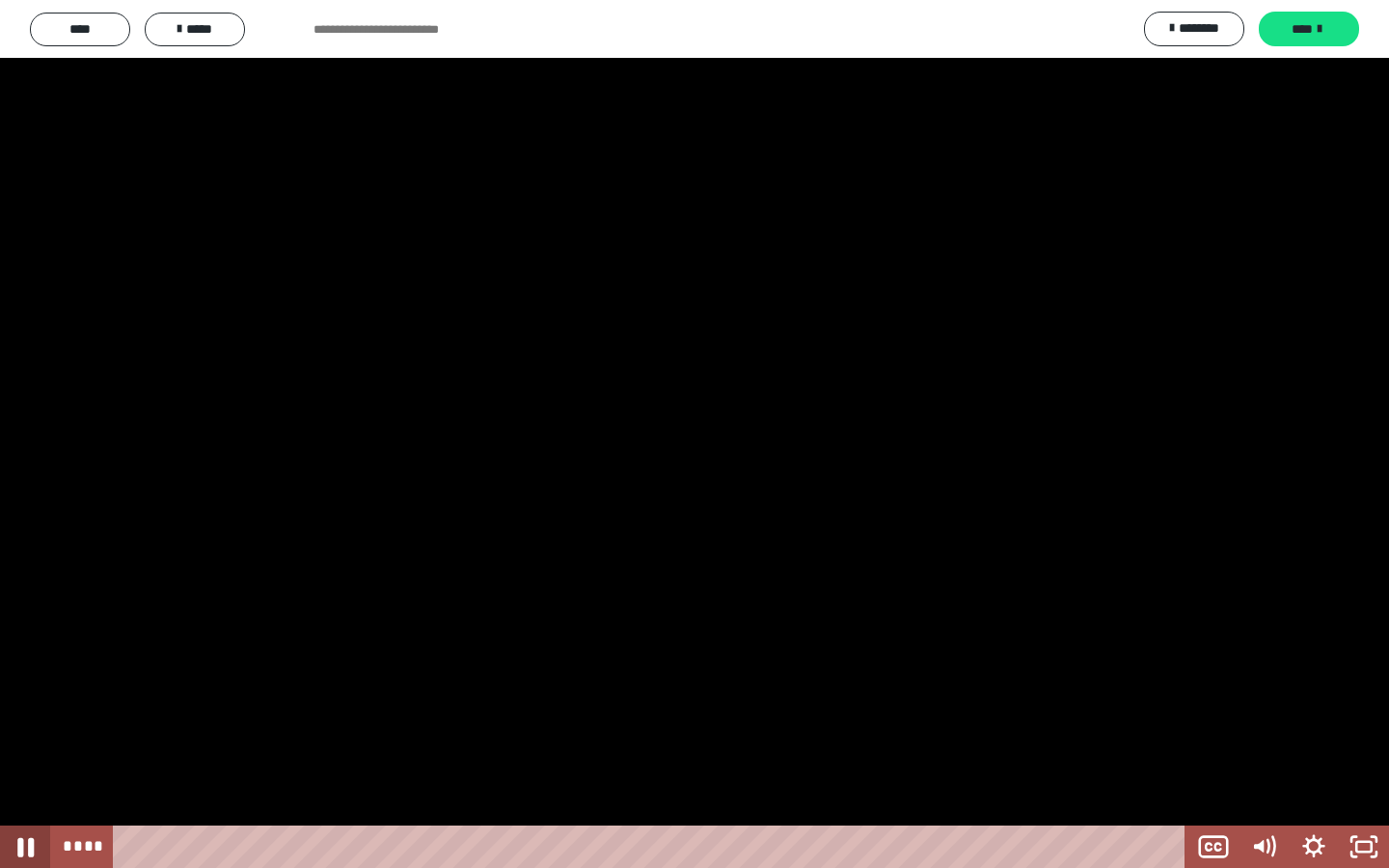 click 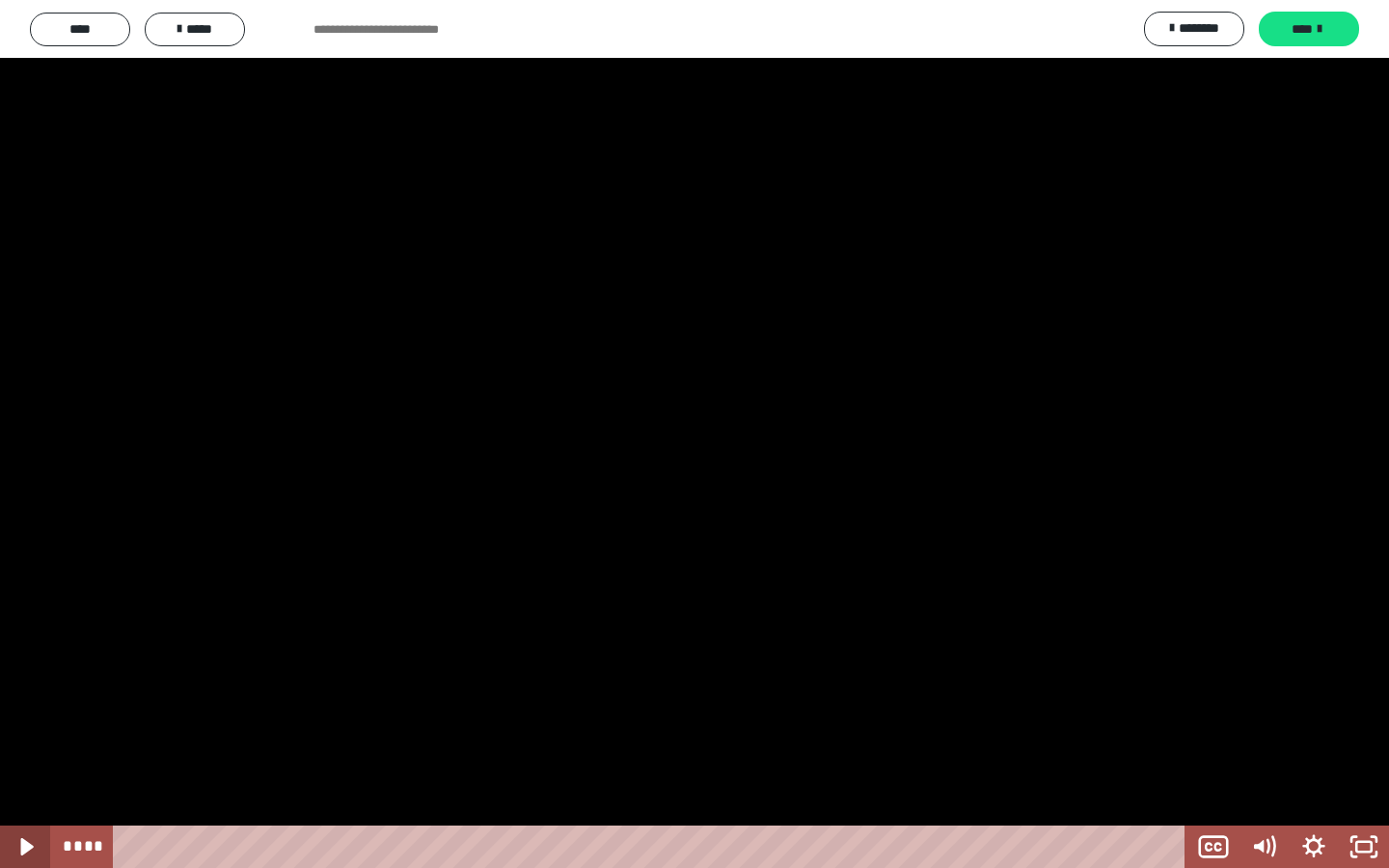 click 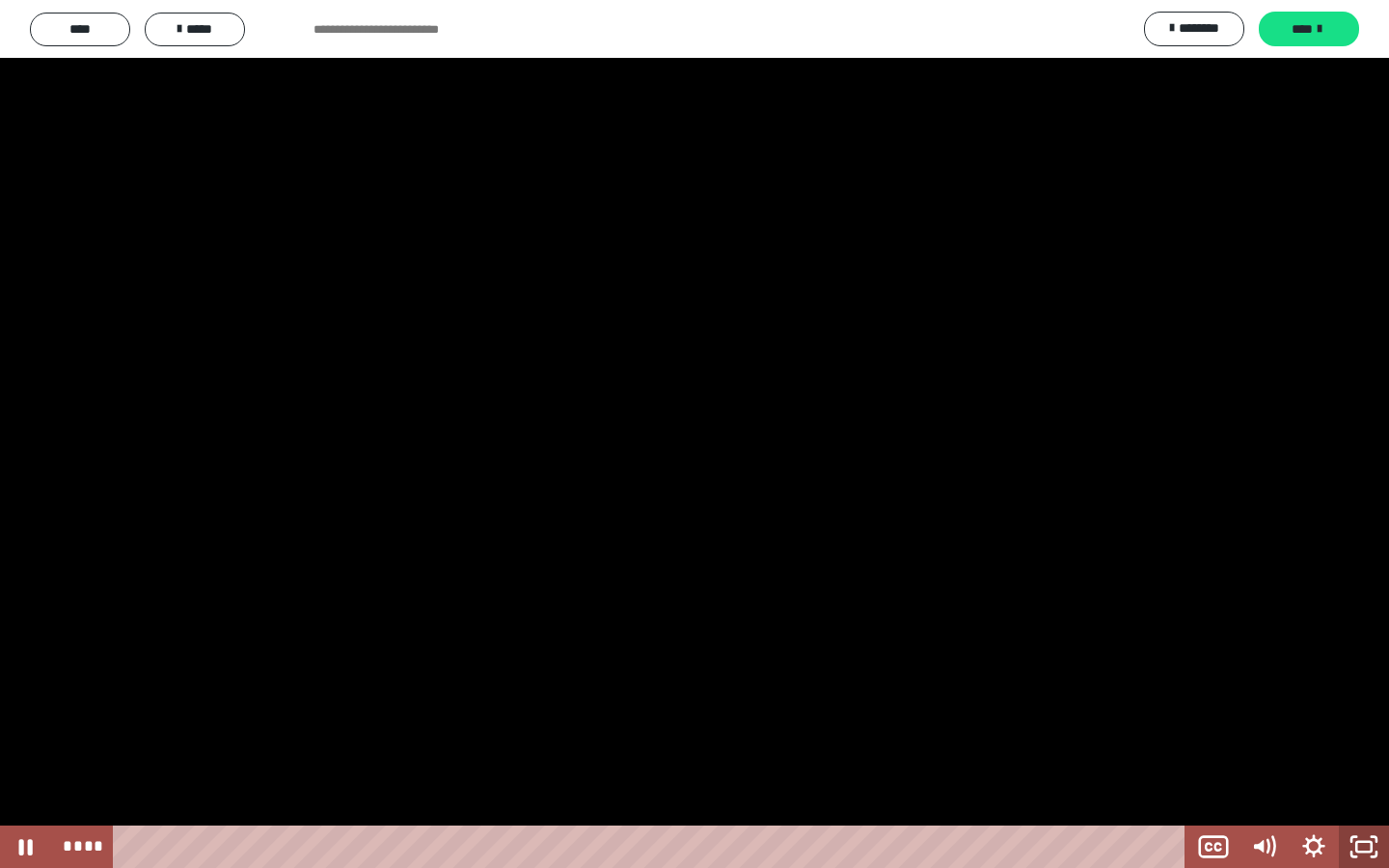 click 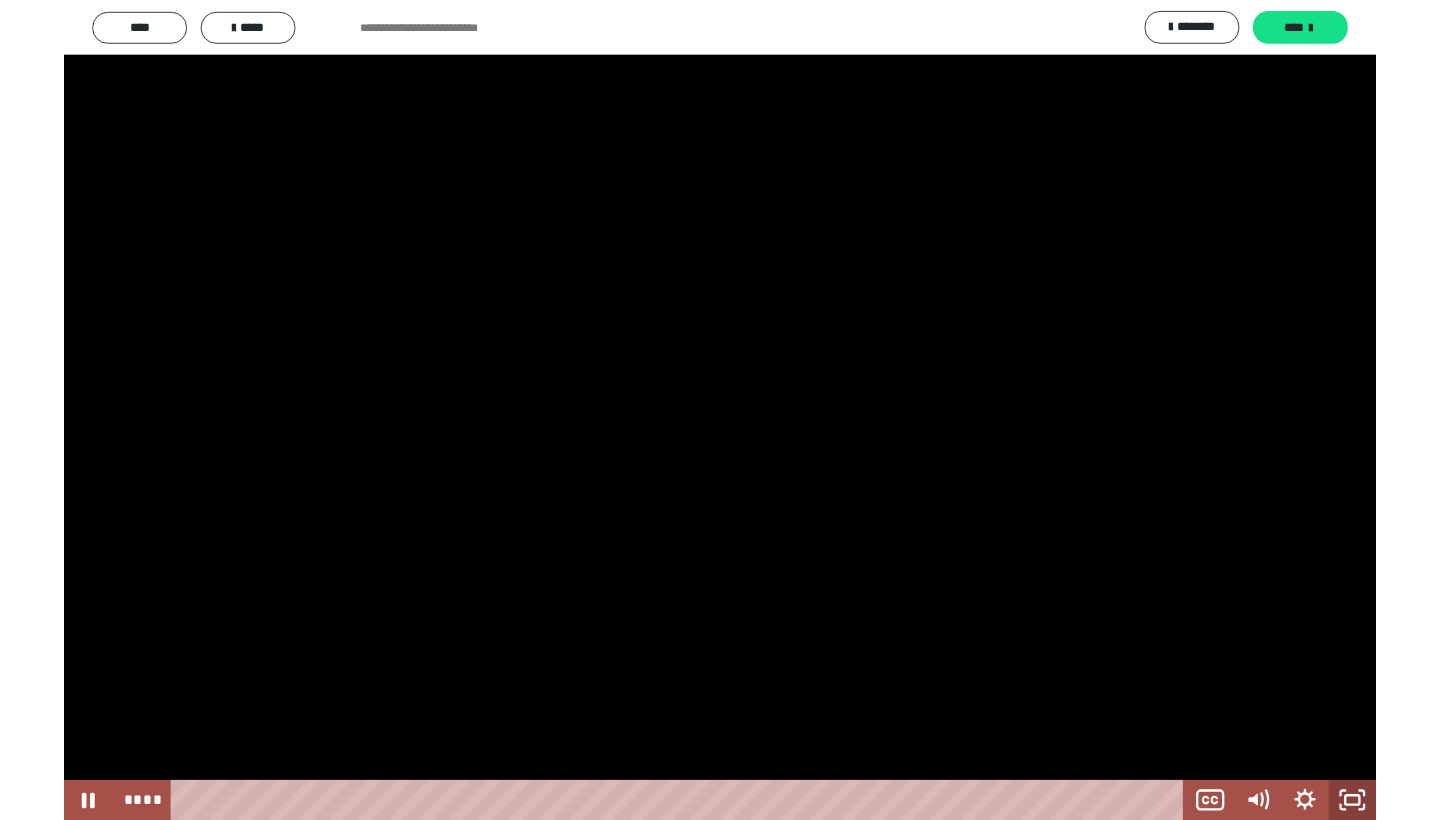 scroll, scrollTop: 2625, scrollLeft: 0, axis: vertical 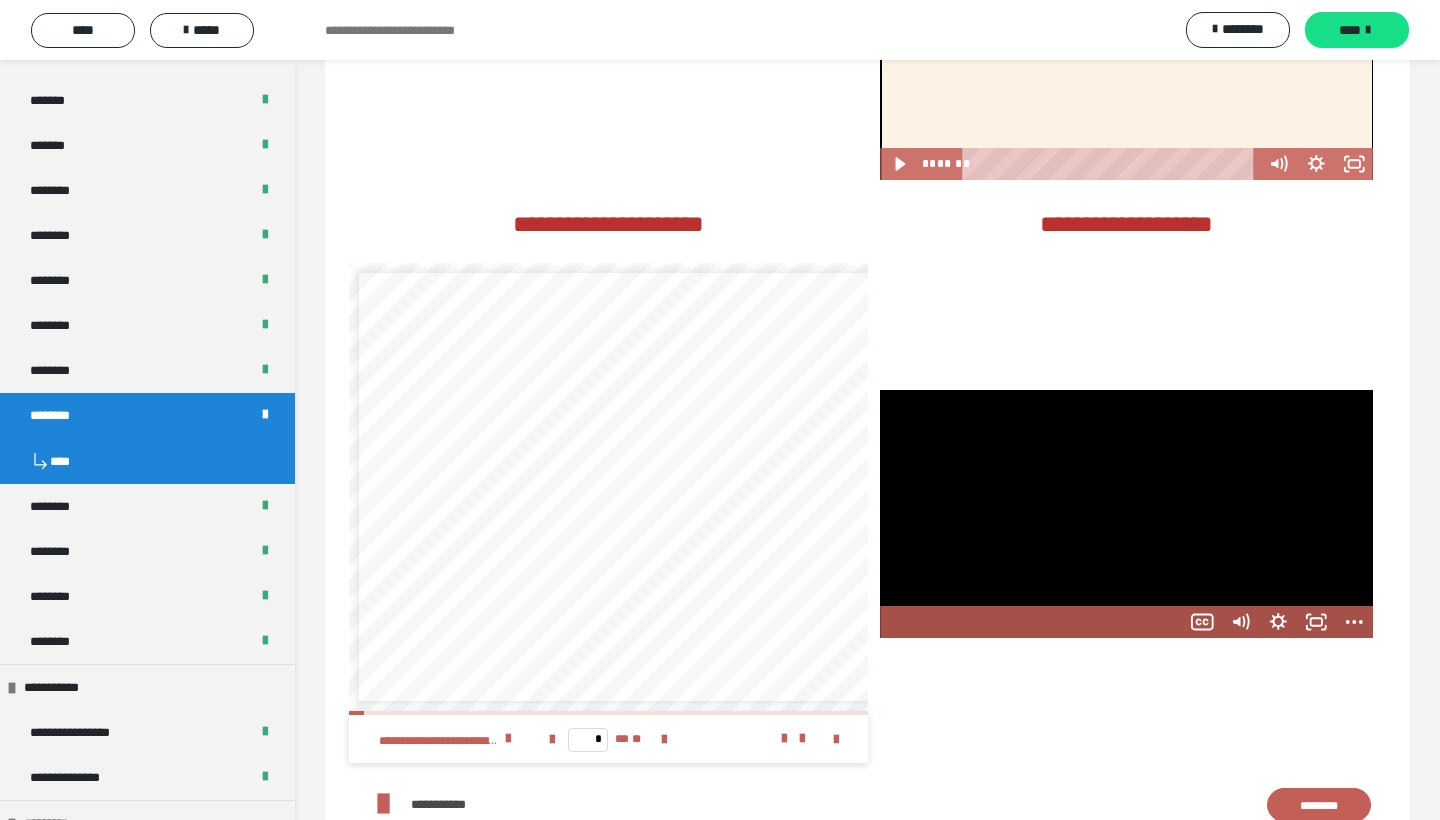 click at bounding box center [1126, 514] 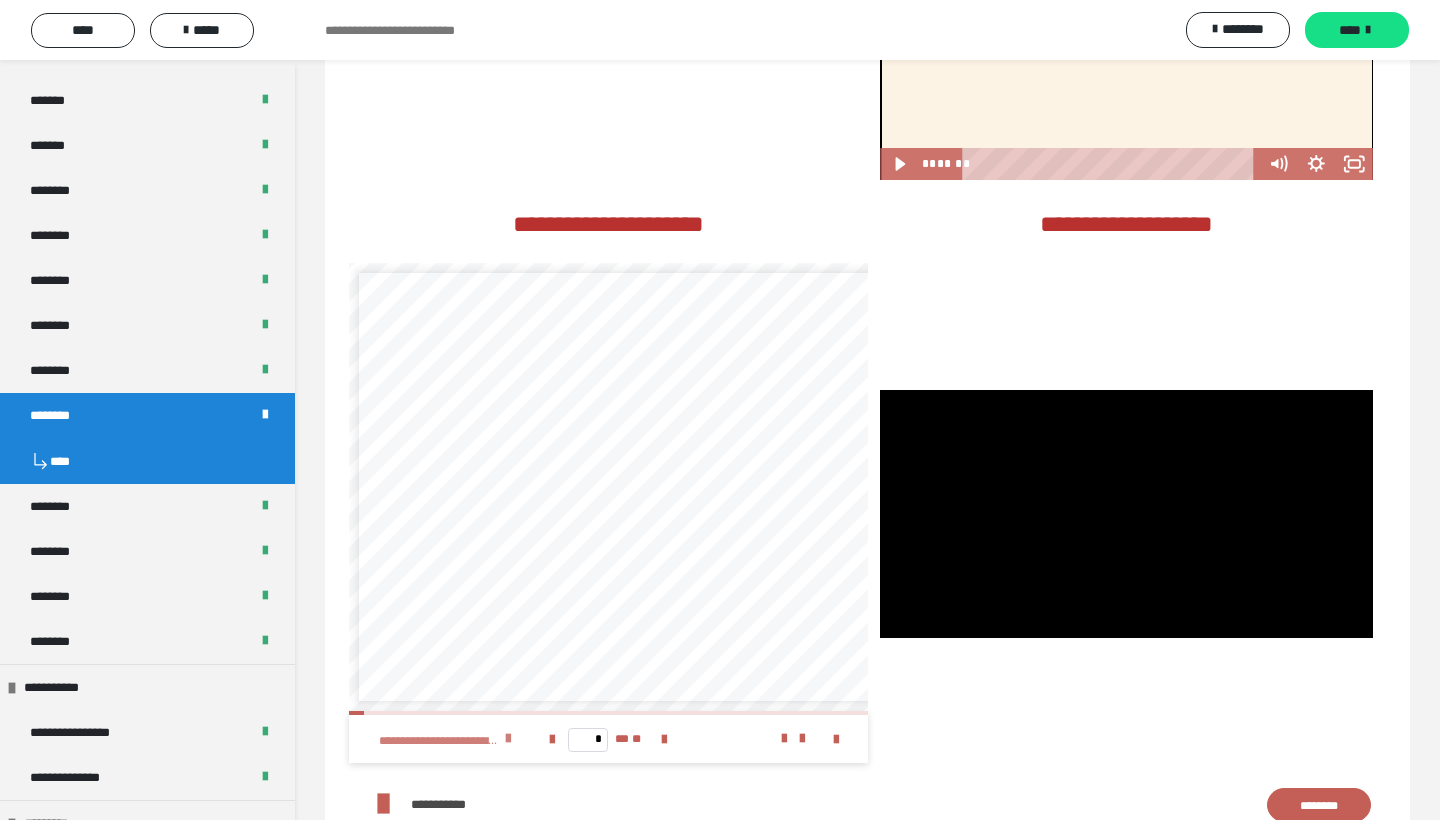 click at bounding box center (508, 739) 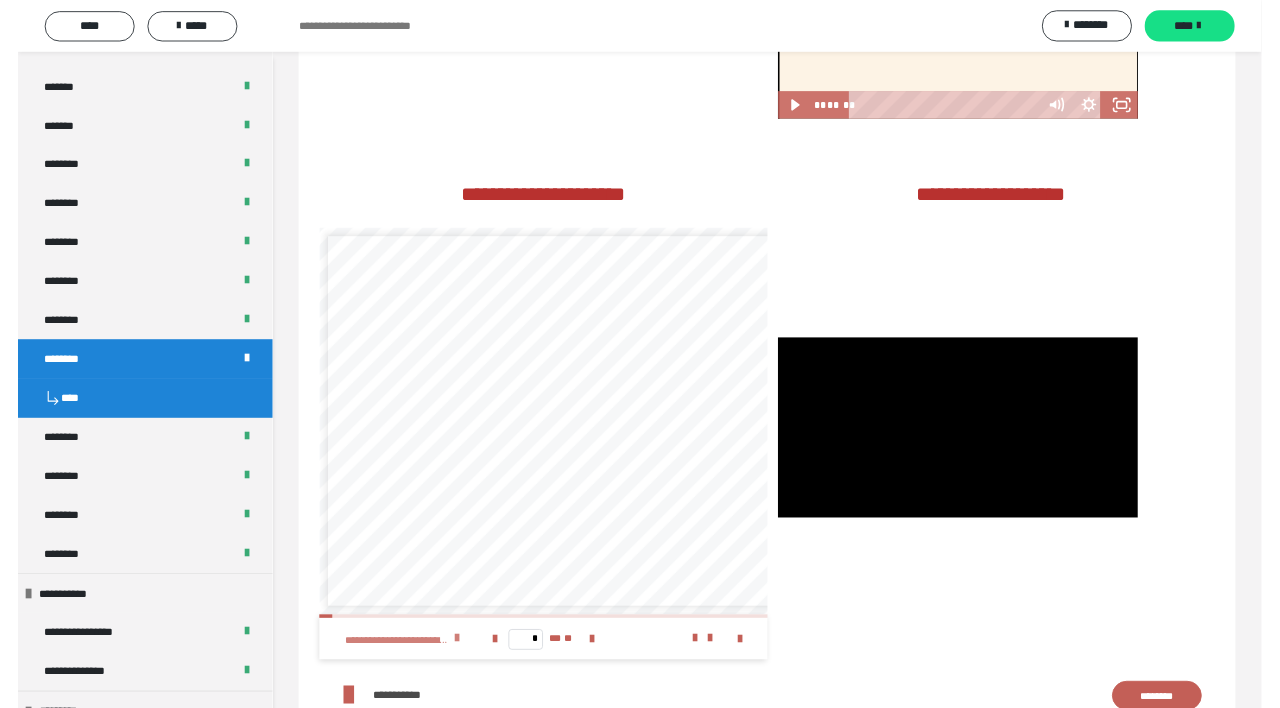 scroll, scrollTop: 2624, scrollLeft: 0, axis: vertical 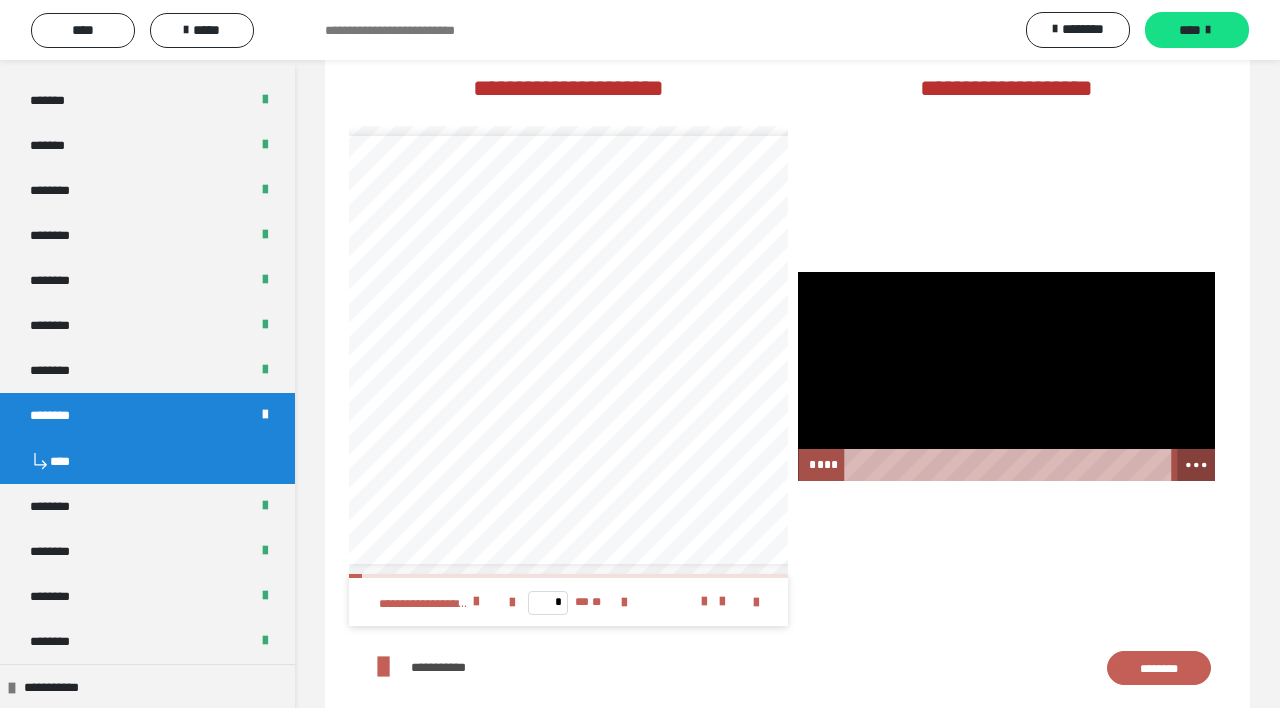 click 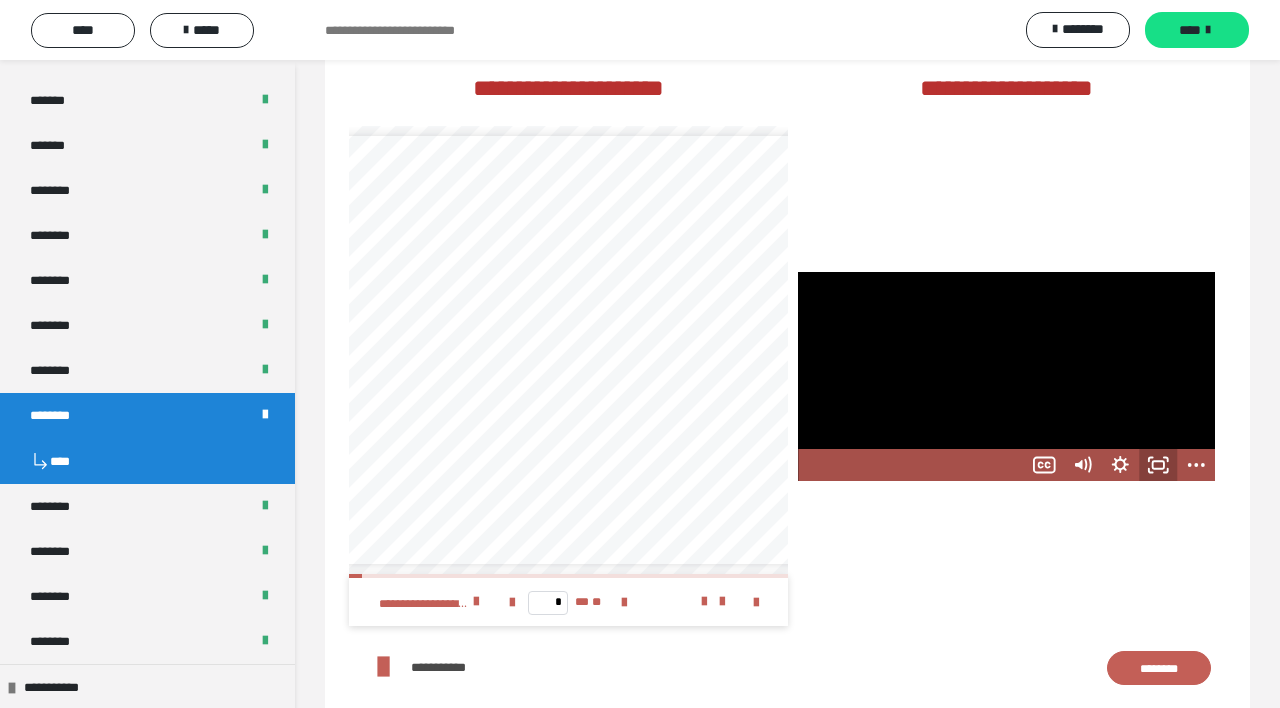 click 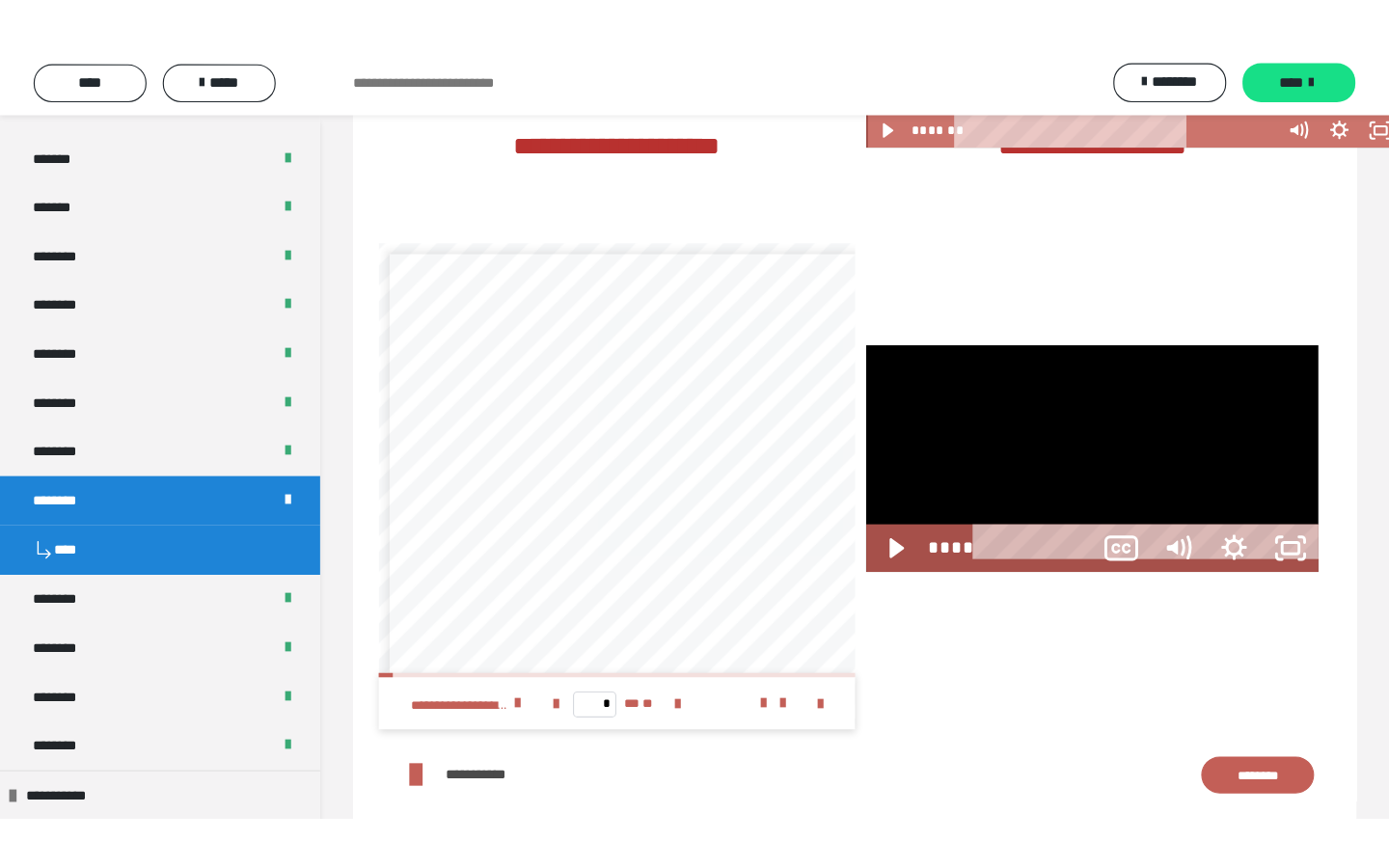scroll, scrollTop: 0, scrollLeft: 0, axis: both 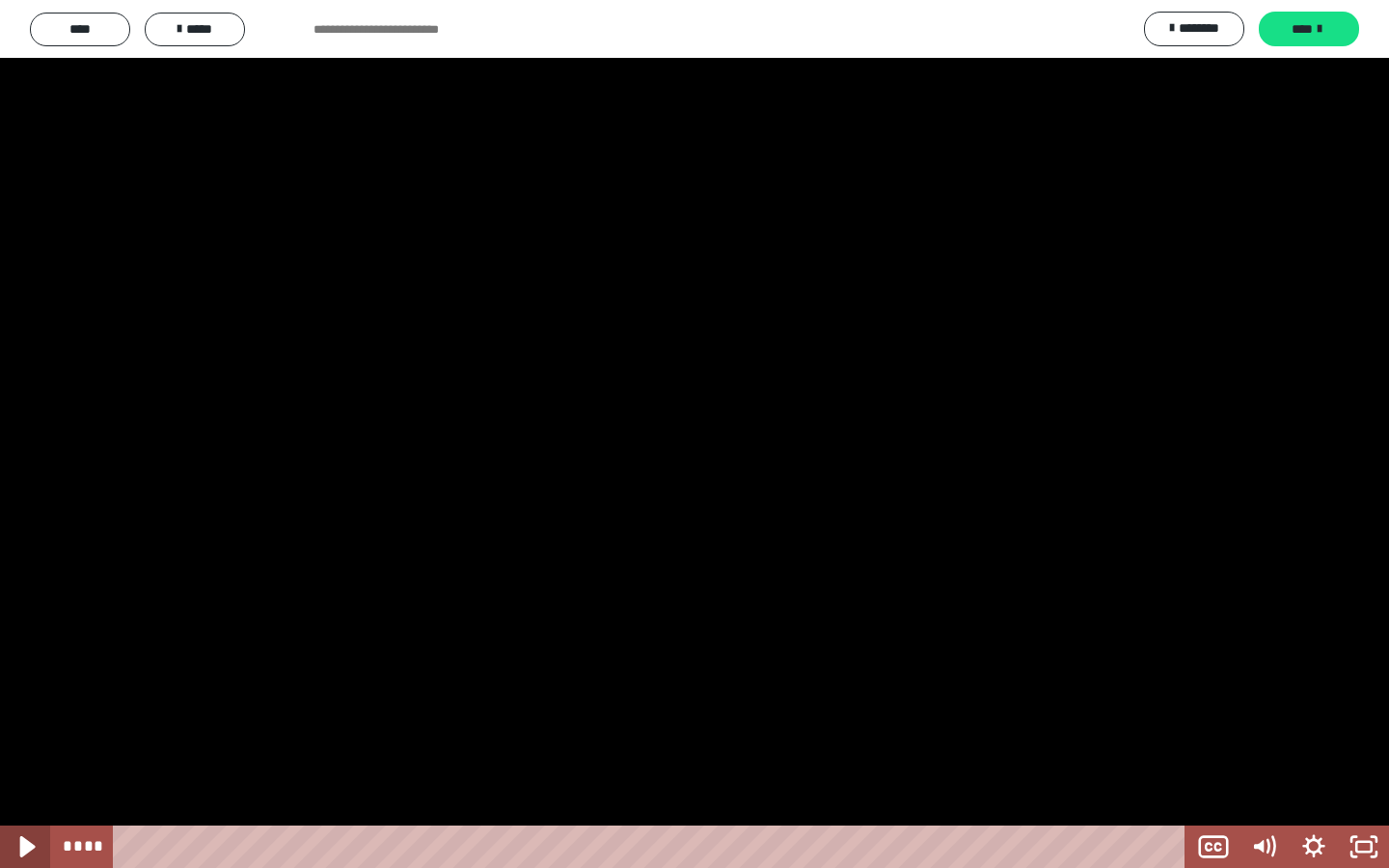 click 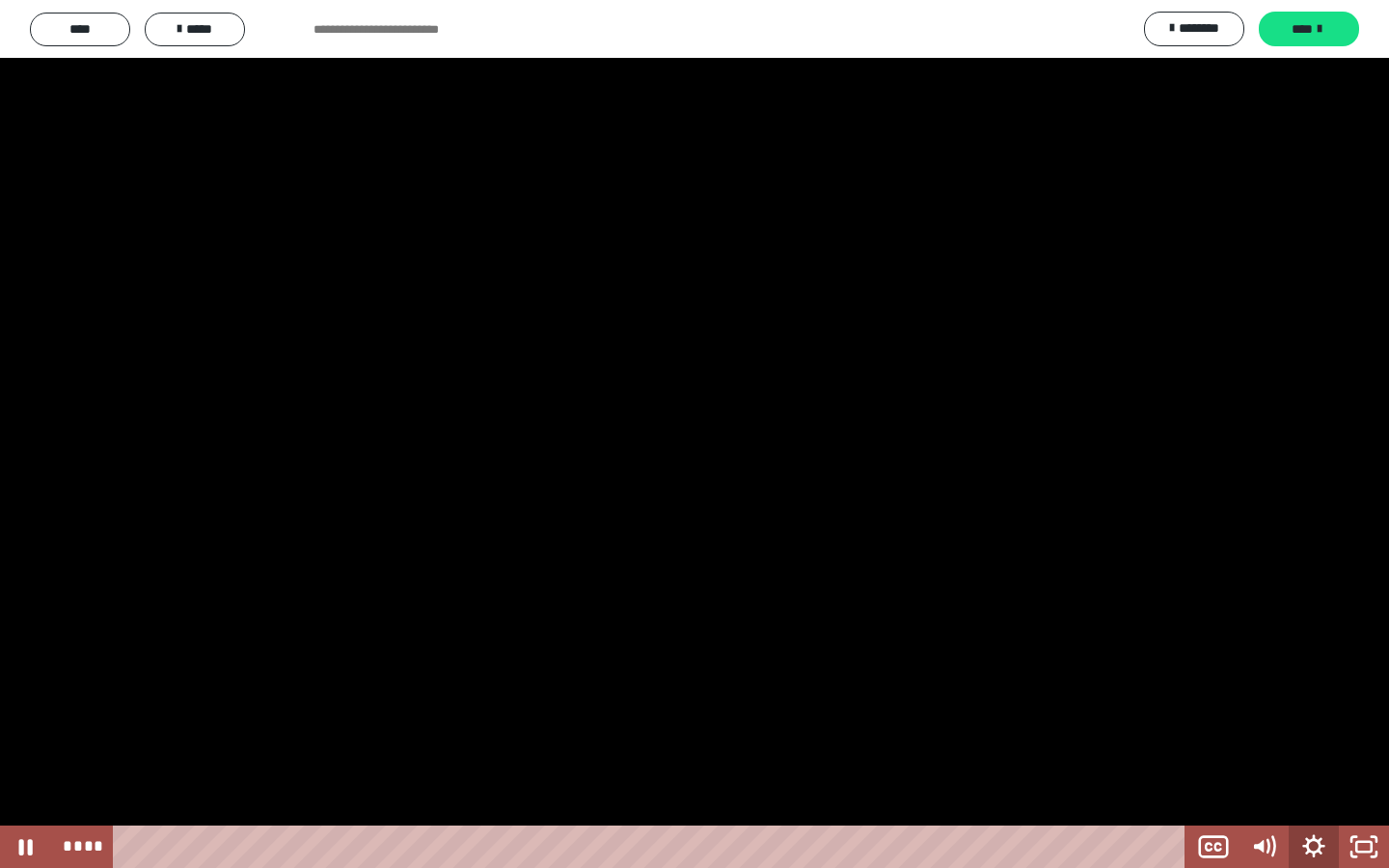 click 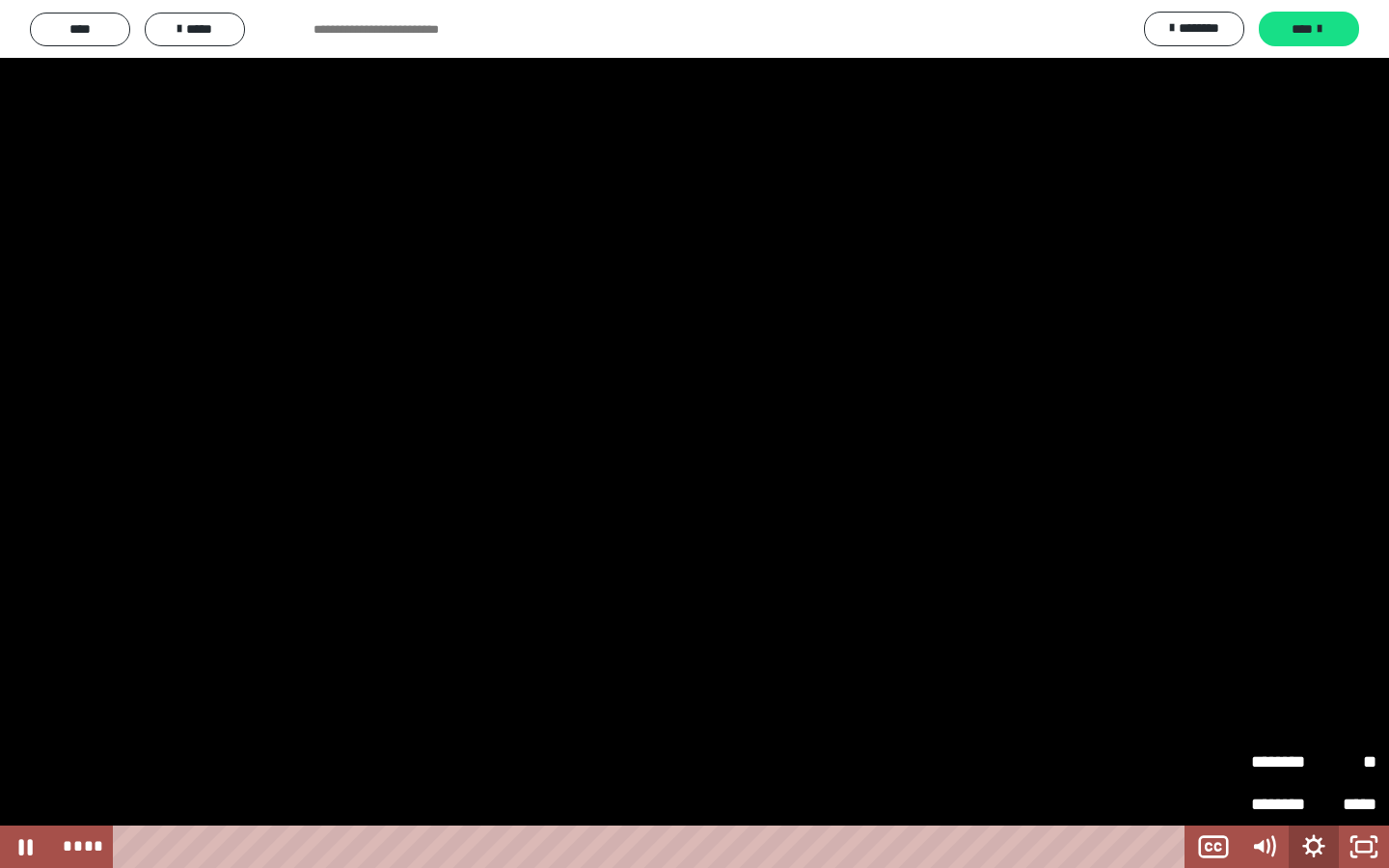 click 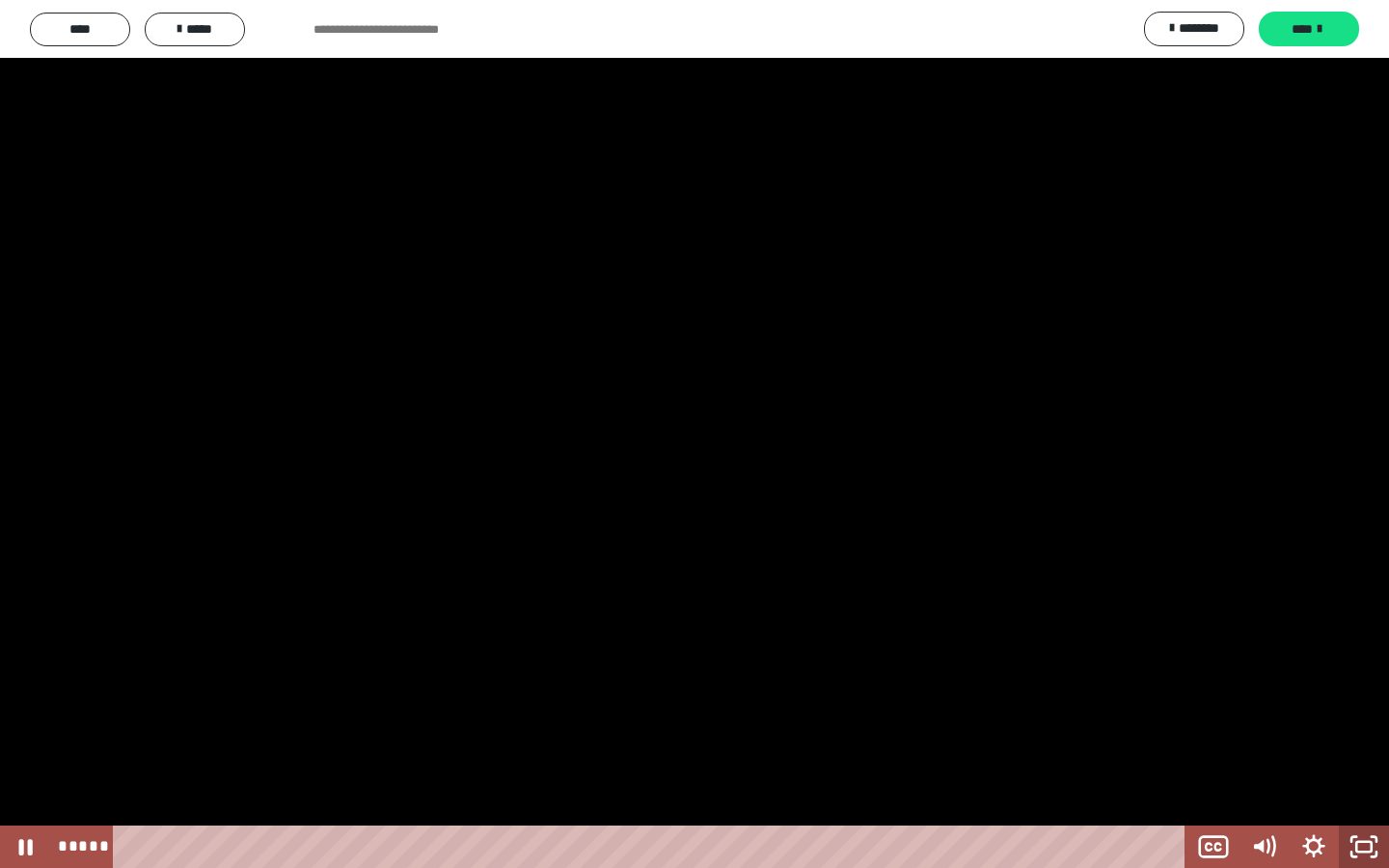 click 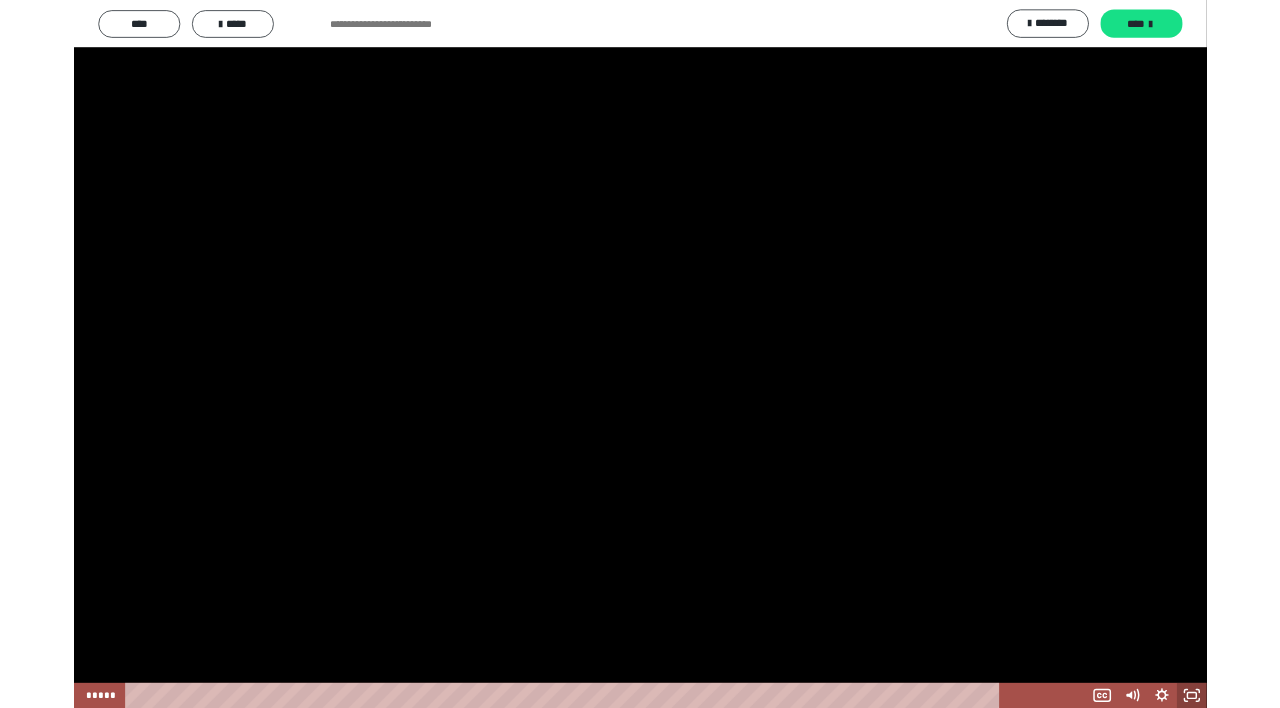 scroll, scrollTop: 2516, scrollLeft: 0, axis: vertical 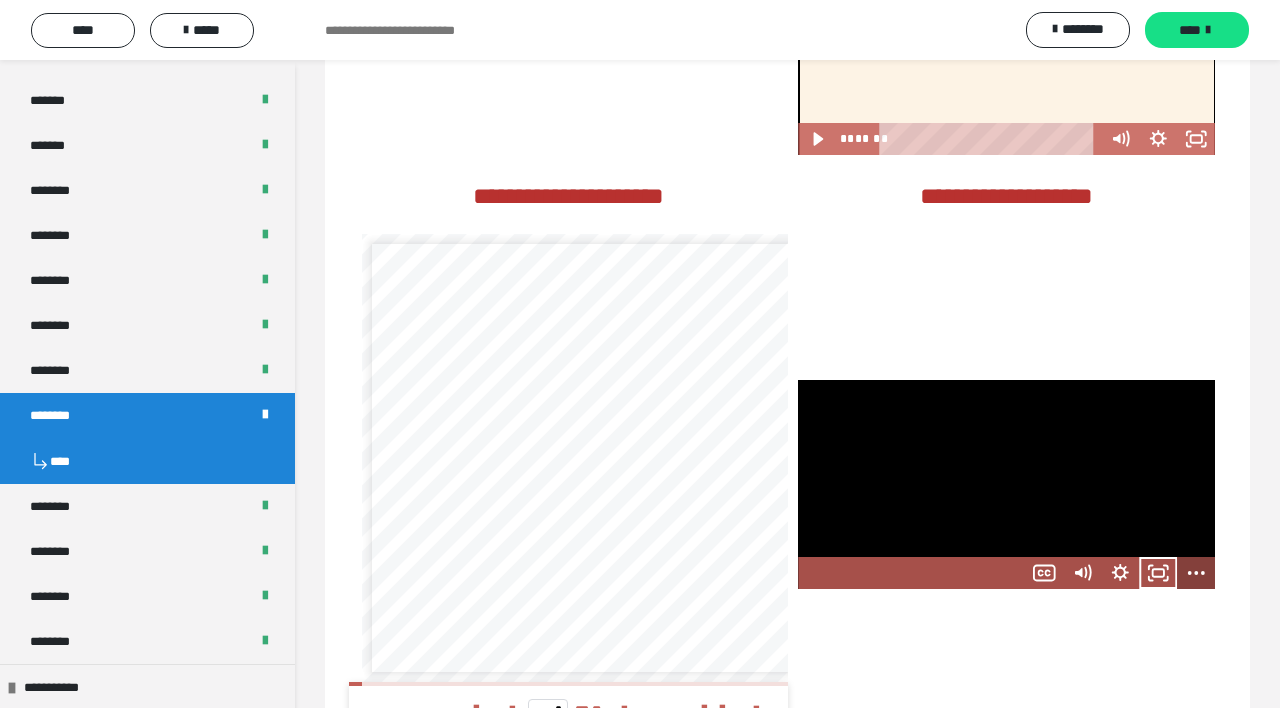 click 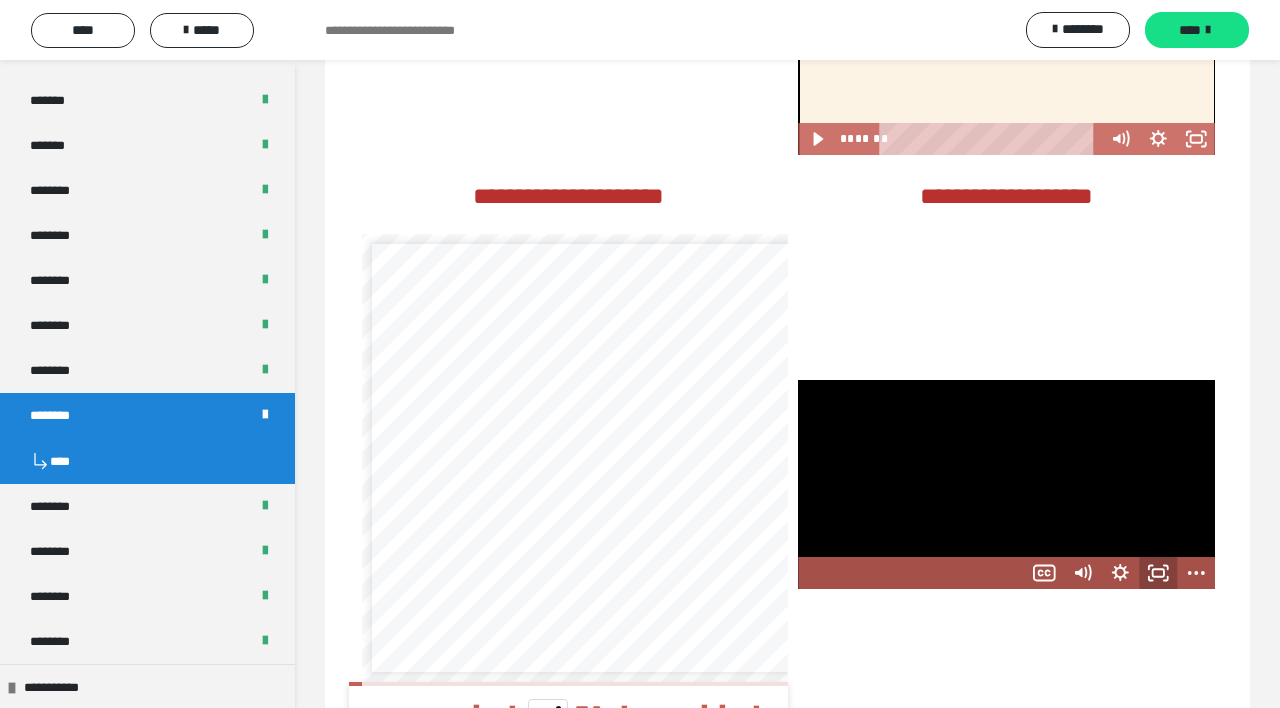 click 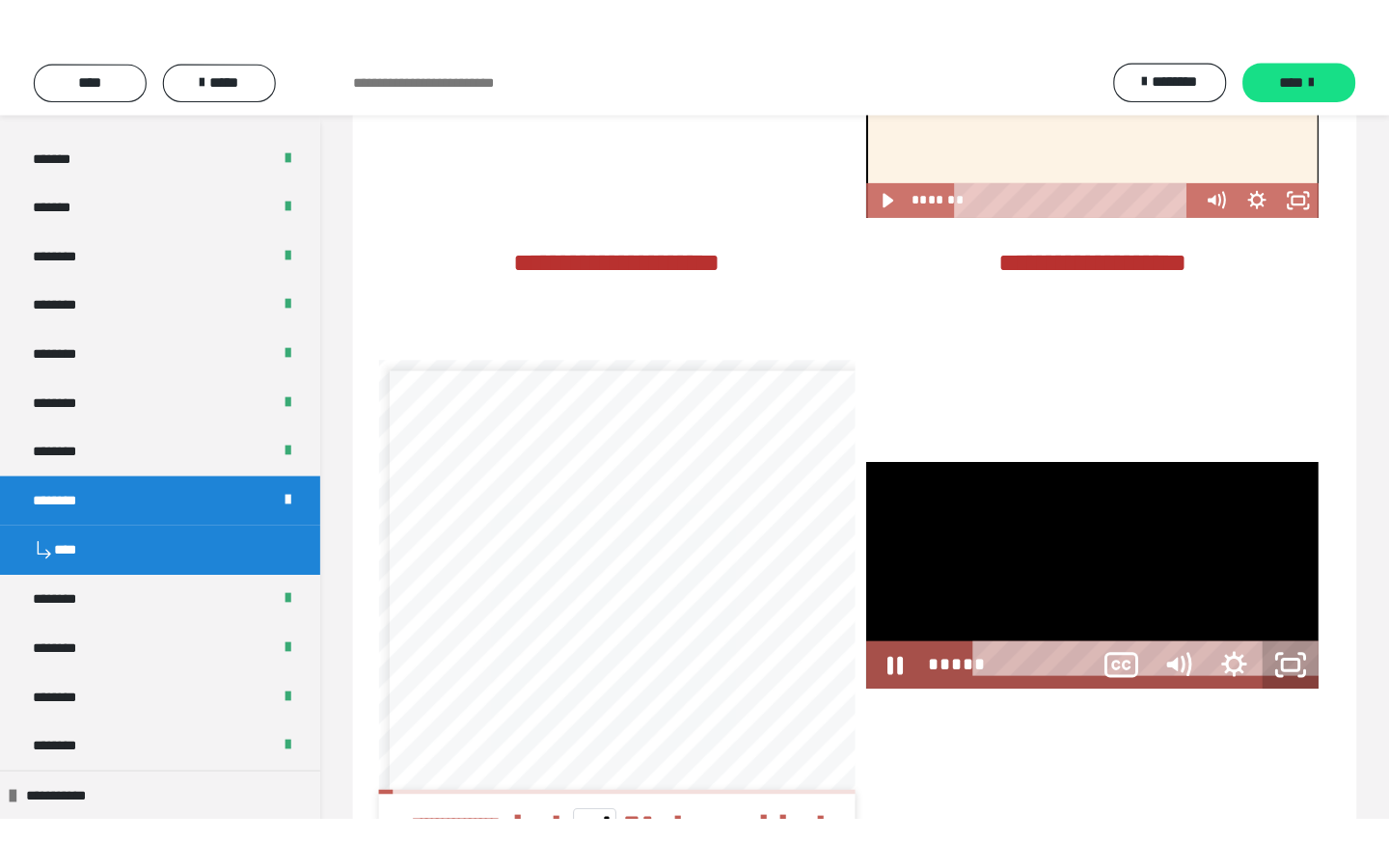 scroll, scrollTop: 0, scrollLeft: 0, axis: both 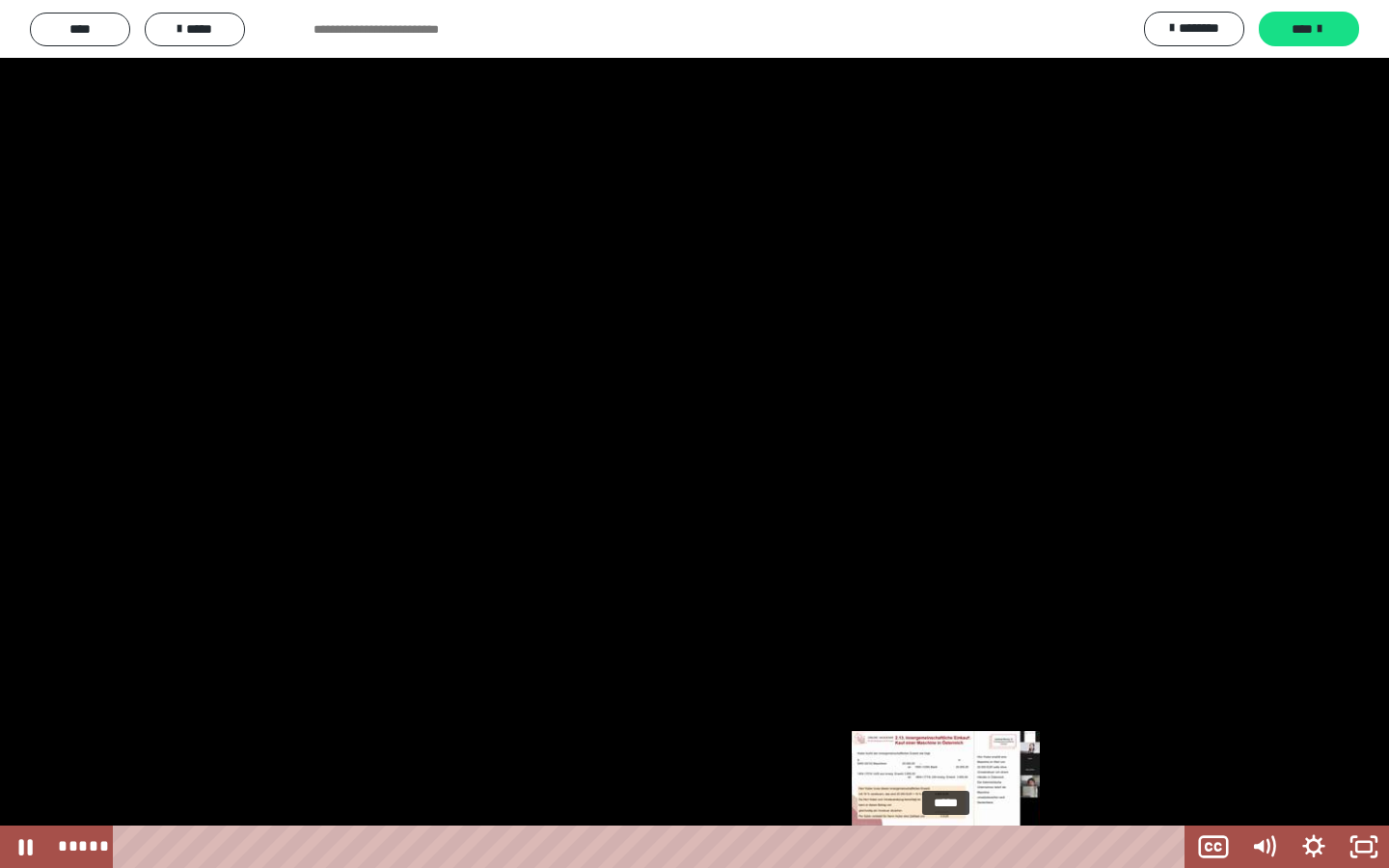 type 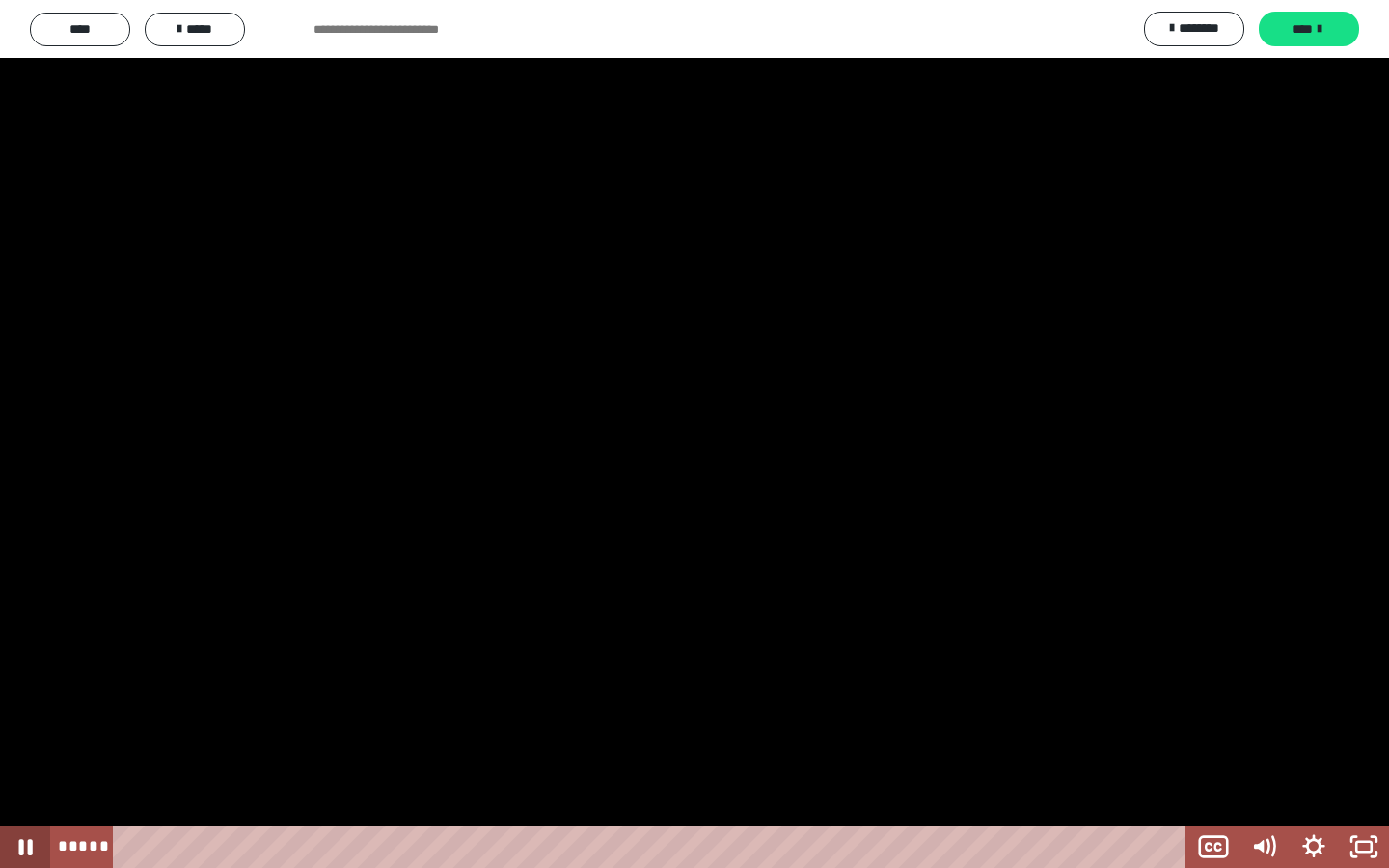click 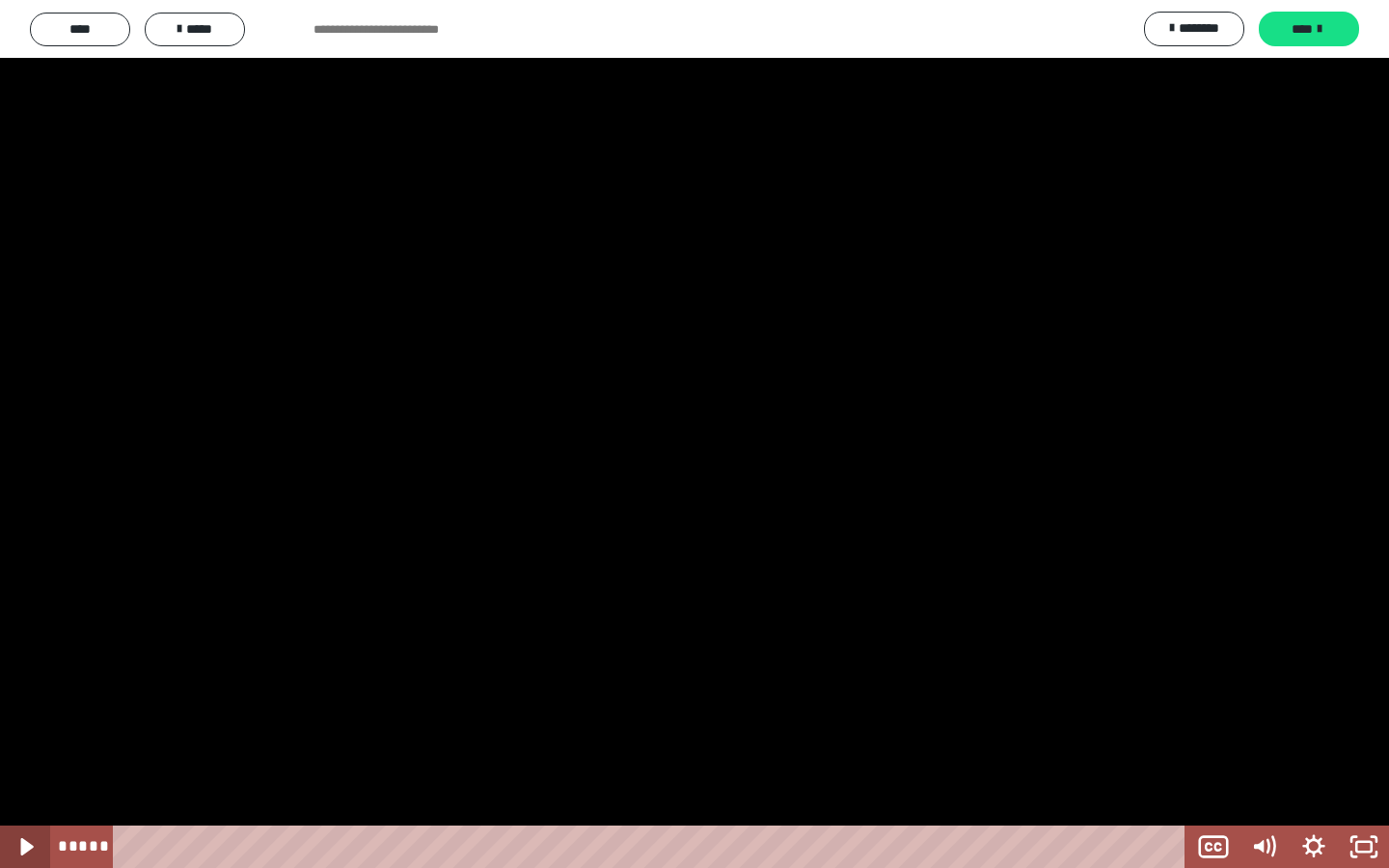 click 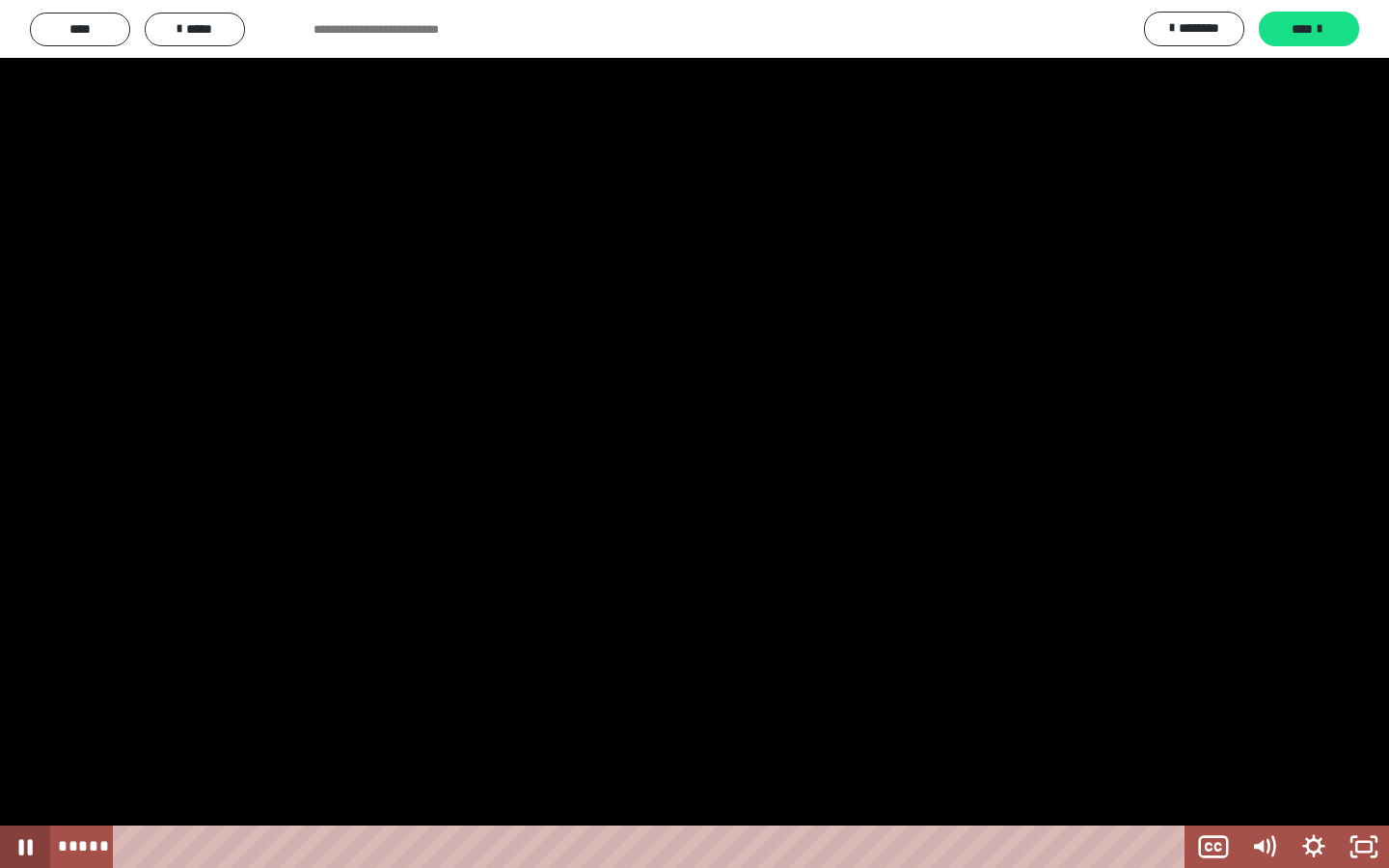 click 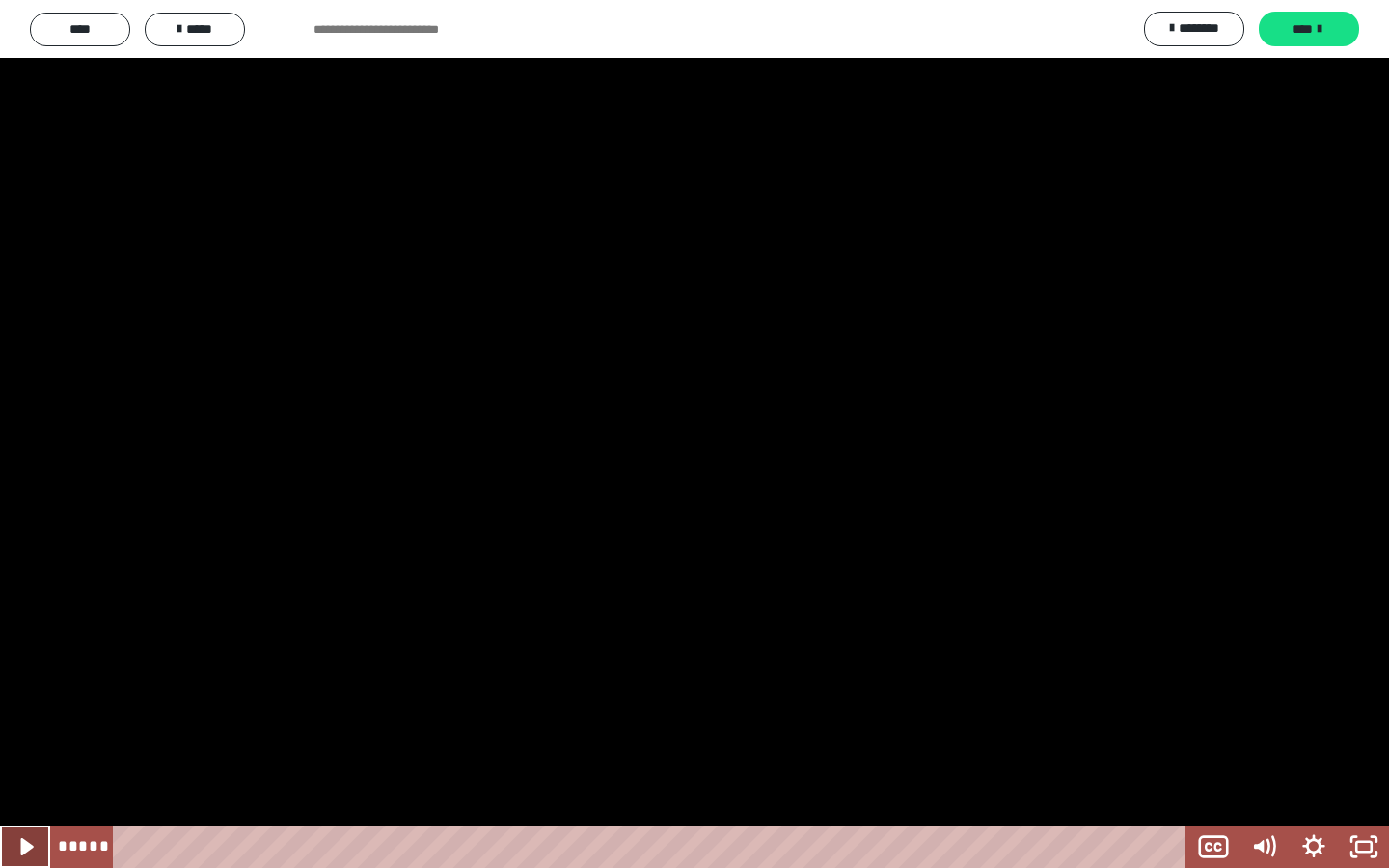 click 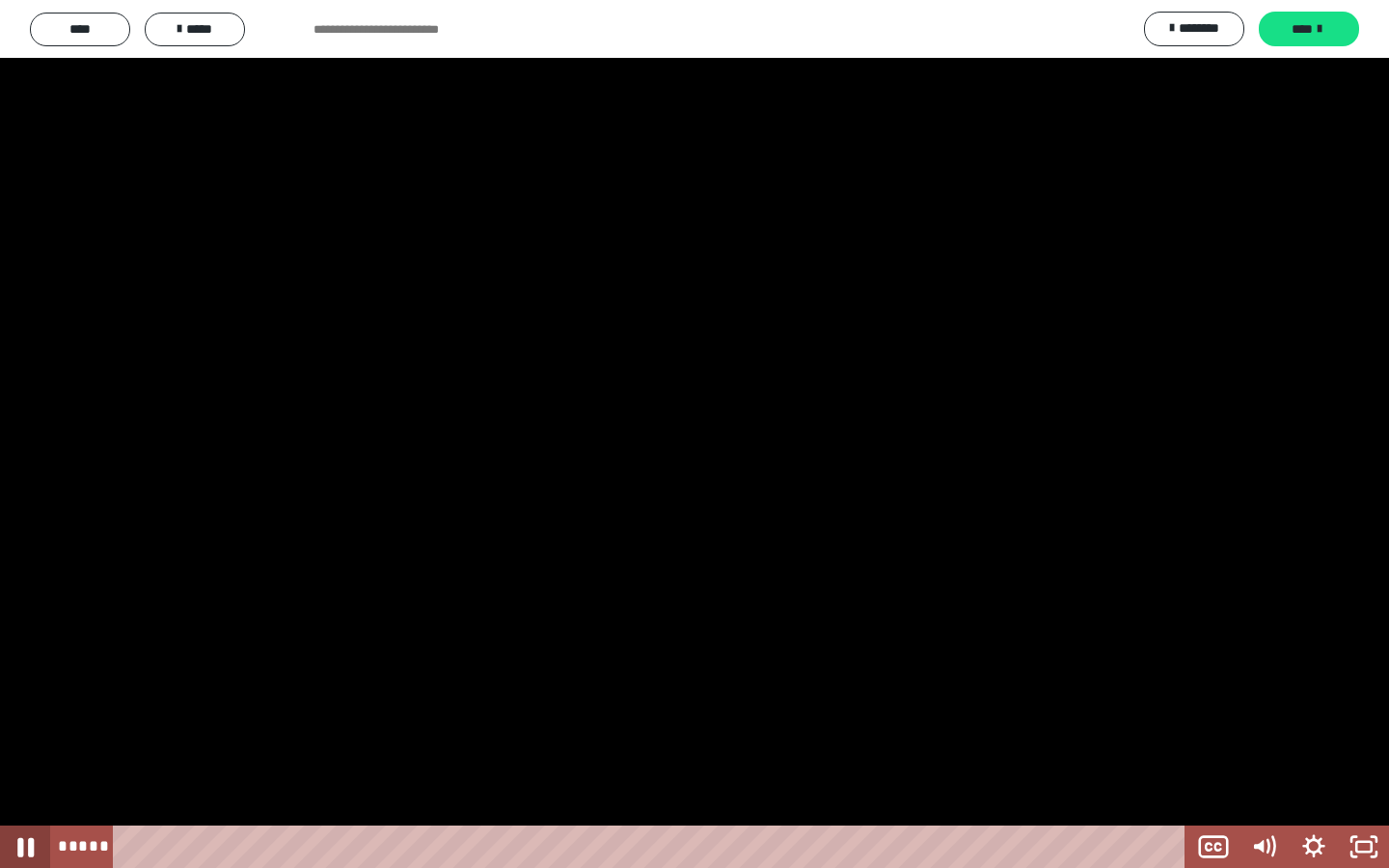 click 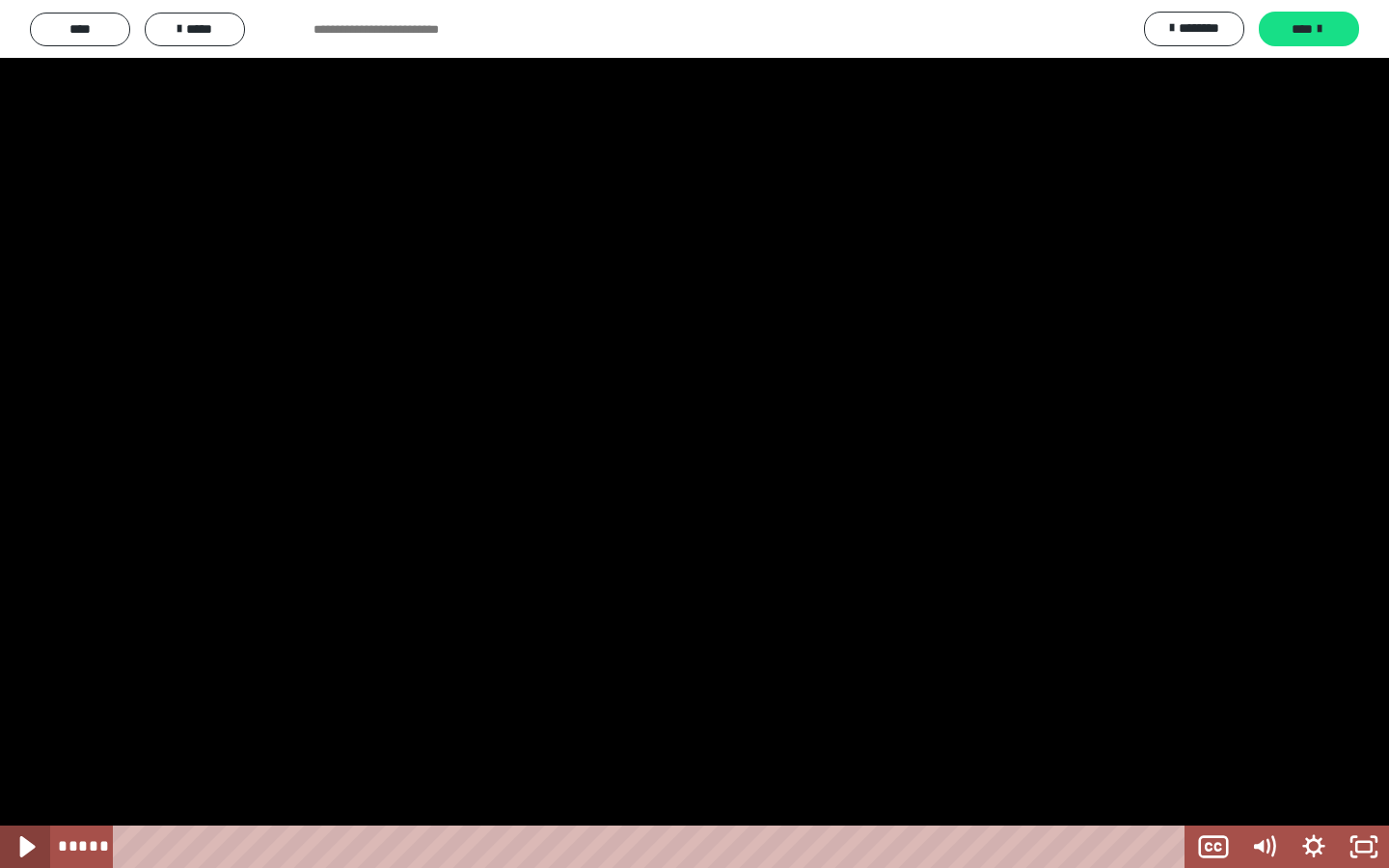 click 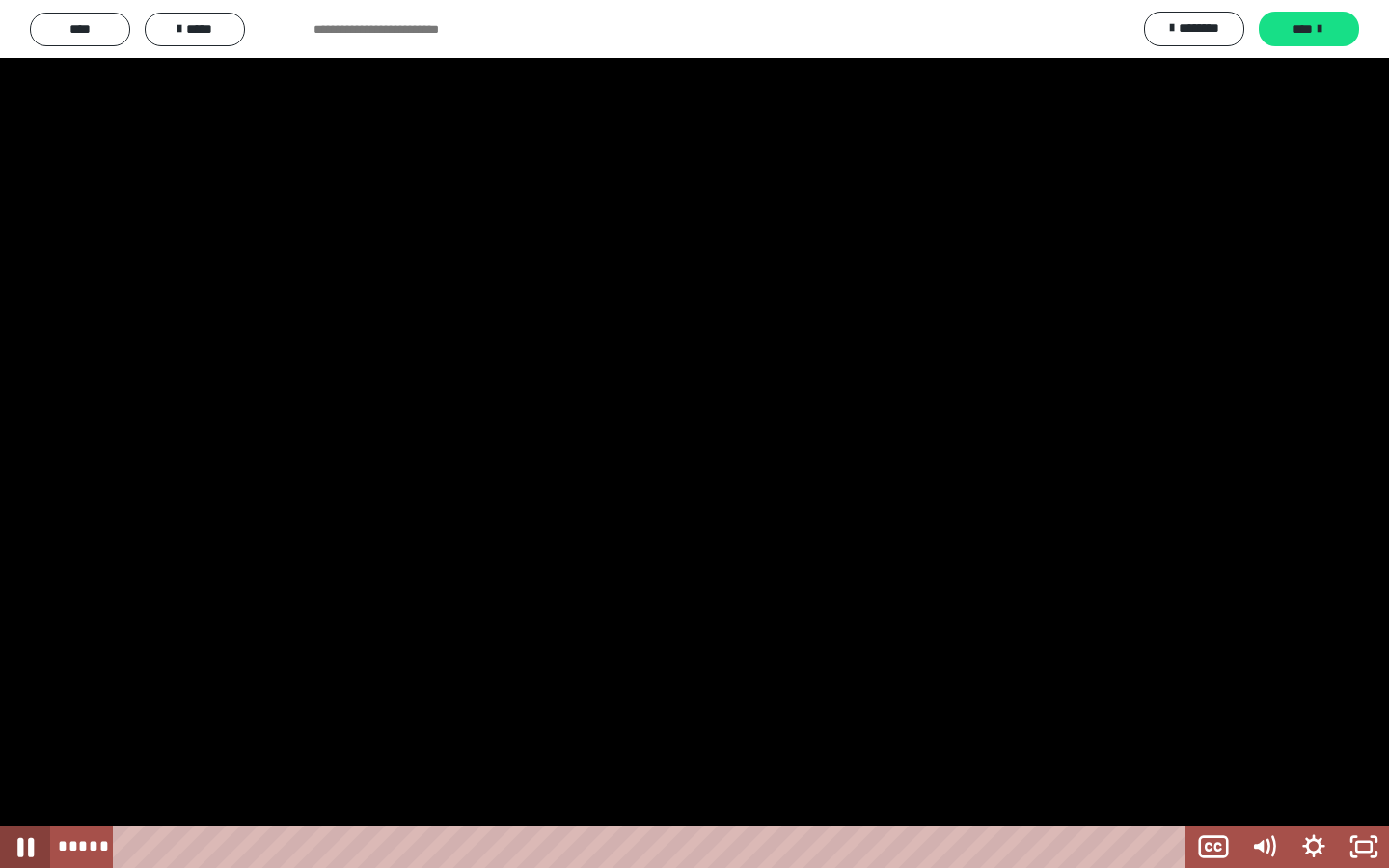 click 